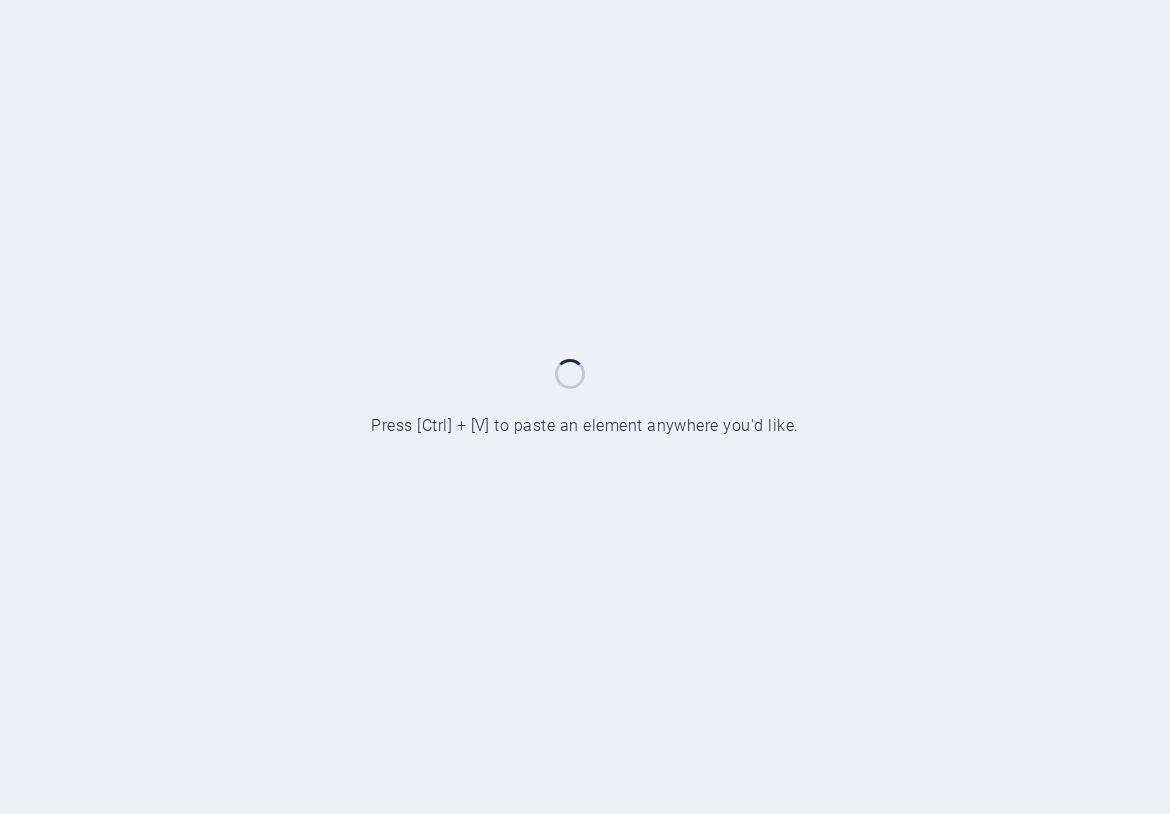 scroll, scrollTop: 0, scrollLeft: 0, axis: both 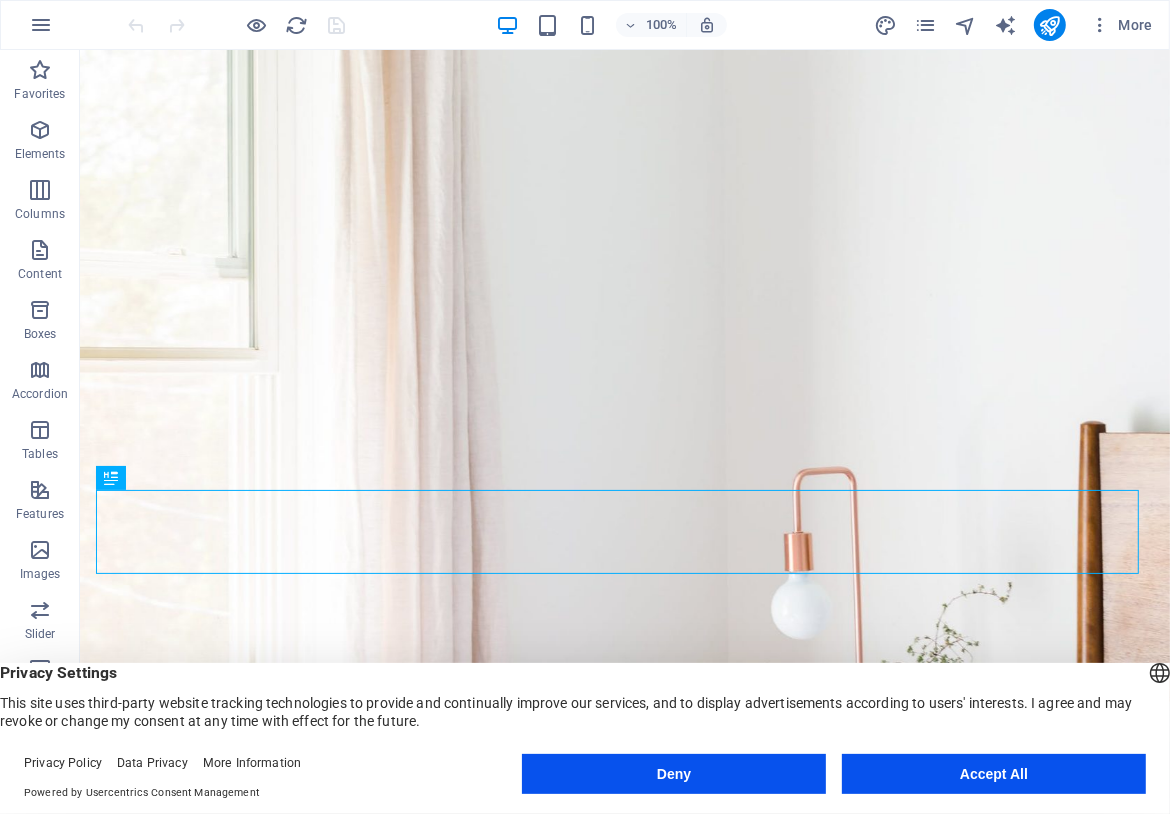 click on "Accept All" at bounding box center [994, 774] 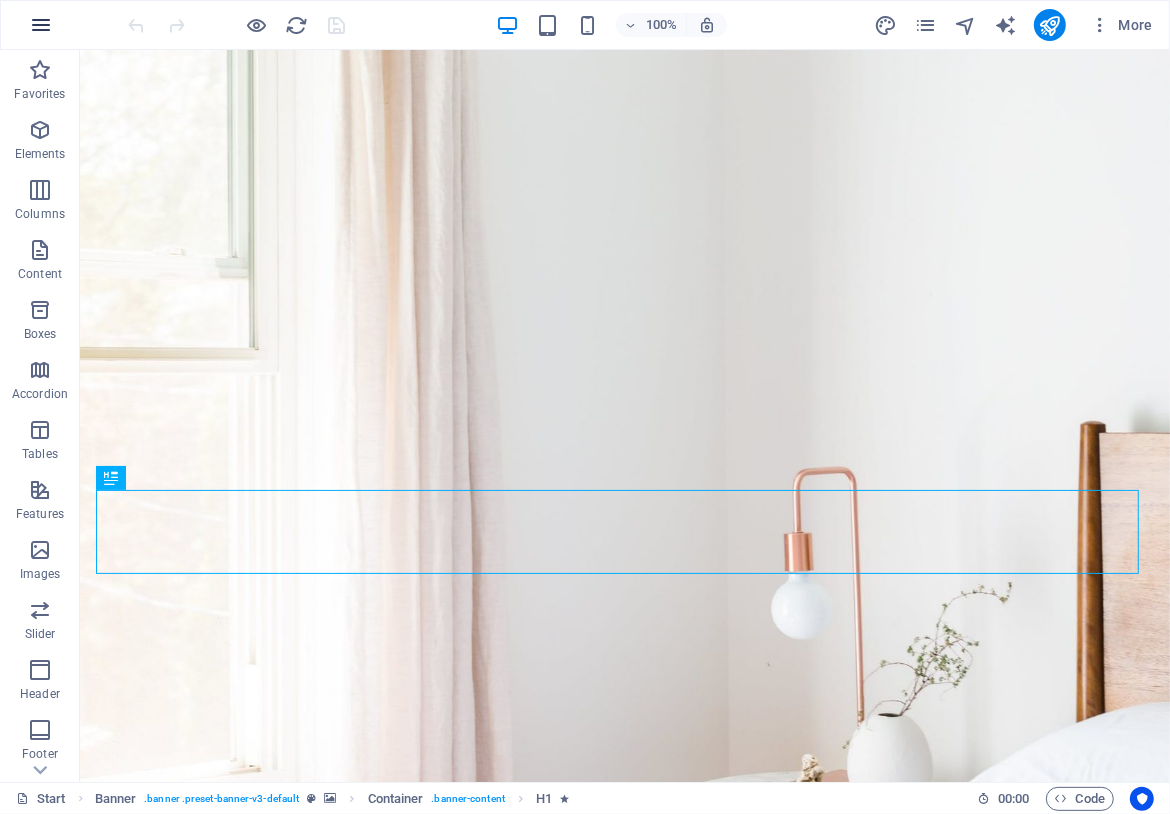 click at bounding box center [41, 25] 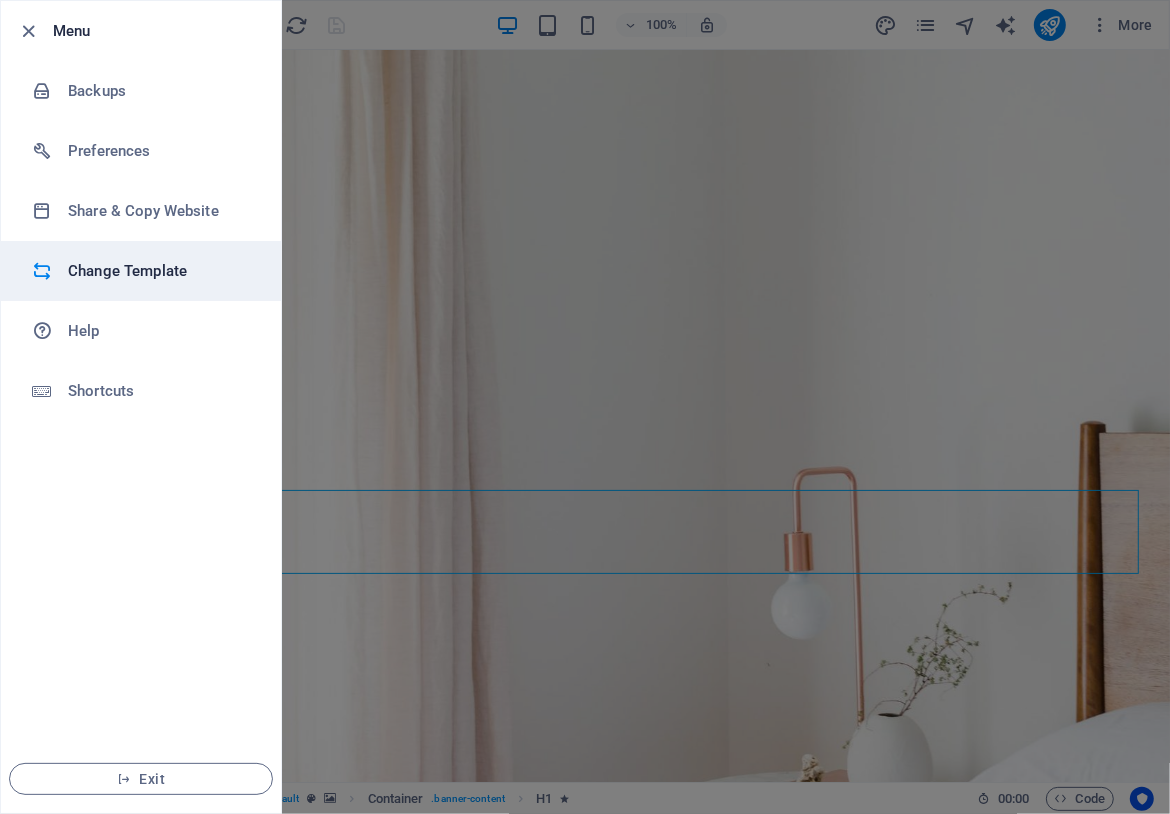 click on "Change Template" at bounding box center (160, 271) 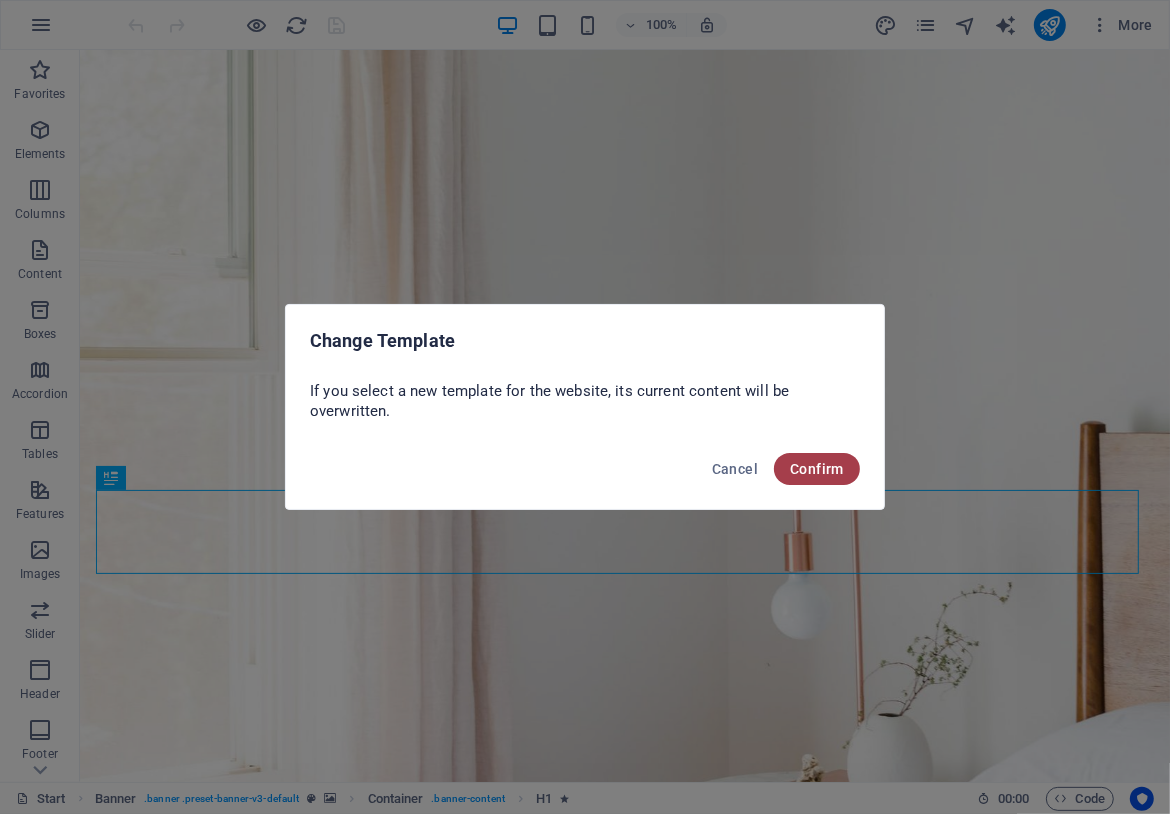 click on "Confirm" at bounding box center (817, 469) 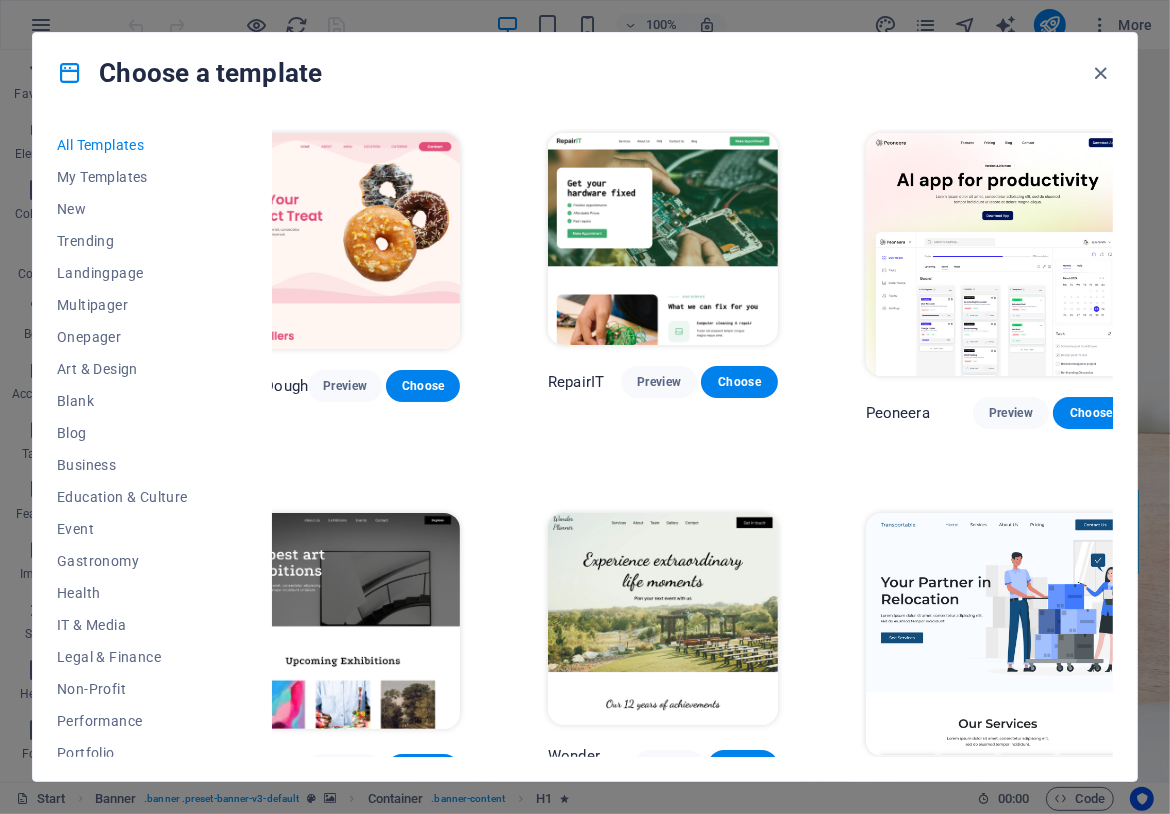 scroll, scrollTop: 0, scrollLeft: 76, axis: horizontal 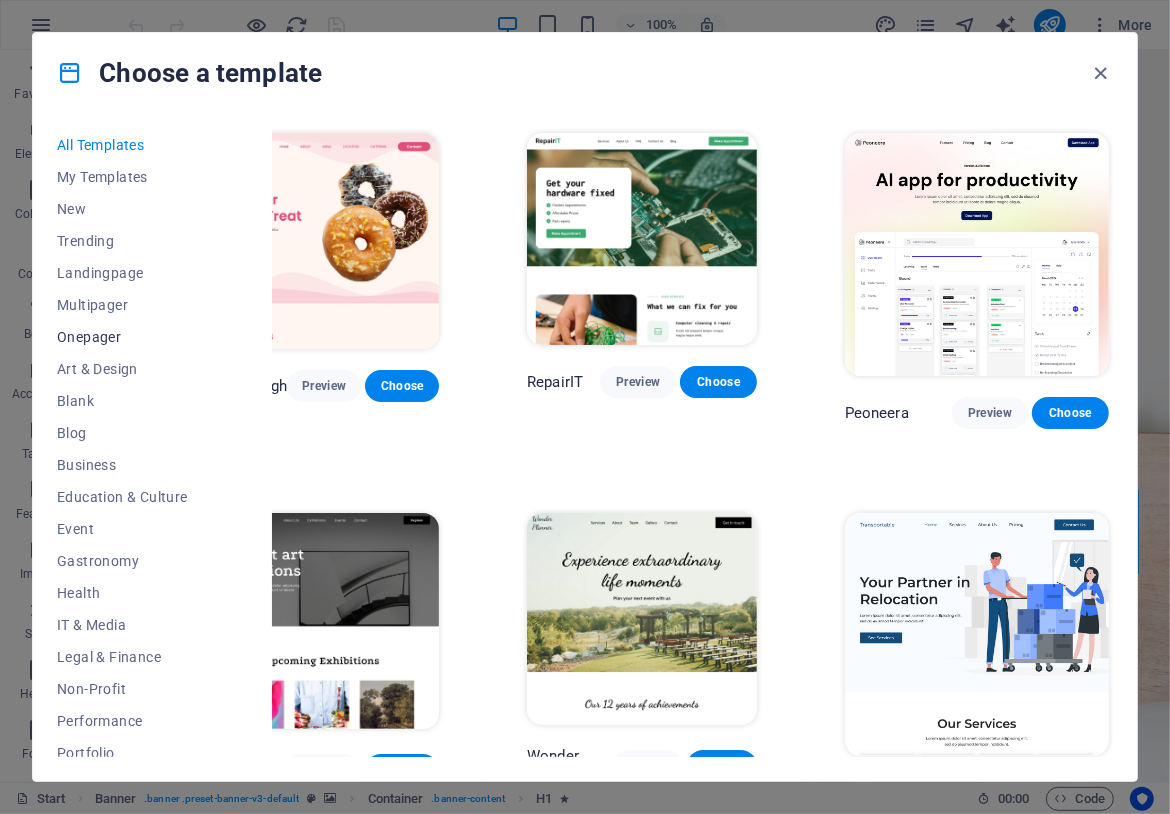 click on "Onepager" at bounding box center [122, 337] 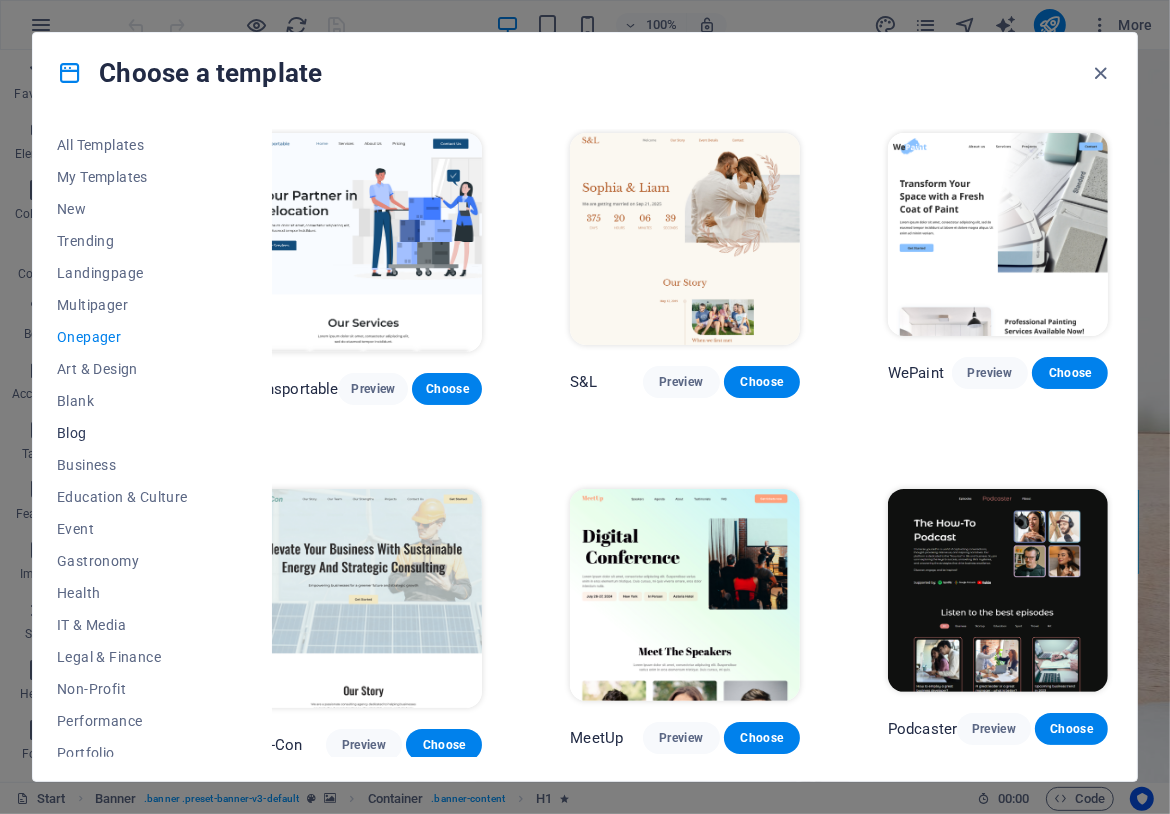 click on "Blog" at bounding box center [122, 433] 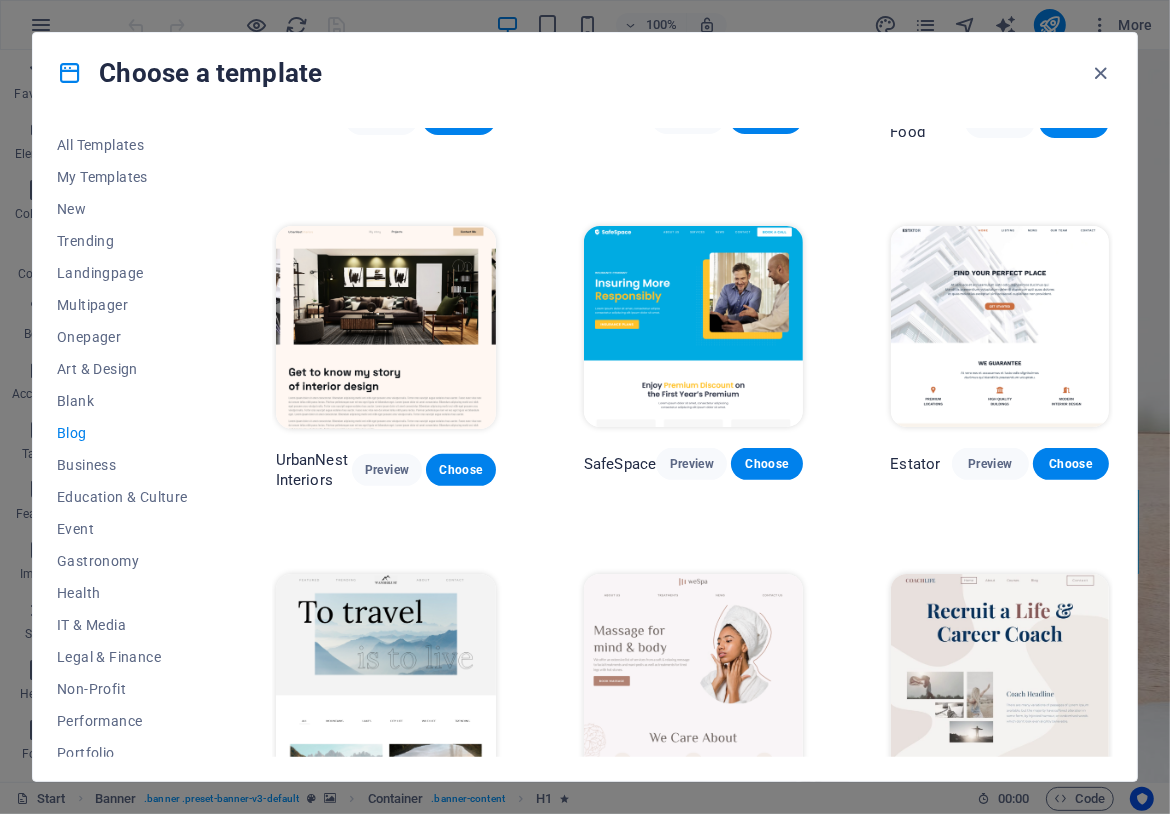 scroll, scrollTop: 700, scrollLeft: 0, axis: vertical 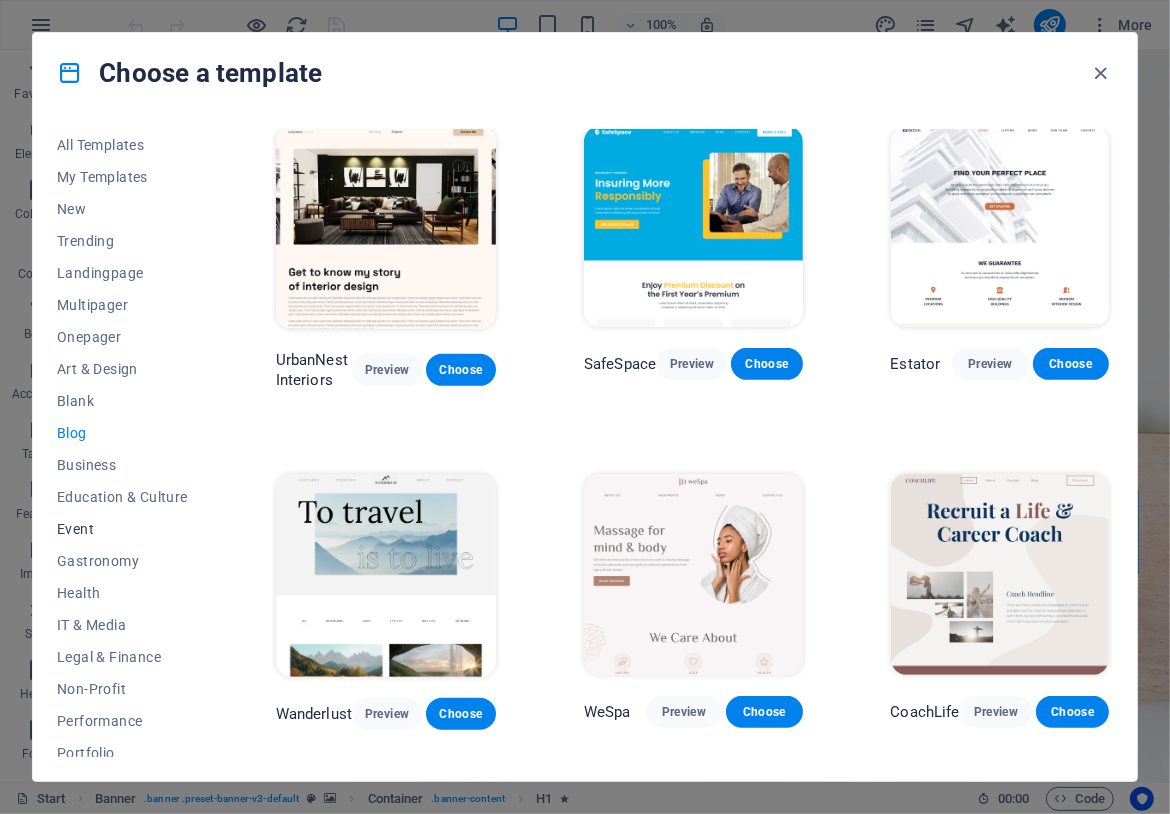 click on "Event" at bounding box center (122, 529) 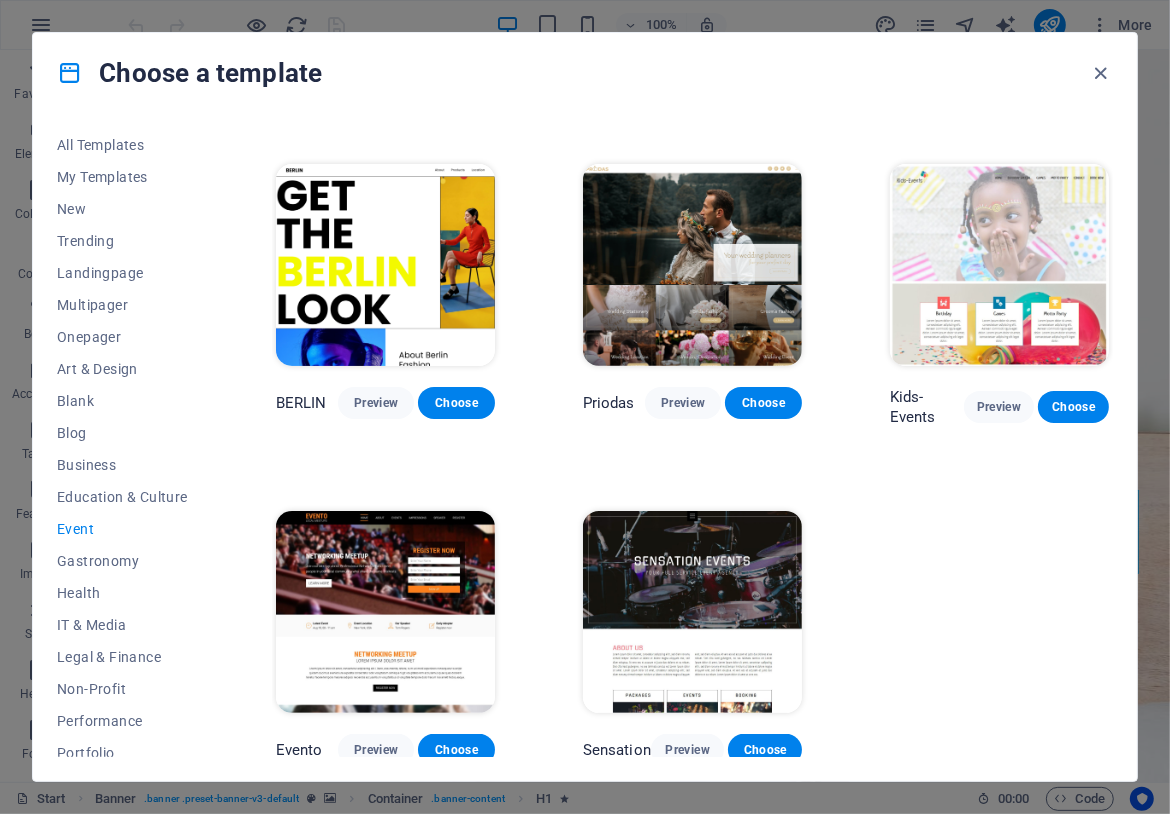 scroll, scrollTop: 0, scrollLeft: 0, axis: both 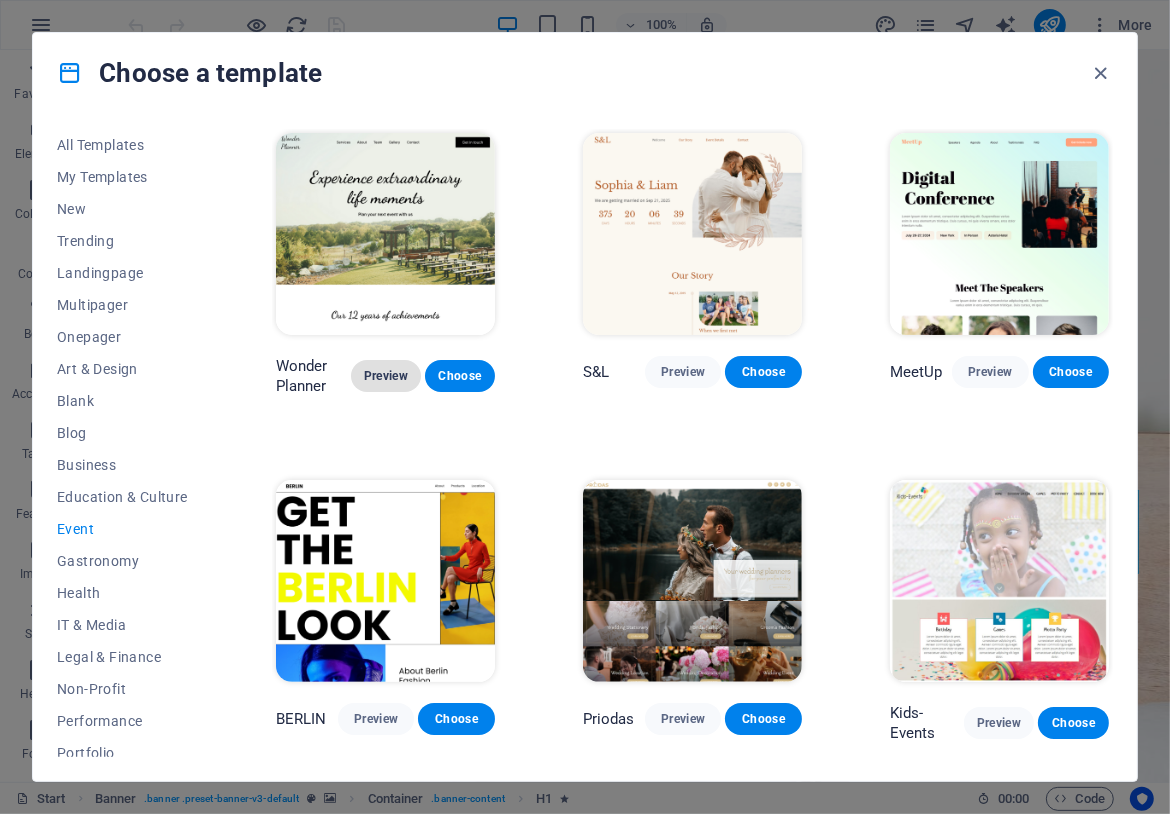 drag, startPoint x: 451, startPoint y: 377, endPoint x: 383, endPoint y: 385, distance: 68.46897 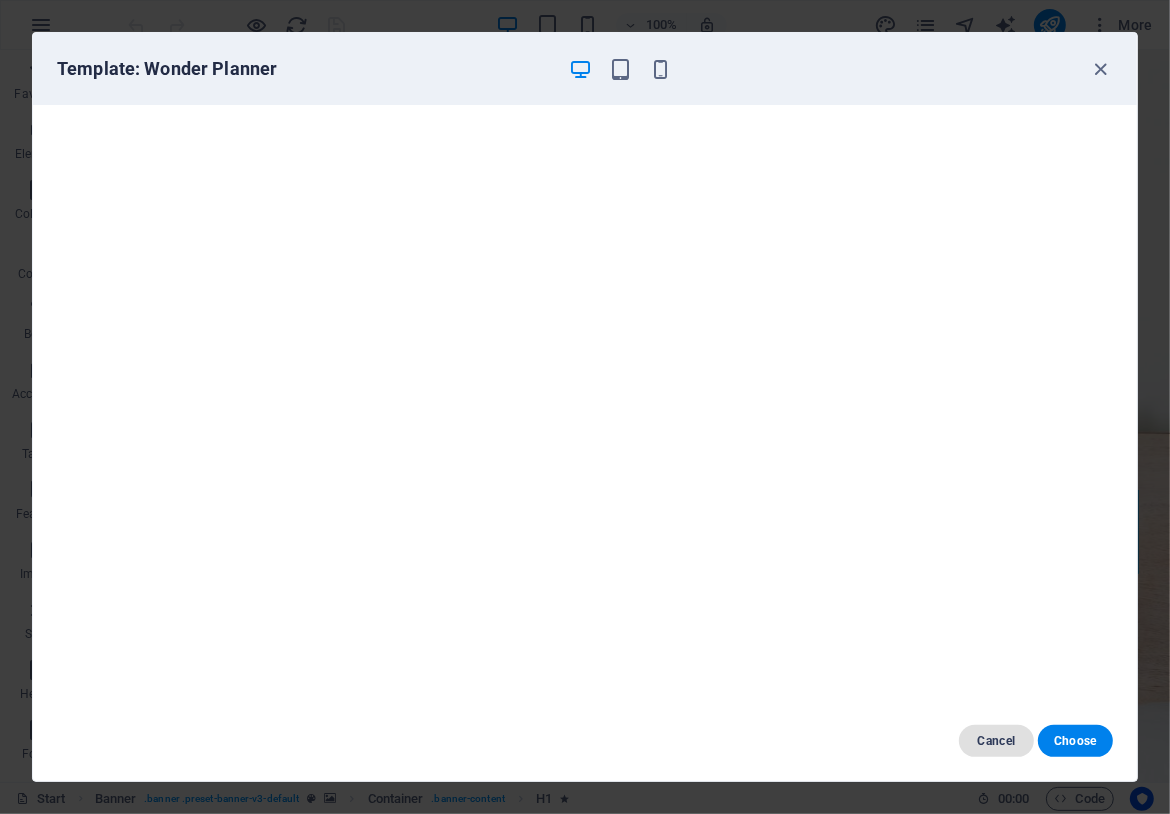 click on "Cancel" at bounding box center [996, 741] 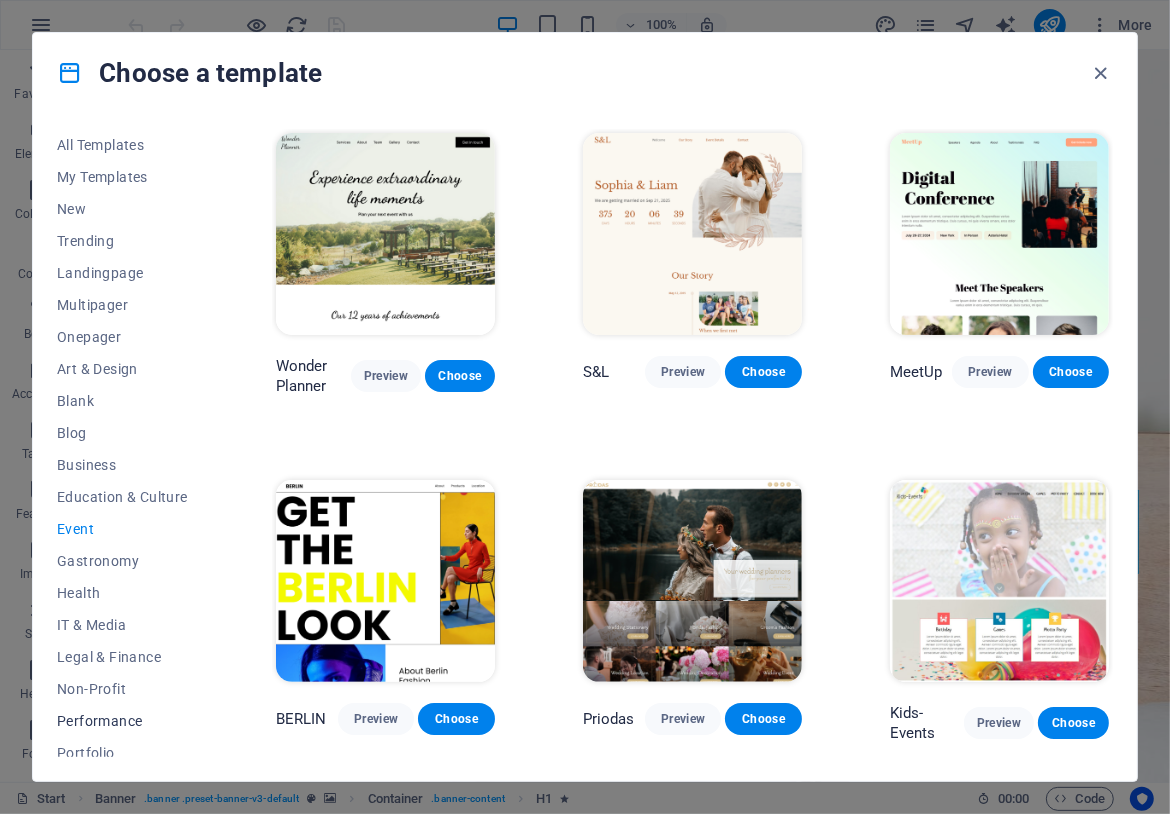 scroll, scrollTop: 171, scrollLeft: 0, axis: vertical 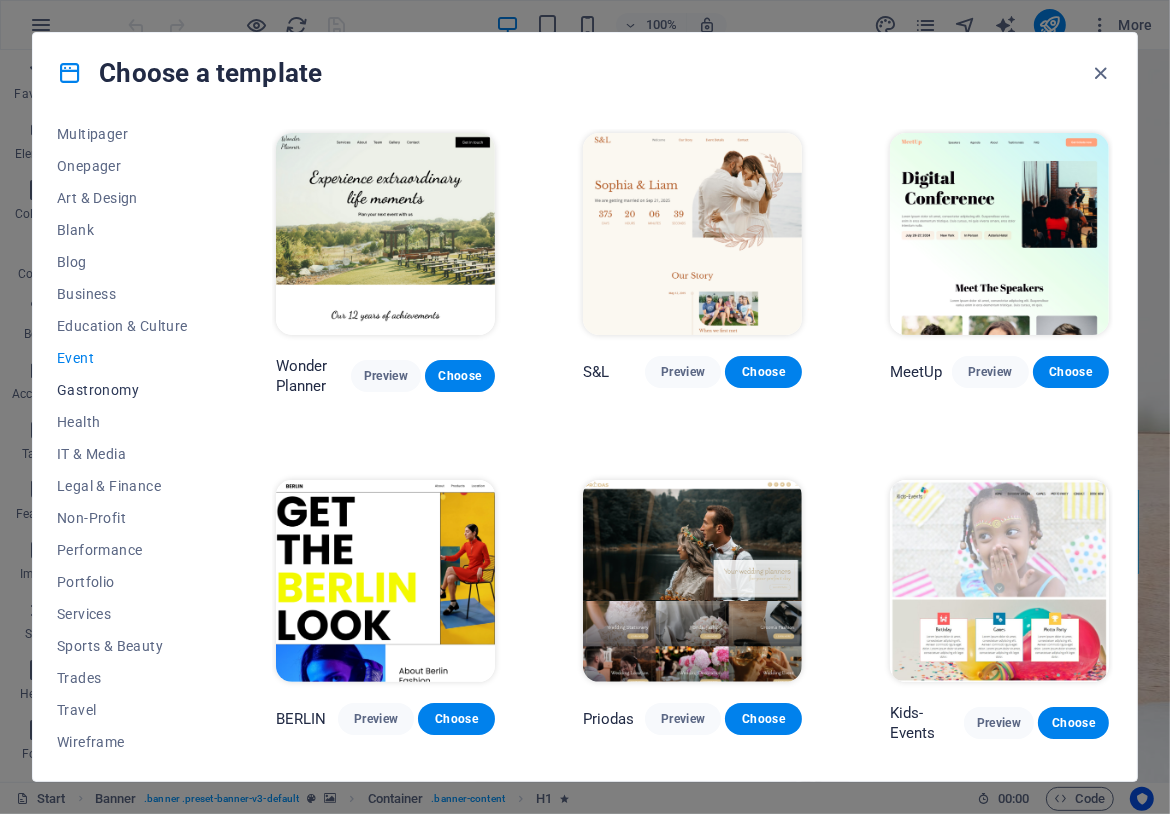 click on "Gastronomy" at bounding box center (122, 390) 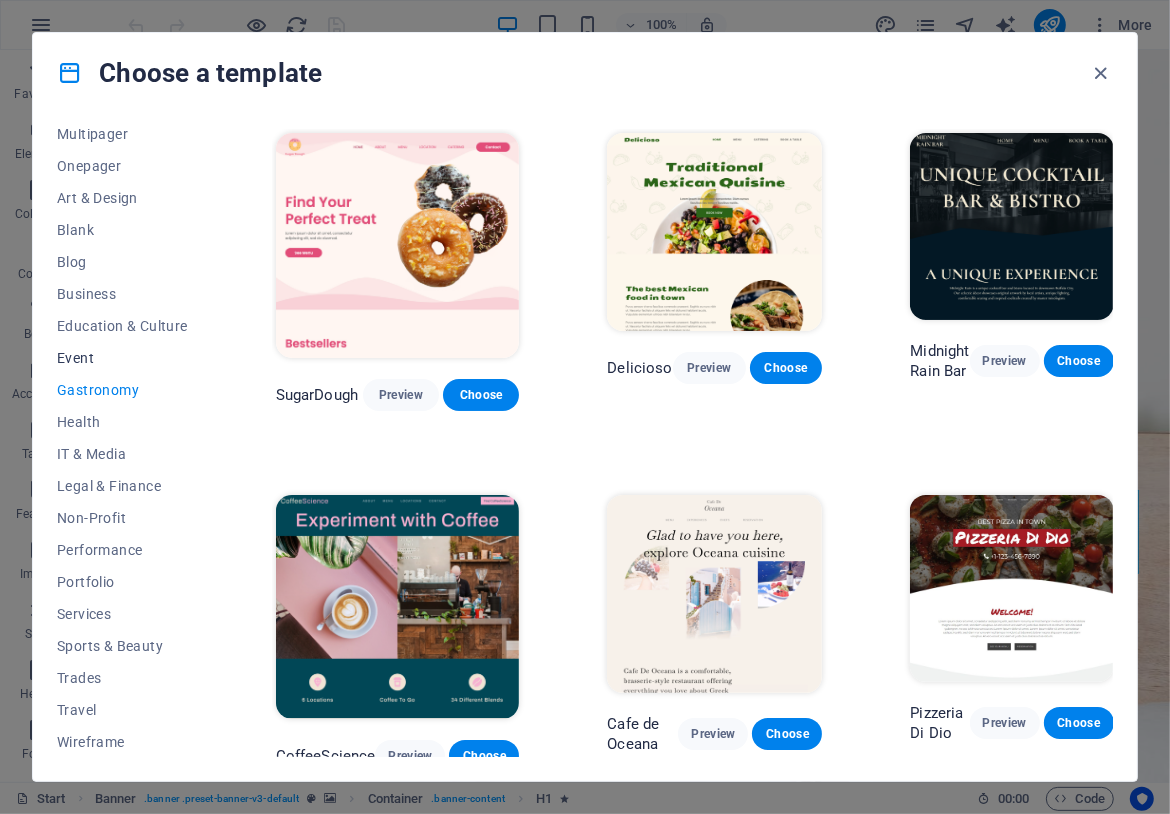 click on "Event" at bounding box center (122, 358) 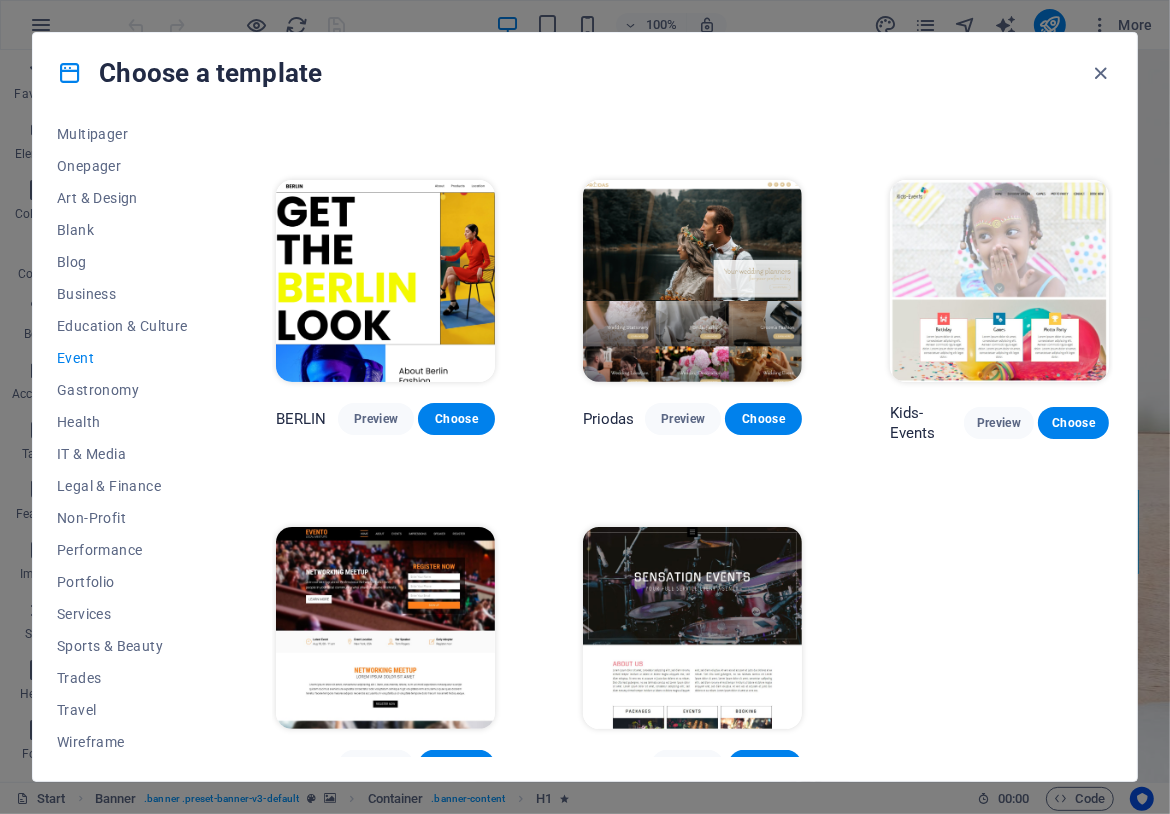 scroll, scrollTop: 316, scrollLeft: 0, axis: vertical 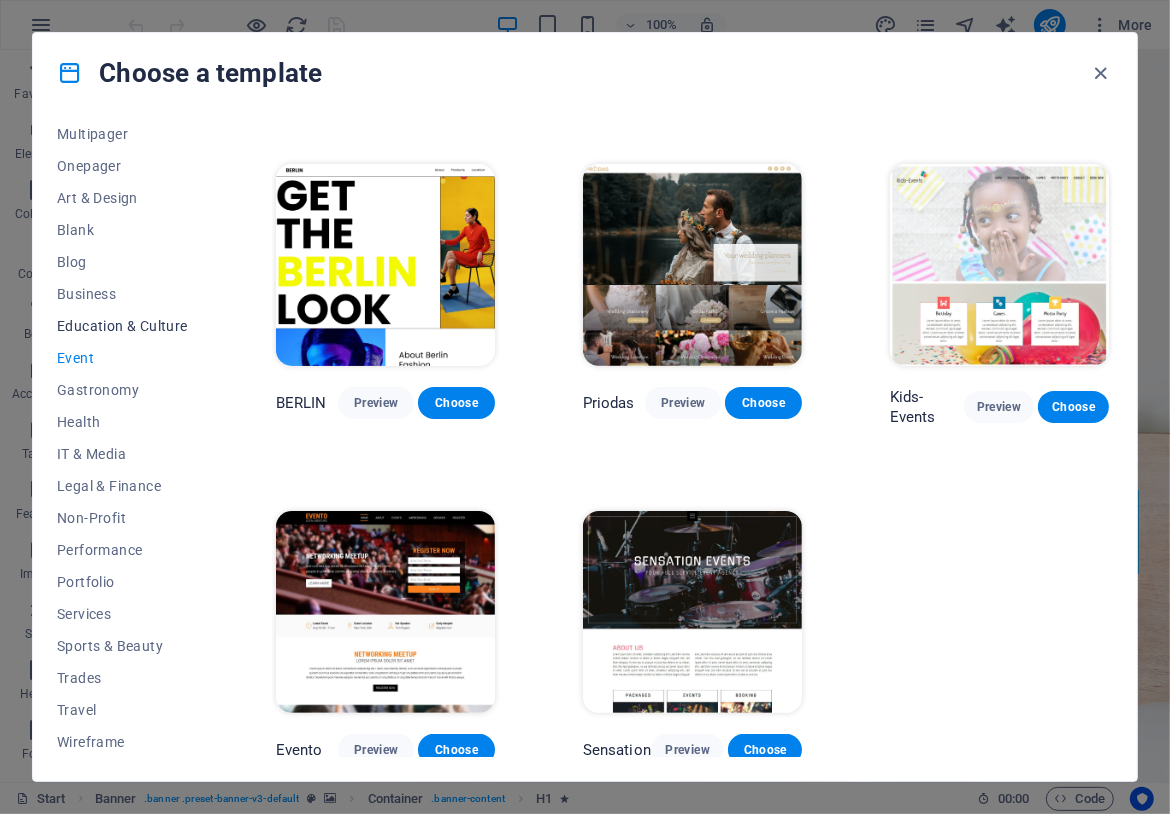 click on "Education & Culture" at bounding box center [122, 326] 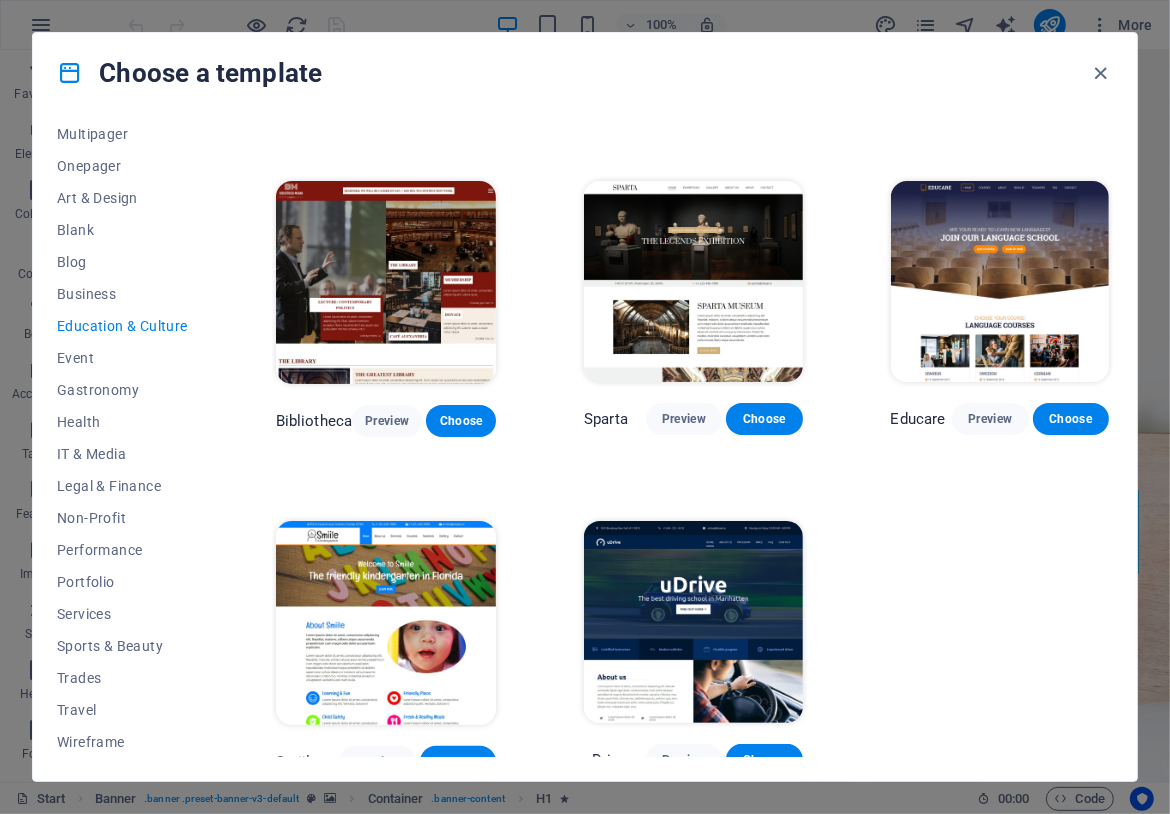scroll, scrollTop: 317, scrollLeft: 0, axis: vertical 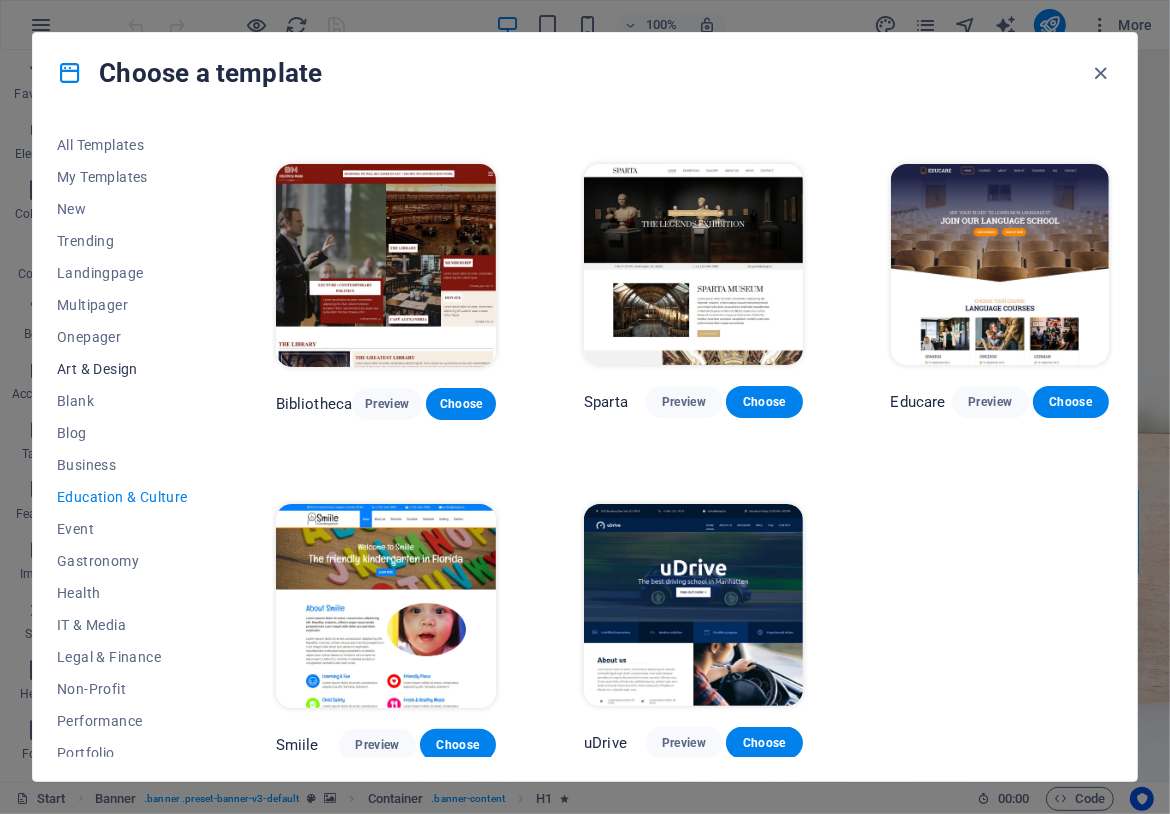 click on "Art & Design" at bounding box center [122, 369] 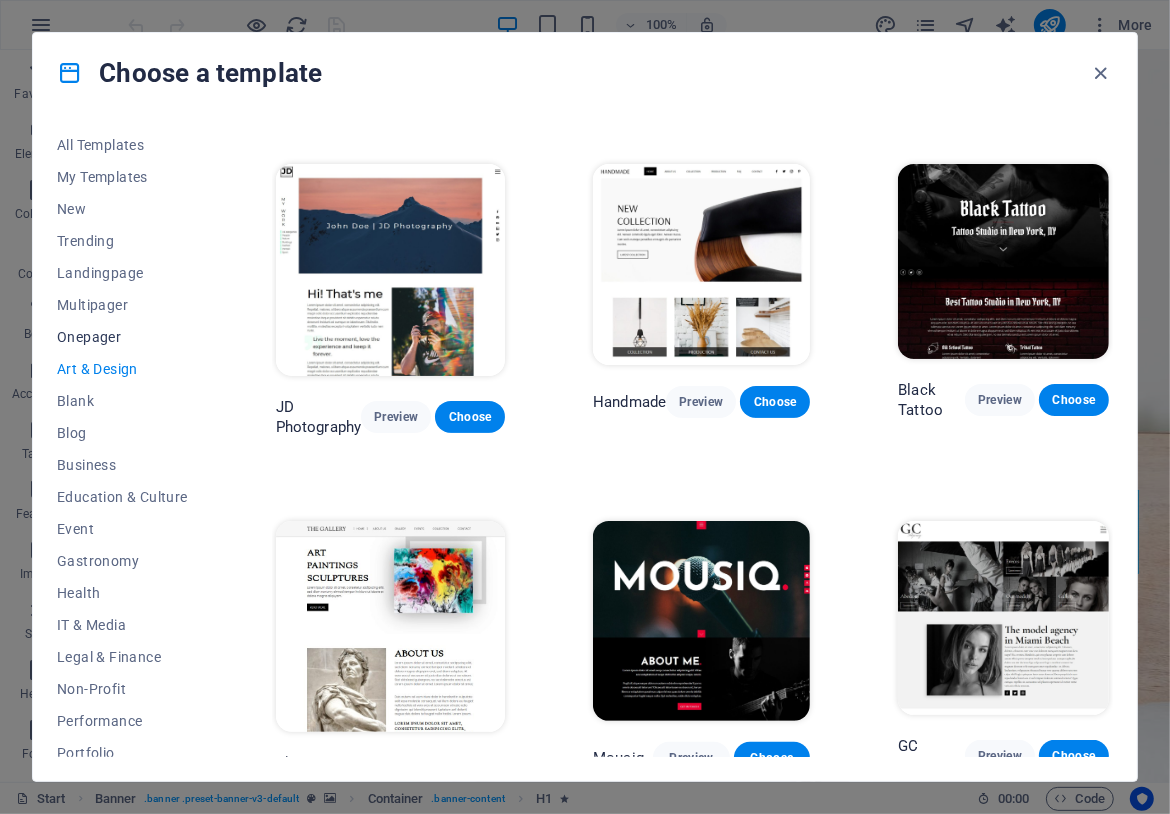 click on "Onepager" at bounding box center (122, 337) 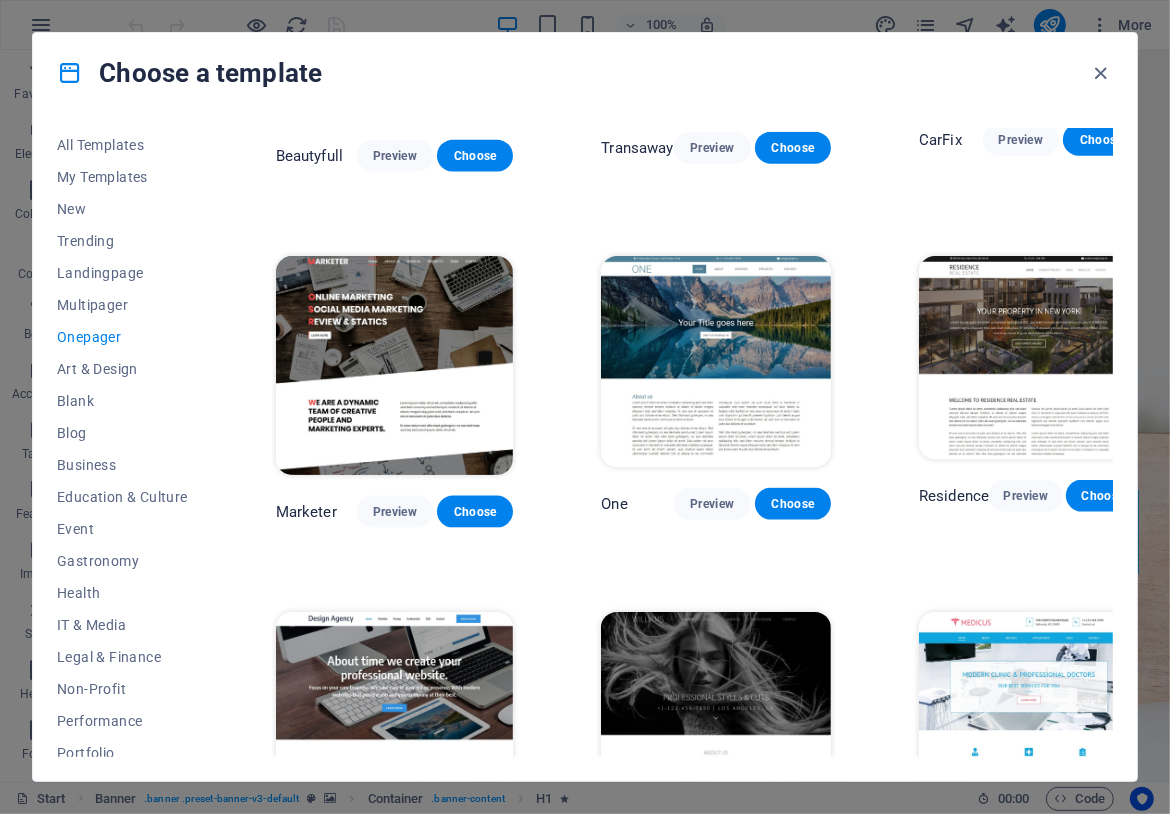 scroll, scrollTop: 7117, scrollLeft: 0, axis: vertical 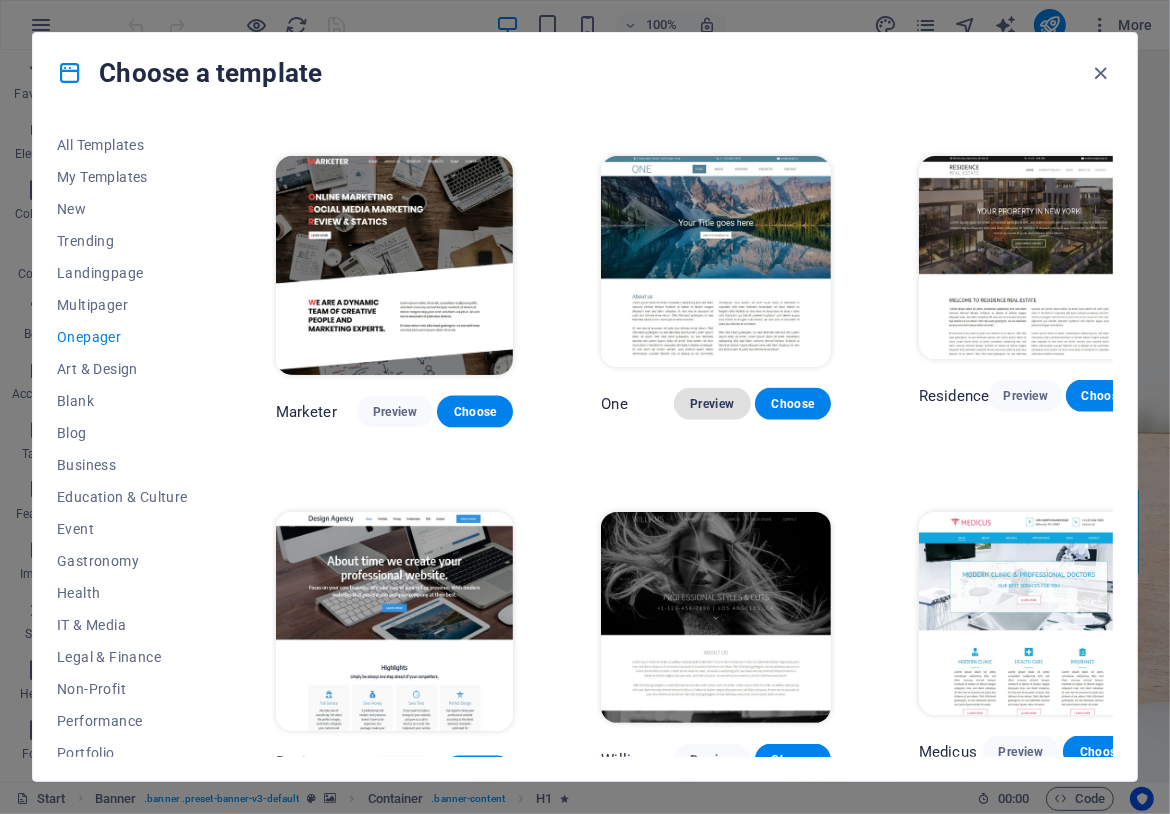 click on "Preview" at bounding box center [712, 404] 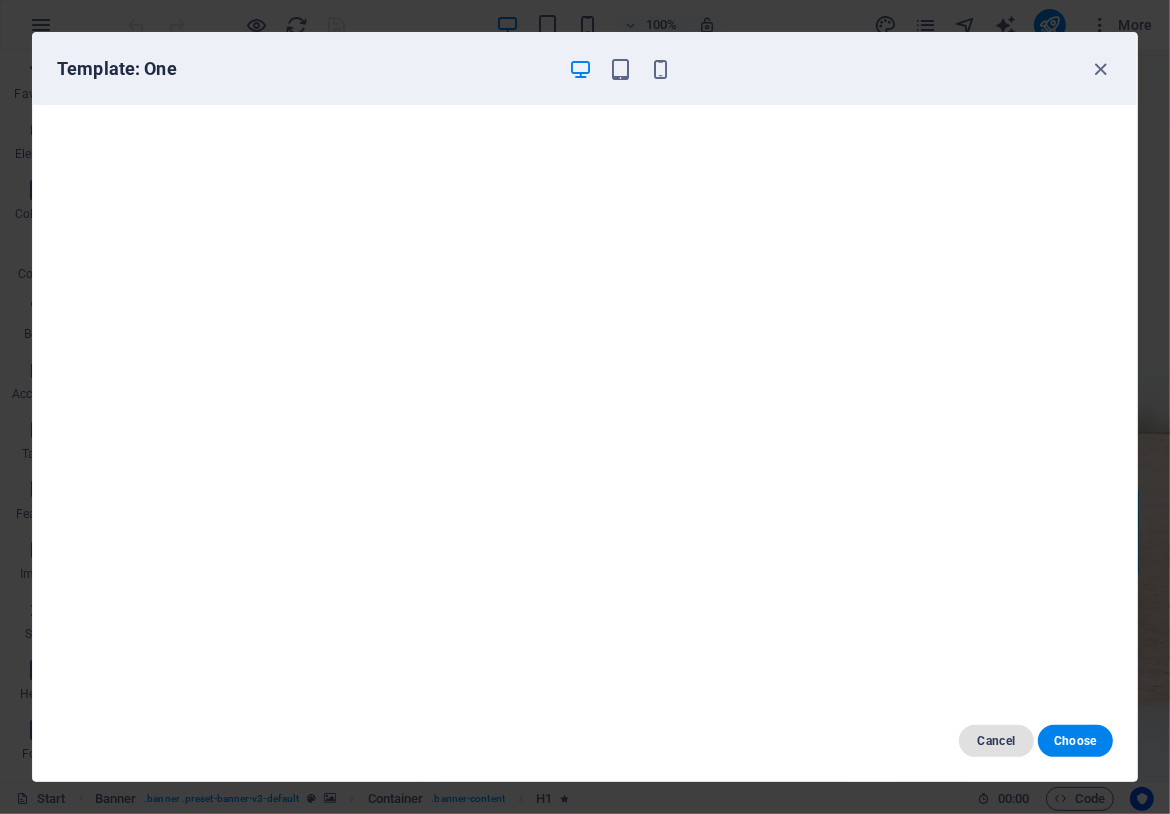 click on "Cancel" at bounding box center (996, 741) 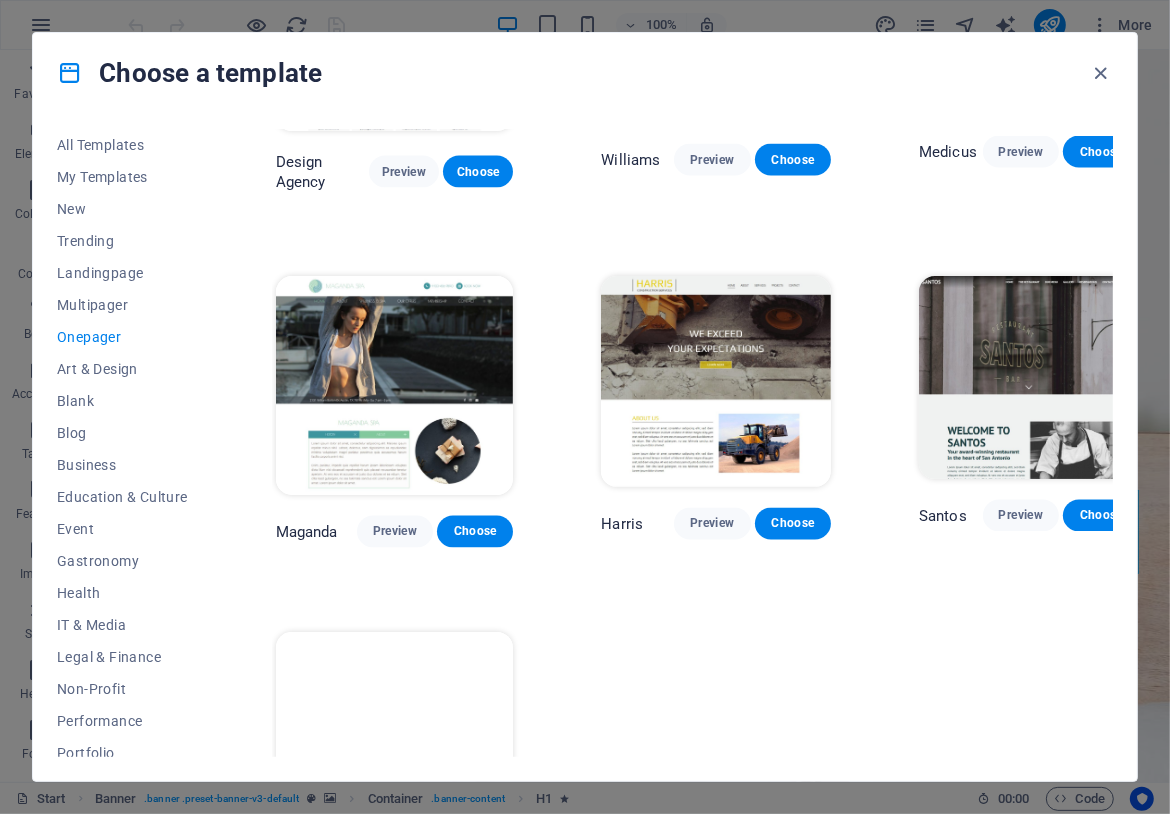 scroll, scrollTop: 7889, scrollLeft: 0, axis: vertical 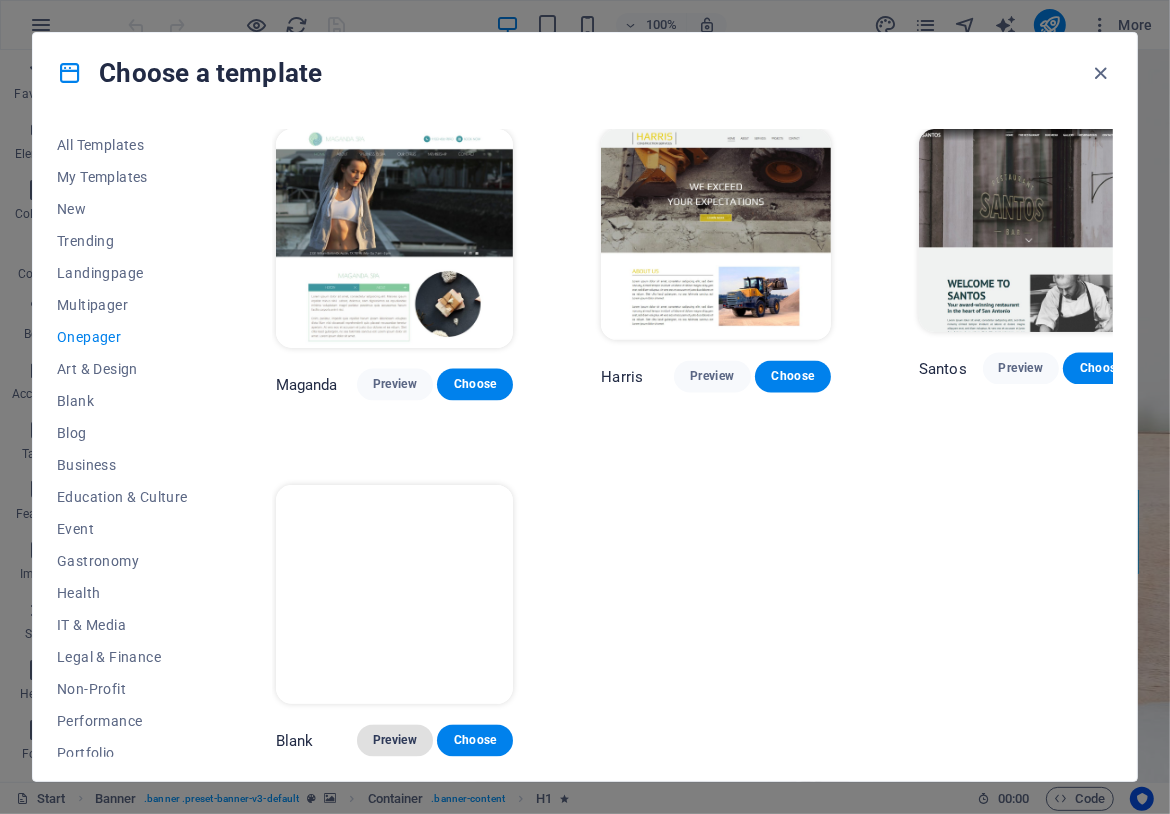 click on "Preview" at bounding box center [395, 741] 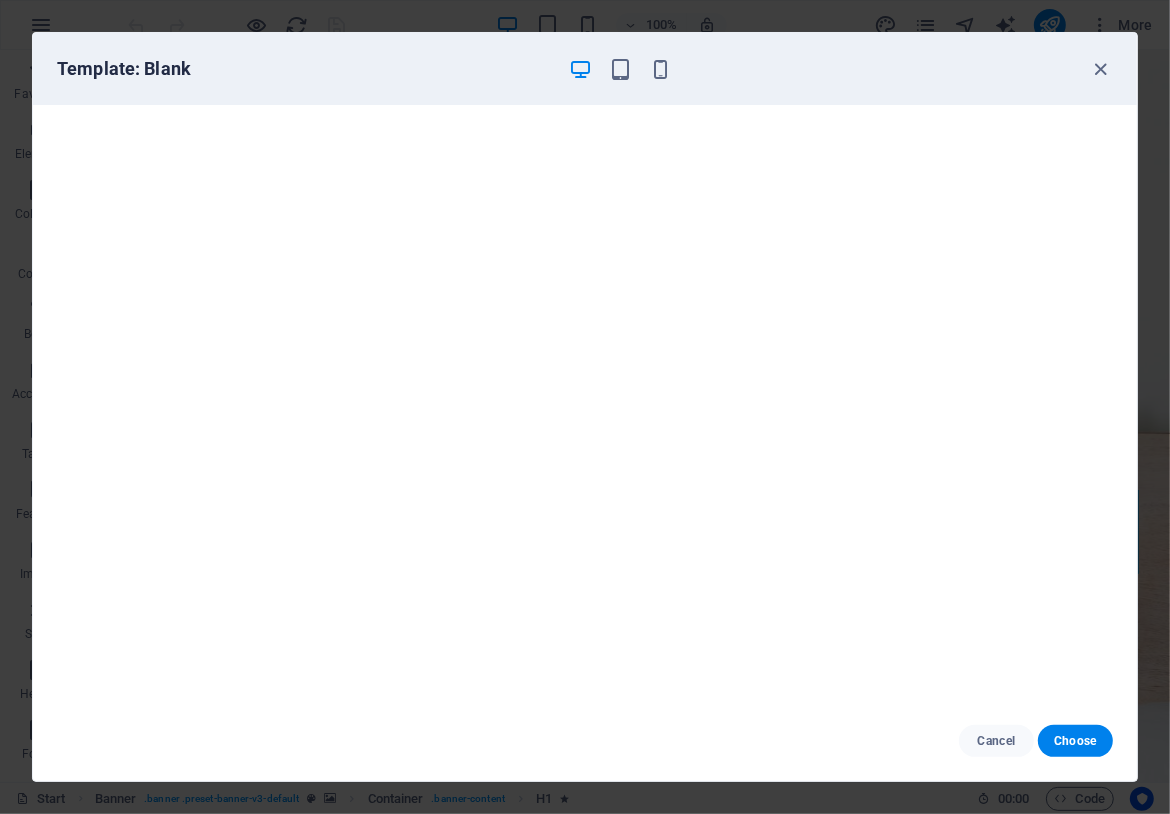 scroll, scrollTop: 4, scrollLeft: 0, axis: vertical 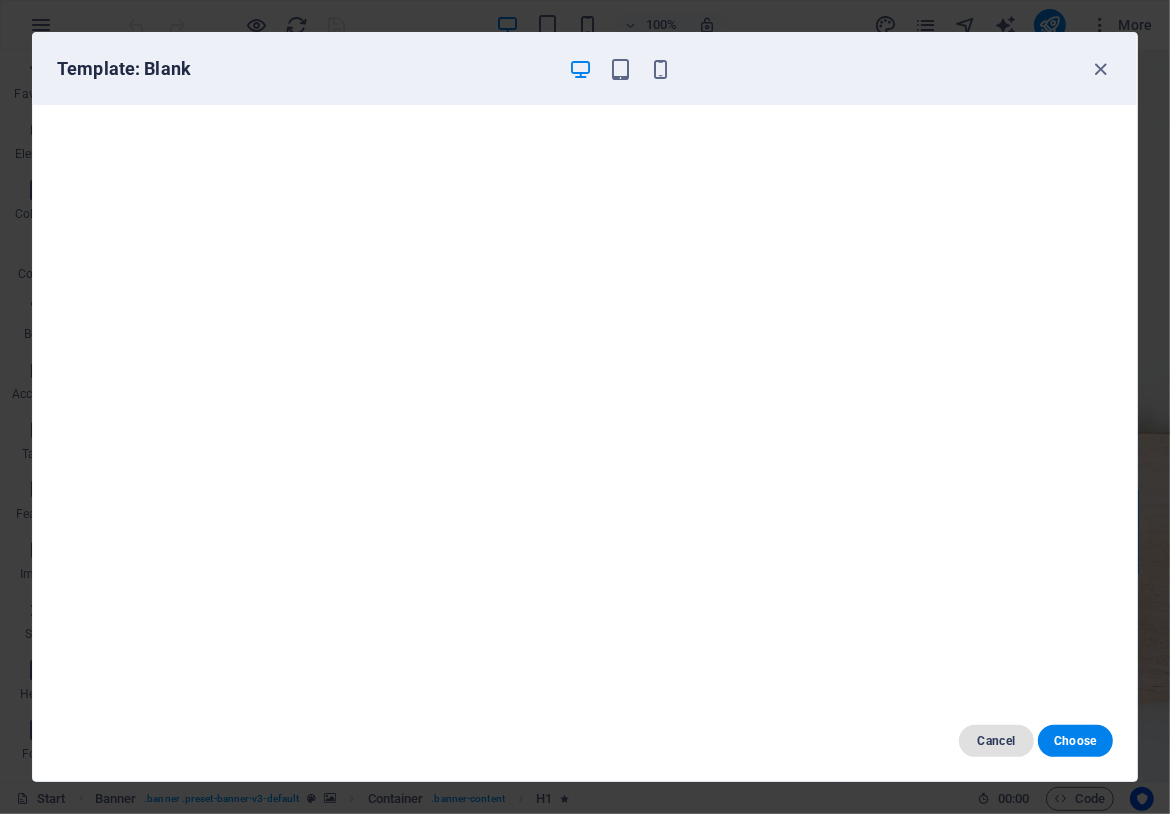 click on "Cancel" at bounding box center (996, 741) 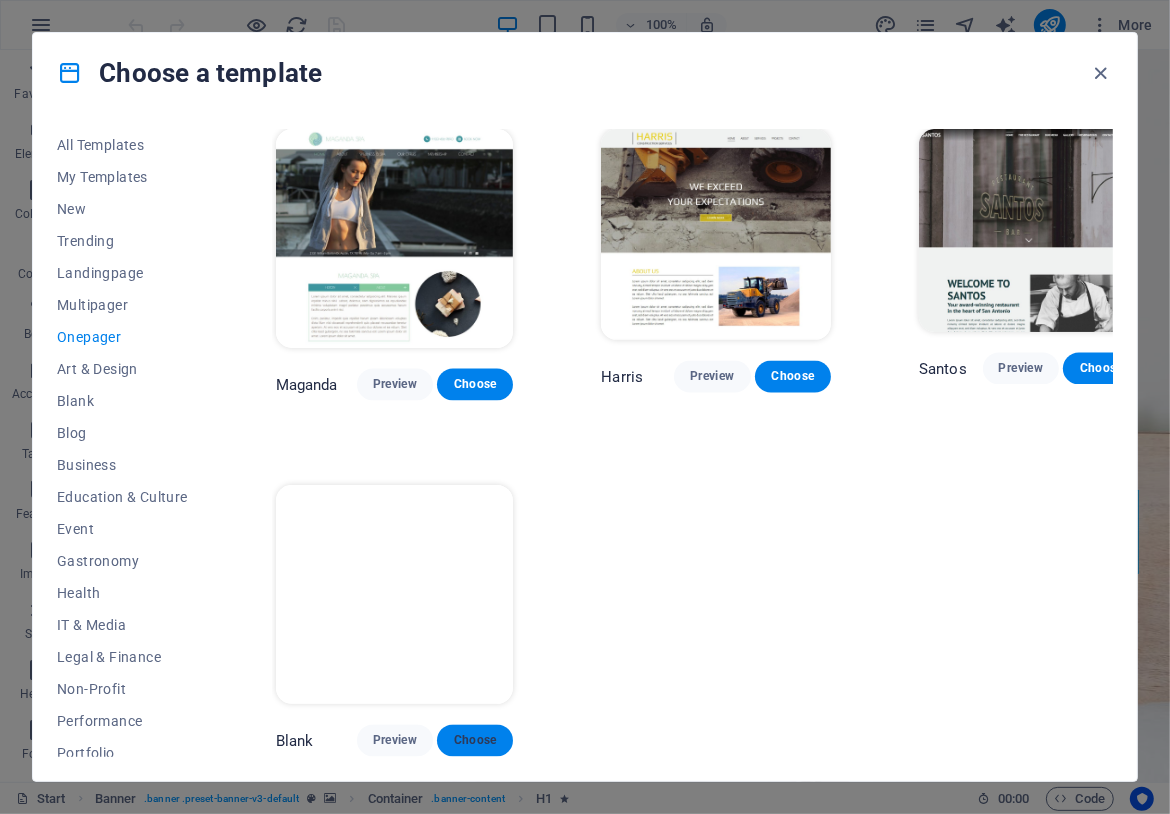 click on "Choose" at bounding box center [475, 741] 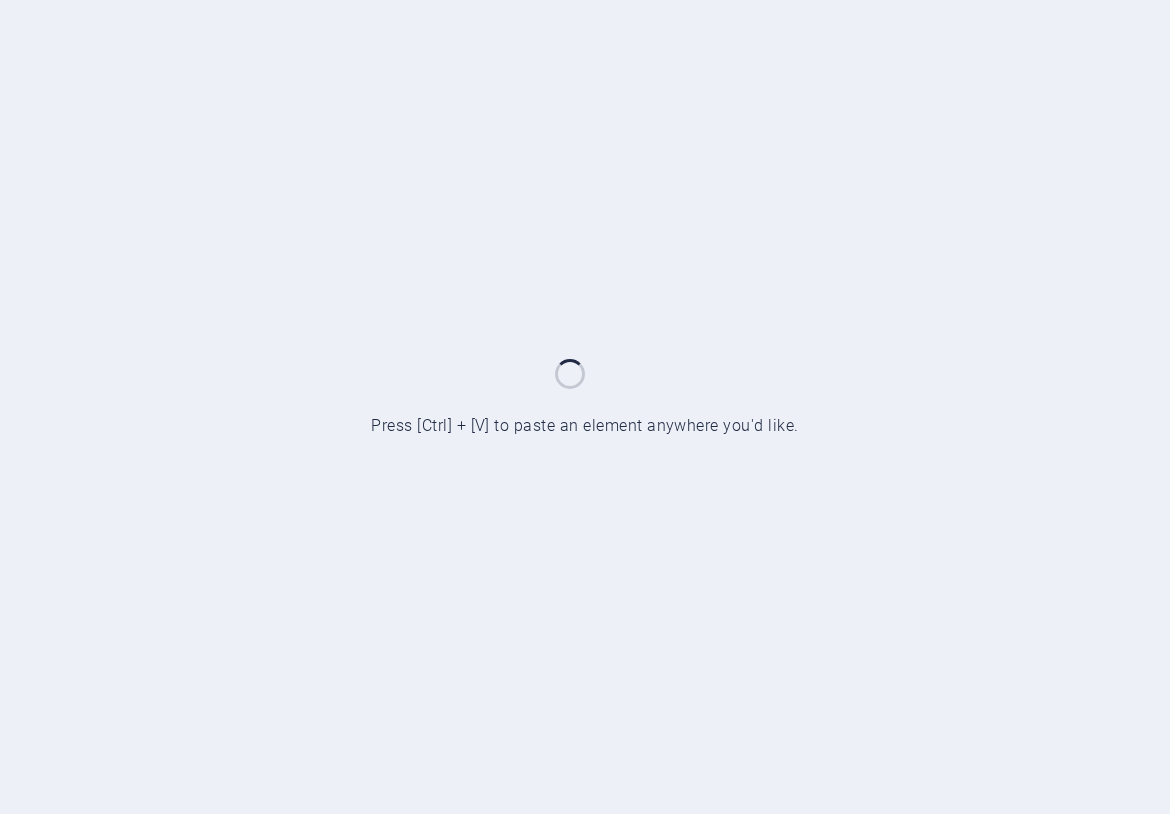 scroll, scrollTop: 0, scrollLeft: 0, axis: both 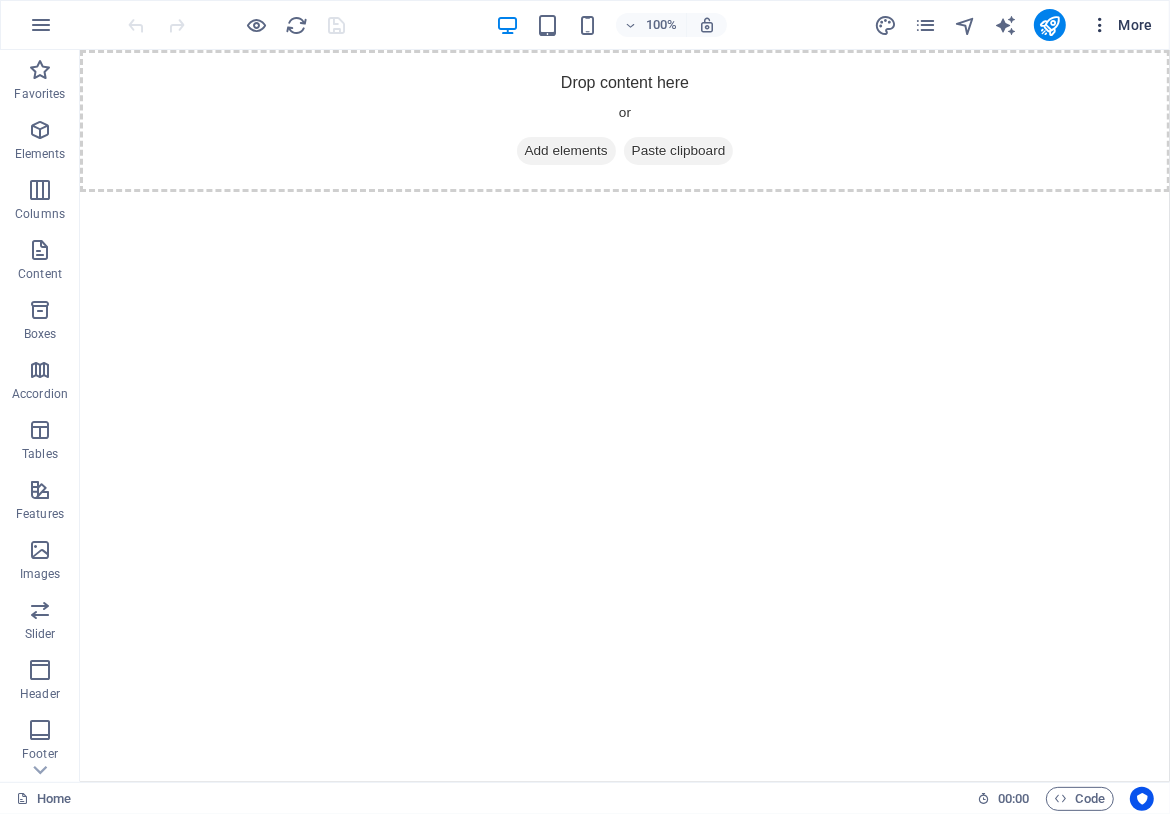 click at bounding box center (1100, 25) 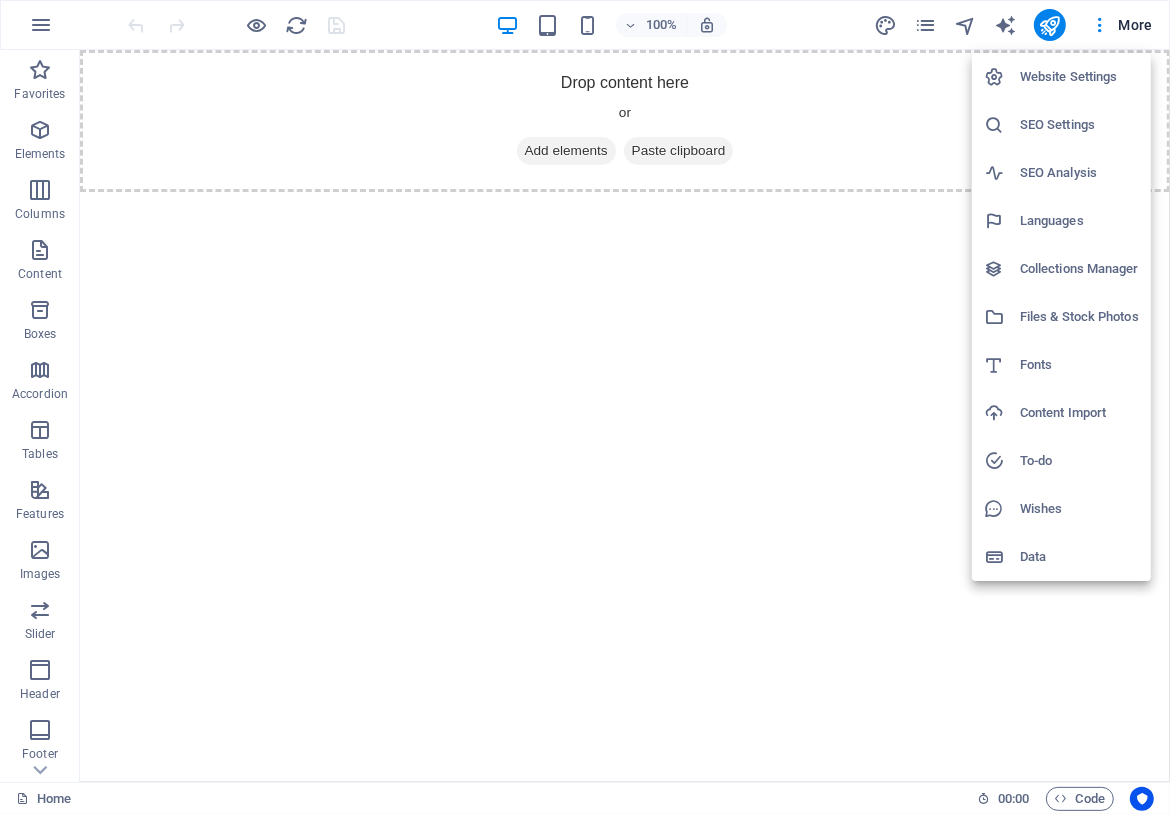 drag, startPoint x: 1079, startPoint y: 83, endPoint x: 1067, endPoint y: 234, distance: 151.47607 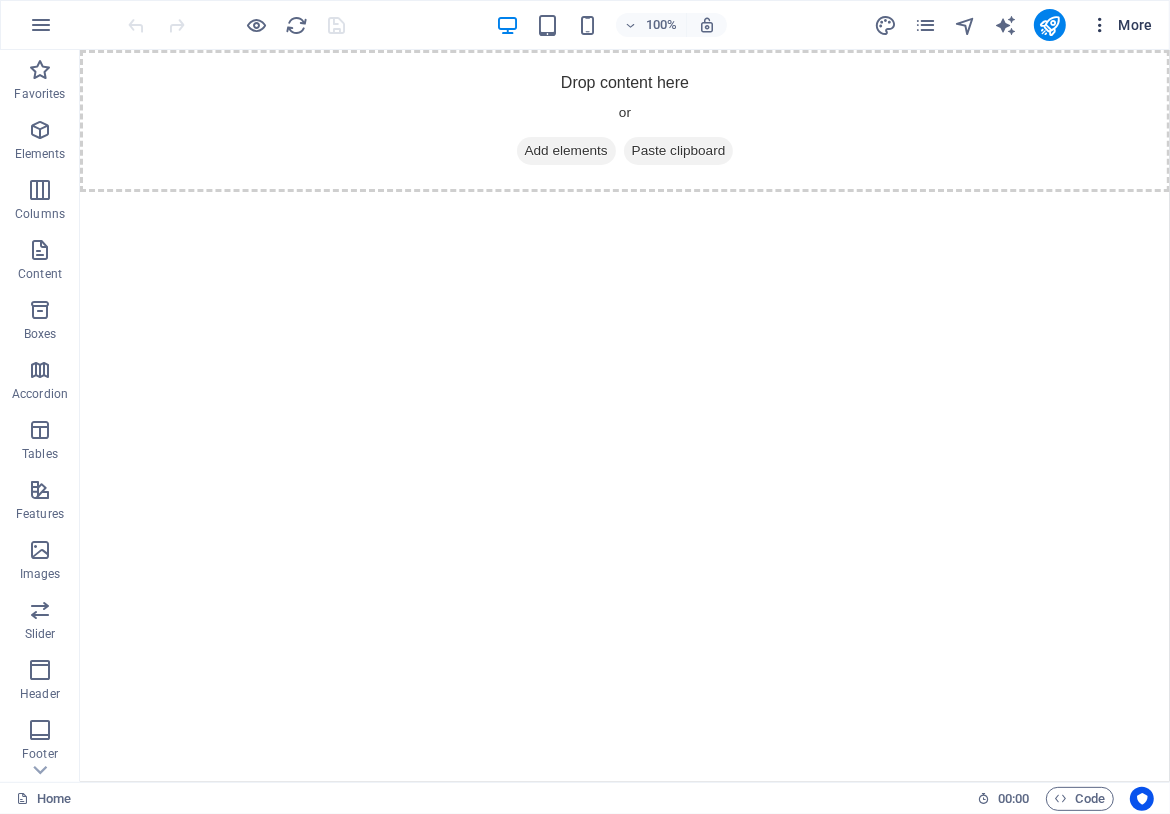 click at bounding box center (1100, 25) 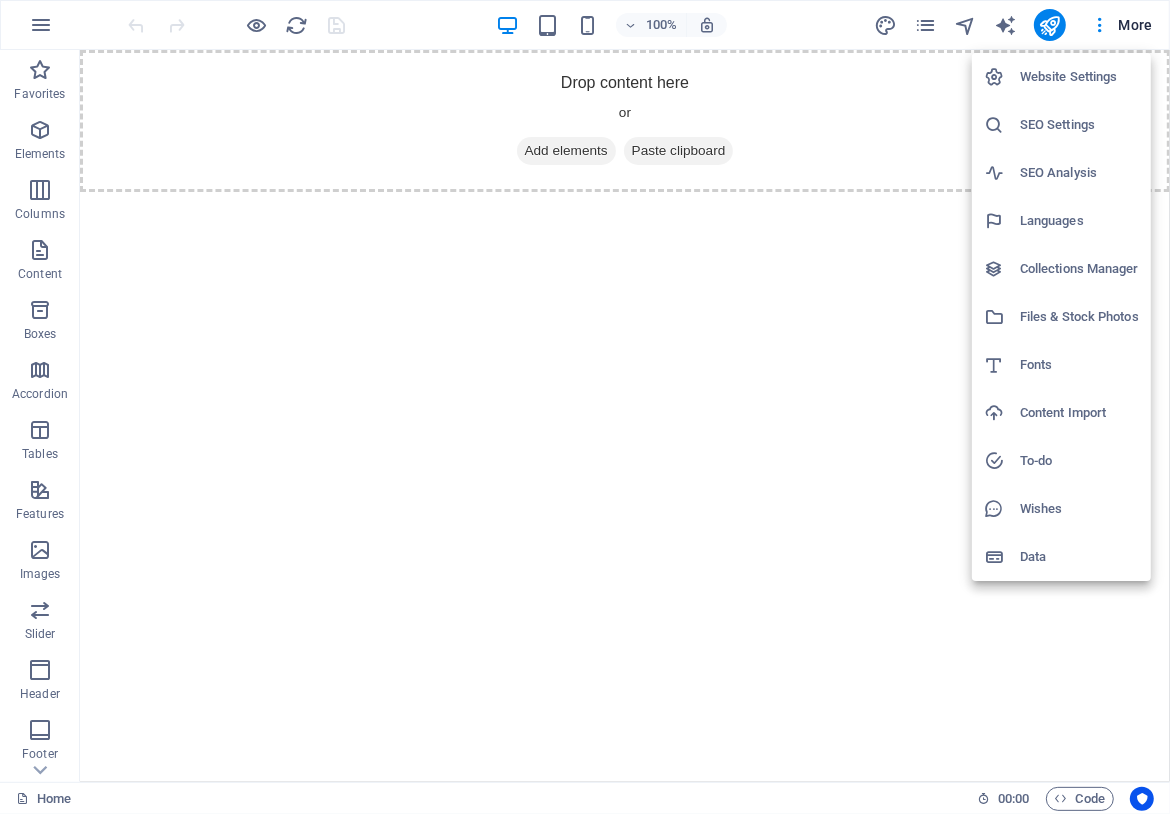 click on "Languages" at bounding box center [1079, 221] 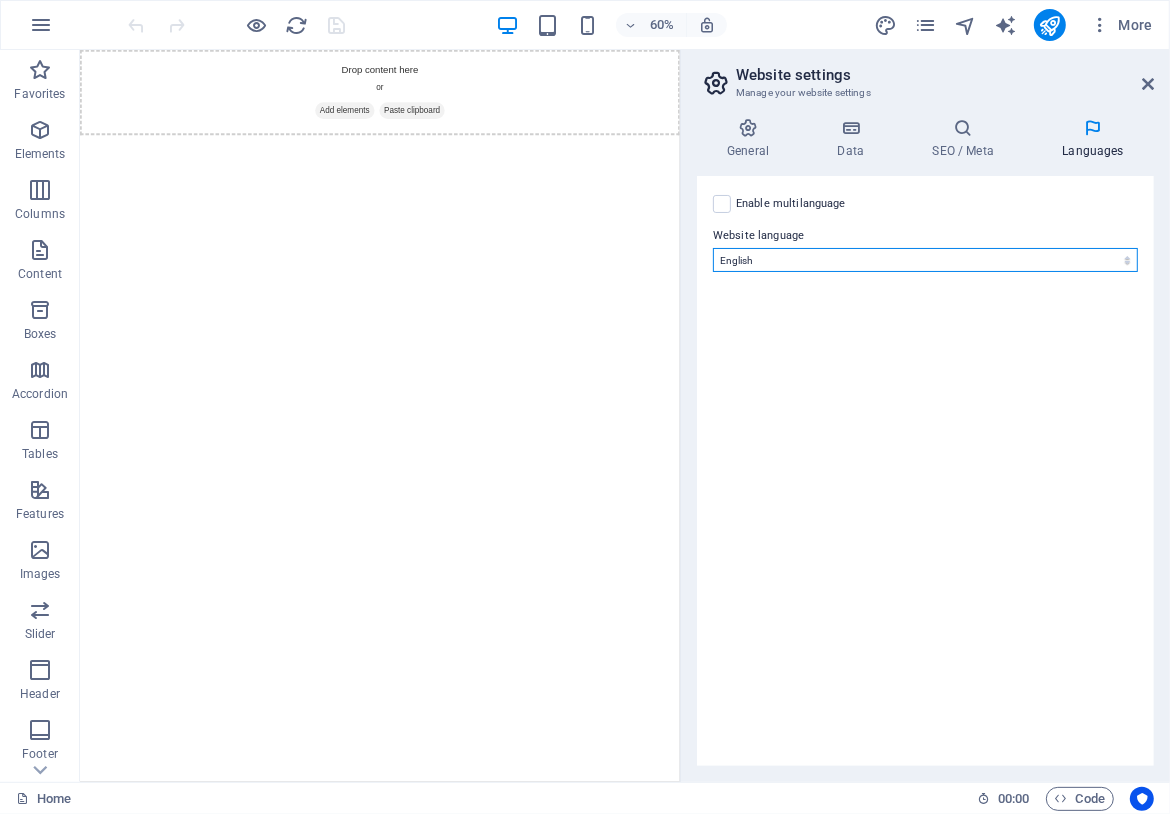 click on "Abkhazian Afar Afrikaans Akan Albanian Amharic Arabic Aragonese Armenian Assamese Avaric Avestan Aymara Azerbaijani Bambara Bashkir Basque Belarusian Bengali Bihari languages Bislama Bokmål Bosnian Breton Bulgarian Burmese Catalan Central Khmer Chamorro Chechen Chinese Church Slavic Chuvash Cornish Corsican Cree Croatian Czech Danish Dutch Dzongkha English Esperanto Estonian Ewe Faroese Farsi (Persian) Fijian Finnish French Fulah Gaelic Galician Ganda Georgian German Greek Greenlandic Guaraní Gujarati Haitian Creole Hausa Hebrew Herero Hindi Hiri Motu Hungarian Icelandic Ido Igbo Indonesian Interlingua Interlingue Inuktitut Inupiaq Irish Italian Japanese Javanese Kannada Kanuri Kashmiri Kazakh Kikuyu Kinyarwanda Komi Kongo Korean Kurdish Kwanyama Kyrgyz Lao Latin Latvian Limburgish Lingala Lithuanian Luba-Katanga Luxembourgish Macedonian Malagasy Malay Malayalam Maldivian Maltese Manx Maori Marathi Marshallese Mongolian Nauru Navajo Ndonga Nepali North Ndebele Northern Sami Norwegian Norwegian Nynorsk Nuosu" at bounding box center [925, 260] 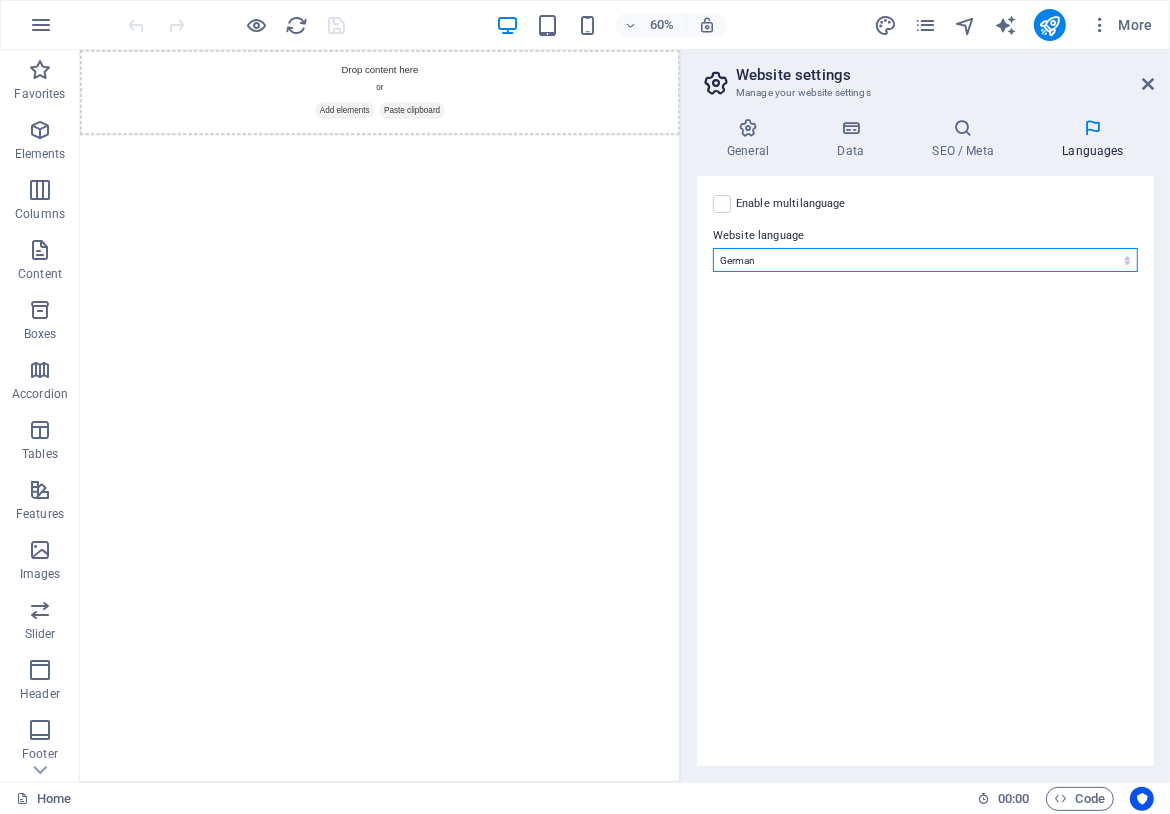 click on "Abkhazian Afar Afrikaans Akan Albanian Amharic Arabic Aragonese Armenian Assamese Avaric Avestan Aymara Azerbaijani Bambara Bashkir Basque Belarusian Bengali Bihari languages Bislama Bokmål Bosnian Breton Bulgarian Burmese Catalan Central Khmer Chamorro Chechen Chinese Church Slavic Chuvash Cornish Corsican Cree Croatian Czech Danish Dutch Dzongkha English Esperanto Estonian Ewe Faroese Farsi (Persian) Fijian Finnish French Fulah Gaelic Galician Ganda Georgian German Greek Greenlandic Guaraní Gujarati Haitian Creole Hausa Hebrew Herero Hindi Hiri Motu Hungarian Icelandic Ido Igbo Indonesian Interlingua Interlingue Inuktitut Inupiaq Irish Italian Japanese Javanese Kannada Kanuri Kashmiri Kazakh Kikuyu Kinyarwanda Komi Kongo Korean Kurdish Kwanyama Kyrgyz Lao Latin Latvian Limburgish Lingala Lithuanian Luba-Katanga Luxembourgish Macedonian Malagasy Malay Malayalam Maldivian Maltese Manx Maori Marathi Marshallese Mongolian Nauru Navajo Ndonga Nepali North Ndebele Northern Sami Norwegian Norwegian Nynorsk Nuosu" at bounding box center (925, 260) 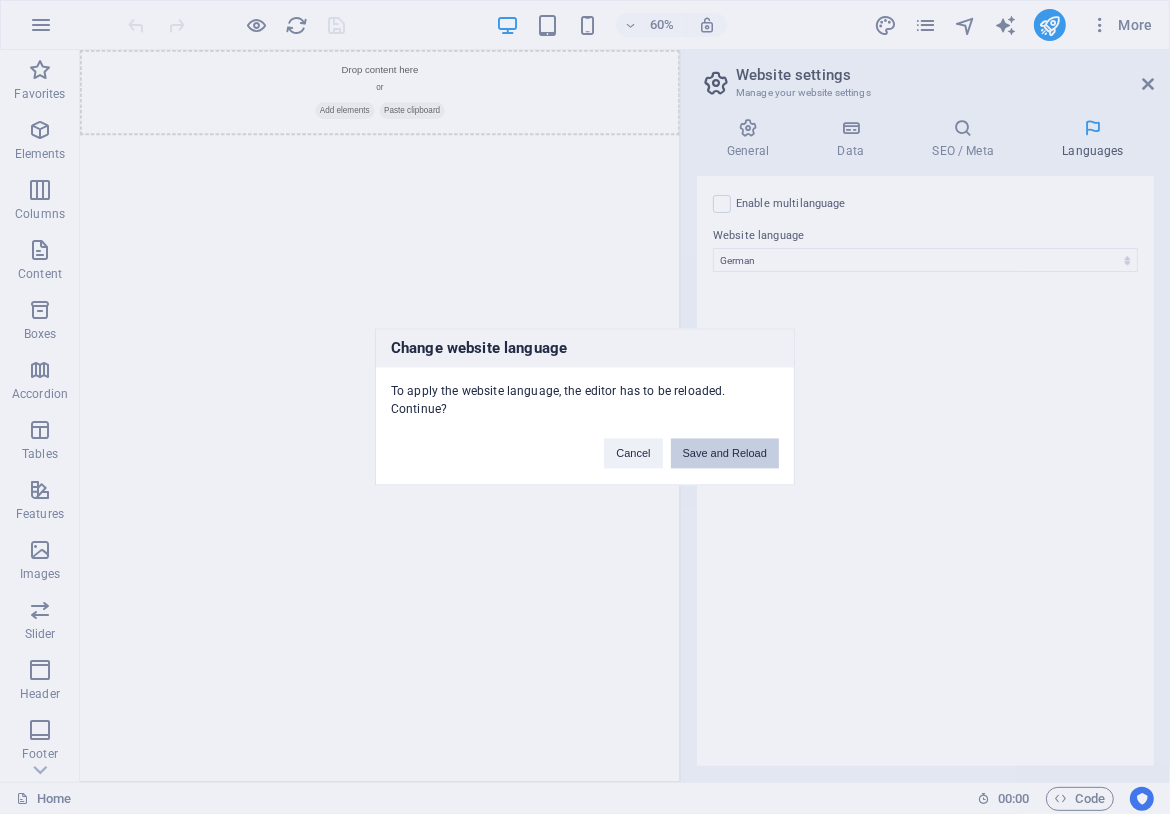 click on "Save and Reload" at bounding box center (725, 454) 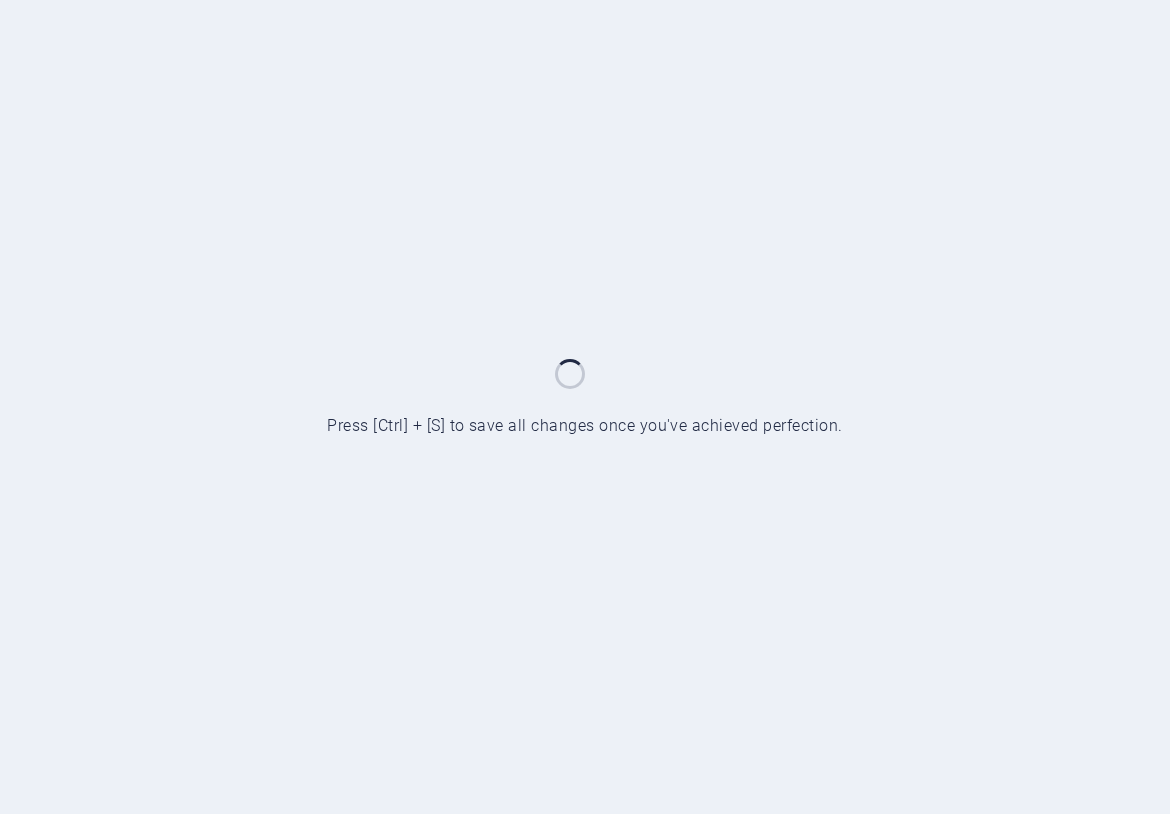 scroll, scrollTop: 0, scrollLeft: 0, axis: both 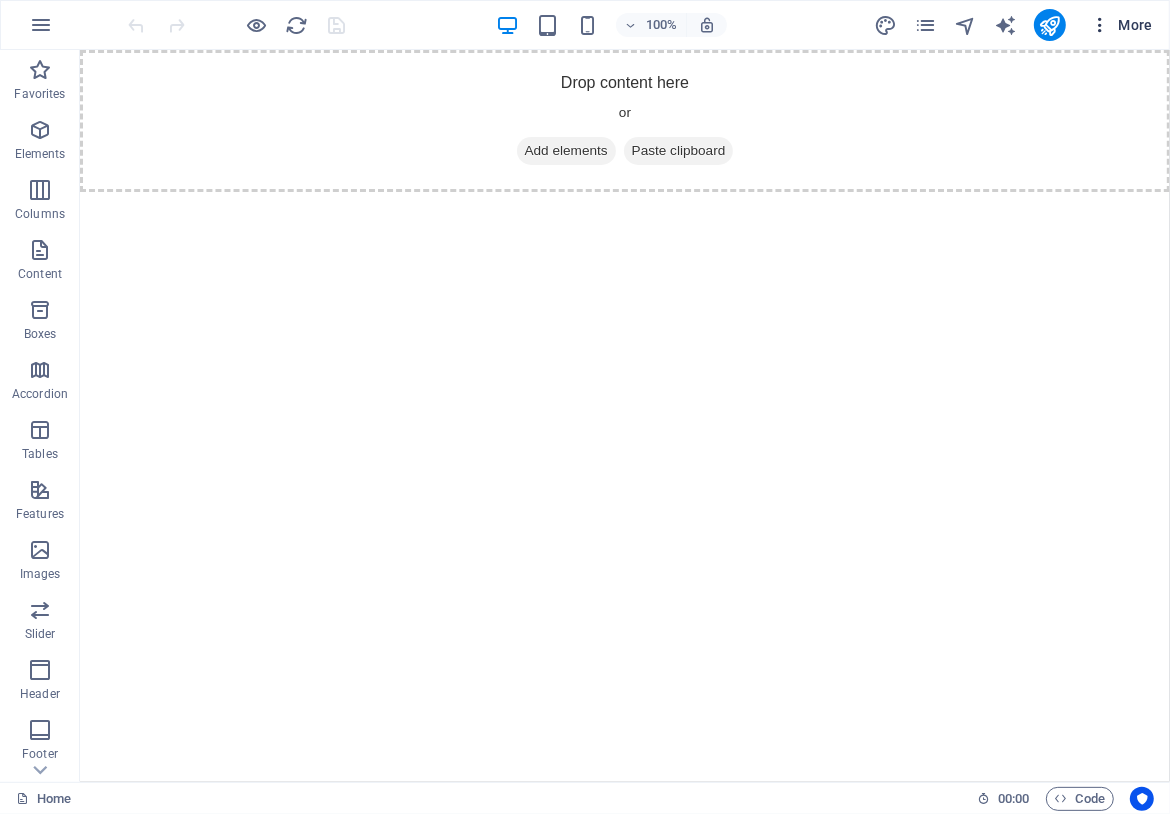 click at bounding box center (1100, 25) 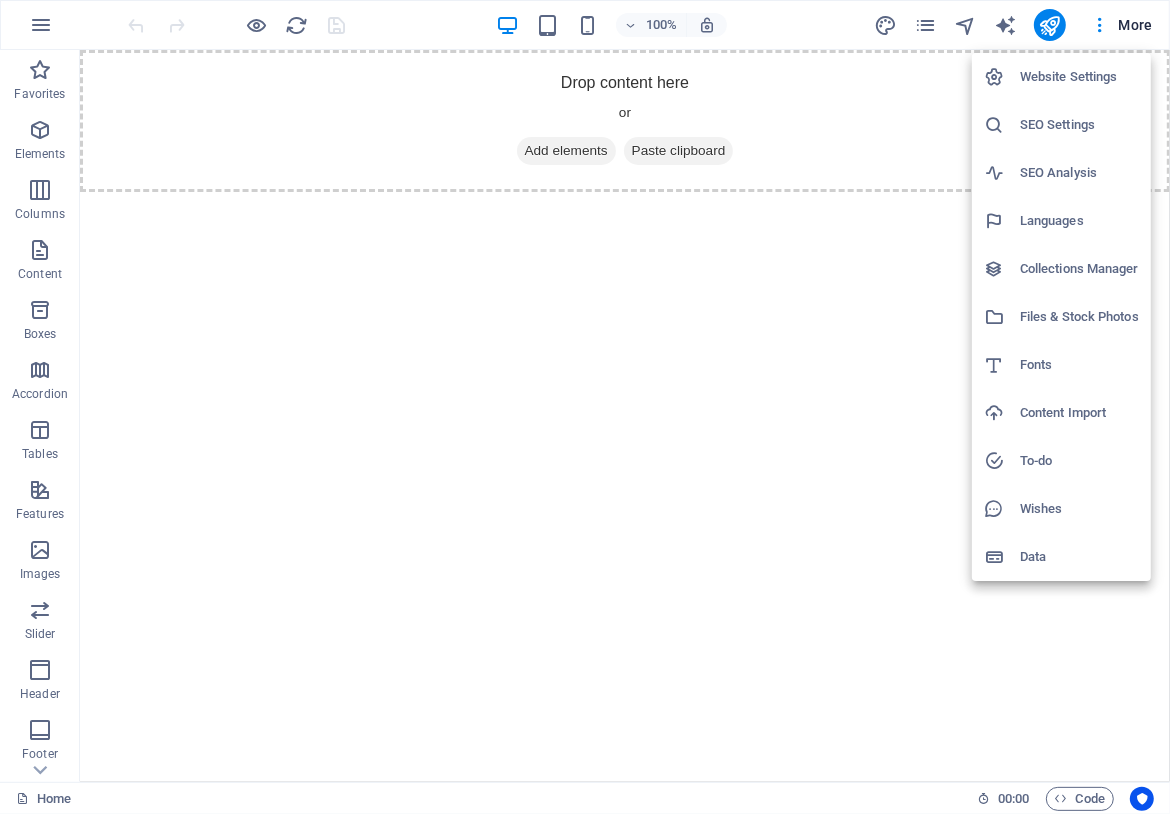 click on "Languages" at bounding box center (1079, 221) 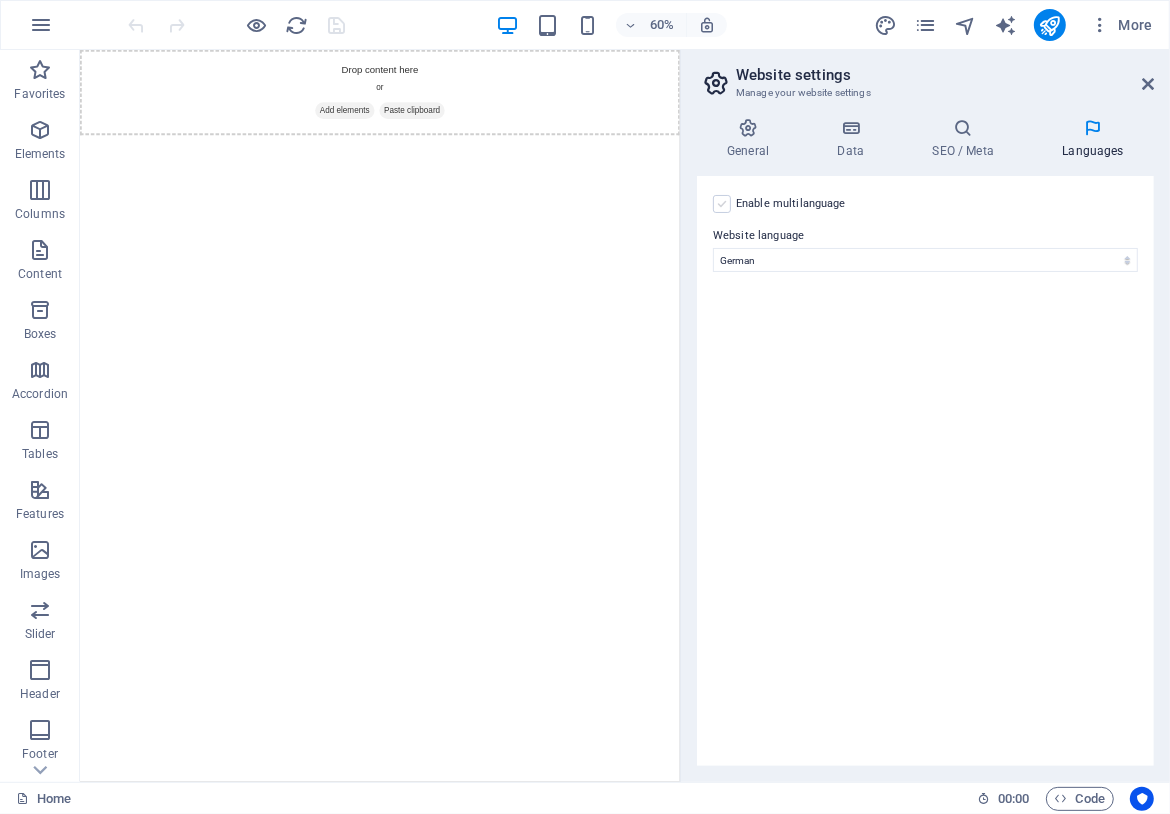 click at bounding box center (722, 204) 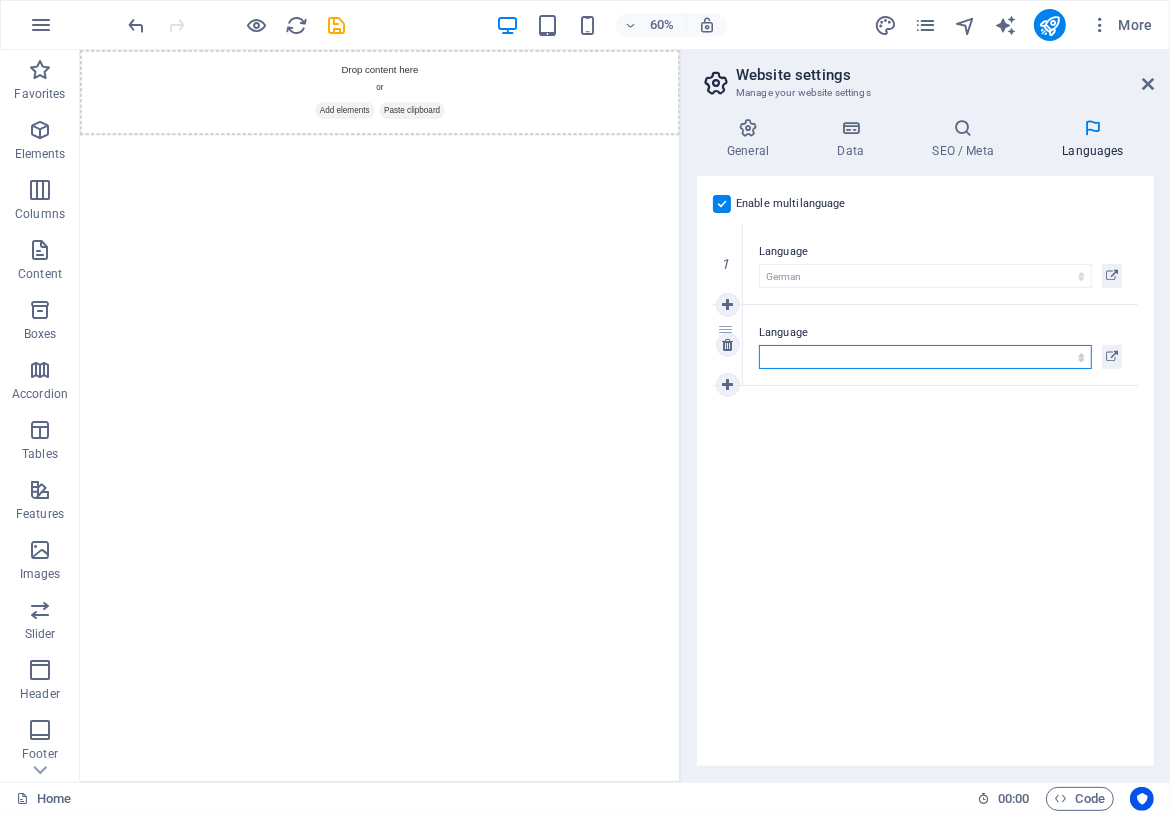 click on "Abkhazian Afar Afrikaans Akan Albanian Amharic Arabic Aragonese Armenian Assamese Avaric Avestan Aymara Azerbaijani Bambara Bashkir Basque Belarusian Bengali Bihari languages Bislama Bokmål Bosnian Breton Bulgarian Burmese Catalan Central Khmer Chamorro Chechen Chinese Church Slavic Chuvash Cornish Corsican Cree Croatian Czech Danish Dutch Dzongkha English Esperanto Estonian Ewe Faroese Farsi (Persian) Fijian Finnish French Fulah Gaelic Galician Ganda Georgian German Greek Greenlandic Guaraní Gujarati Haitian Creole Hausa Hebrew Herero Hindi Hiri Motu Hungarian Icelandic Ido Igbo Indonesian Interlingua Interlingue Inuktitut Inupiaq Irish Italian Japanese Javanese Kannada Kanuri Kashmiri Kazakh Kikuyu Kinyarwanda Komi Kongo Korean Kurdish Kwanyama Kyrgyz Lao Latin Latvian Limburgish Lingala Lithuanian Luba-Katanga Luxembourgish Macedonian Malagasy Malay Malayalam Maldivian Maltese Manx Maori Marathi Marshallese Mongolian Nauru Navajo Ndonga Nepali North Ndebele Northern Sami Norwegian Norwegian Nynorsk Nuosu" at bounding box center (925, 357) 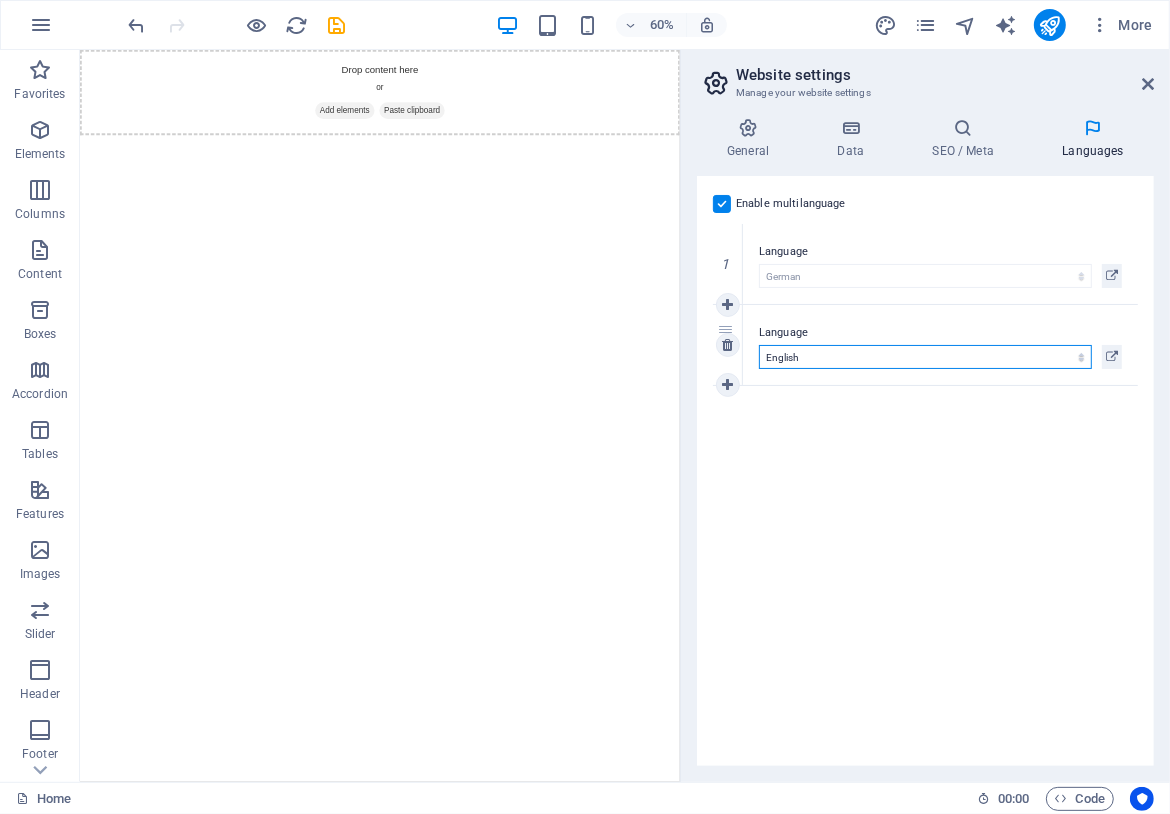 click on "Abkhazian Afar Afrikaans Akan Albanian Amharic Arabic Aragonese Armenian Assamese Avaric Avestan Aymara Azerbaijani Bambara Bashkir Basque Belarusian Bengali Bihari languages Bislama Bokmål Bosnian Breton Bulgarian Burmese Catalan Central Khmer Chamorro Chechen Chinese Church Slavic Chuvash Cornish Corsican Cree Croatian Czech Danish Dutch Dzongkha English Esperanto Estonian Ewe Faroese Farsi (Persian) Fijian Finnish French Fulah Gaelic Galician Ganda Georgian German Greek Greenlandic Guaraní Gujarati Haitian Creole Hausa Hebrew Herero Hindi Hiri Motu Hungarian Icelandic Ido Igbo Indonesian Interlingua Interlingue Inuktitut Inupiaq Irish Italian Japanese Javanese Kannada Kanuri Kashmiri Kazakh Kikuyu Kinyarwanda Komi Kongo Korean Kurdish Kwanyama Kyrgyz Lao Latin Latvian Limburgish Lingala Lithuanian Luba-Katanga Luxembourgish Macedonian Malagasy Malay Malayalam Maldivian Maltese Manx Maori Marathi Marshallese Mongolian Nauru Navajo Ndonga Nepali North Ndebele Northern Sami Norwegian Norwegian Nynorsk Nuosu" at bounding box center (925, 357) 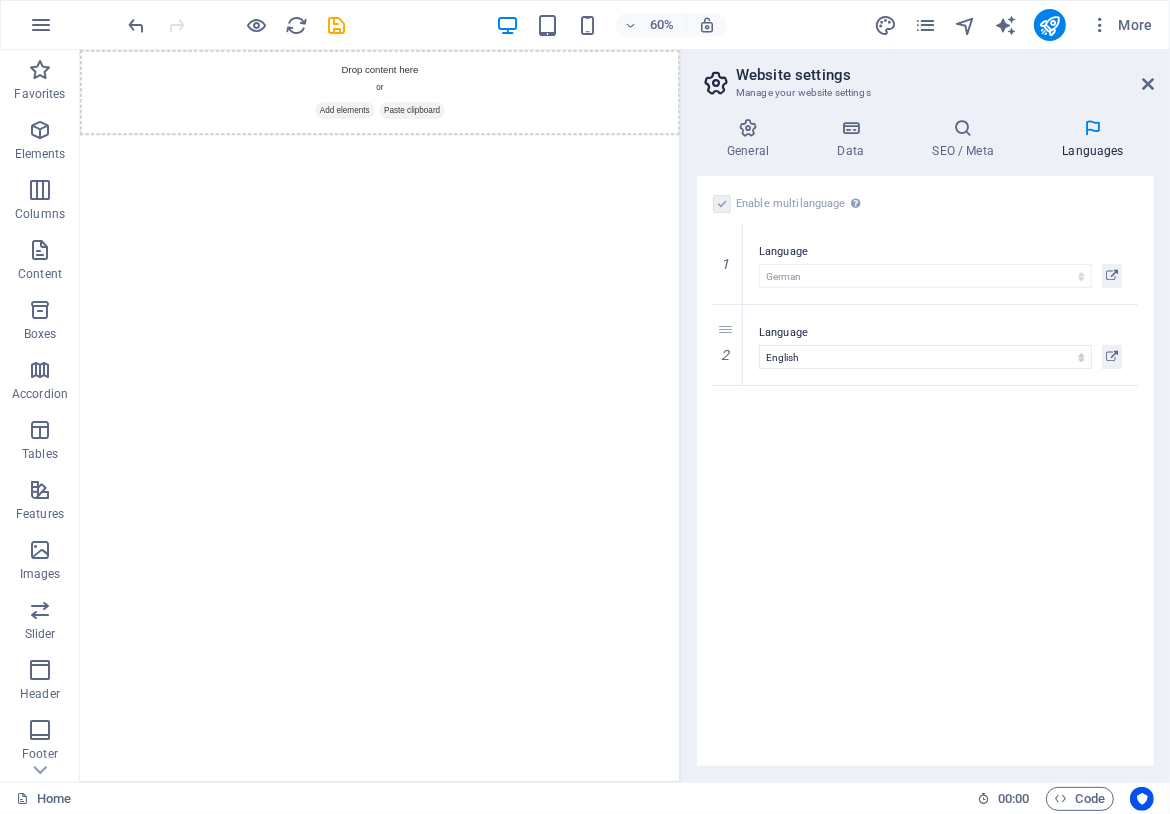 click on "Enable multilanguage To disable multilanguage delete all languages until only one language remains. Website language Abkhazian Afar Afrikaans Akan Albanian Amharic Arabic Aragonese Armenian Assamese Avaric Avestan Aymara Azerbaijani Bambara Bashkir Basque Belarusian Bengali Bihari languages Bislama Bokmål Bosnian Breton Bulgarian Burmese Catalan Central Khmer Chamorro Chechen Chinese Church Slavic Chuvash Cornish Corsican Cree Croatian Czech Danish Dutch Dzongkha English Esperanto Estonian Ewe Faroese Farsi (Persian) Fijian Finnish French Fulah Gaelic Galician Ganda Georgian German Greek Greenlandic Guaraní Gujarati Haitian Creole Hausa Hebrew Herero Hindi Hiri Motu Hungarian Icelandic Ido Igbo Indonesian Interlingua Interlingue Inuktitut Inupiaq Irish Italian Japanese Javanese Kannada Kanuri Kashmiri Kazakh Kikuyu Kinyarwanda Komi Kongo Korean Kurdish Kwanyama Kyrgyz Lao Latin Latvian Limburgish Lingala Lithuanian Luba-Katanga Luxembourgish Macedonian Malagasy Malay Malayalam Maldivian Maltese Manx Maori 1" at bounding box center [925, 471] 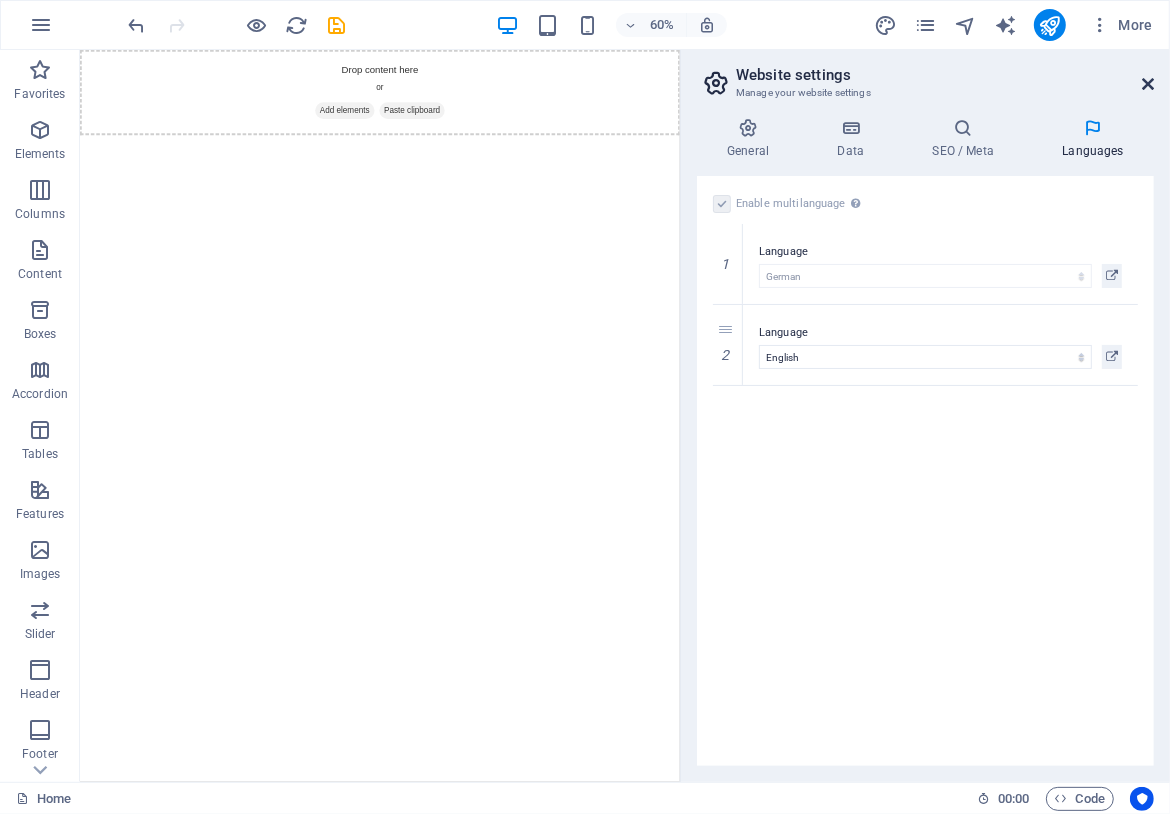 click at bounding box center [1148, 84] 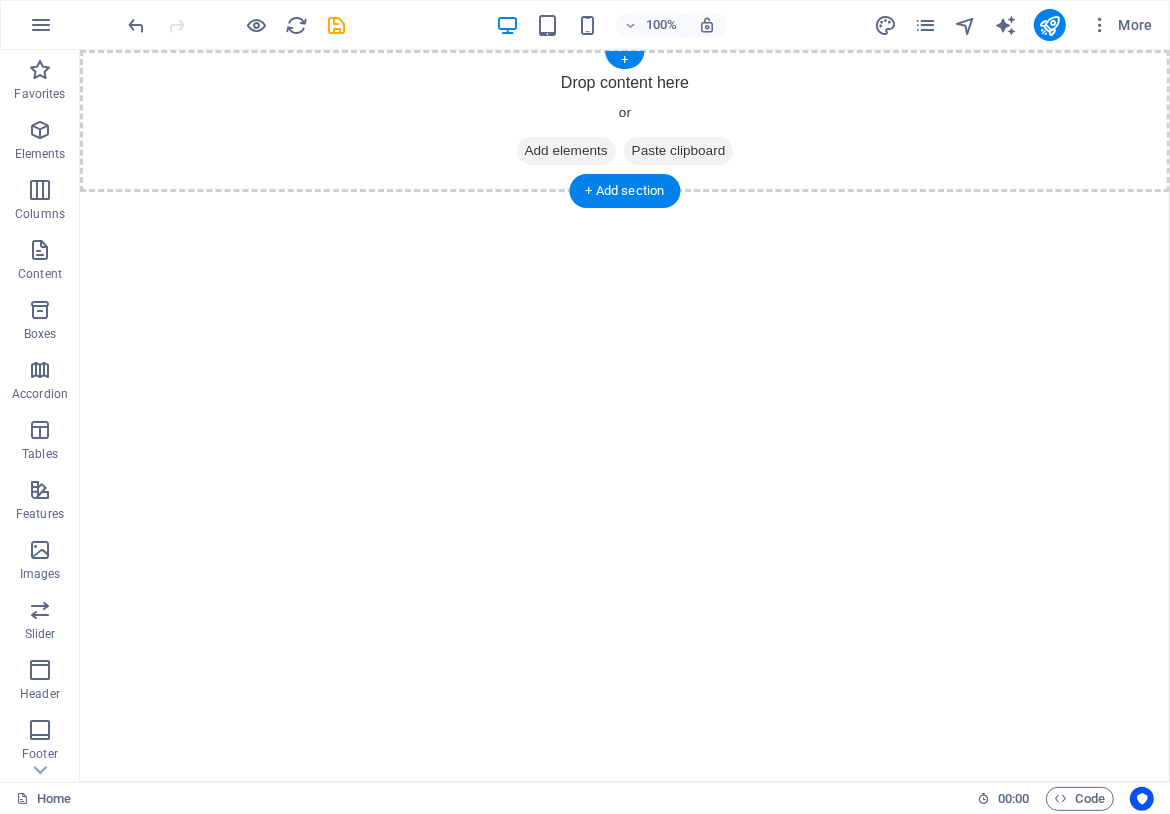 click on "Drop content here or  Add elements  Paste clipboard" at bounding box center [624, 120] 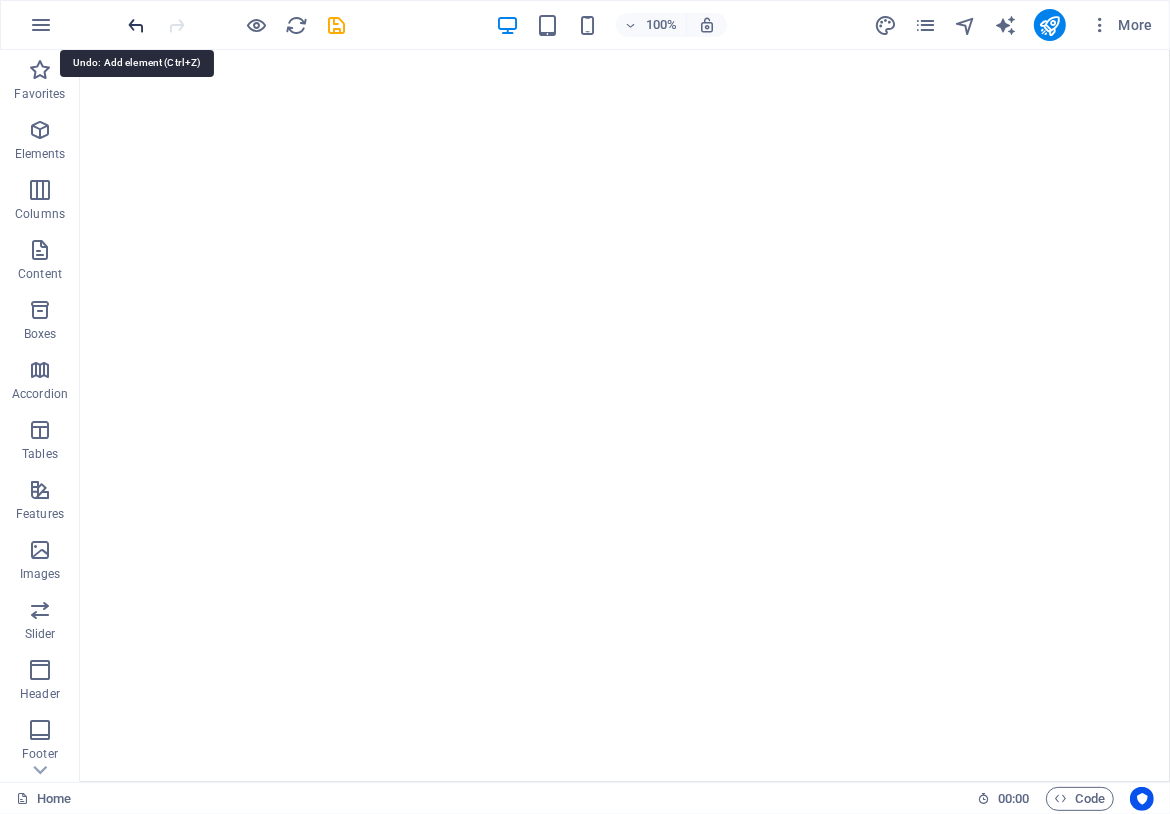 click at bounding box center (137, 25) 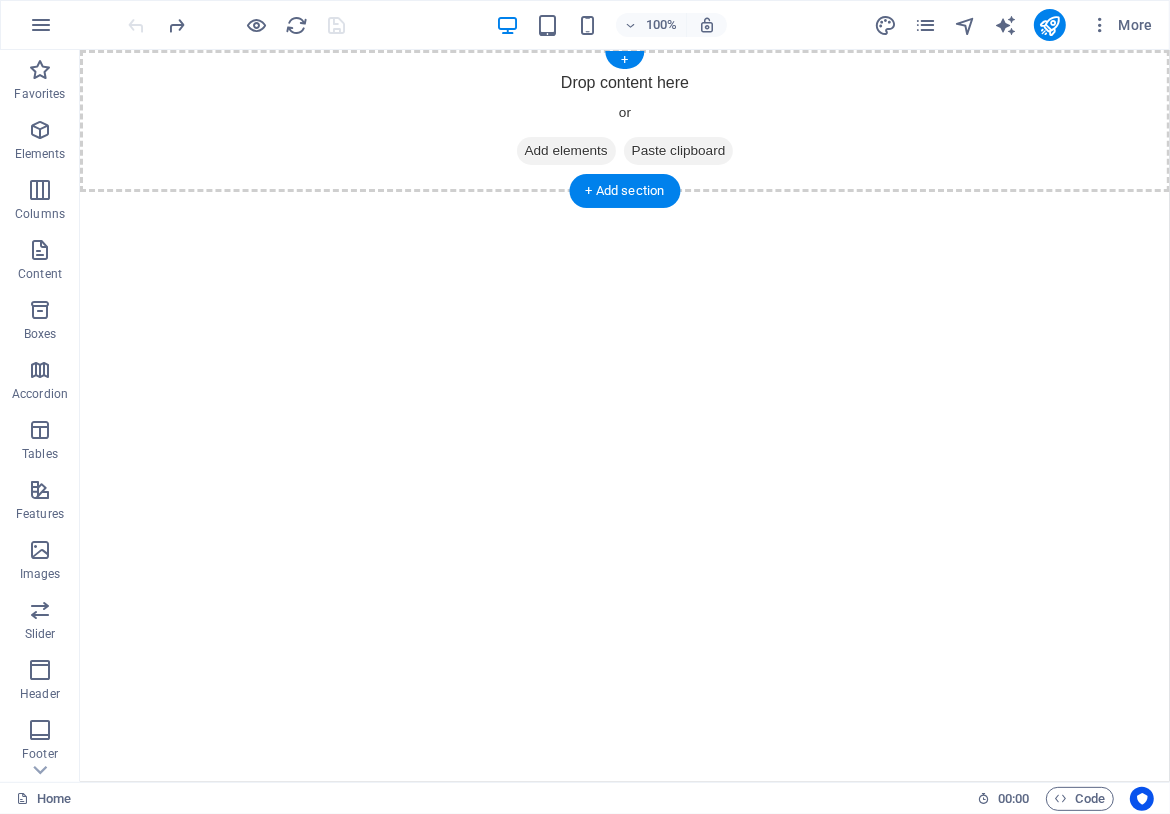 click on "Add elements" at bounding box center (565, 150) 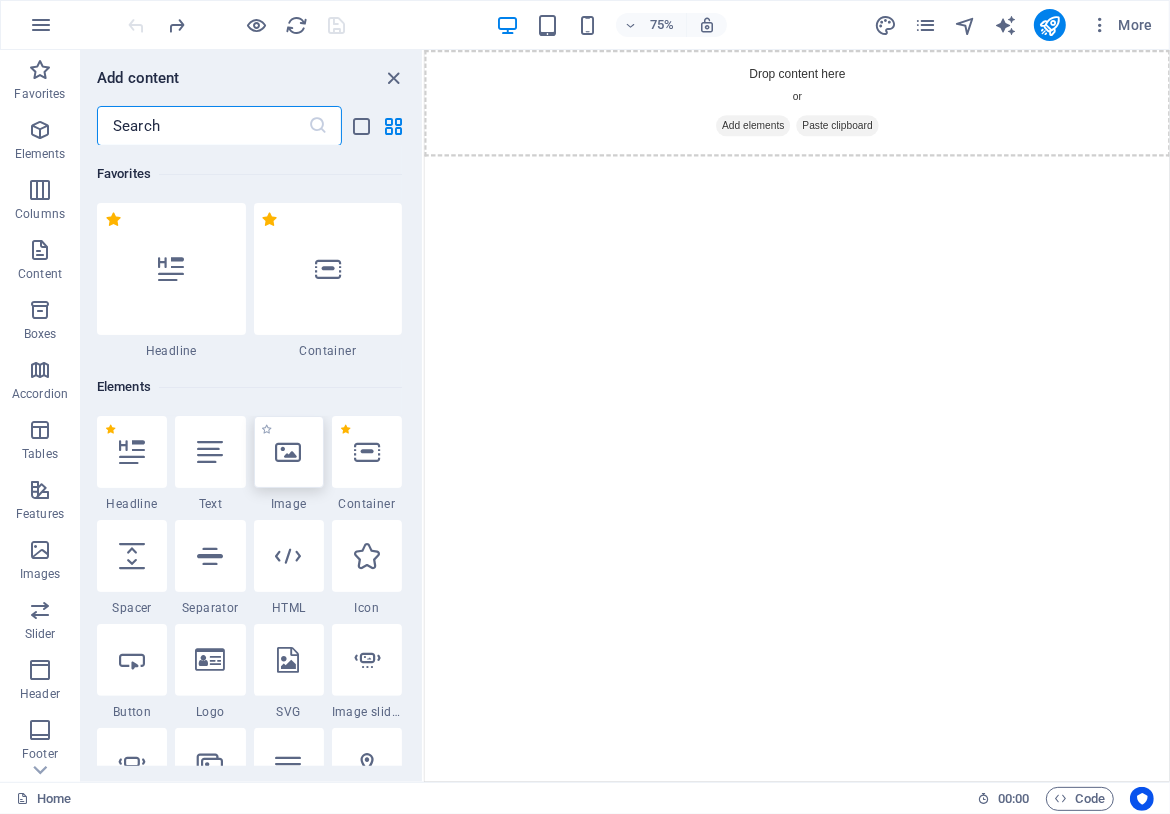 click at bounding box center (289, 452) 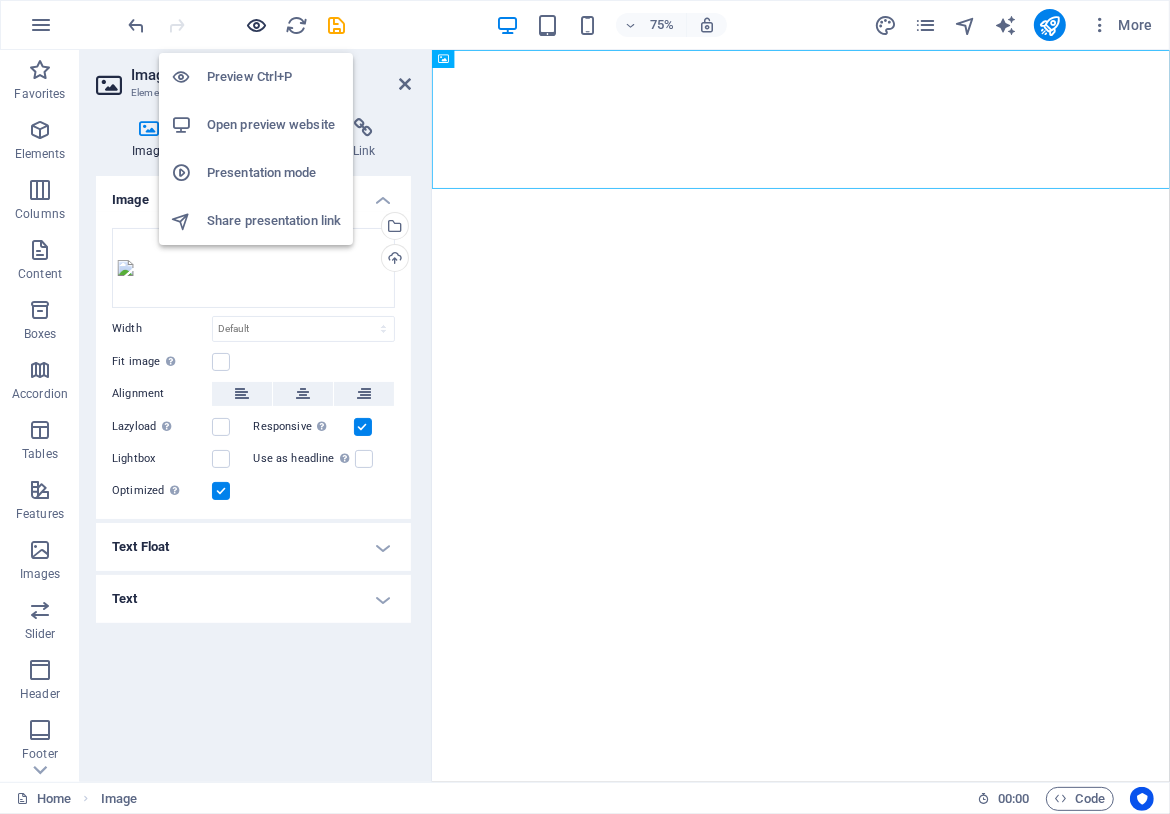 click at bounding box center [257, 25] 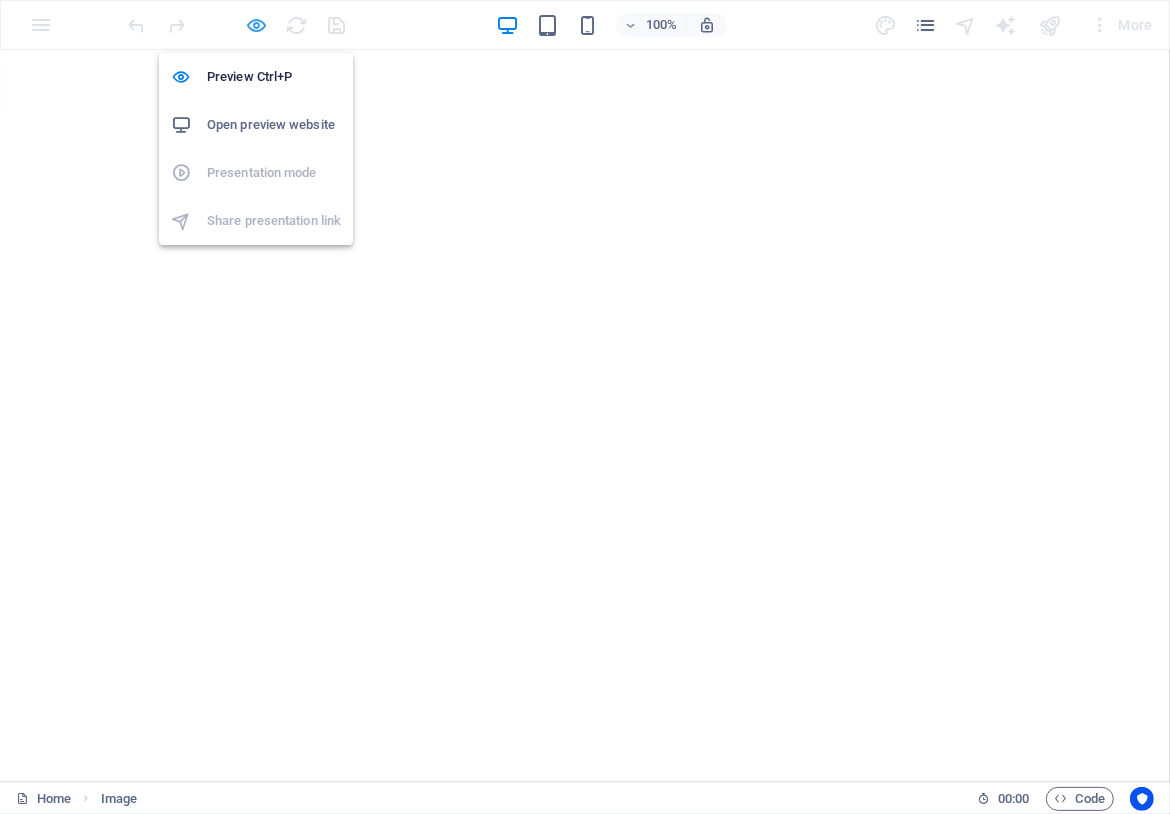 click at bounding box center [257, 25] 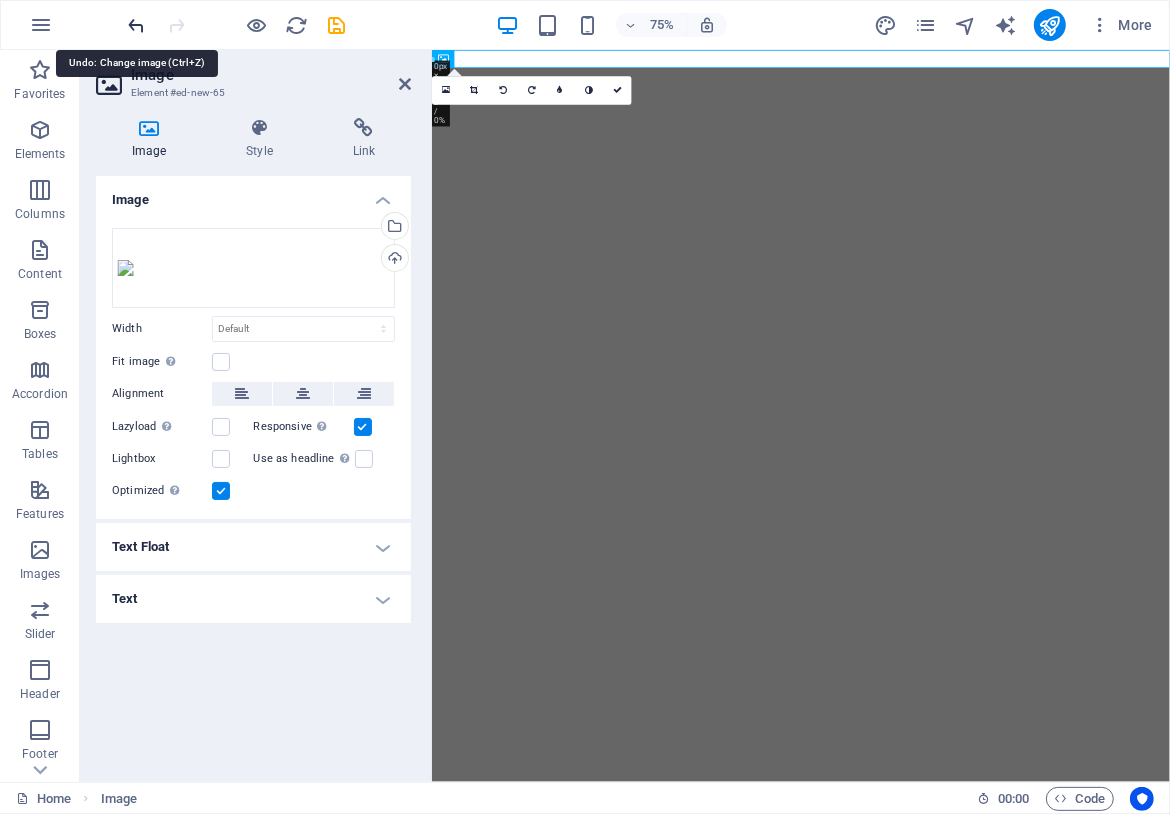 click at bounding box center [137, 25] 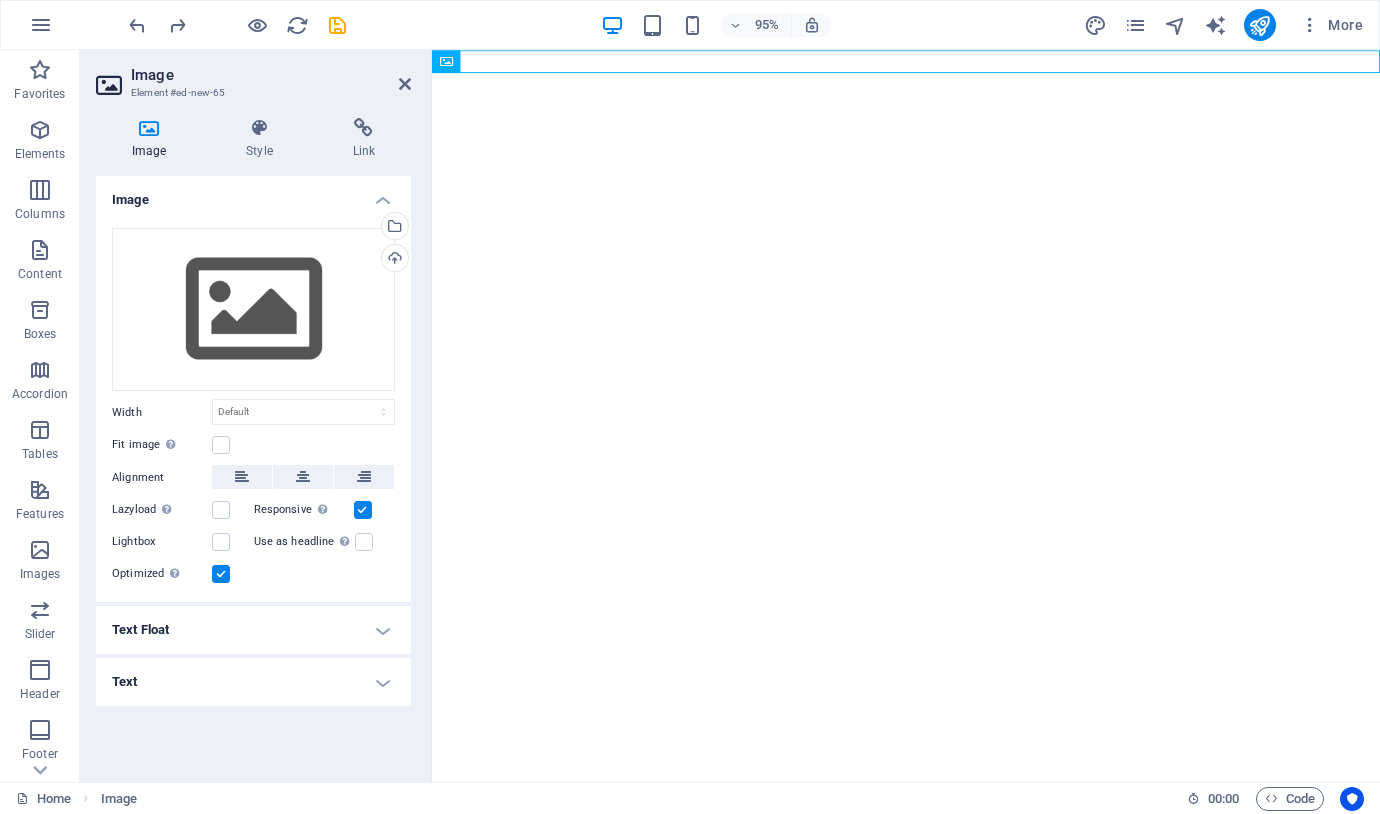 drag, startPoint x: 771, startPoint y: 300, endPoint x: 643, endPoint y: 315, distance: 128.87592 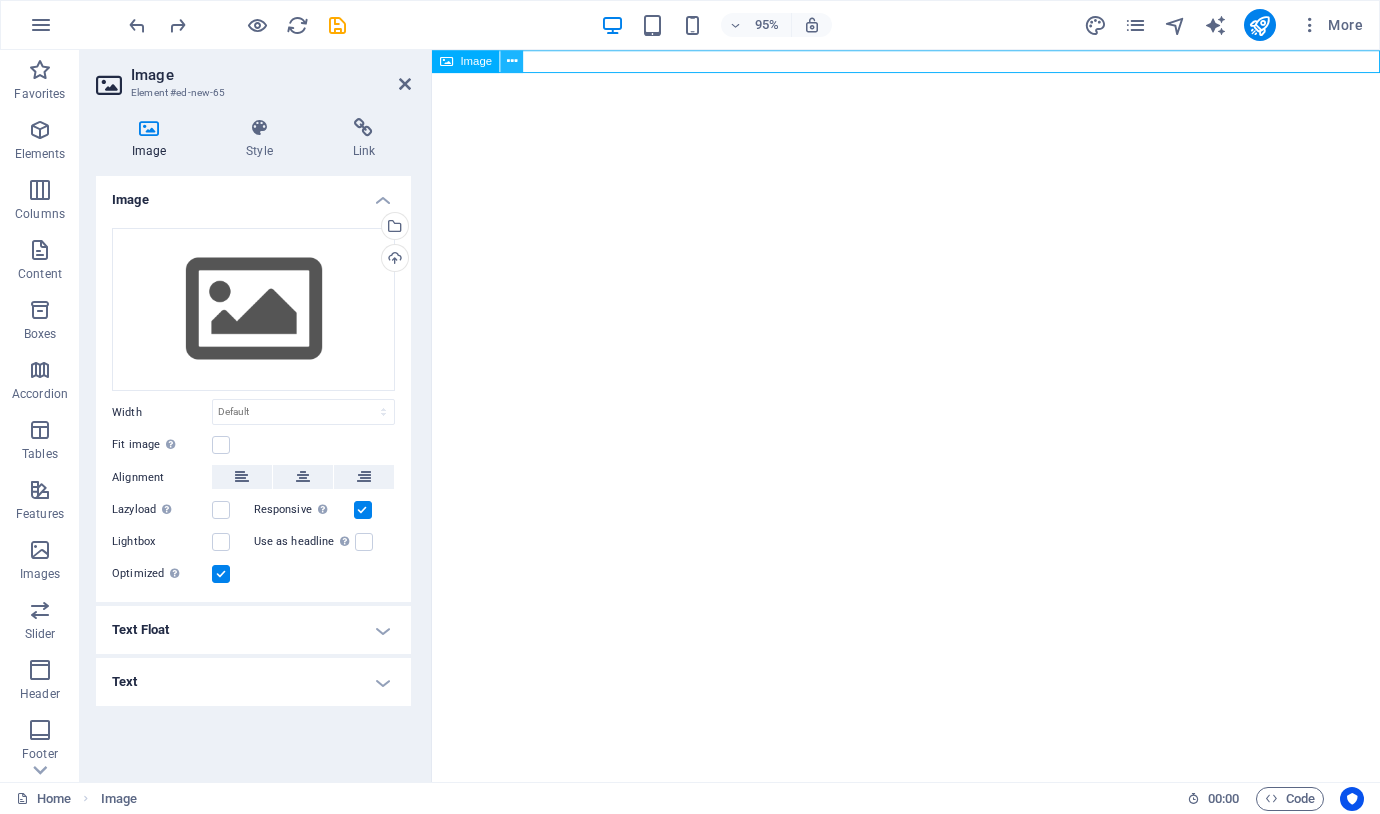 click at bounding box center [512, 61] 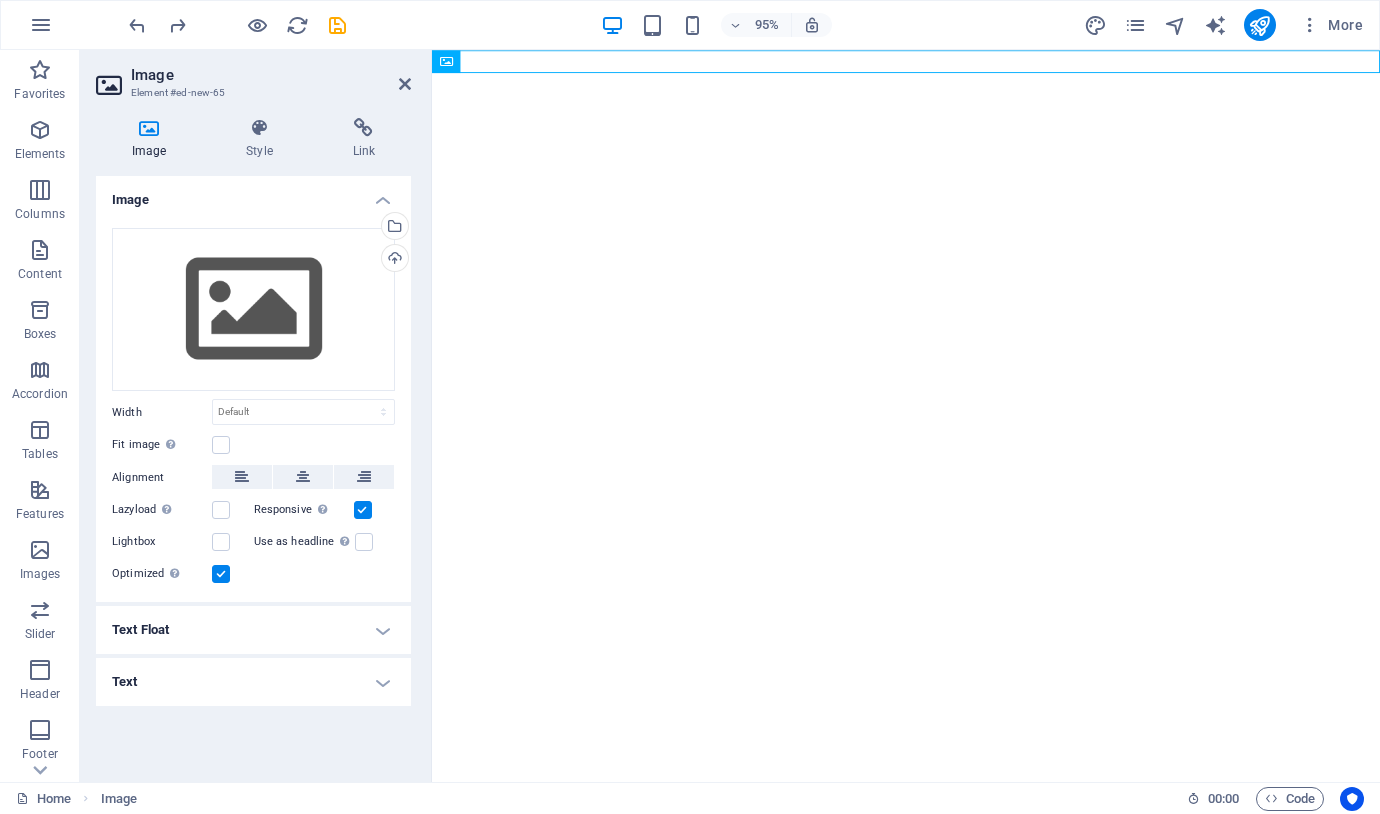 click on "Skip to main content" at bounding box center (931, 62) 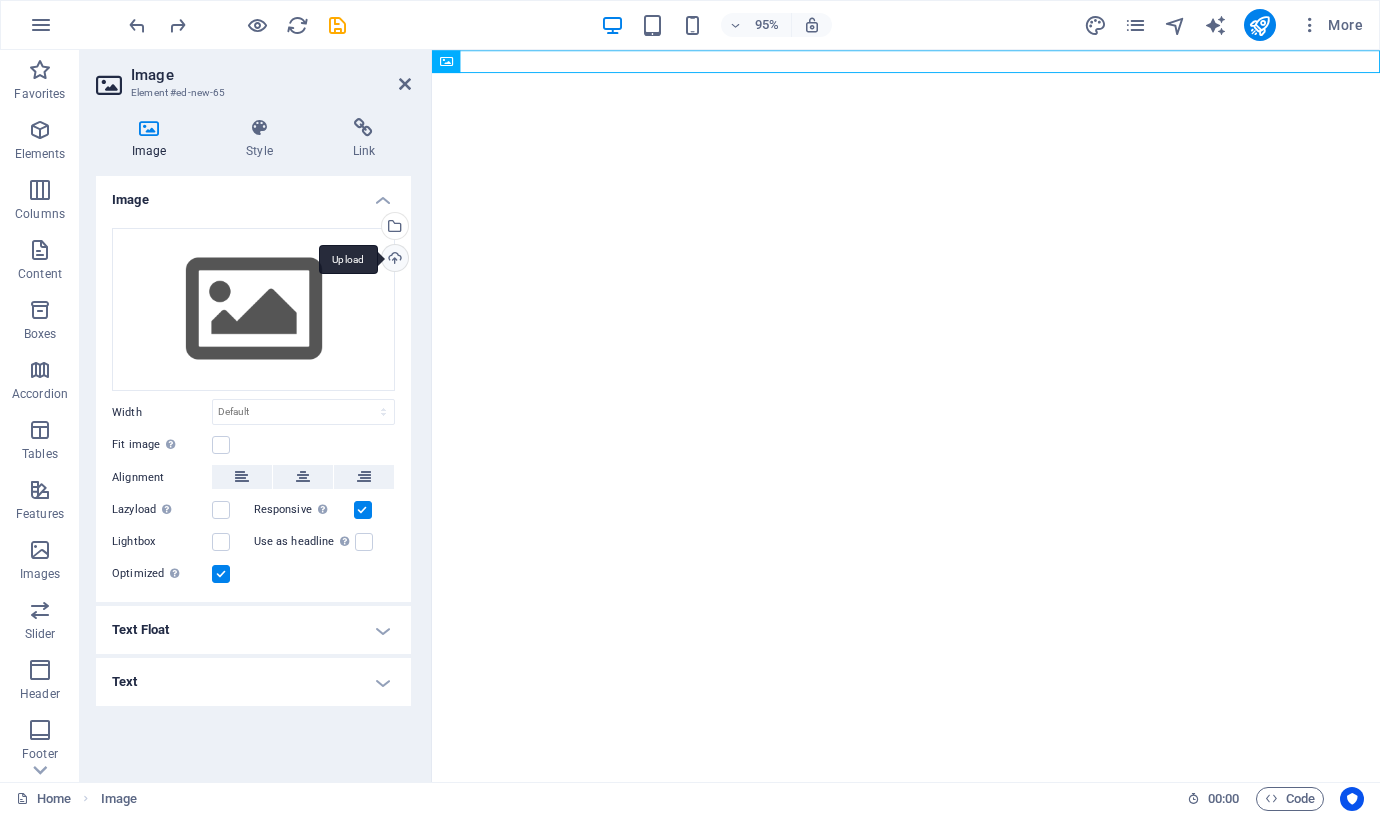 click on "Upload" at bounding box center (393, 260) 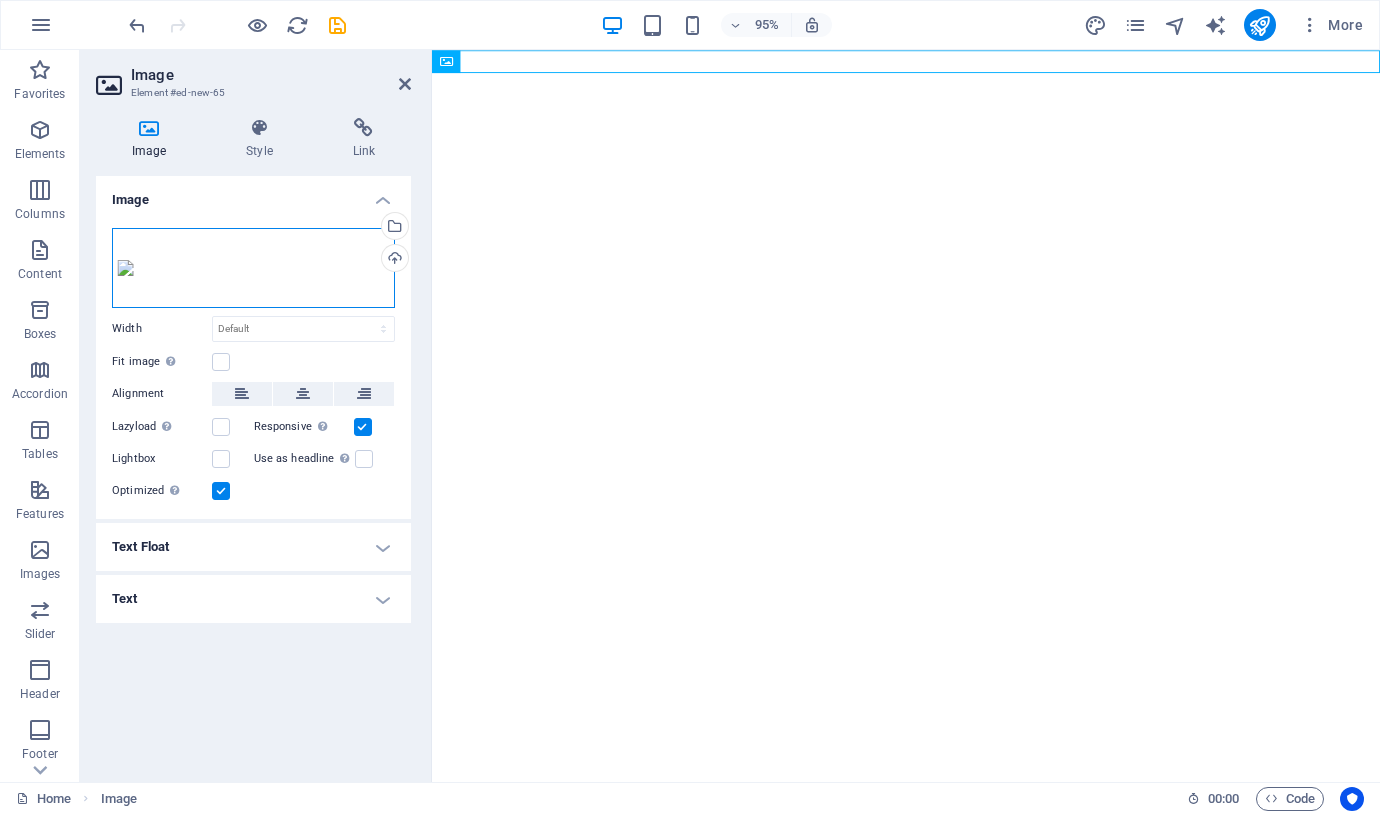 click on "Drag files here, click to choose files or select files from Files or our free stock photos & videos" at bounding box center (253, 268) 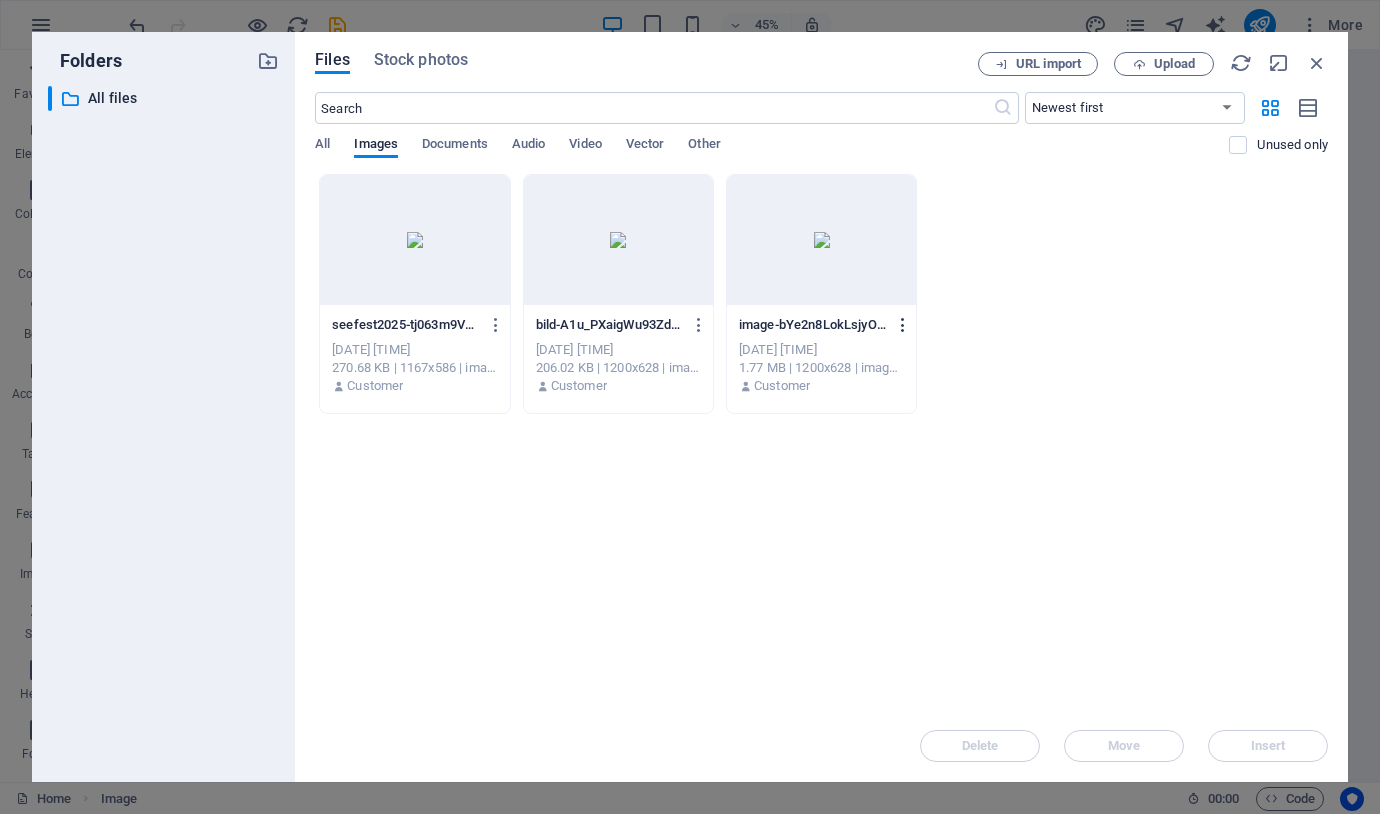 click at bounding box center [903, 325] 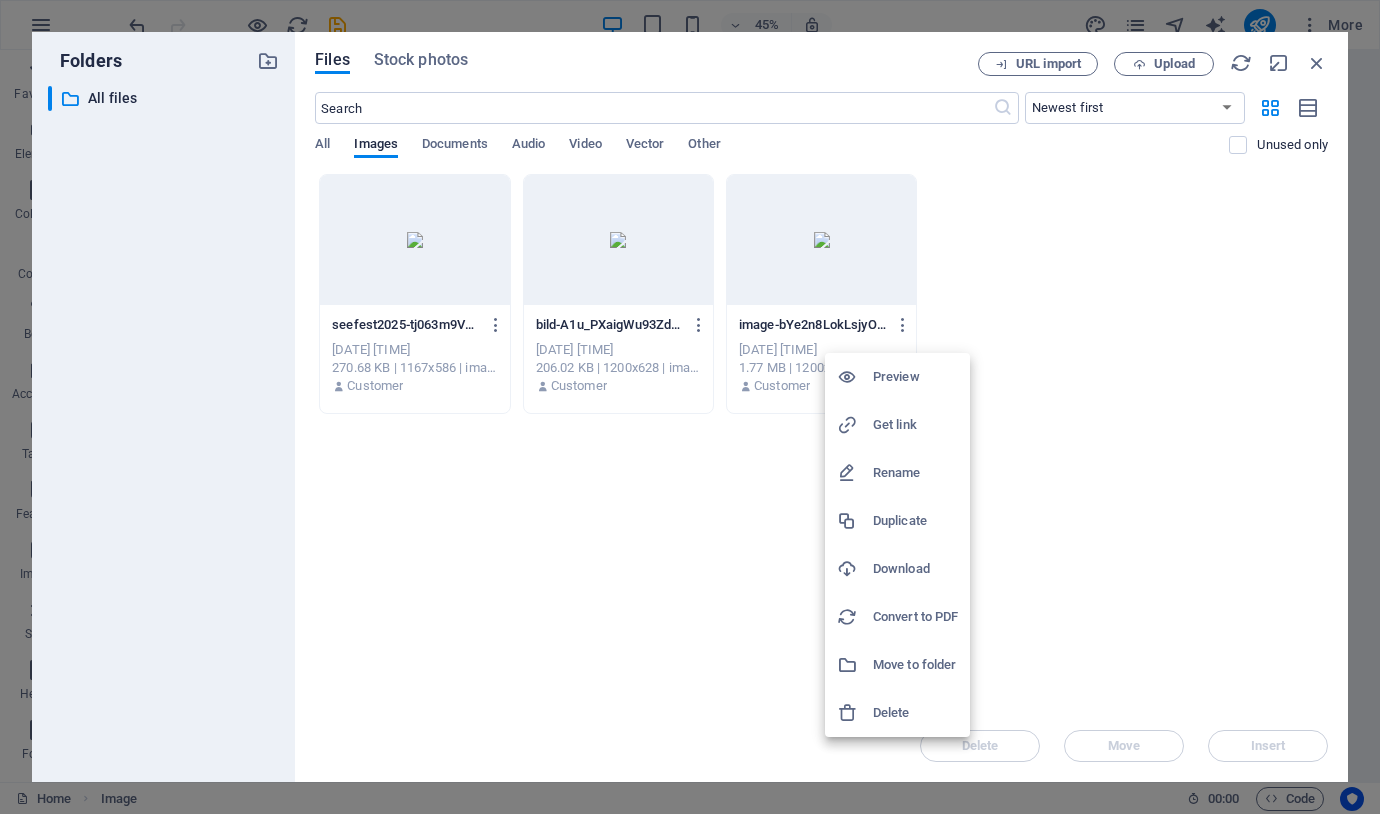 click on "Delete" at bounding box center (915, 713) 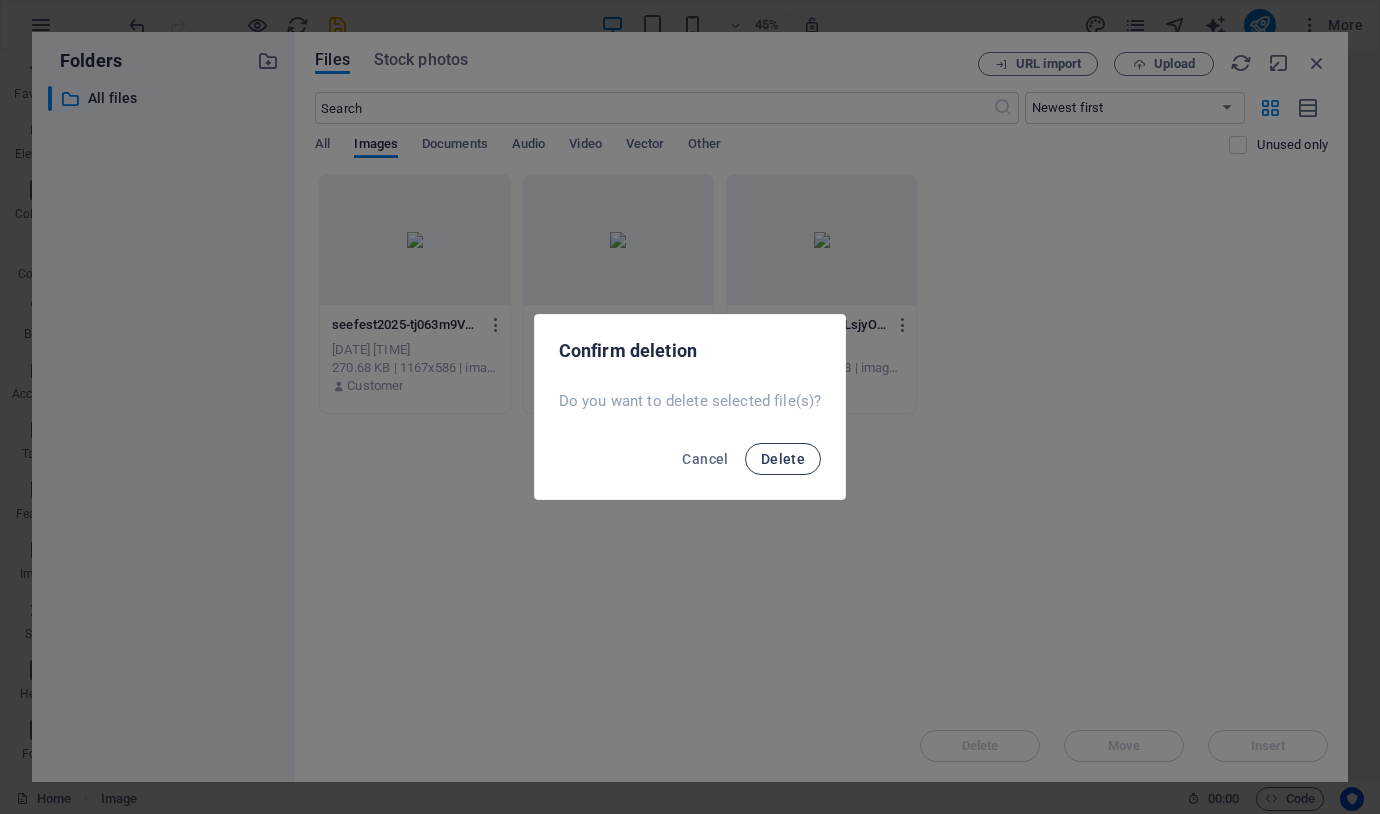 click on "Delete" at bounding box center [783, 459] 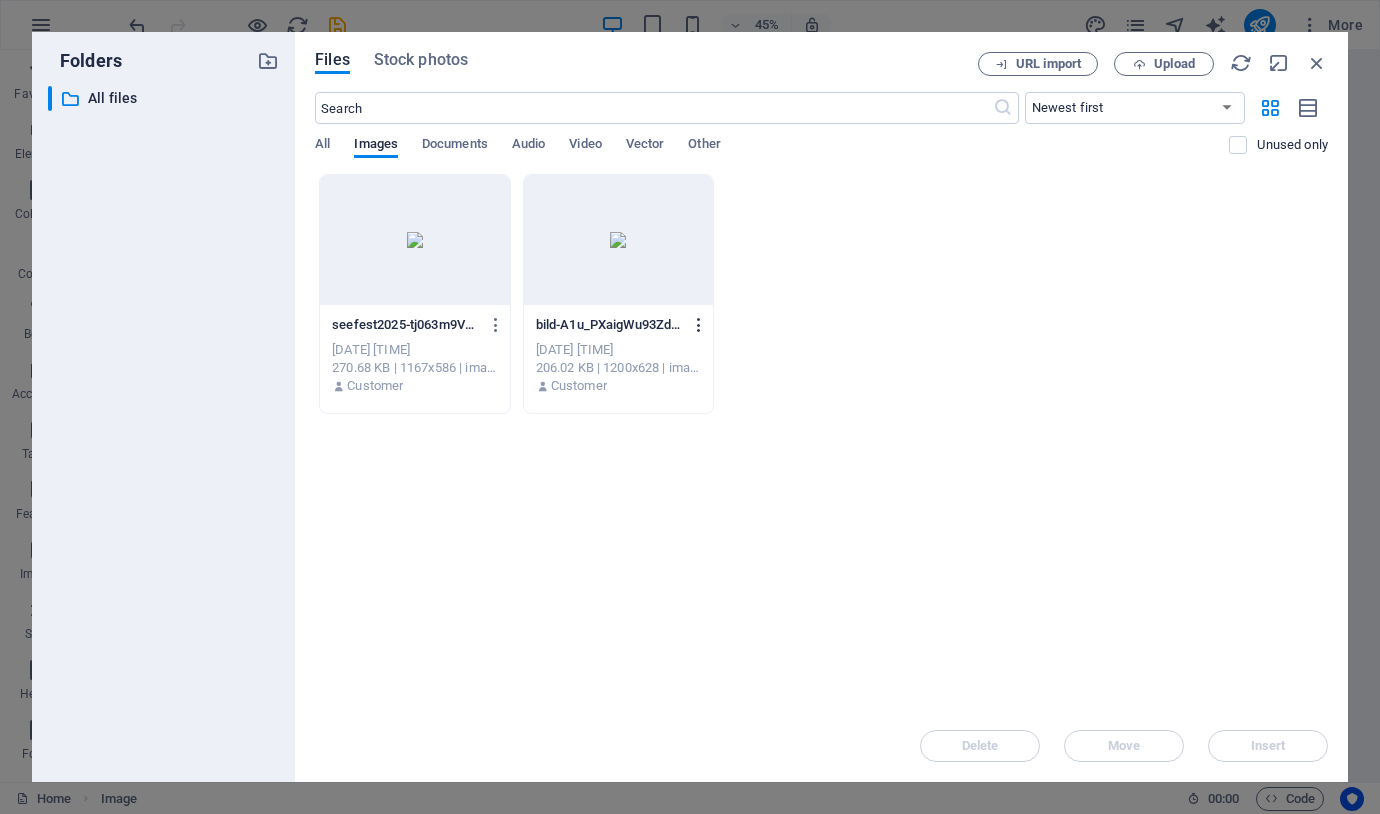 click at bounding box center (699, 325) 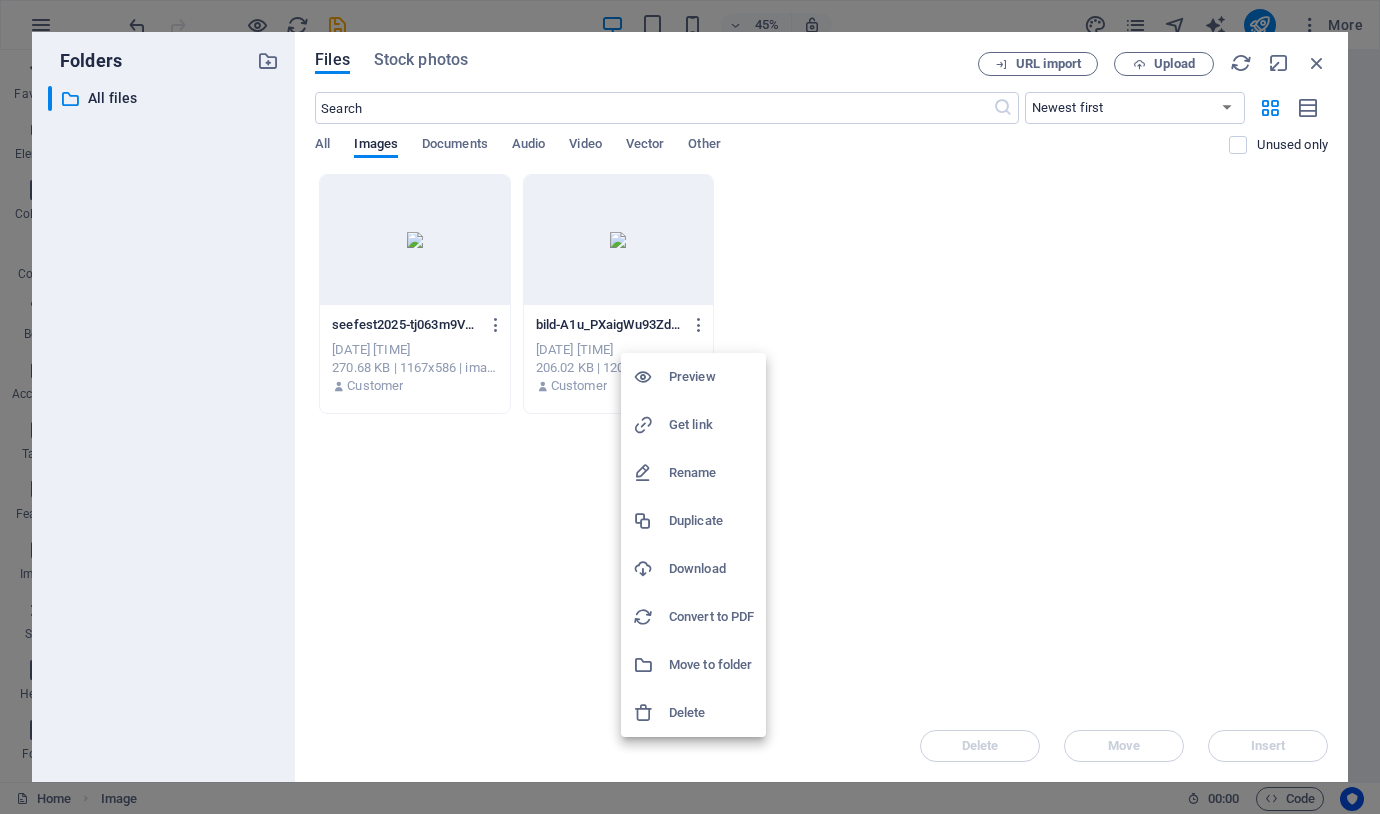 click on "Delete" at bounding box center (711, 713) 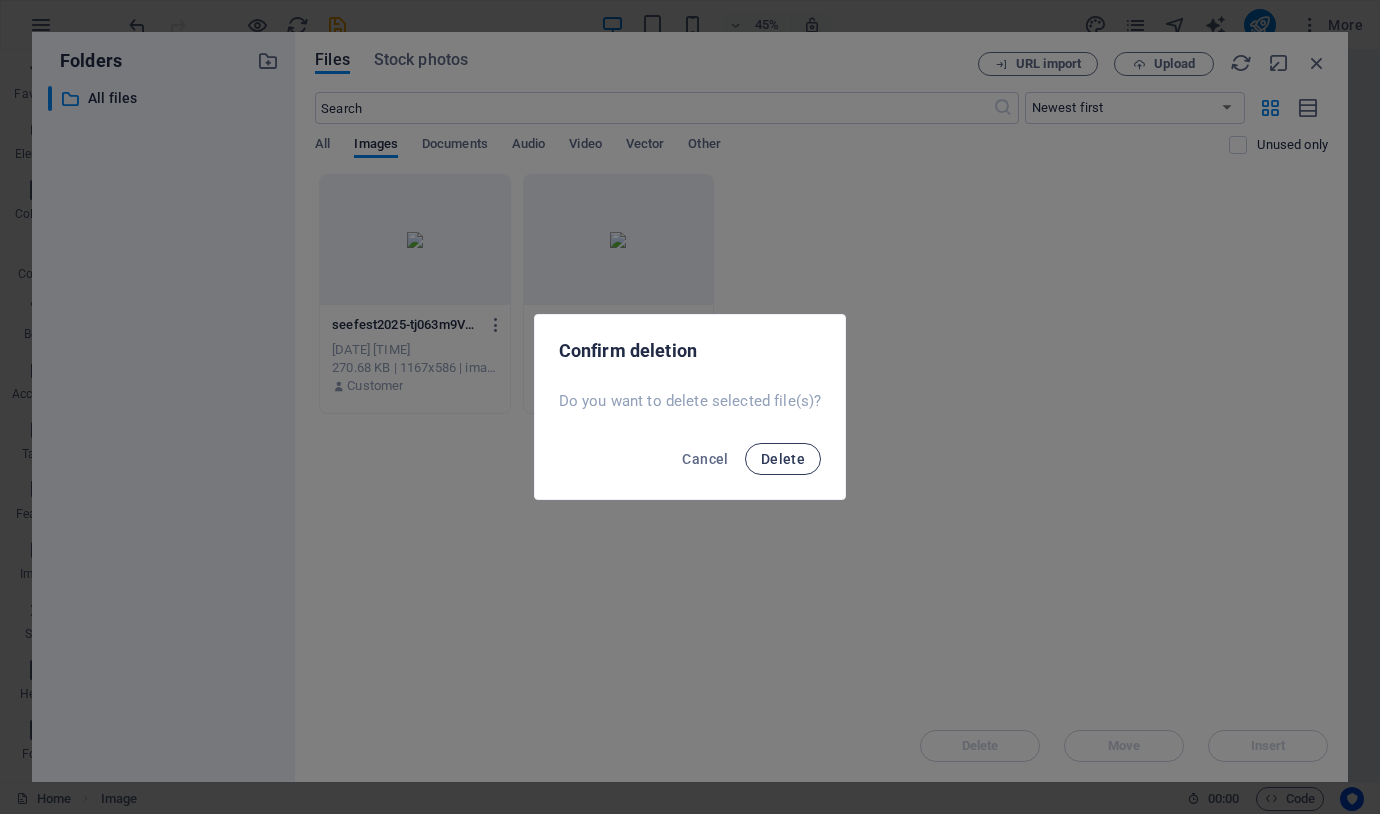 click on "Delete" at bounding box center (783, 459) 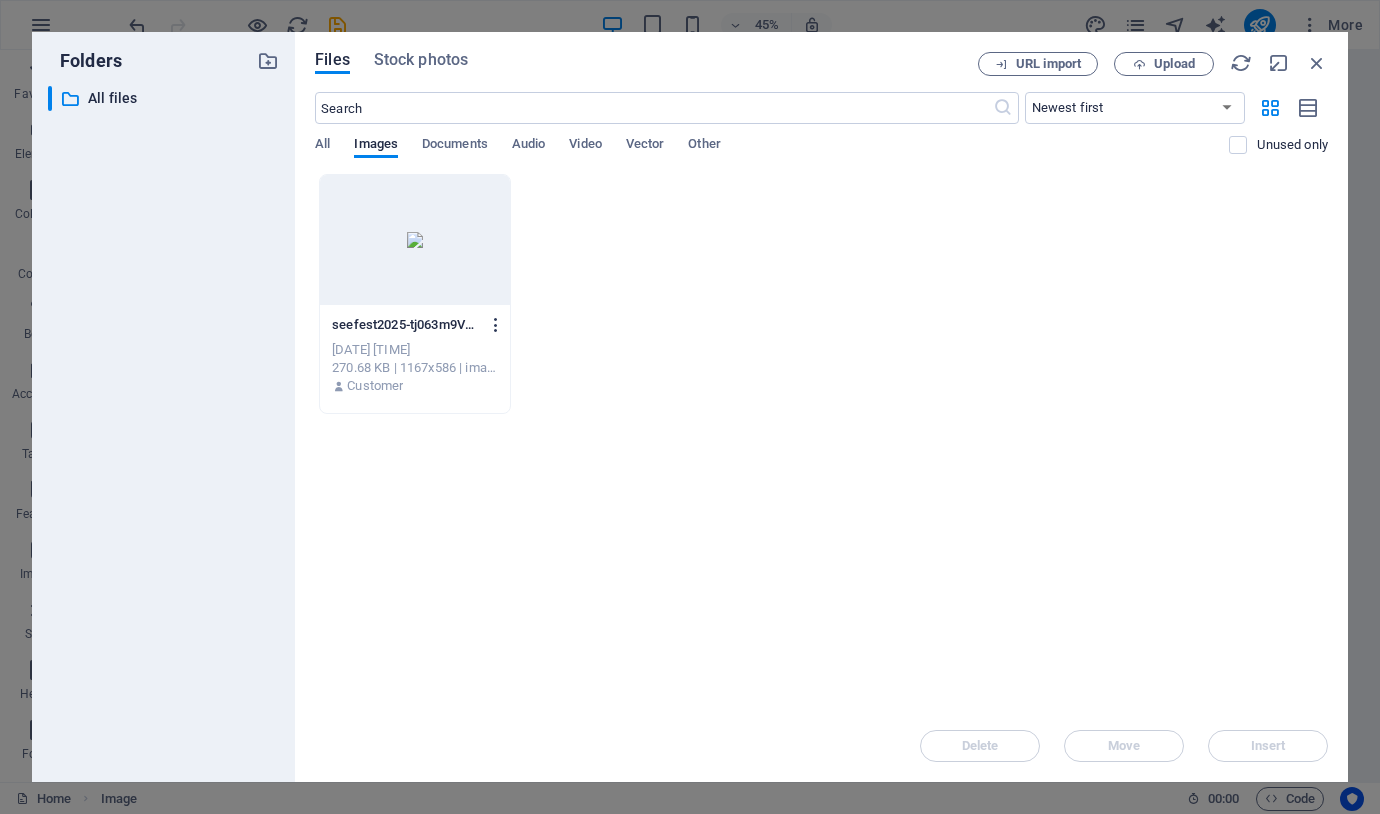 click at bounding box center (496, 325) 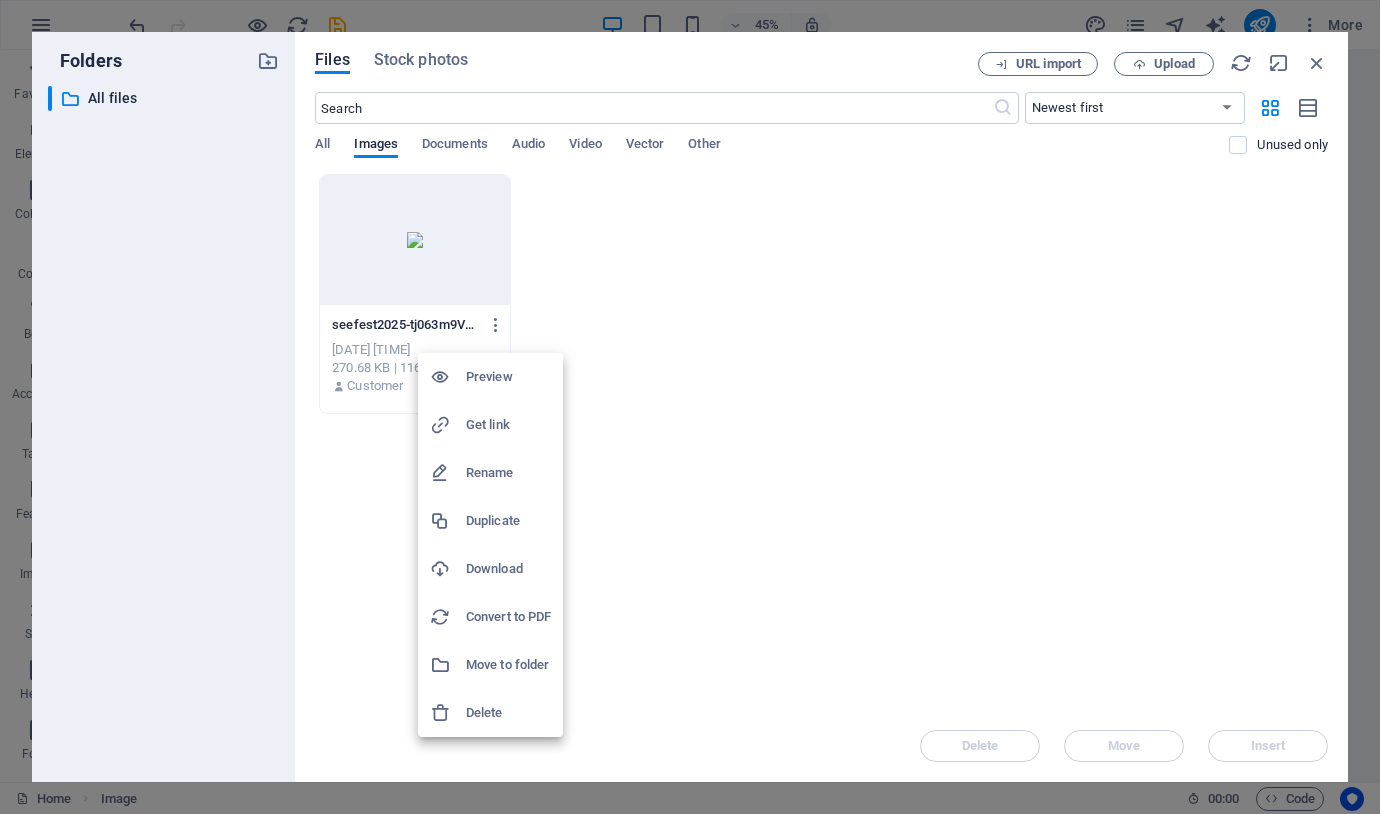click on "Delete" at bounding box center (508, 713) 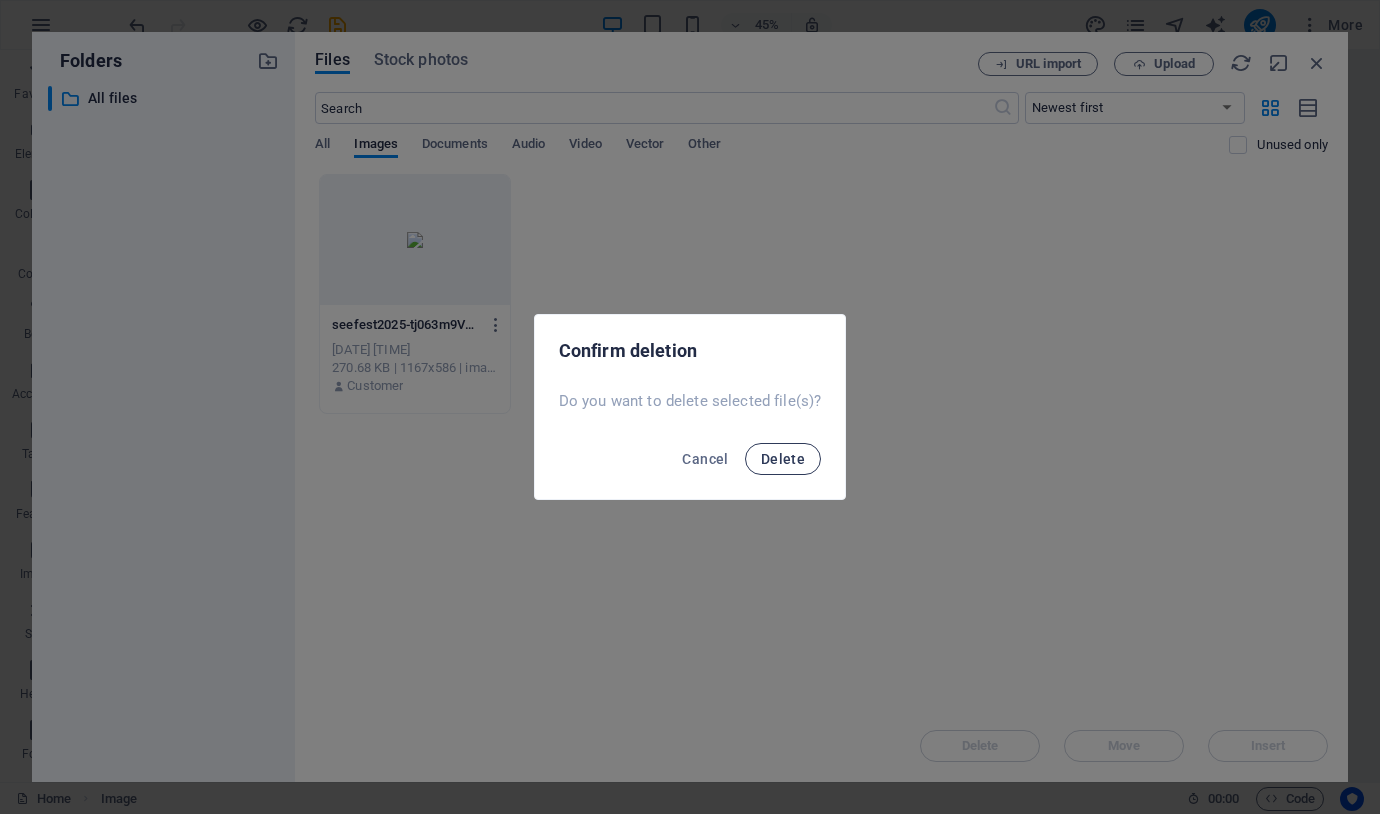 click on "Delete" at bounding box center [783, 459] 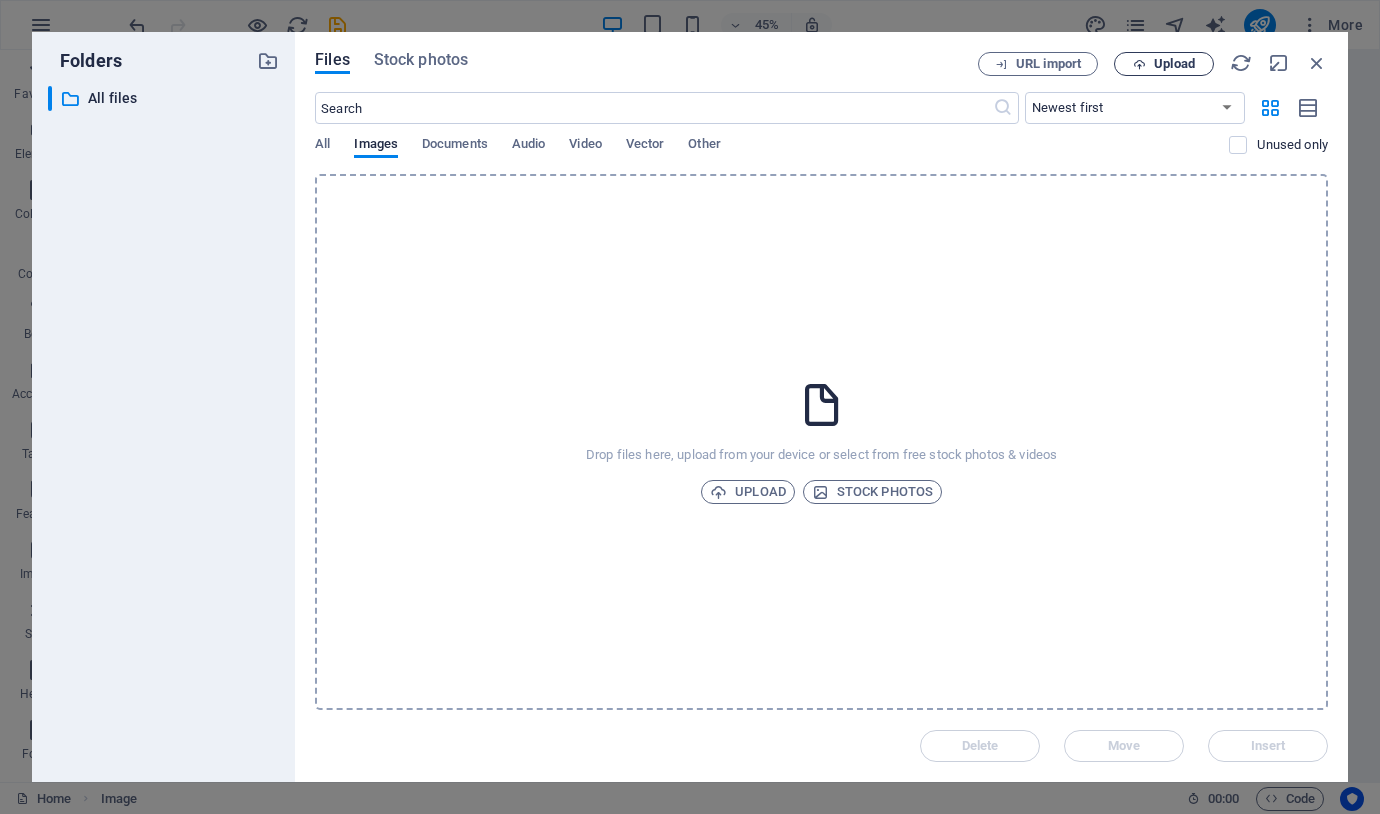 click on "Upload" at bounding box center [1174, 64] 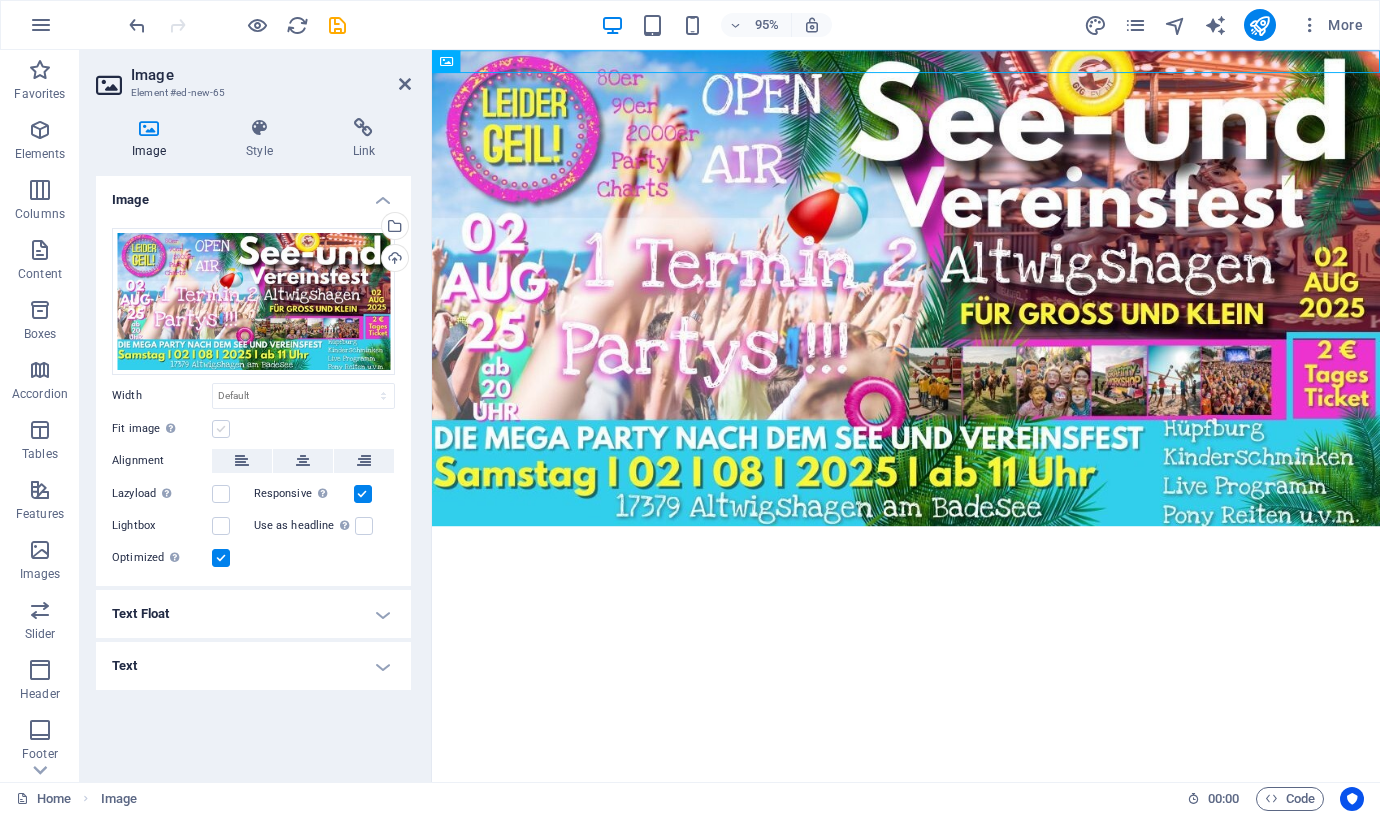 click at bounding box center [221, 429] 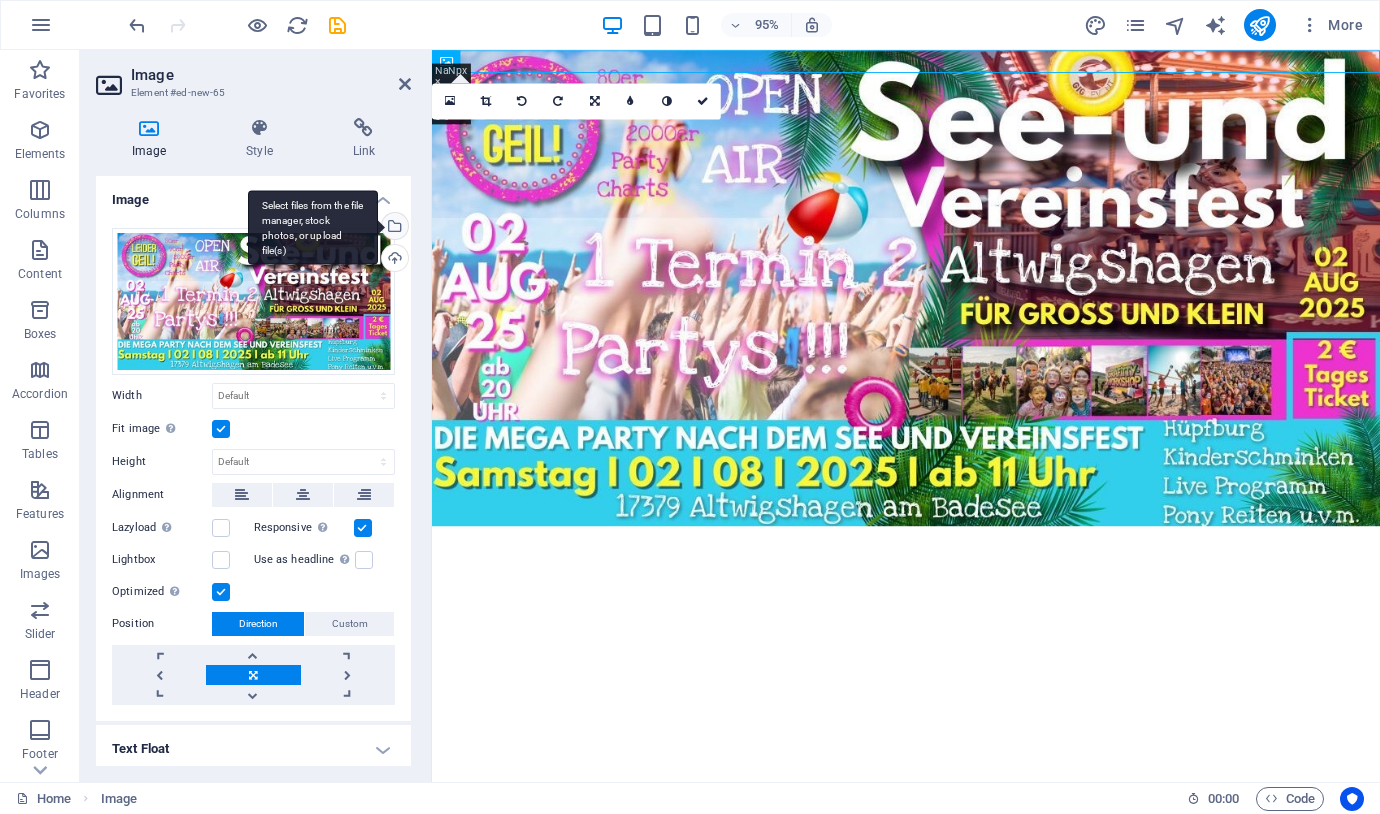 click on "Select files from the file manager, stock photos, or upload file(s)" at bounding box center [393, 228] 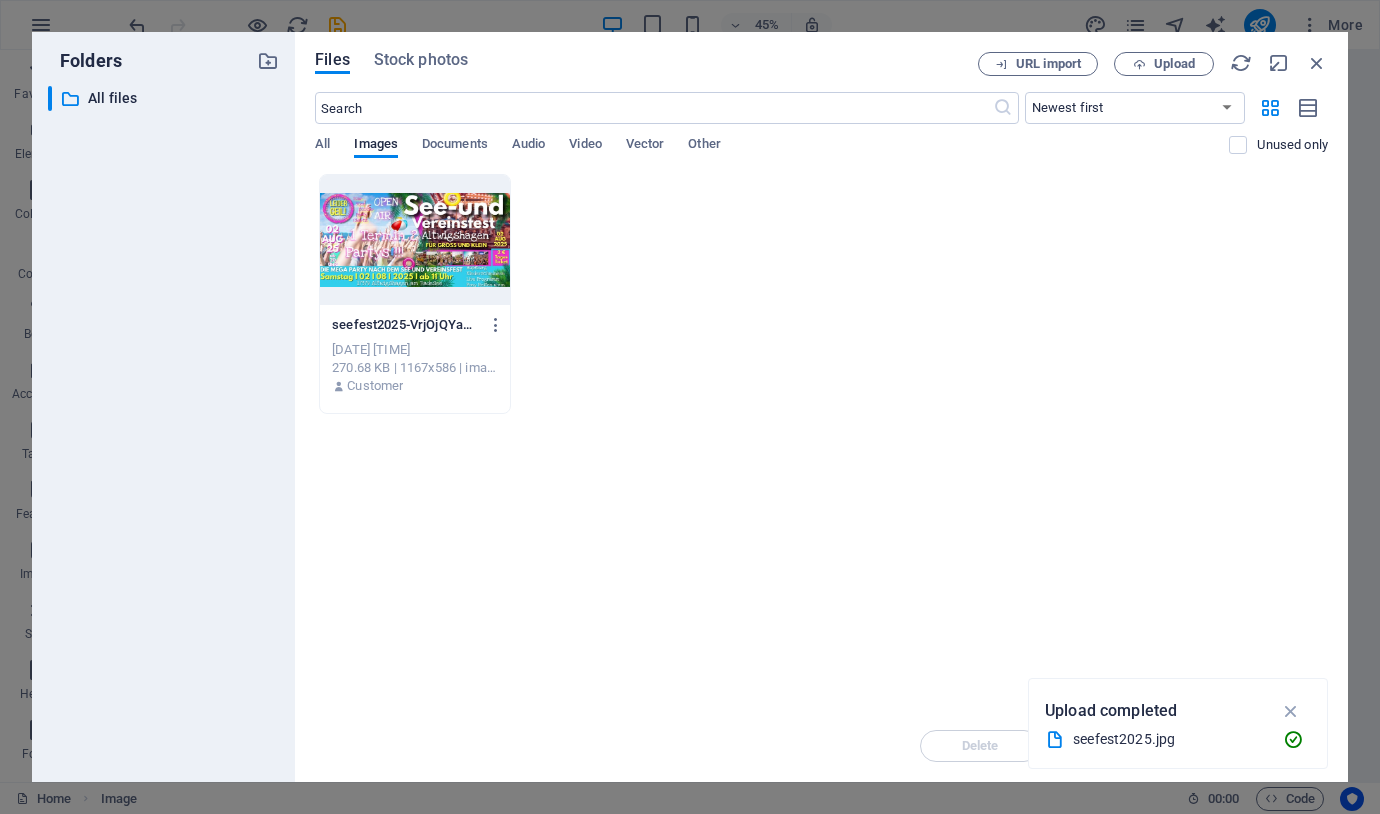 click at bounding box center (414, 240) 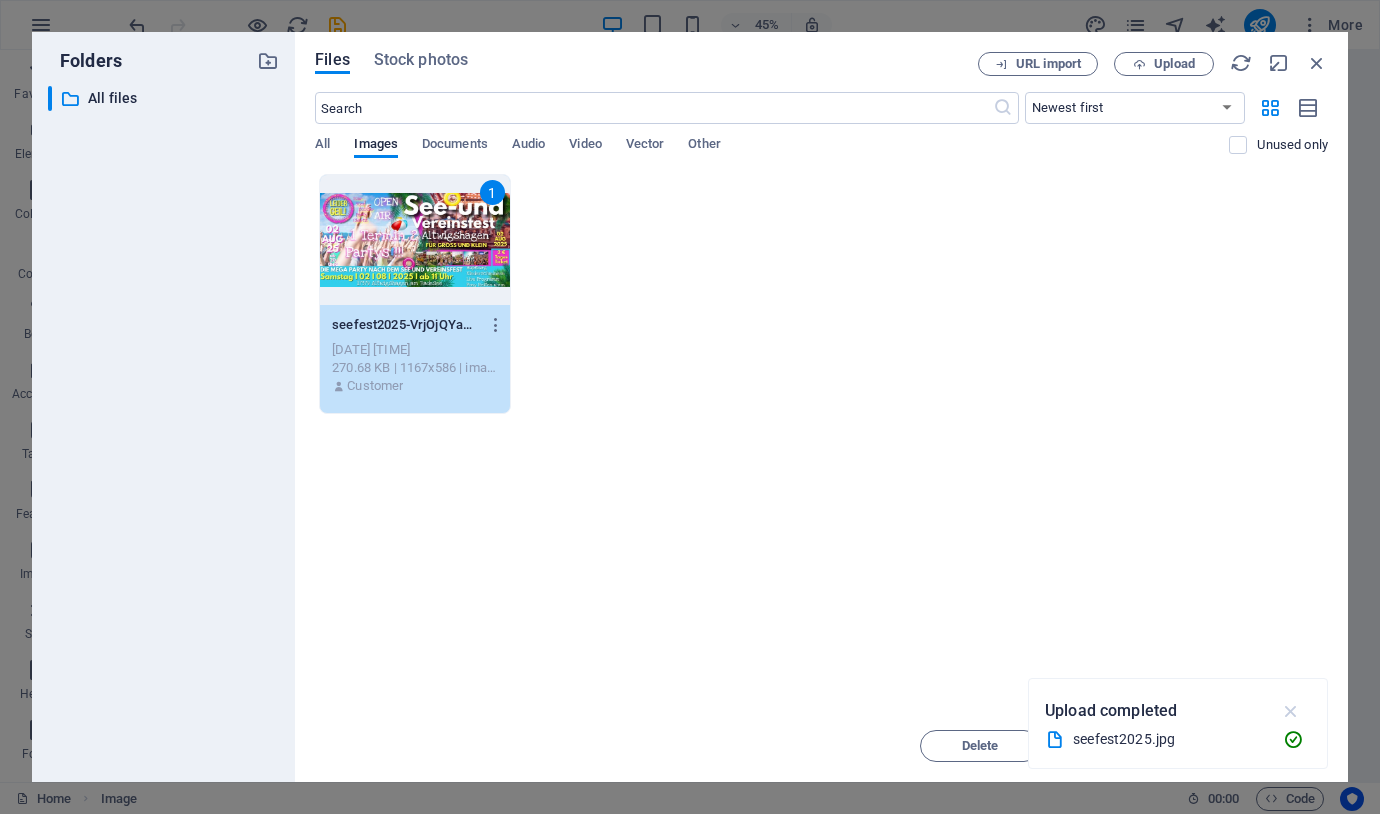 click at bounding box center (1291, 711) 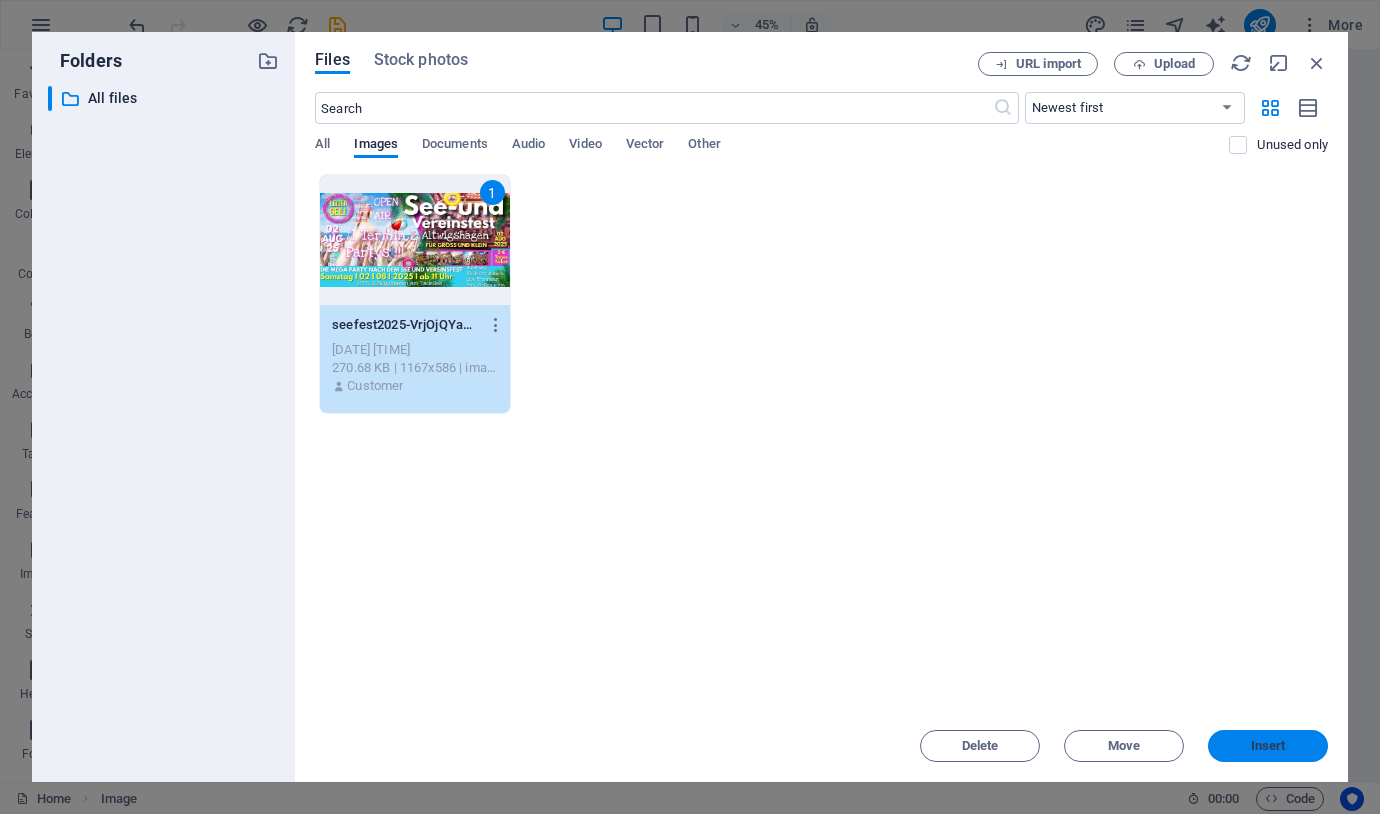 click on "Insert" at bounding box center [1268, 746] 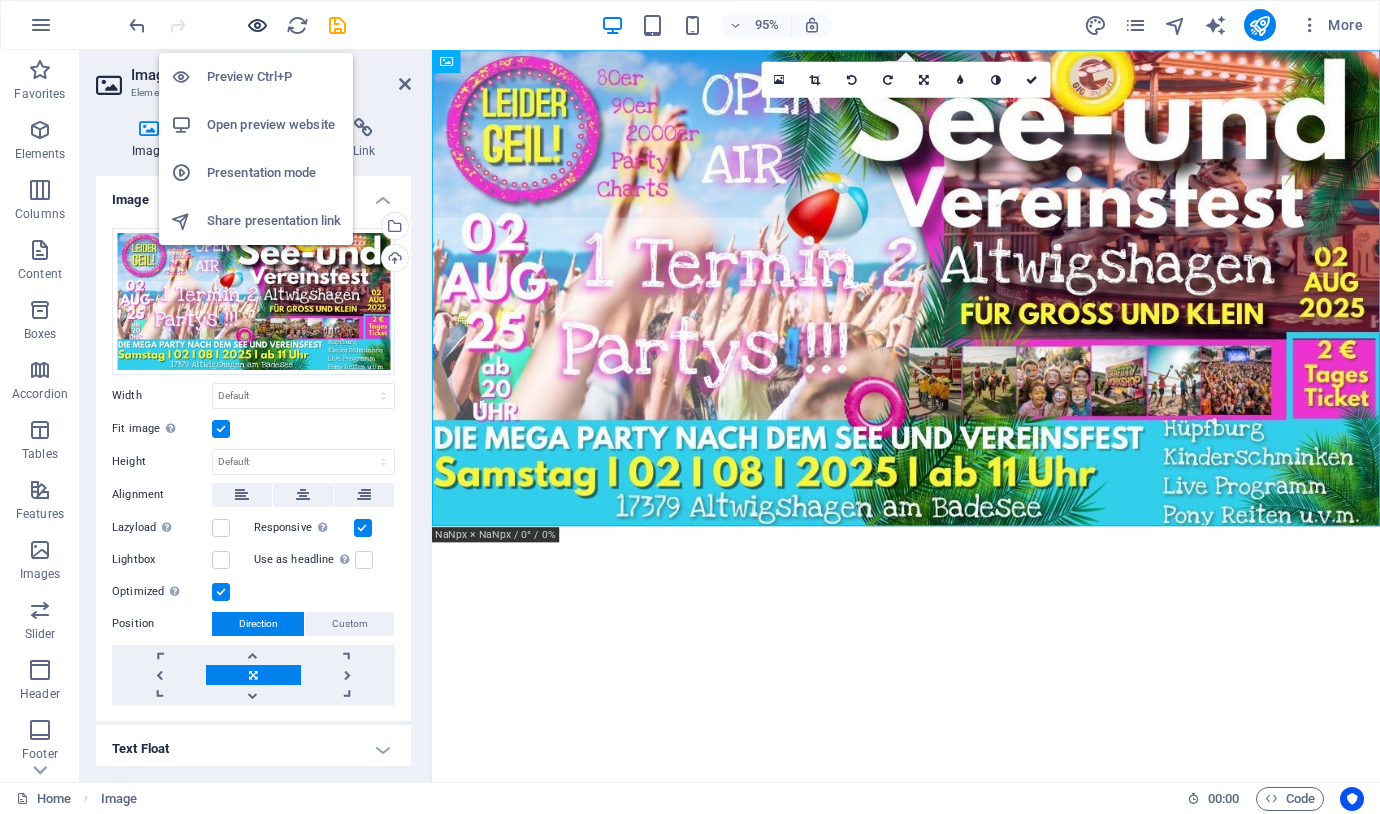 click at bounding box center (257, 25) 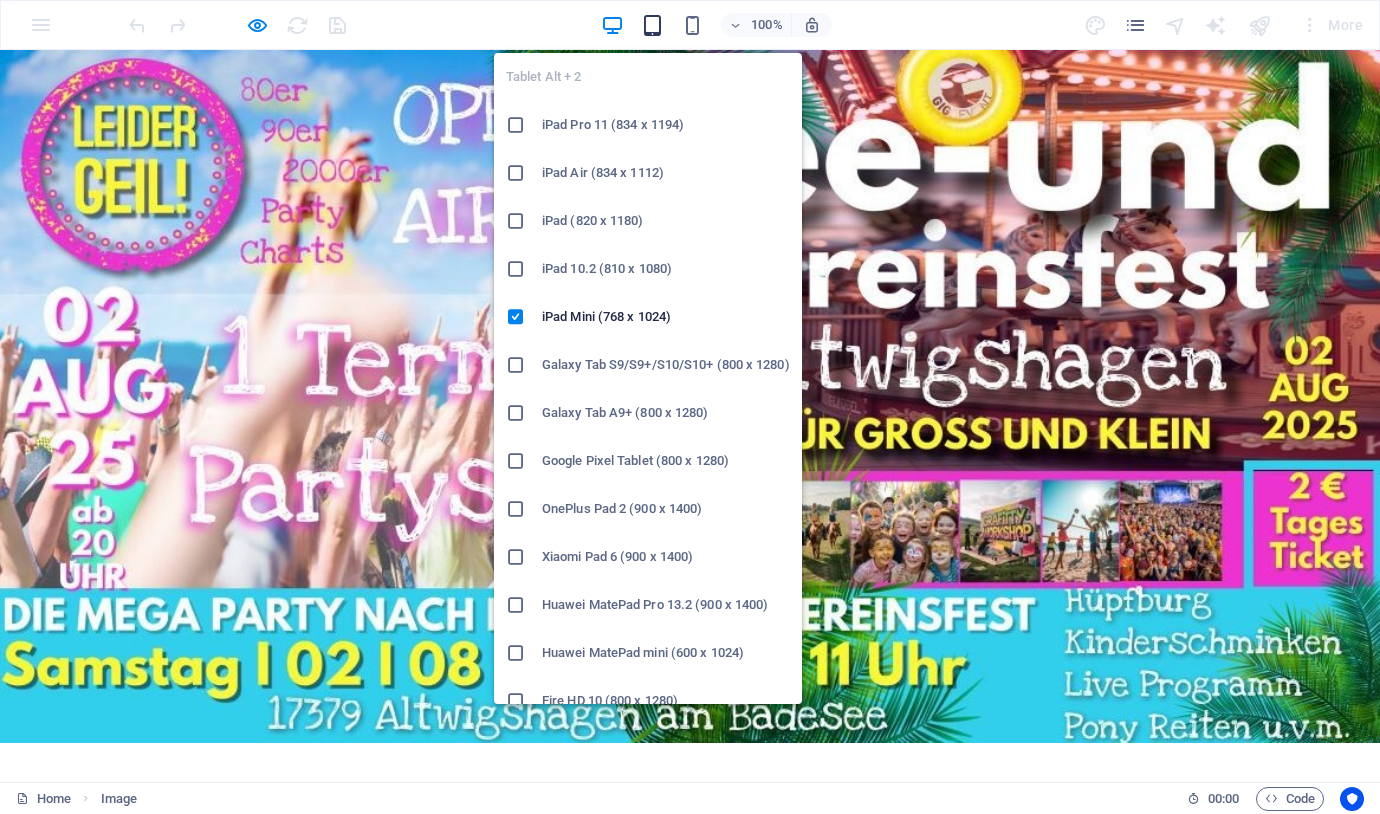 click at bounding box center (652, 25) 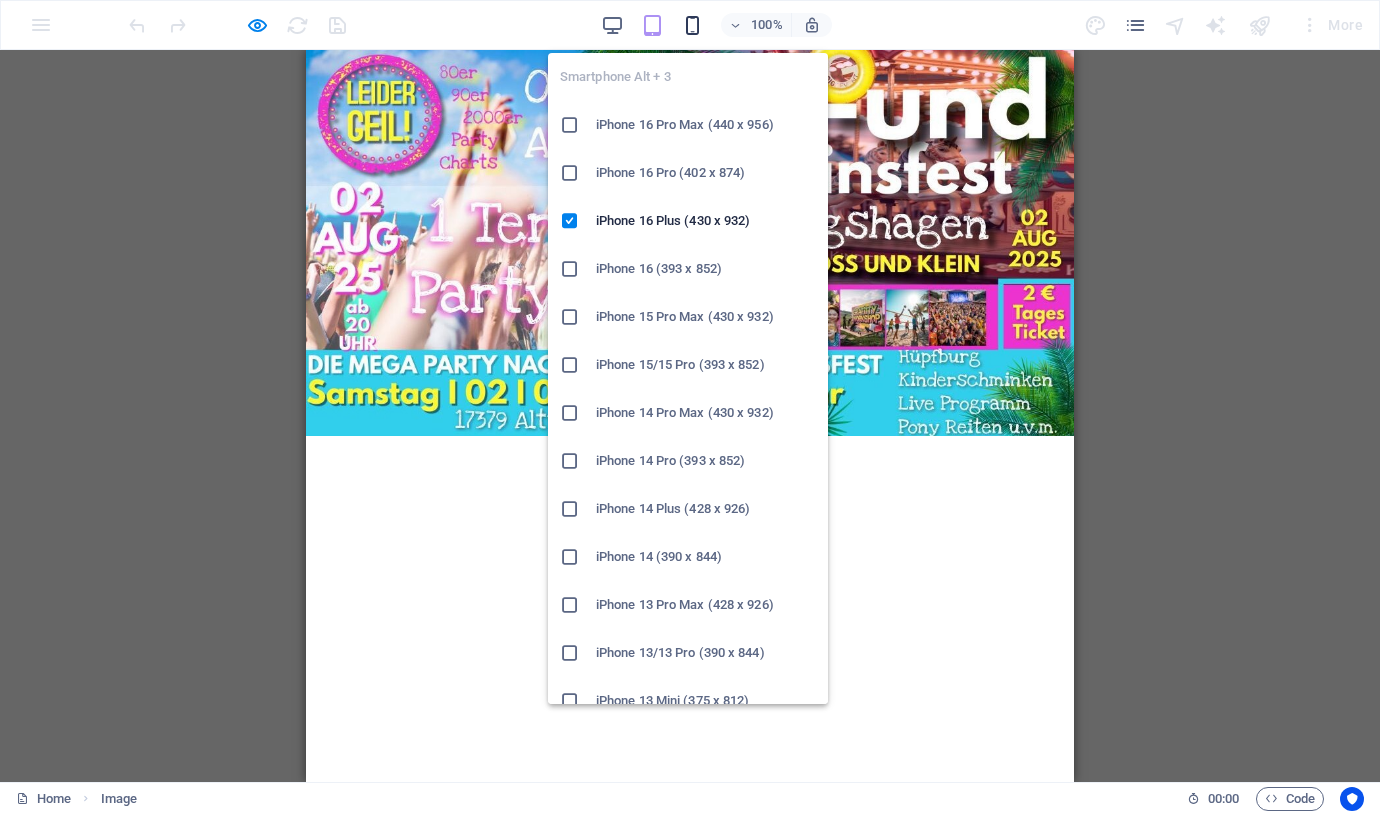 click at bounding box center (692, 25) 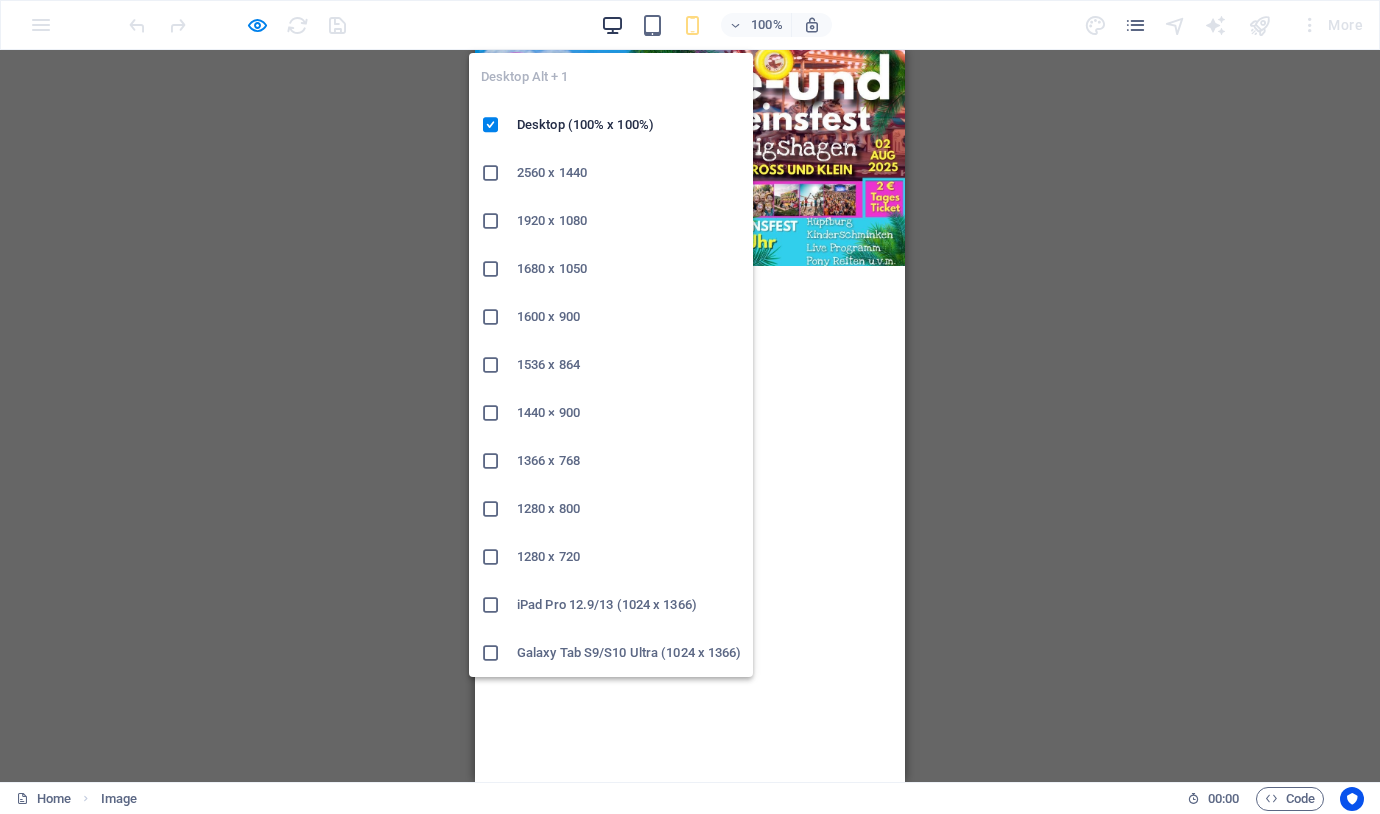 click at bounding box center [612, 25] 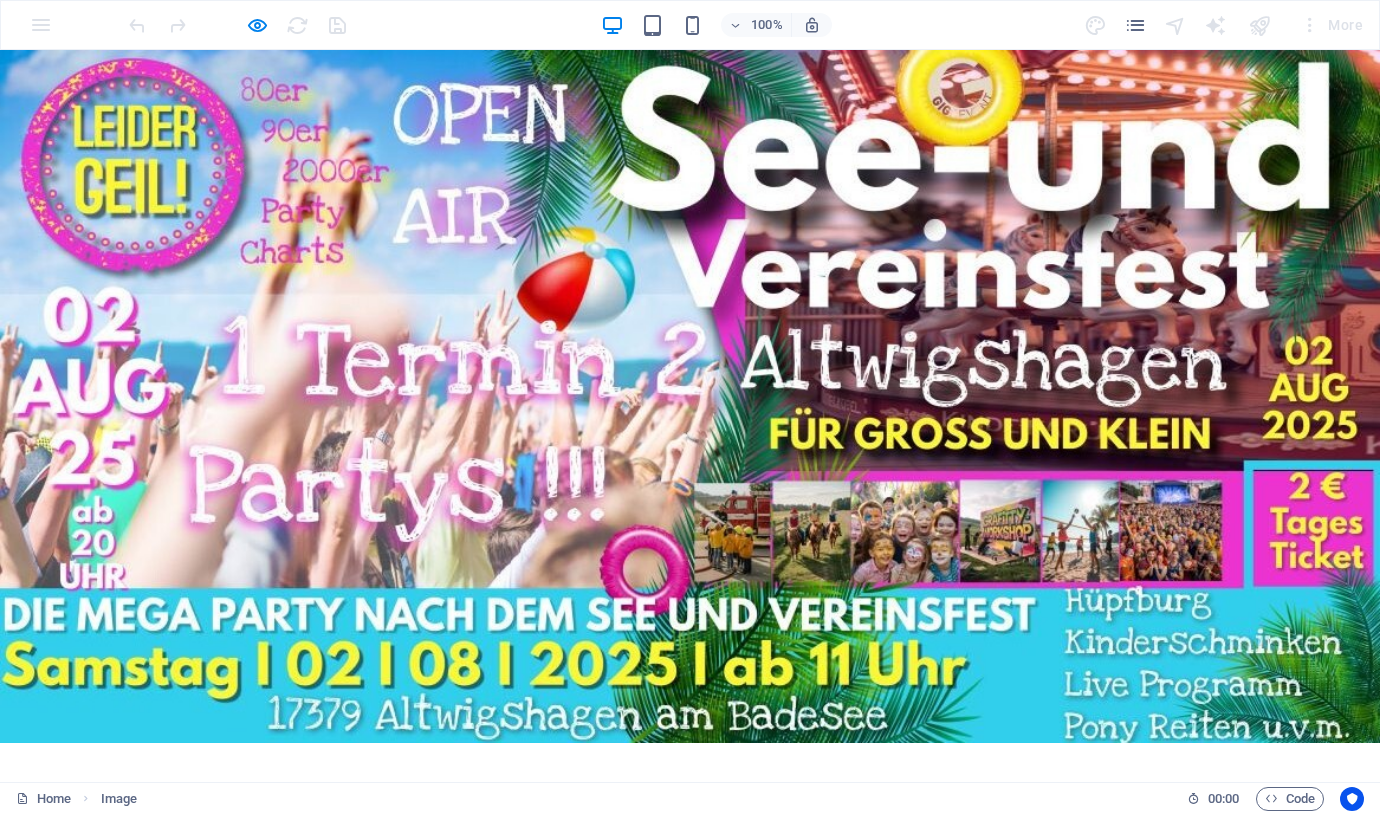 click on "100% More" at bounding box center [748, 25] 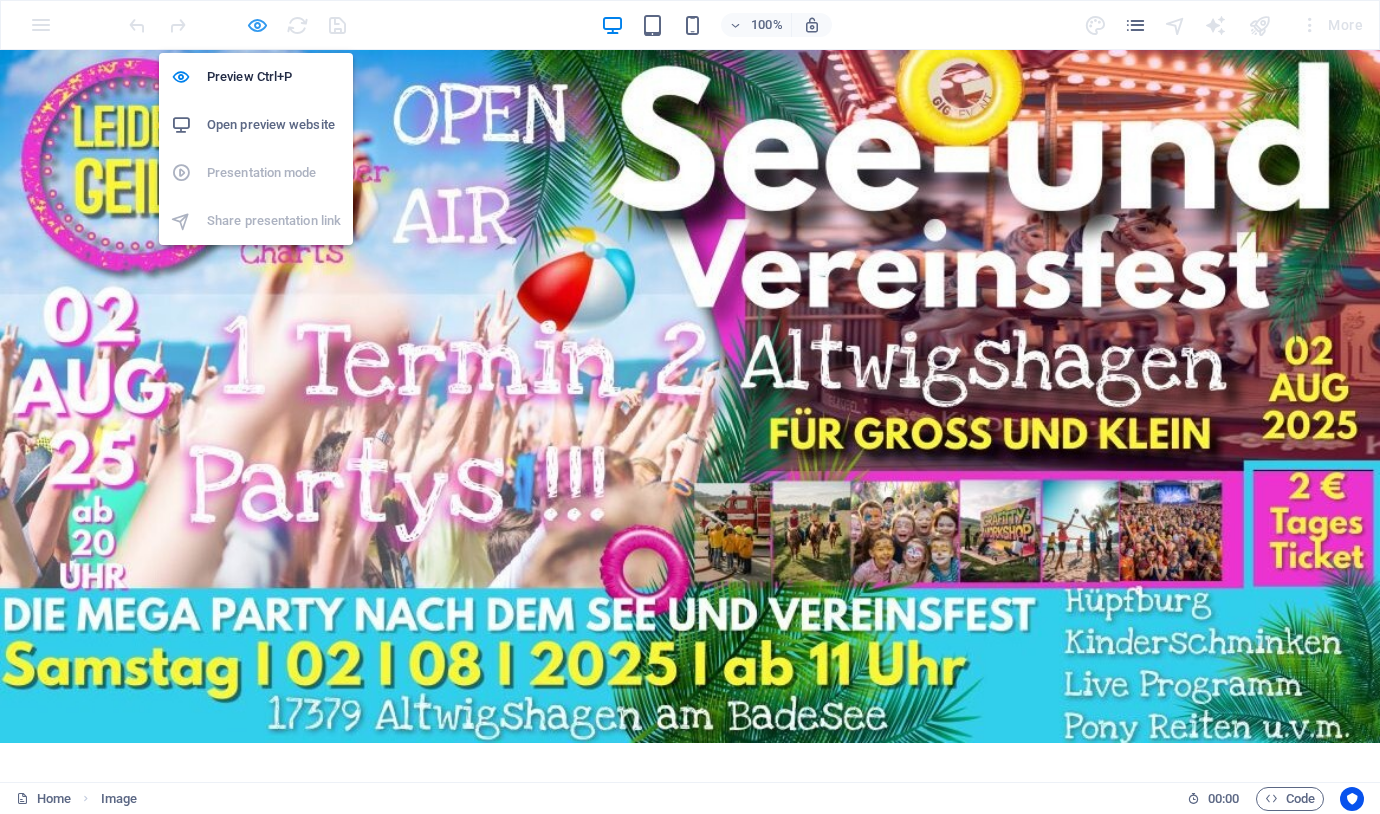 click at bounding box center [257, 25] 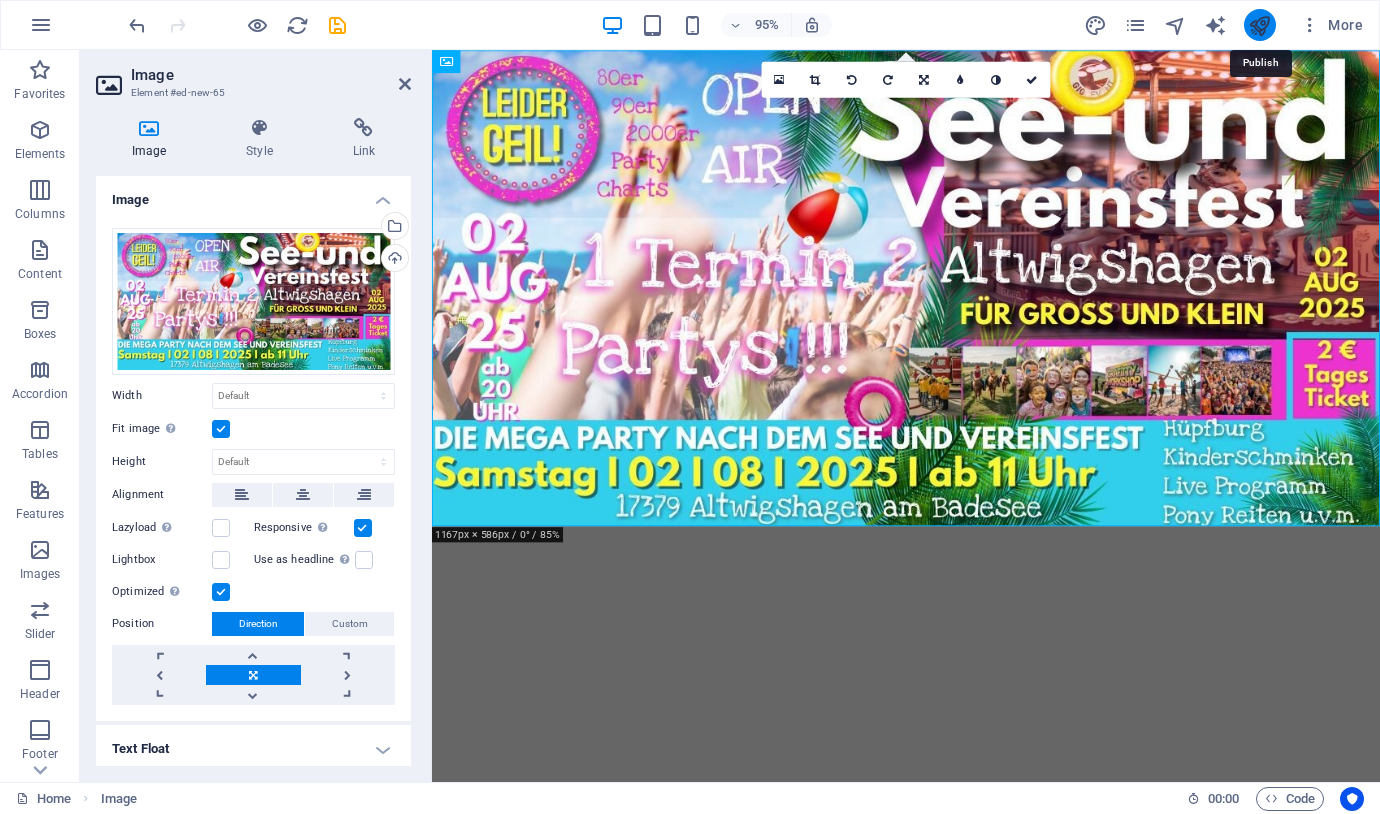 click at bounding box center (1259, 25) 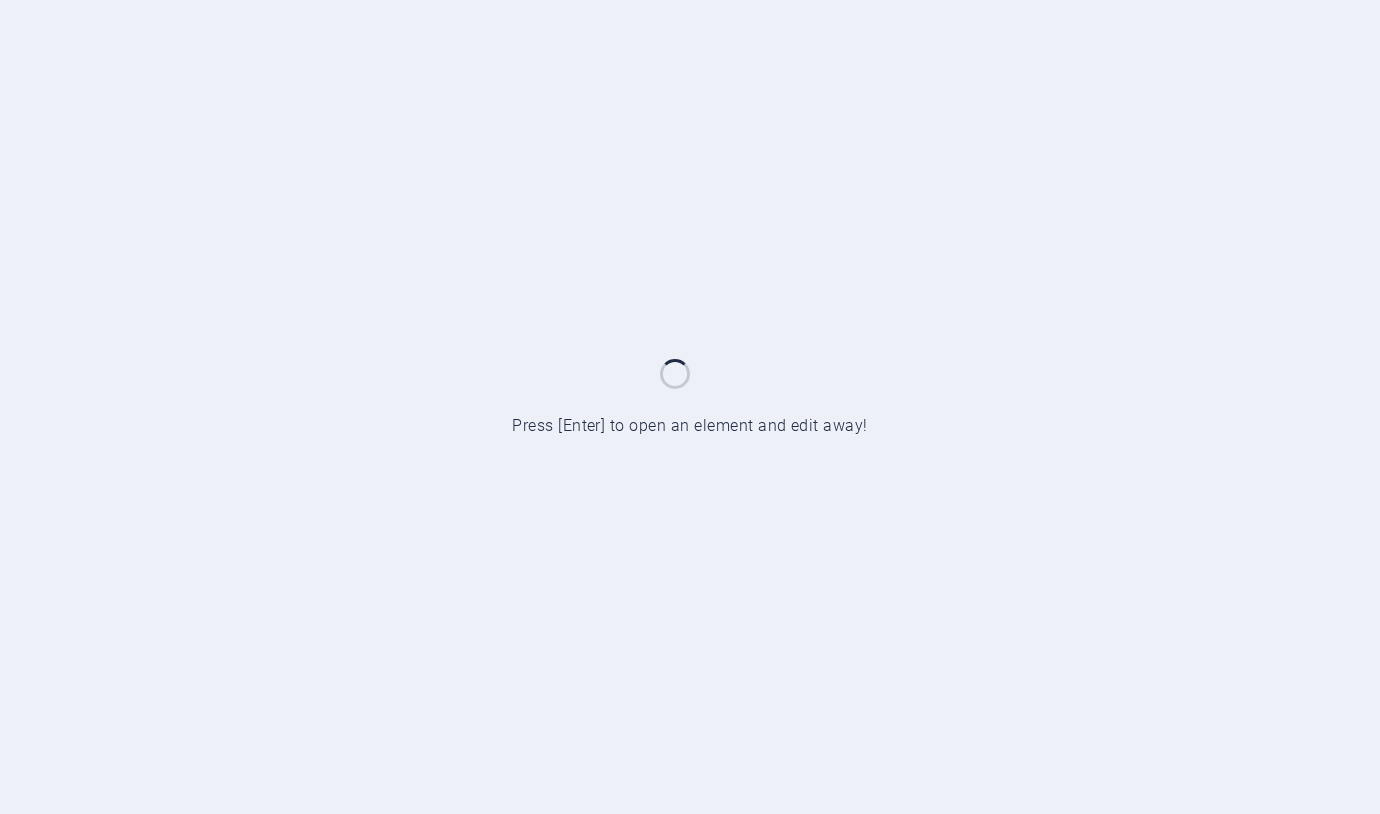 scroll, scrollTop: 0, scrollLeft: 0, axis: both 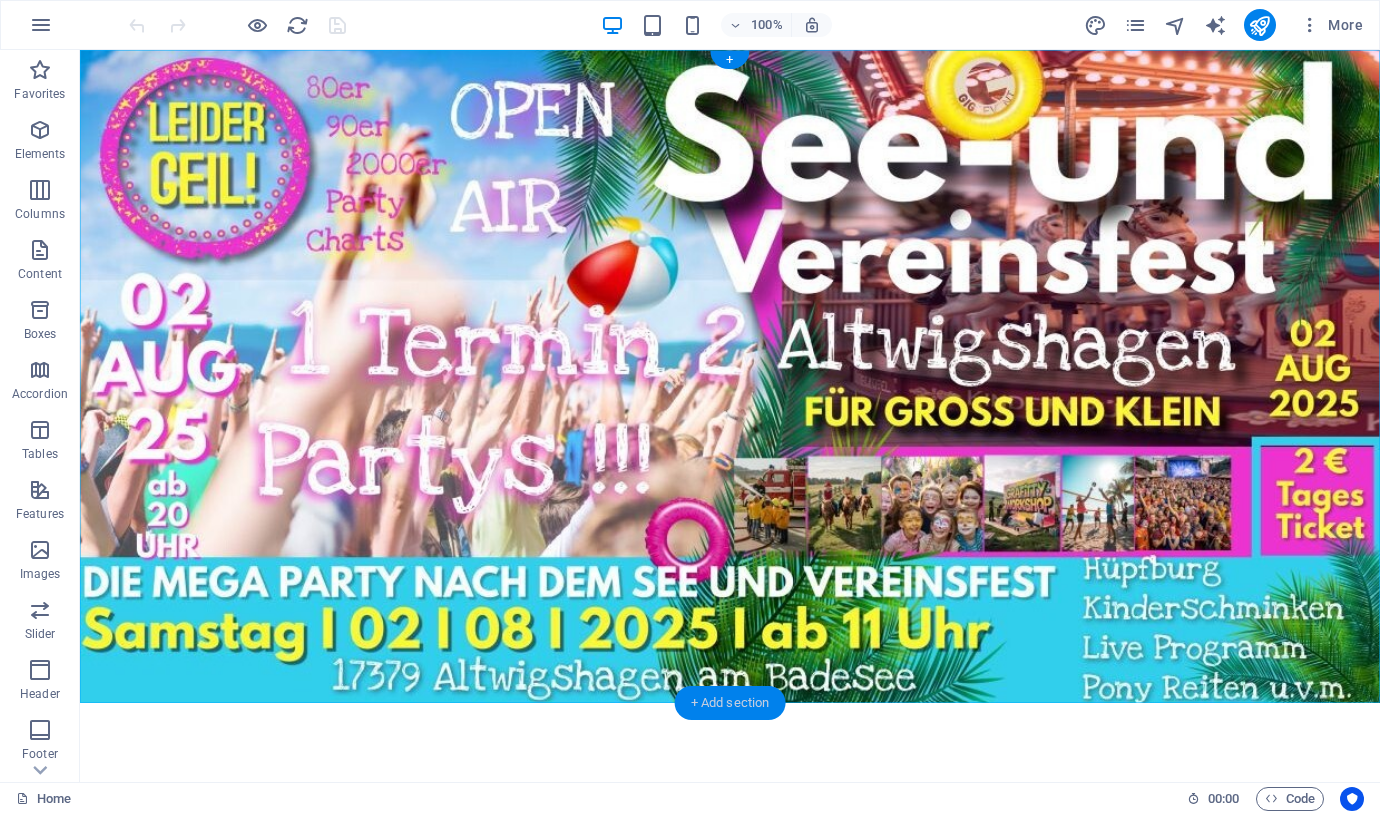 click on "+ Add section" at bounding box center [730, 703] 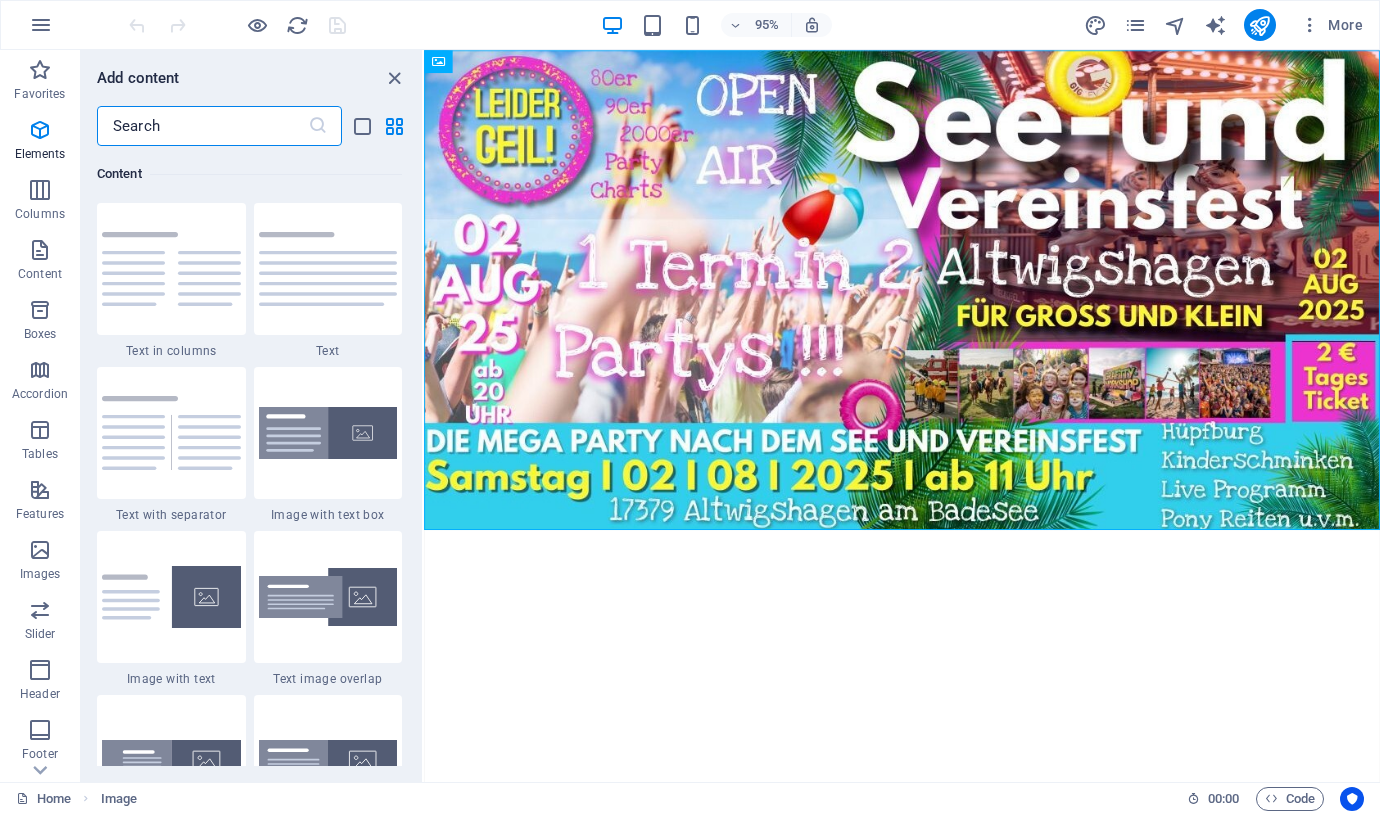 scroll, scrollTop: 3499, scrollLeft: 0, axis: vertical 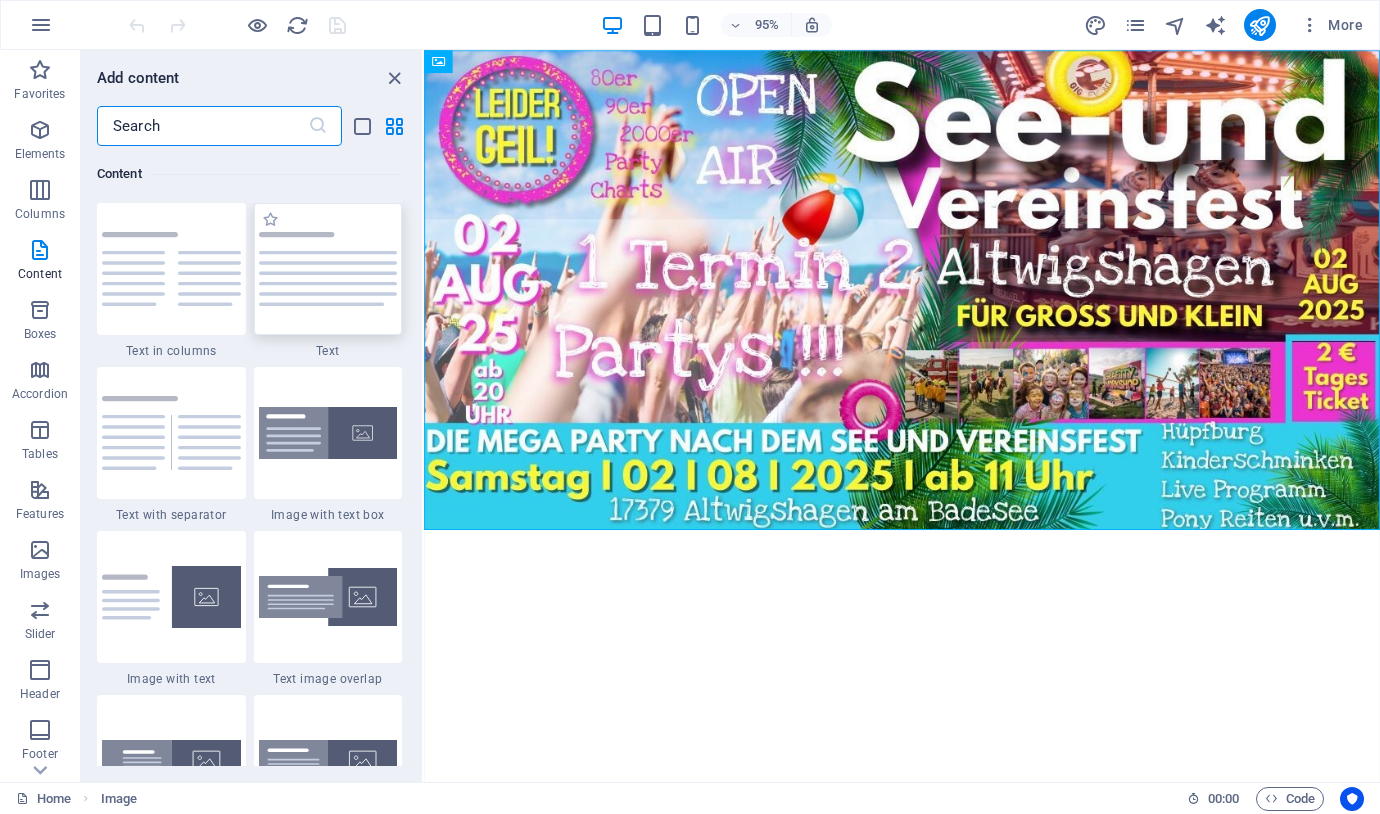 click at bounding box center [328, 269] 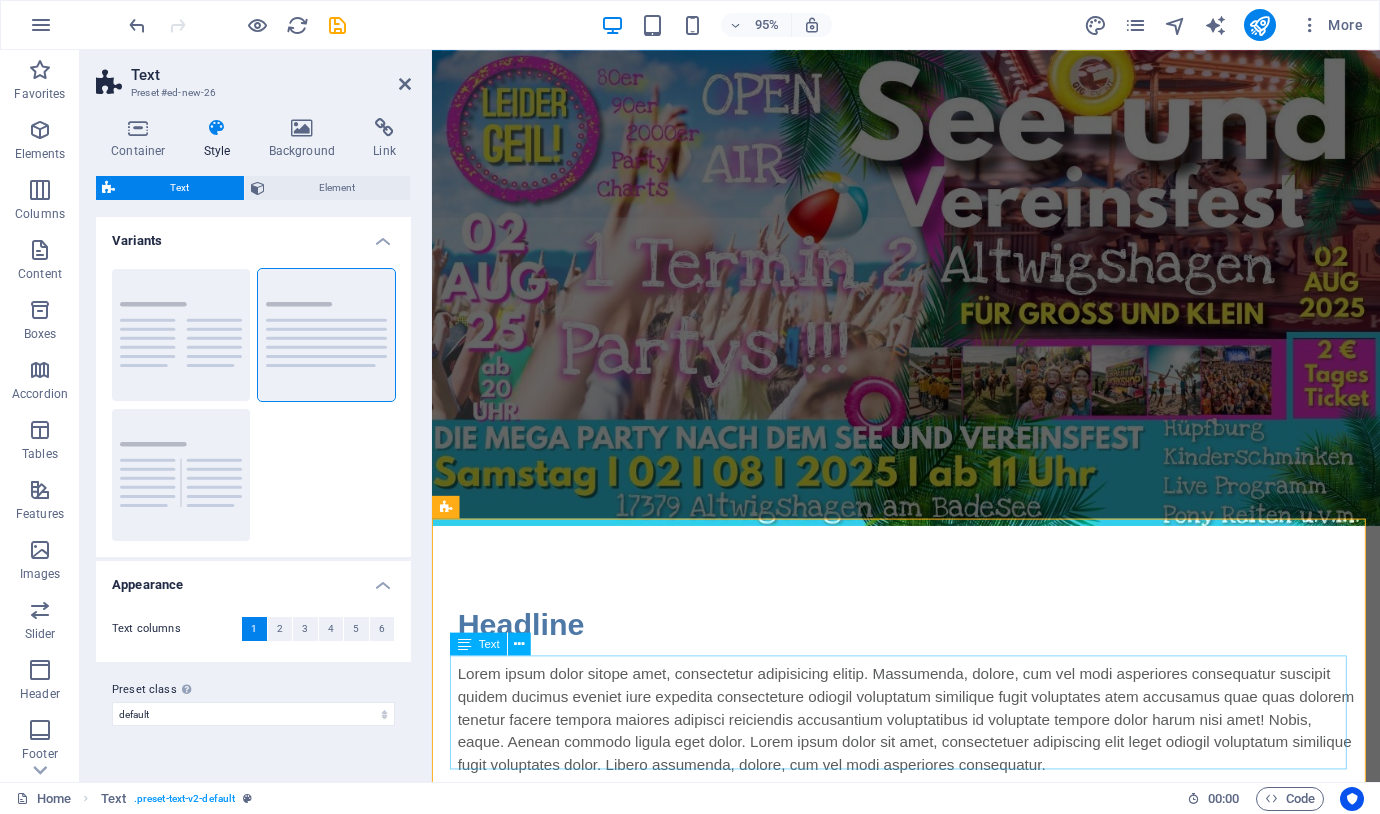 click on "Lorem ipsum dolor sitope amet, consectetur adipisicing elitip. Massumenda, dolore, cum vel modi asperiores consequatur suscipit quidem ducimus eveniet iure expedita consecteture odiogil voluptatum similique fugit voluptates atem accusamus quae quas dolorem tenetur facere tempora maiores adipisci reiciendis accusantium voluptatibus id voluptate tempore dolor harum nisi amet! Nobis, eaque. Aenean commodo ligula eget dolor. Lorem ipsum dolor sit amet, consectetuer adipiscing elit leget odiogil voluptatum similique fugit voluptates dolor. Libero assumenda, dolore, cum vel modi asperiores consequatur." at bounding box center (931, 755) 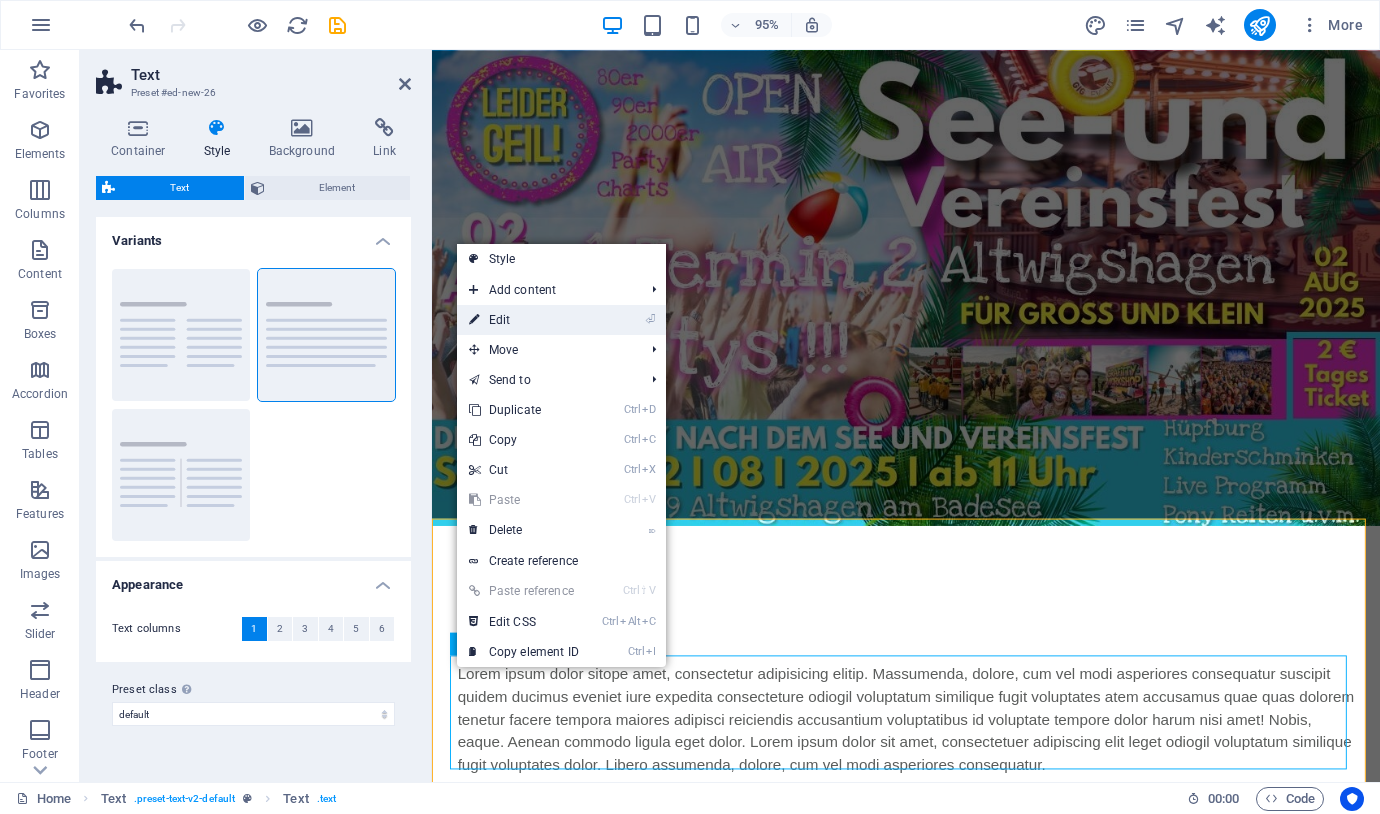 click on "⏎  Edit" at bounding box center [524, 320] 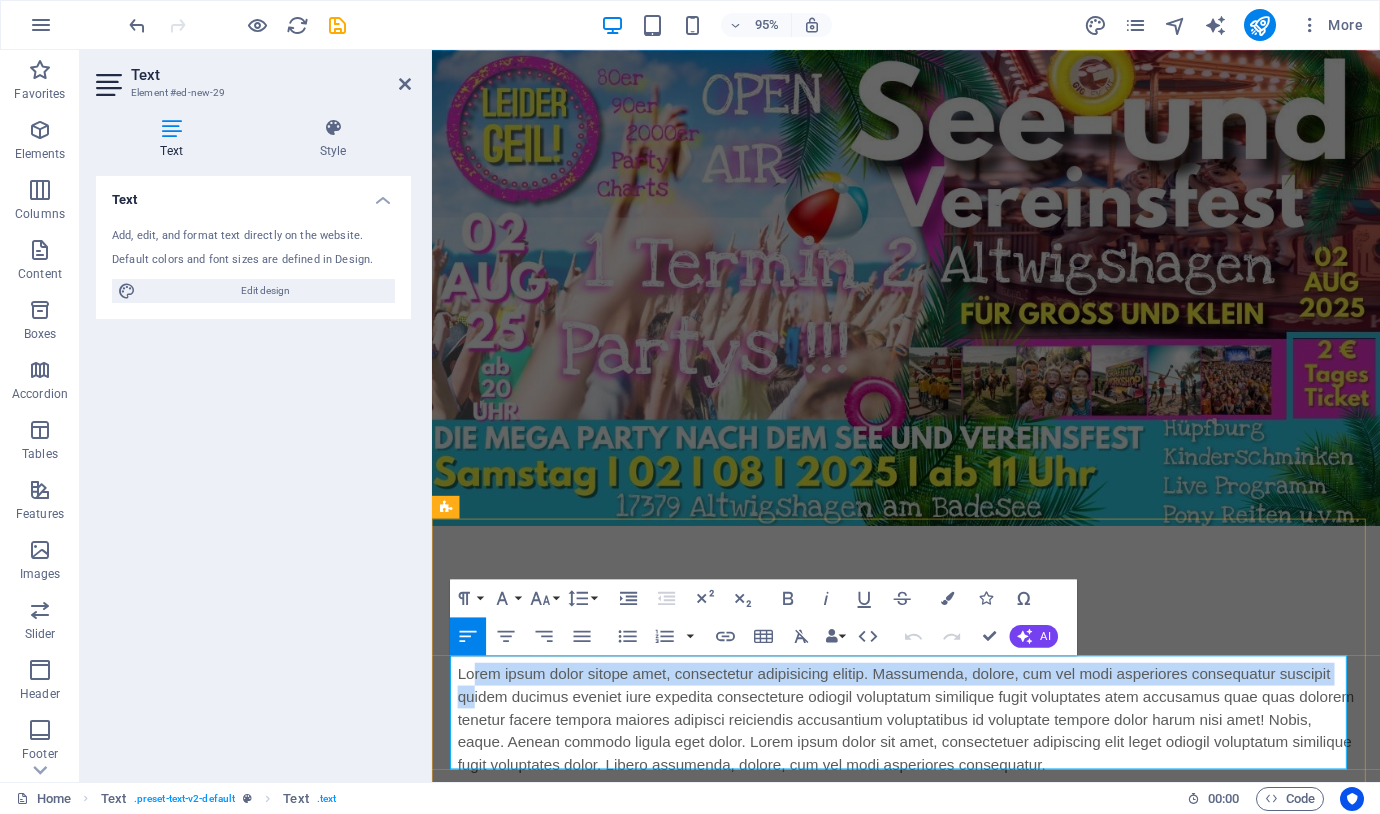 drag, startPoint x: 467, startPoint y: 710, endPoint x: 470, endPoint y: 729, distance: 19.235384 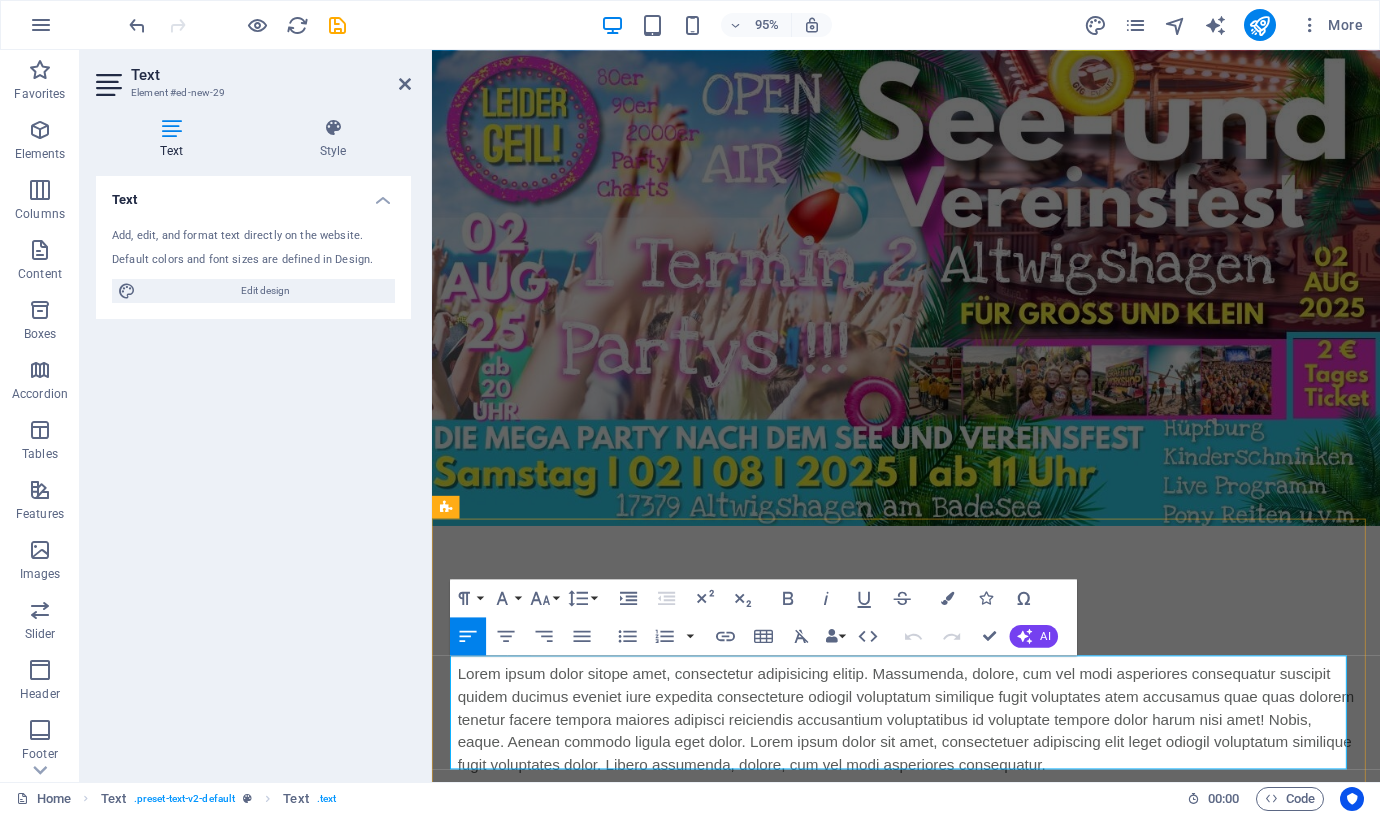 click on "Lorem ipsum dolor sitope amet, consectetur adipisicing elitip. Massumenda, dolore, cum vel modi asperiores consequatur suscipit quidem ducimus eveniet iure expedita consecteture odiogil voluptatum similique fugit voluptates atem accusamus quae quas dolorem tenetur facere tempora maiores adipisci reiciendis accusantium voluptatibus id voluptate tempore dolor harum nisi amet! Nobis, eaque. Aenean commodo ligula eget dolor. Lorem ipsum dolor sit amet, consectetuer adipiscing elit leget odiogil voluptatum similique fugit voluptates dolor. Libero assumenda, dolore, cum vel modi asperiores consequatur." at bounding box center [931, 755] 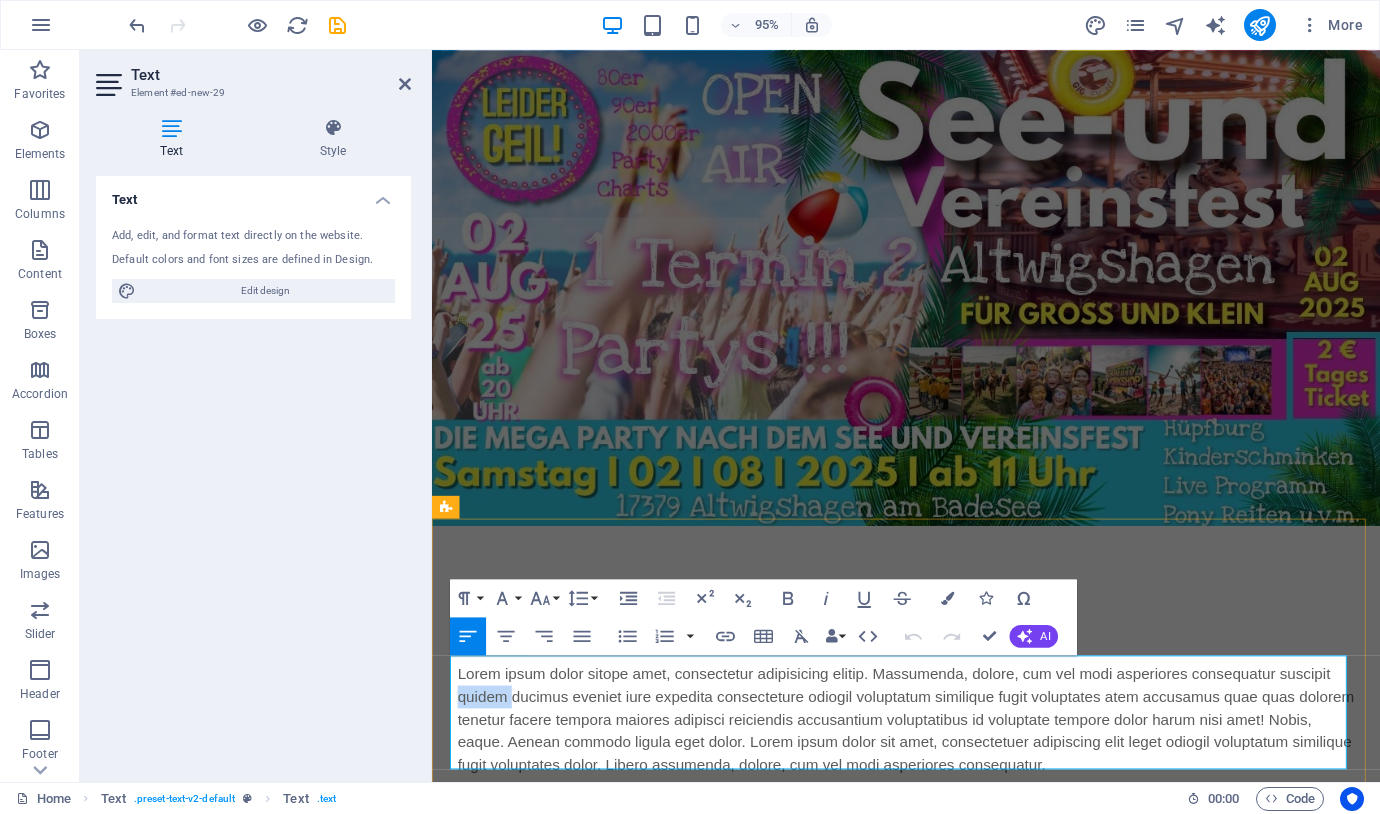 click on "Lorem ipsum dolor sitope amet, consectetur adipisicing elitip. Massumenda, dolore, cum vel modi asperiores consequatur suscipit quidem ducimus eveniet iure expedita consecteture odiogil voluptatum similique fugit voluptates atem accusamus quae quas dolorem tenetur facere tempora maiores adipisci reiciendis accusantium voluptatibus id voluptate tempore dolor harum nisi amet! Nobis, eaque. Aenean commodo ligula eget dolor. Lorem ipsum dolor sit amet, consectetuer adipiscing elit leget odiogil voluptatum similique fugit voluptates dolor. Libero assumenda, dolore, cum vel modi asperiores consequatur." at bounding box center (931, 755) 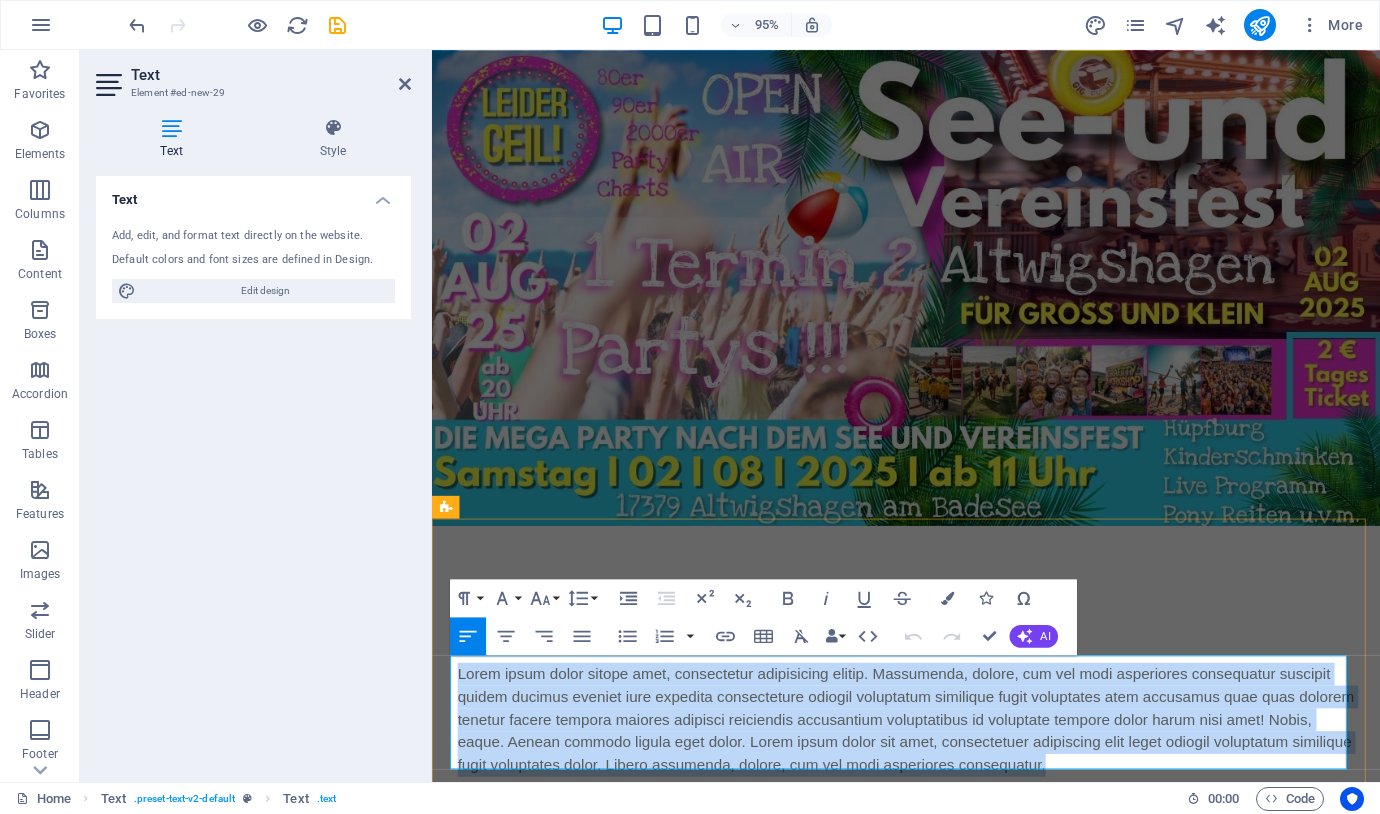 click on "Lorem ipsum dolor sitope amet, consectetur adipisicing elitip. Massumenda, dolore, cum vel modi asperiores consequatur suscipit quidem ducimus eveniet iure expedita consecteture odiogil voluptatum similique fugit voluptates atem accusamus quae quas dolorem tenetur facere tempora maiores adipisci reiciendis accusantium voluptatibus id voluptate tempore dolor harum nisi amet! Nobis, eaque. Aenean commodo ligula eget dolor. Lorem ipsum dolor sit amet, consectetuer adipiscing elit leget odiogil voluptatum similique fugit voluptates dolor. Libero assumenda, dolore, cum vel modi asperiores consequatur." at bounding box center [931, 755] 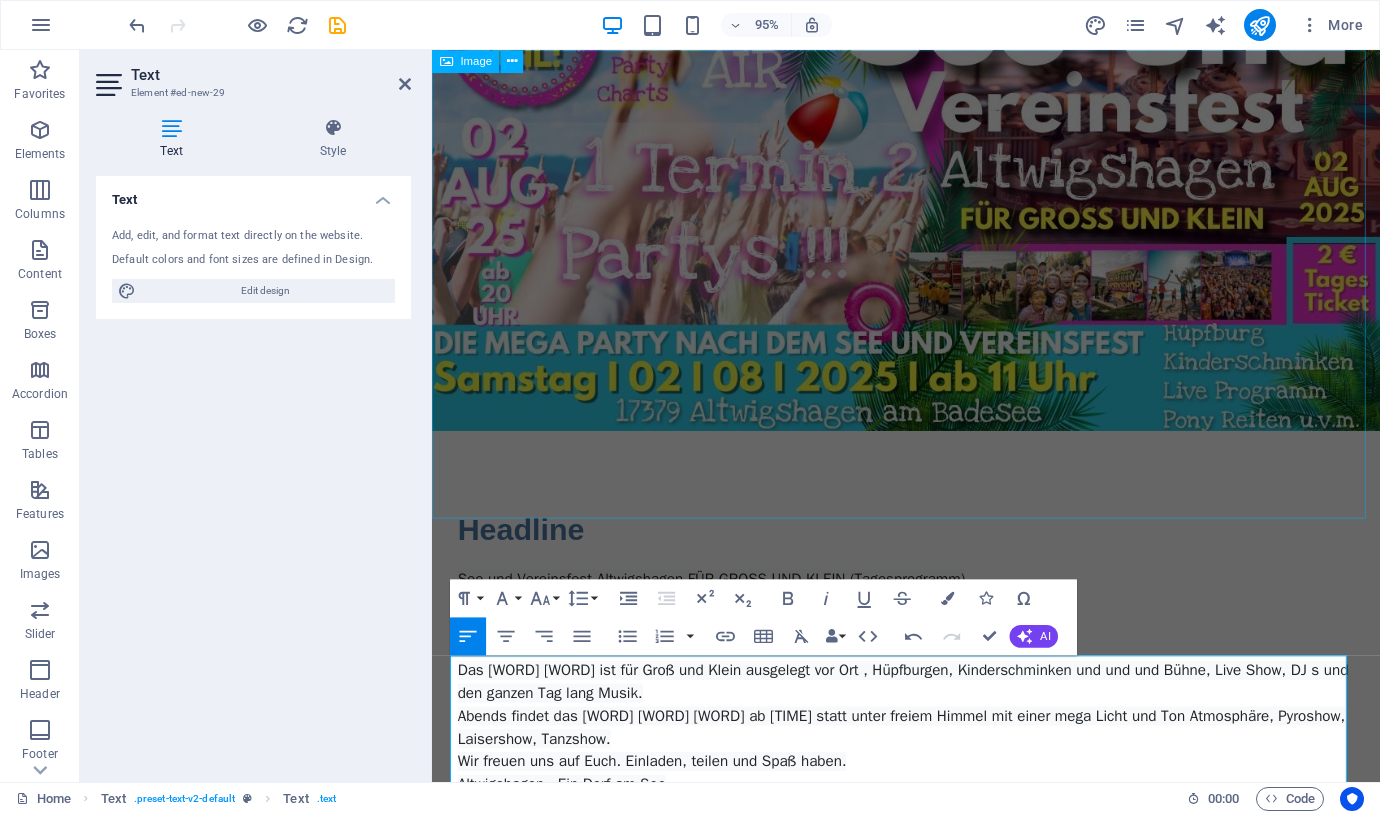 scroll, scrollTop: 0, scrollLeft: 0, axis: both 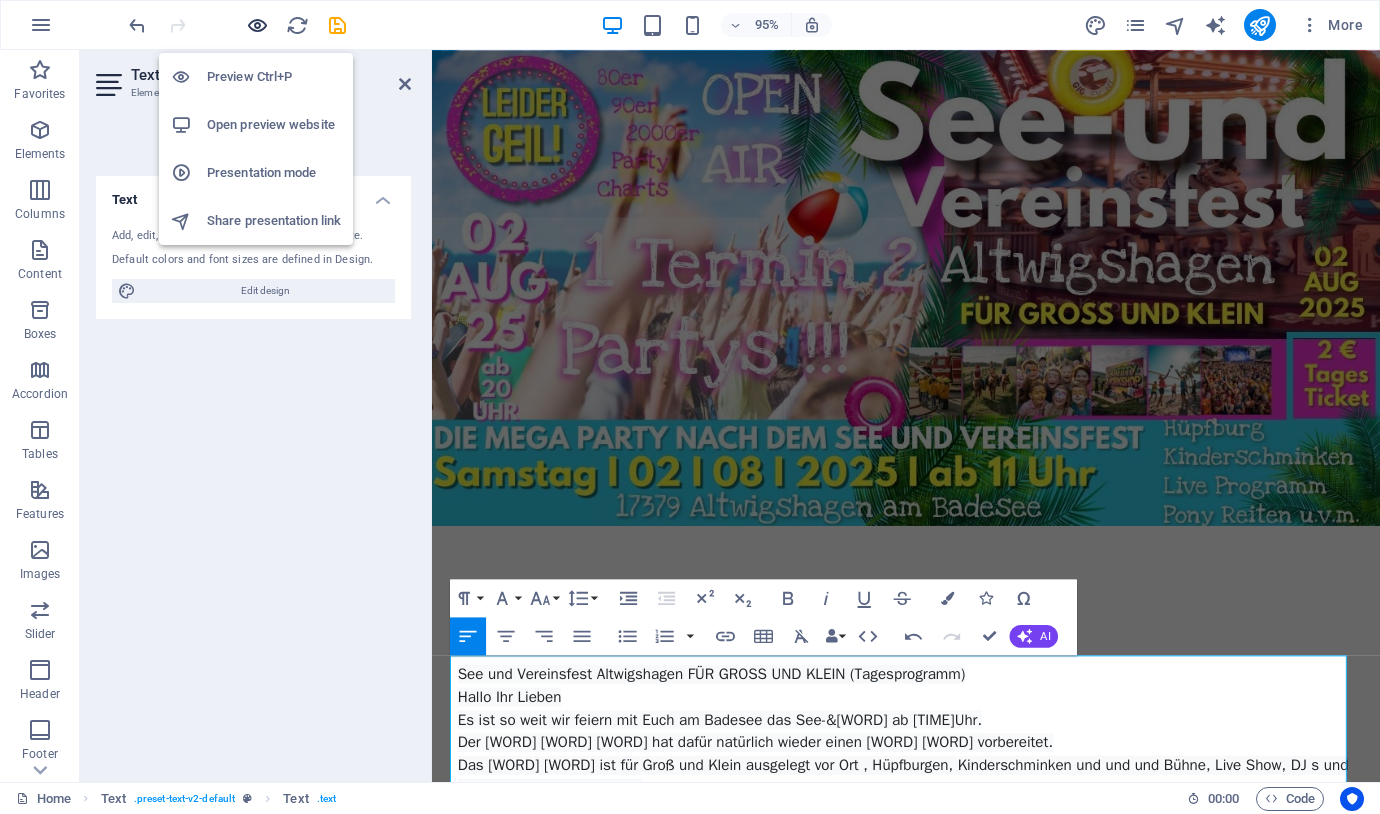 click at bounding box center (257, 25) 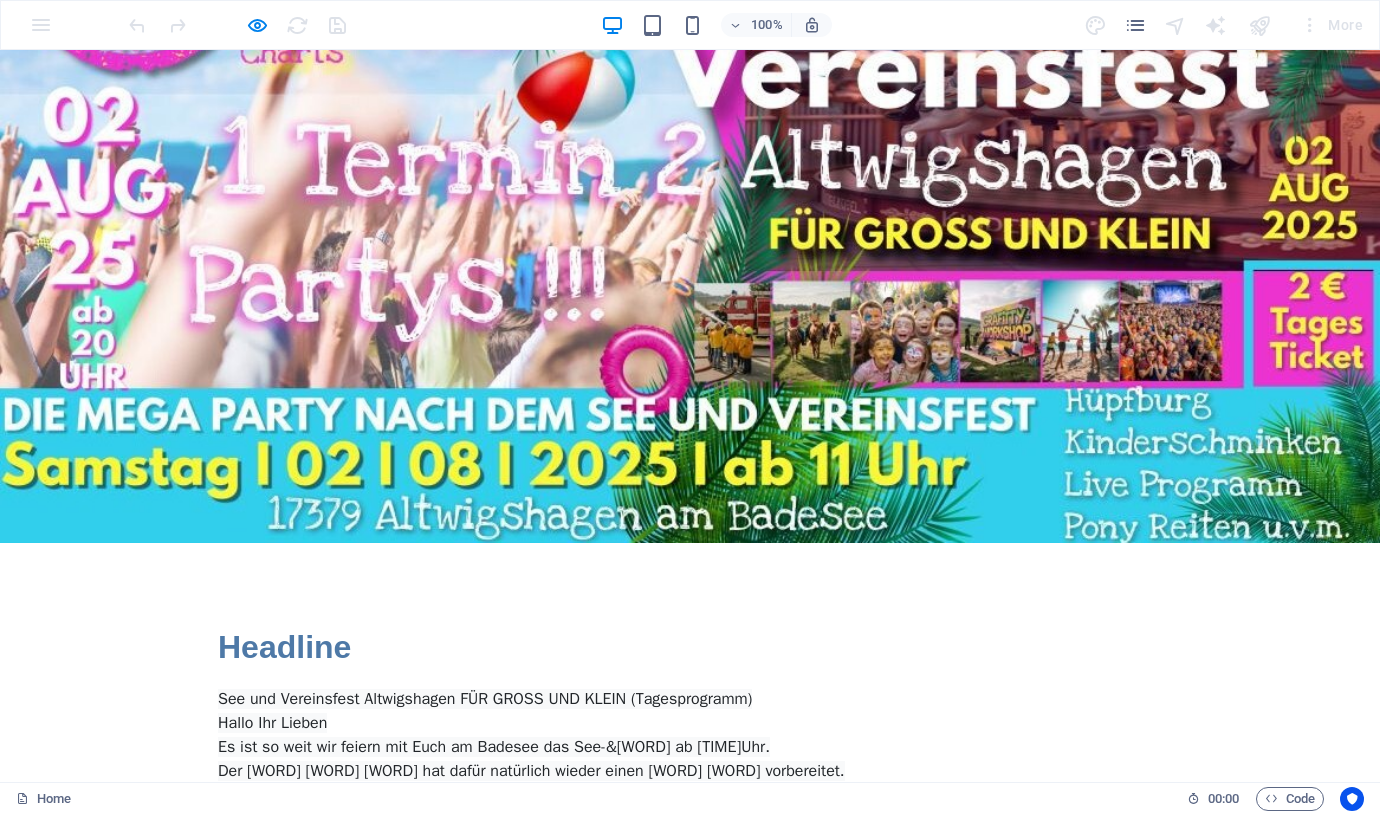 scroll, scrollTop: 400, scrollLeft: 0, axis: vertical 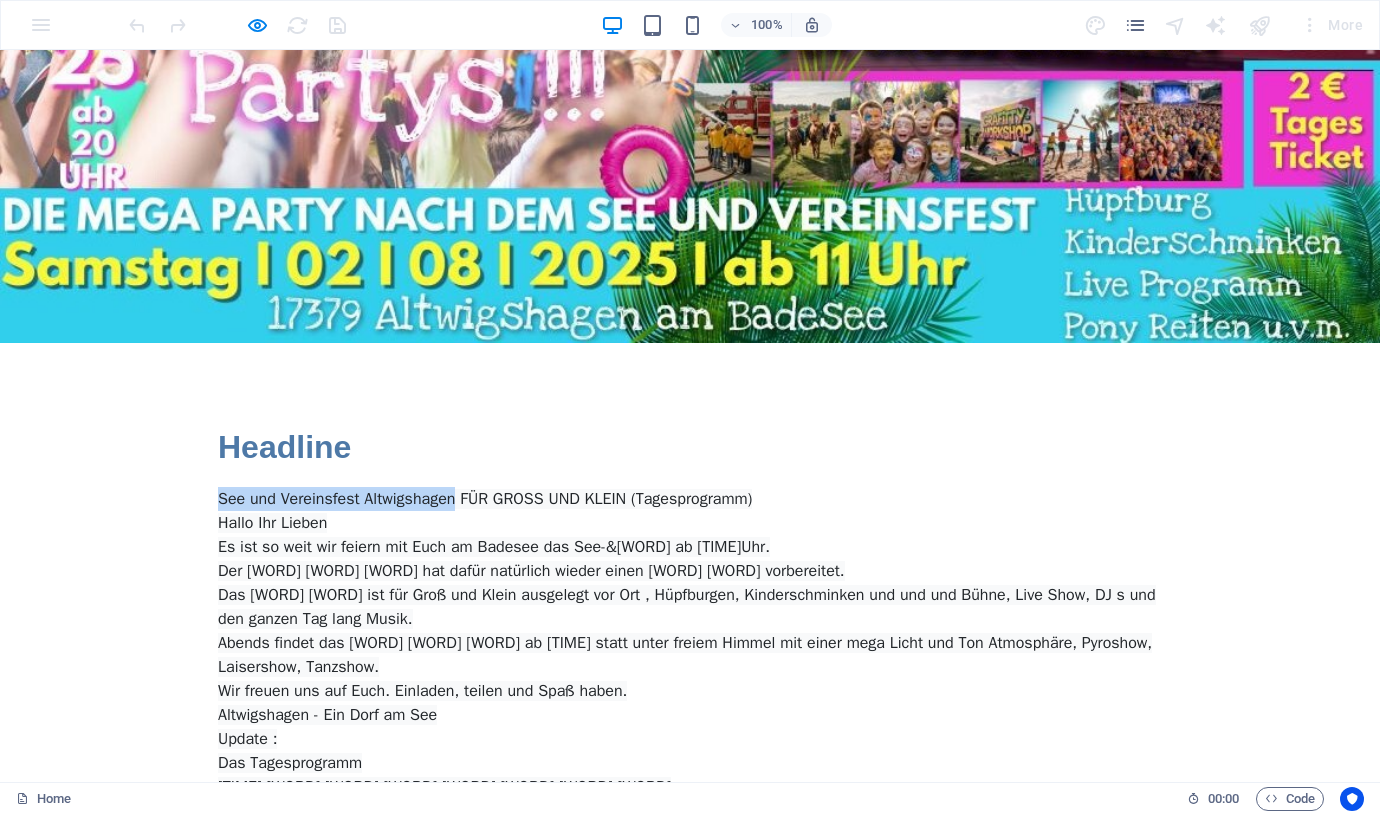 drag, startPoint x: 212, startPoint y: 492, endPoint x: 446, endPoint y: 497, distance: 234.0534 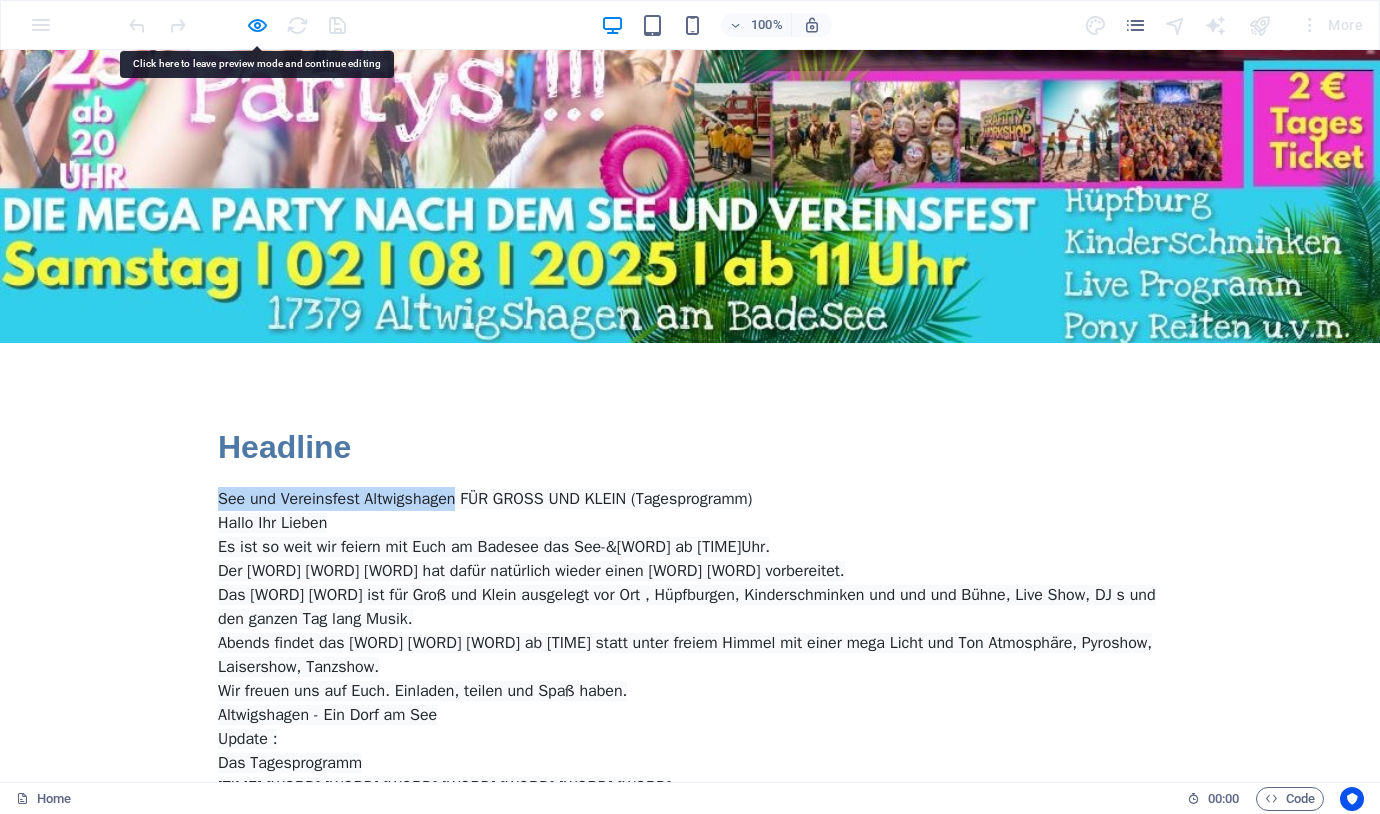 copy on "See und Vereinsfest Altwigshagen" 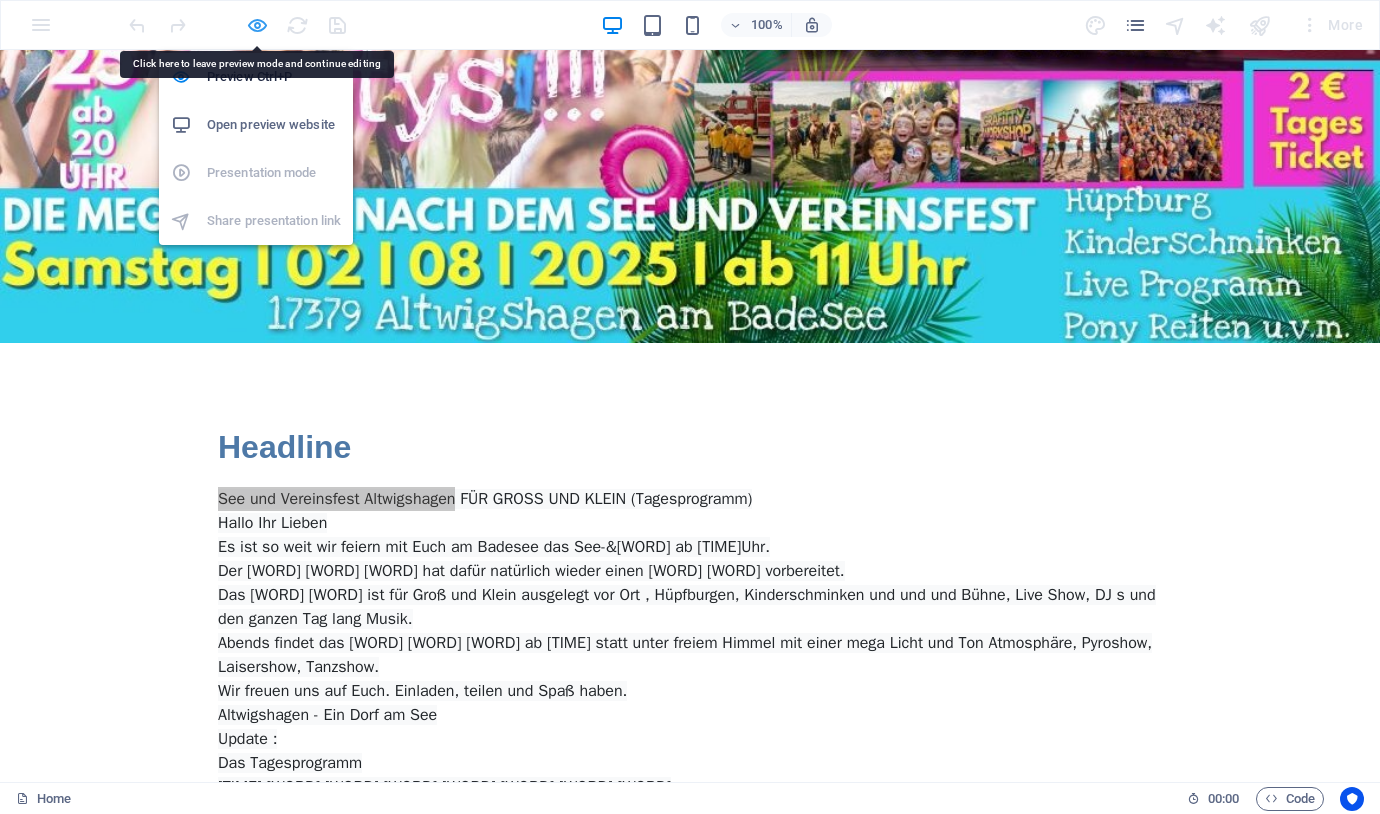 click at bounding box center (257, 25) 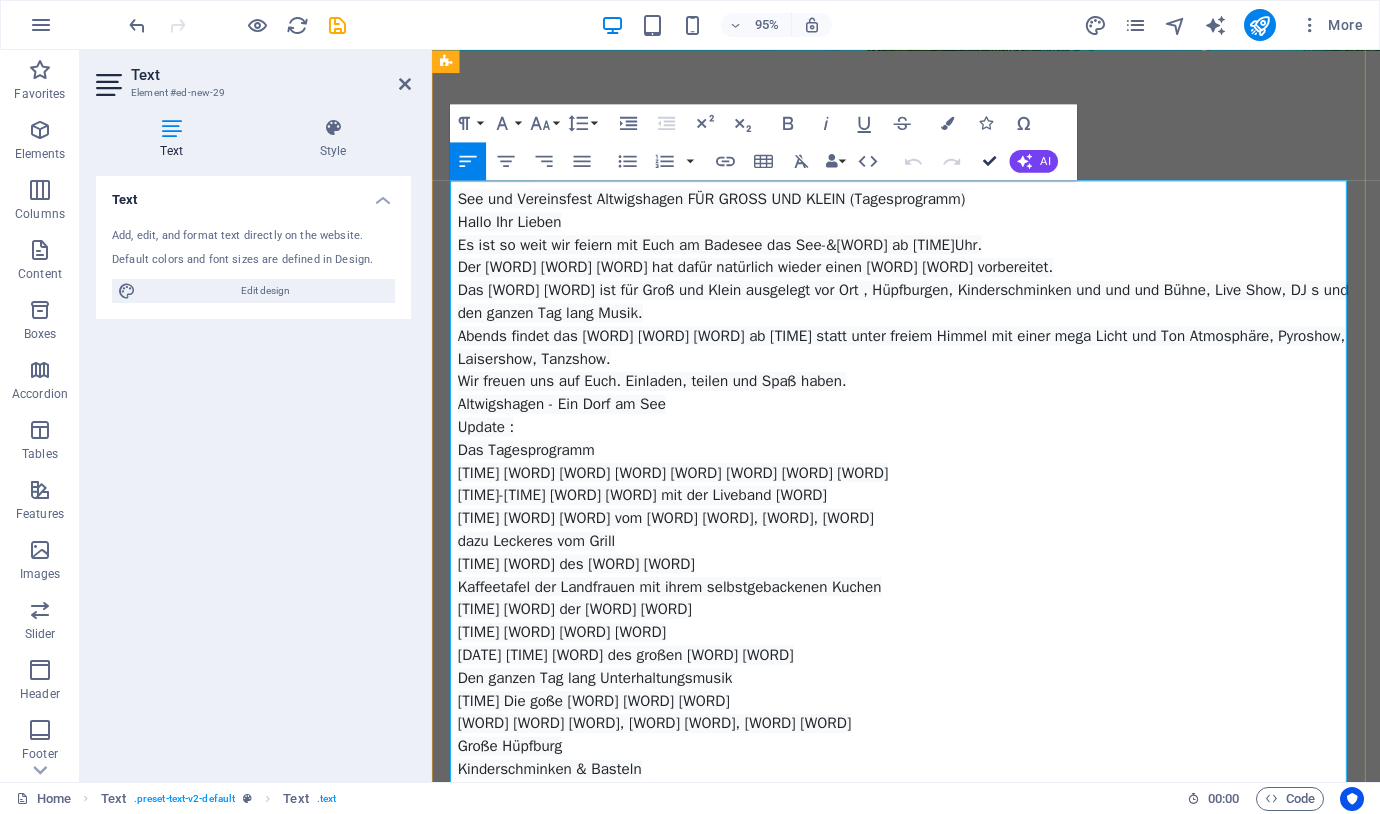 scroll, scrollTop: 0, scrollLeft: 0, axis: both 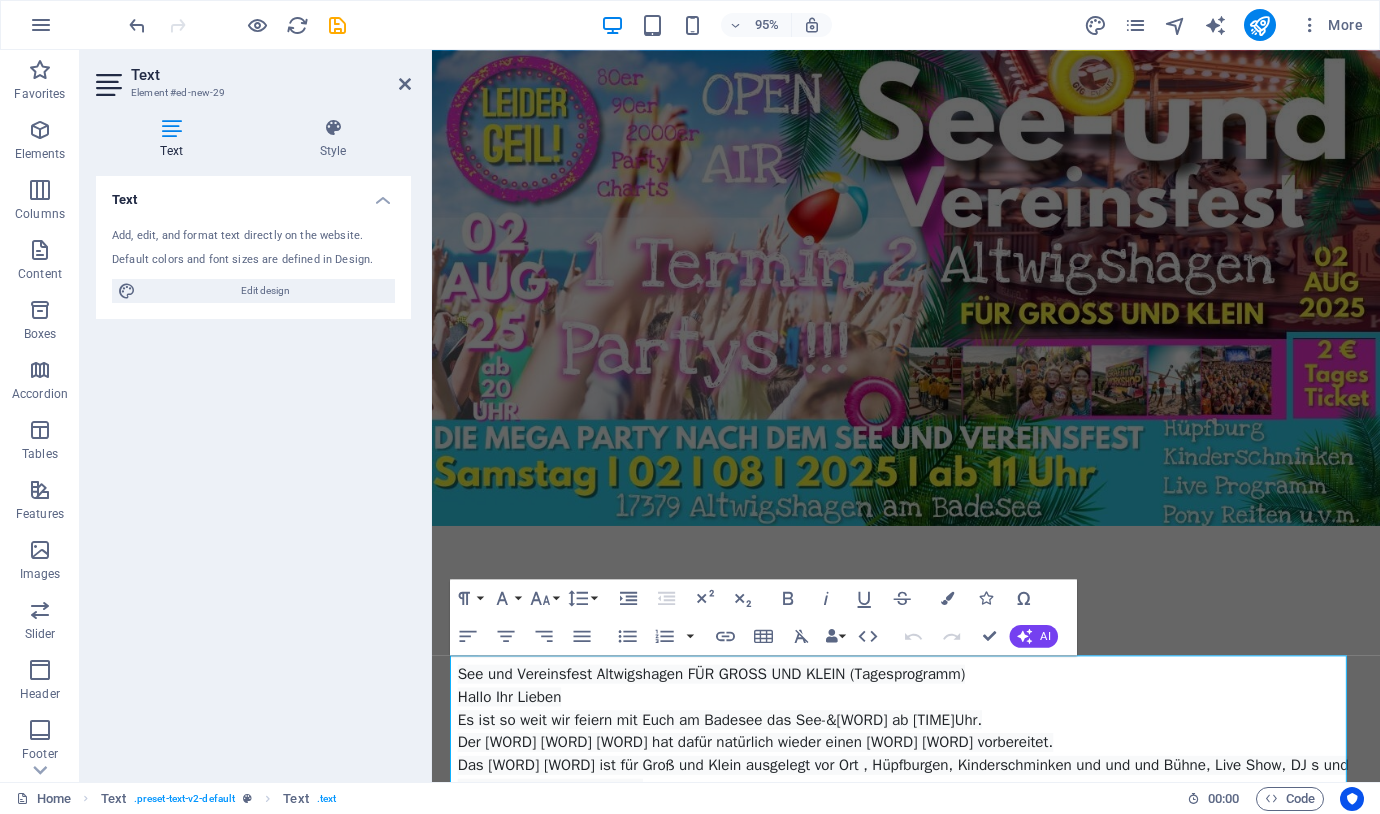 click on "Text" at bounding box center (271, 75) 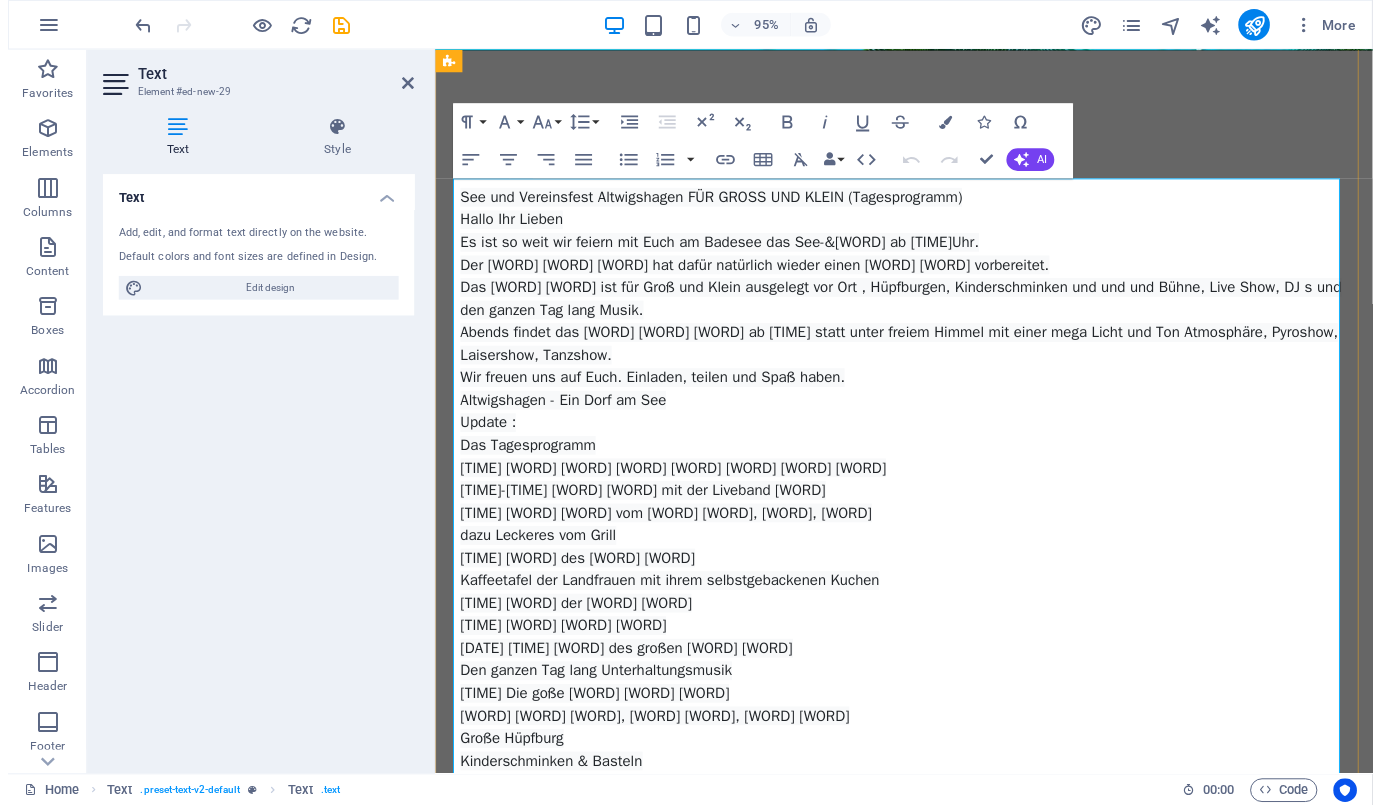 scroll, scrollTop: 706, scrollLeft: 0, axis: vertical 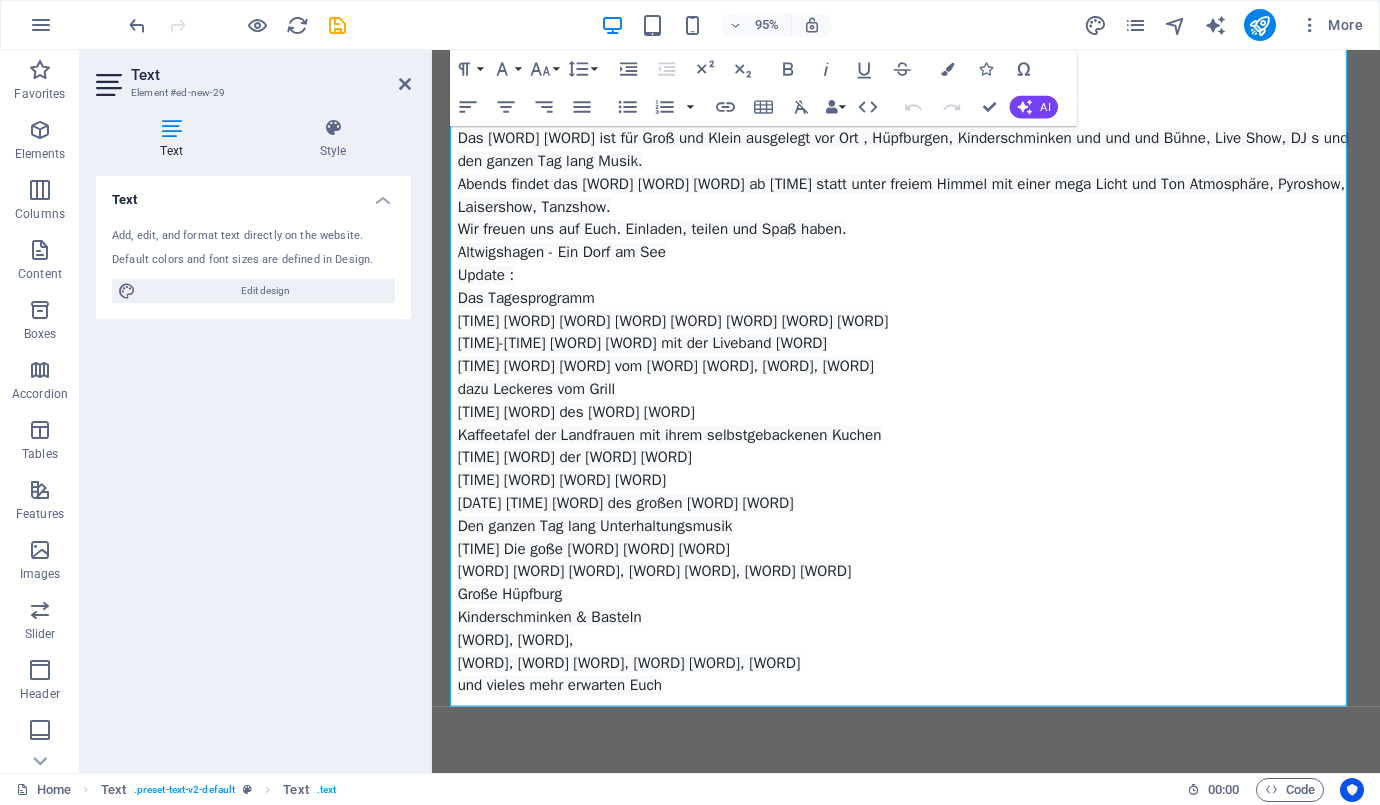 click on "Home Text . preset-text-v2-default Text . text" at bounding box center (593, 790) 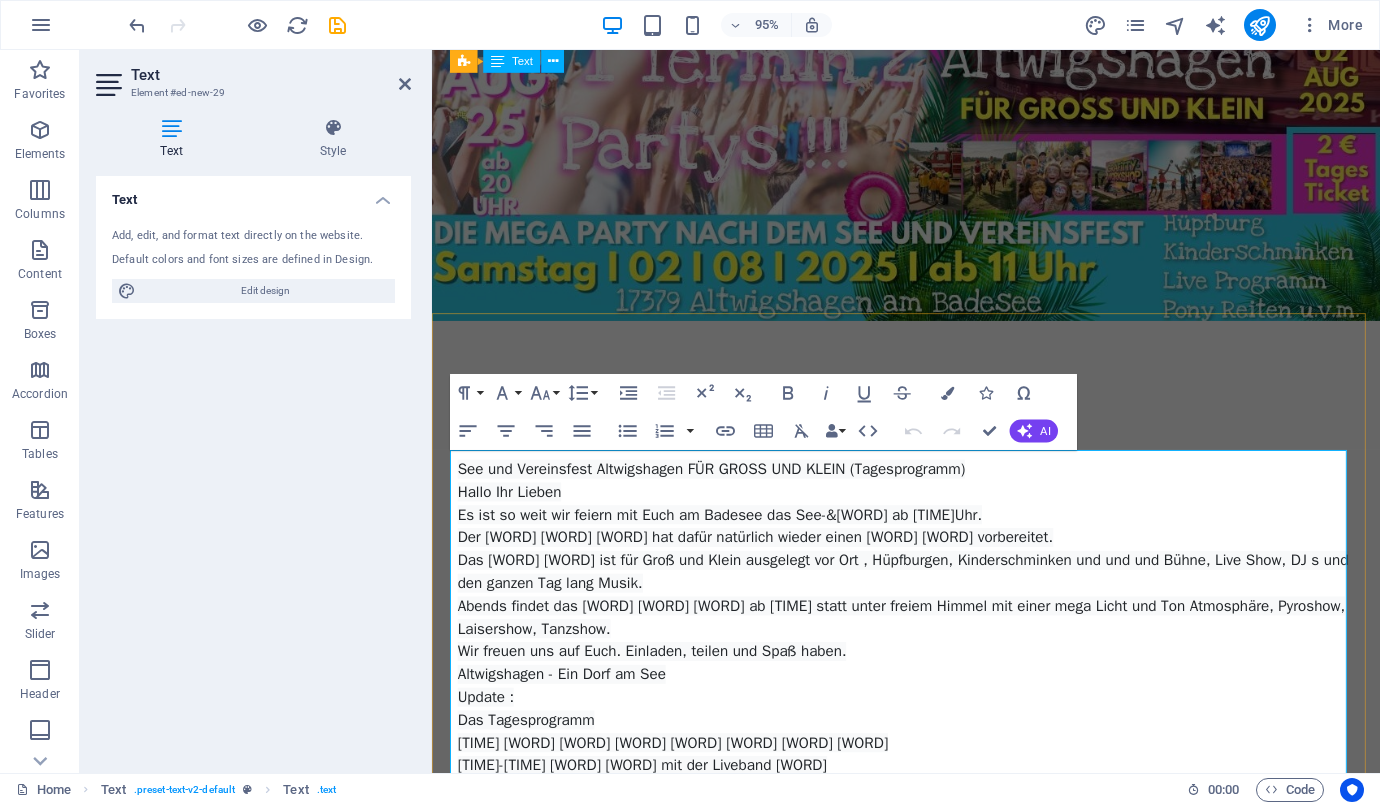 scroll, scrollTop: 116, scrollLeft: 0, axis: vertical 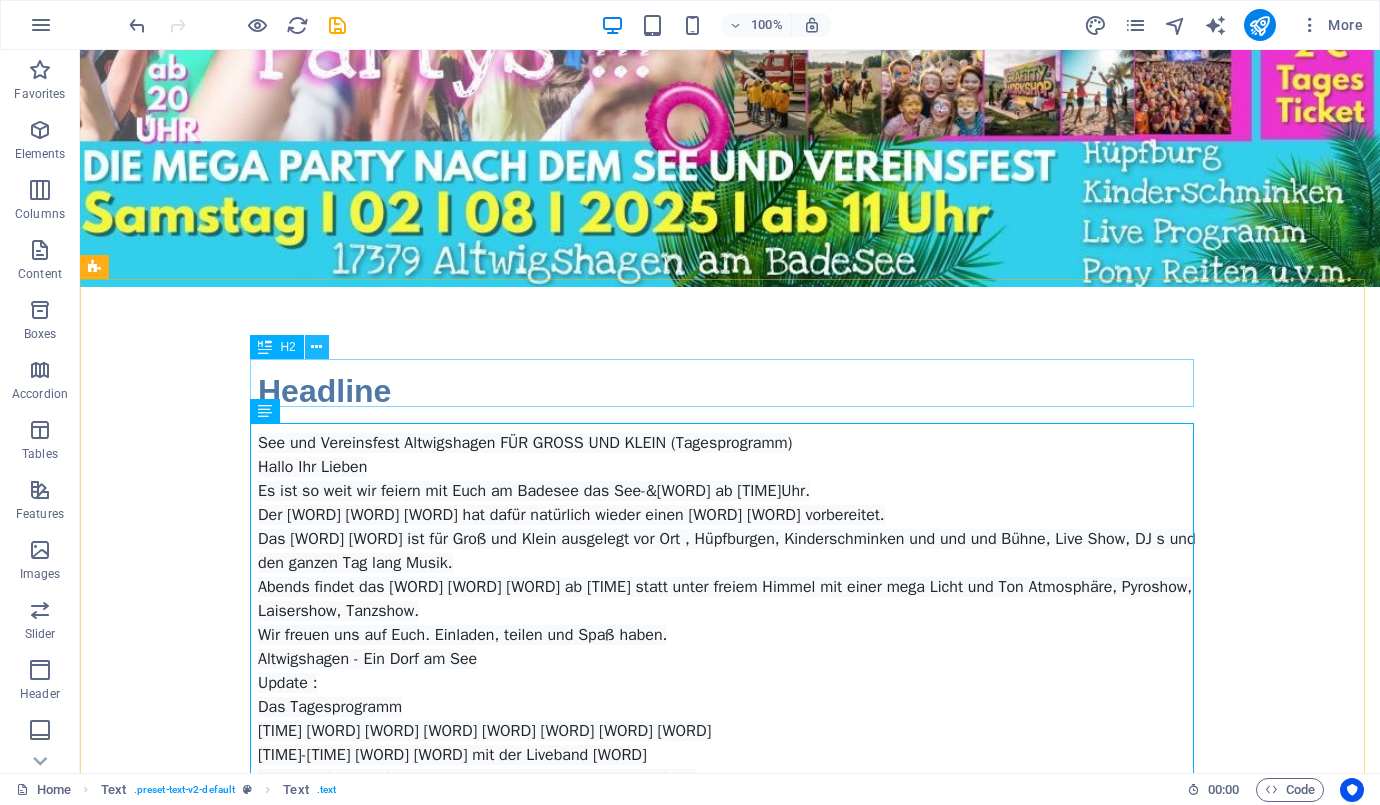 click at bounding box center [316, 347] 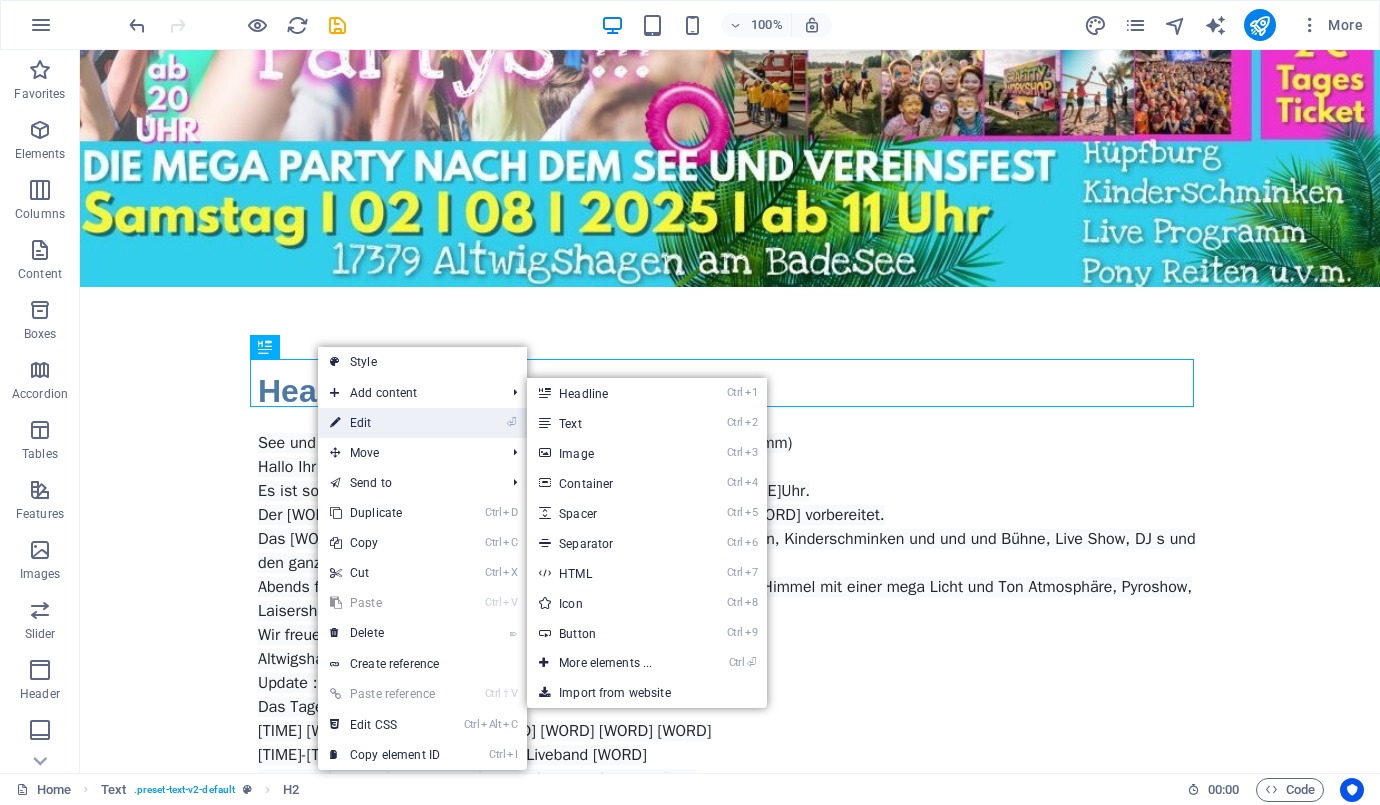click on "⏎  Edit" at bounding box center (385, 423) 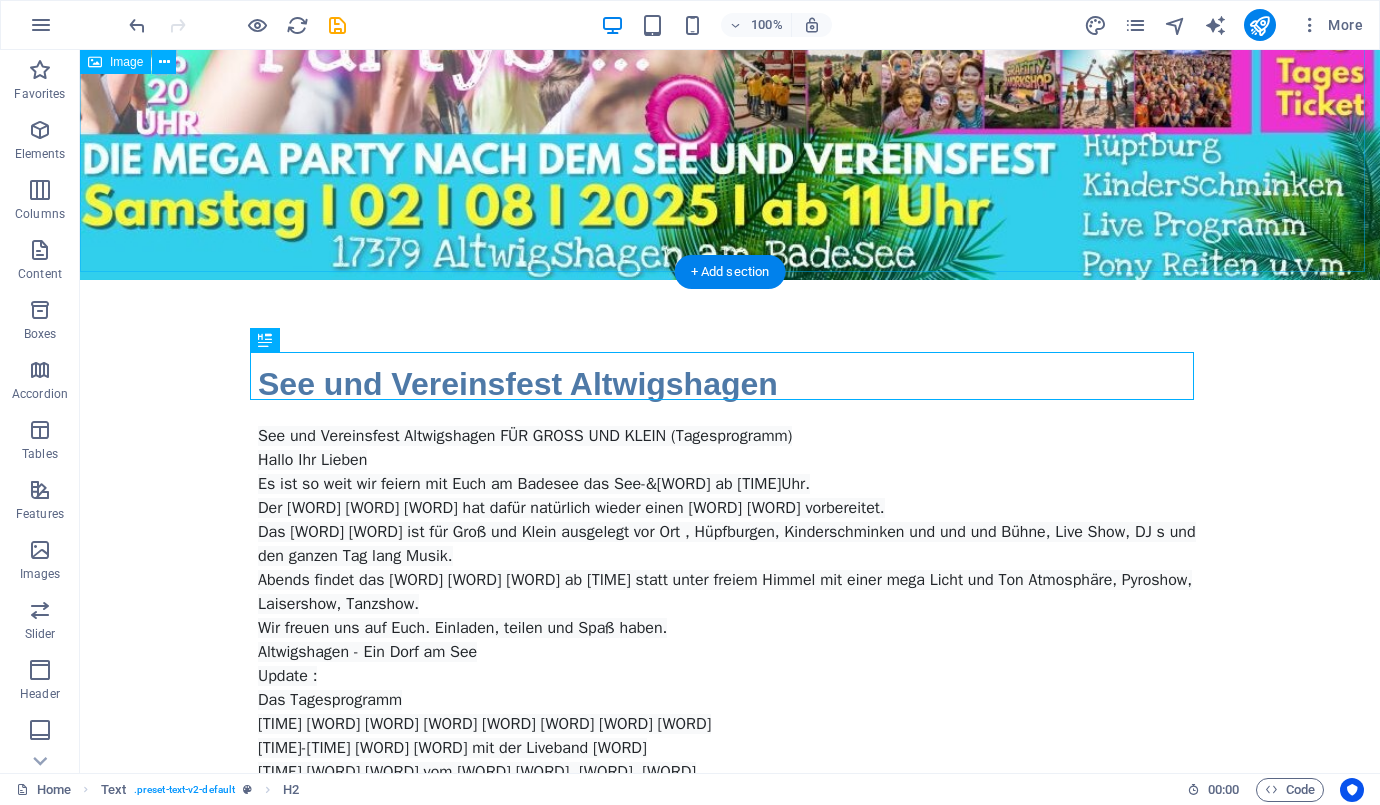 scroll, scrollTop: 23, scrollLeft: 0, axis: vertical 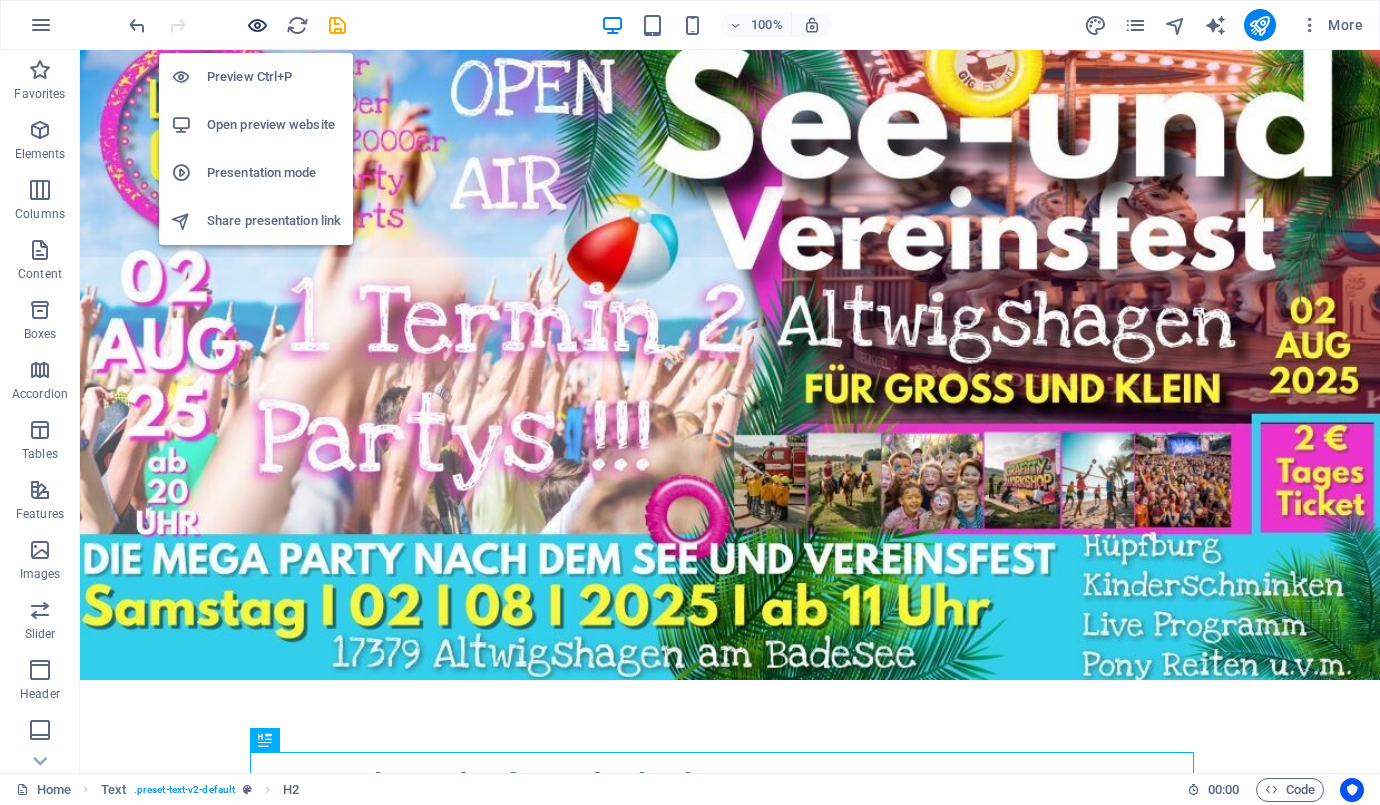 click at bounding box center [257, 25] 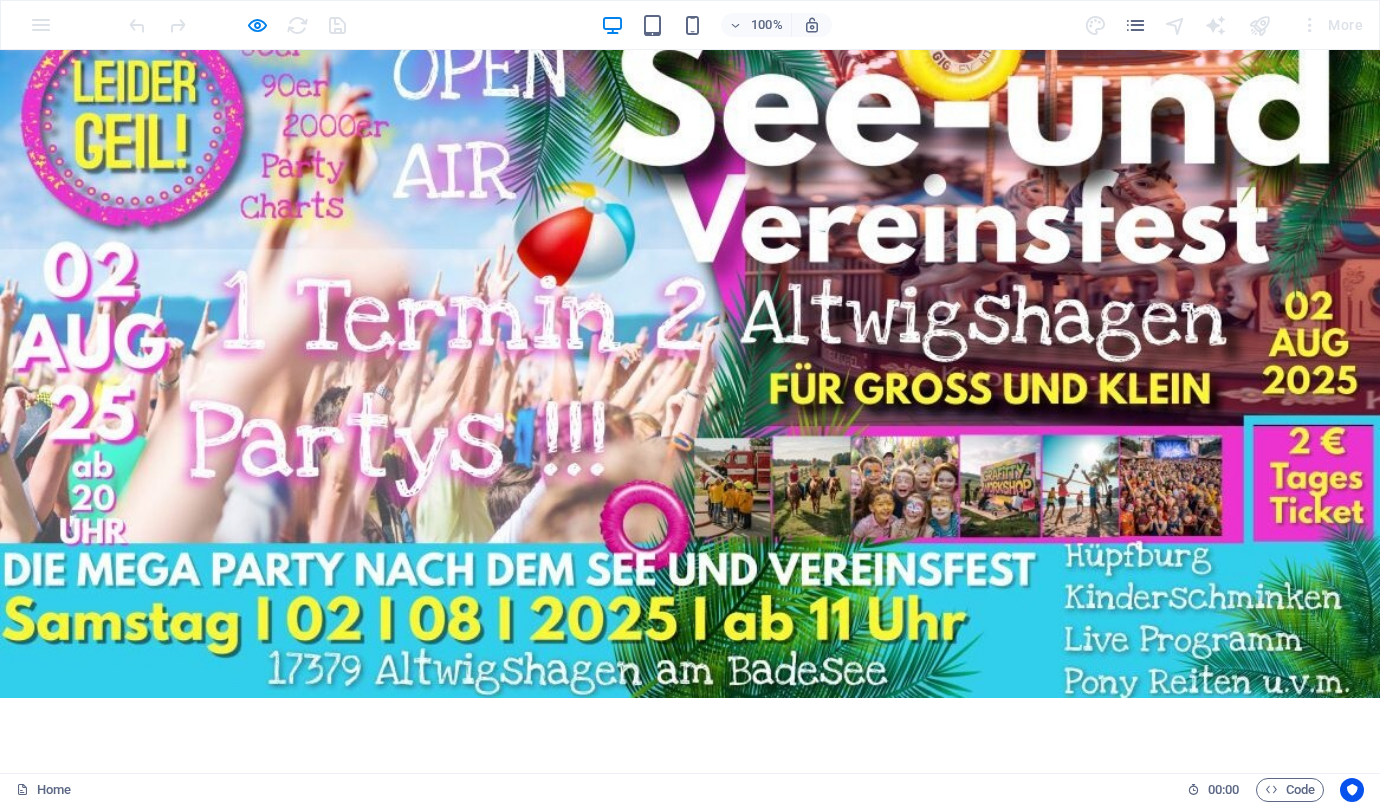 scroll, scrollTop: 0, scrollLeft: 0, axis: both 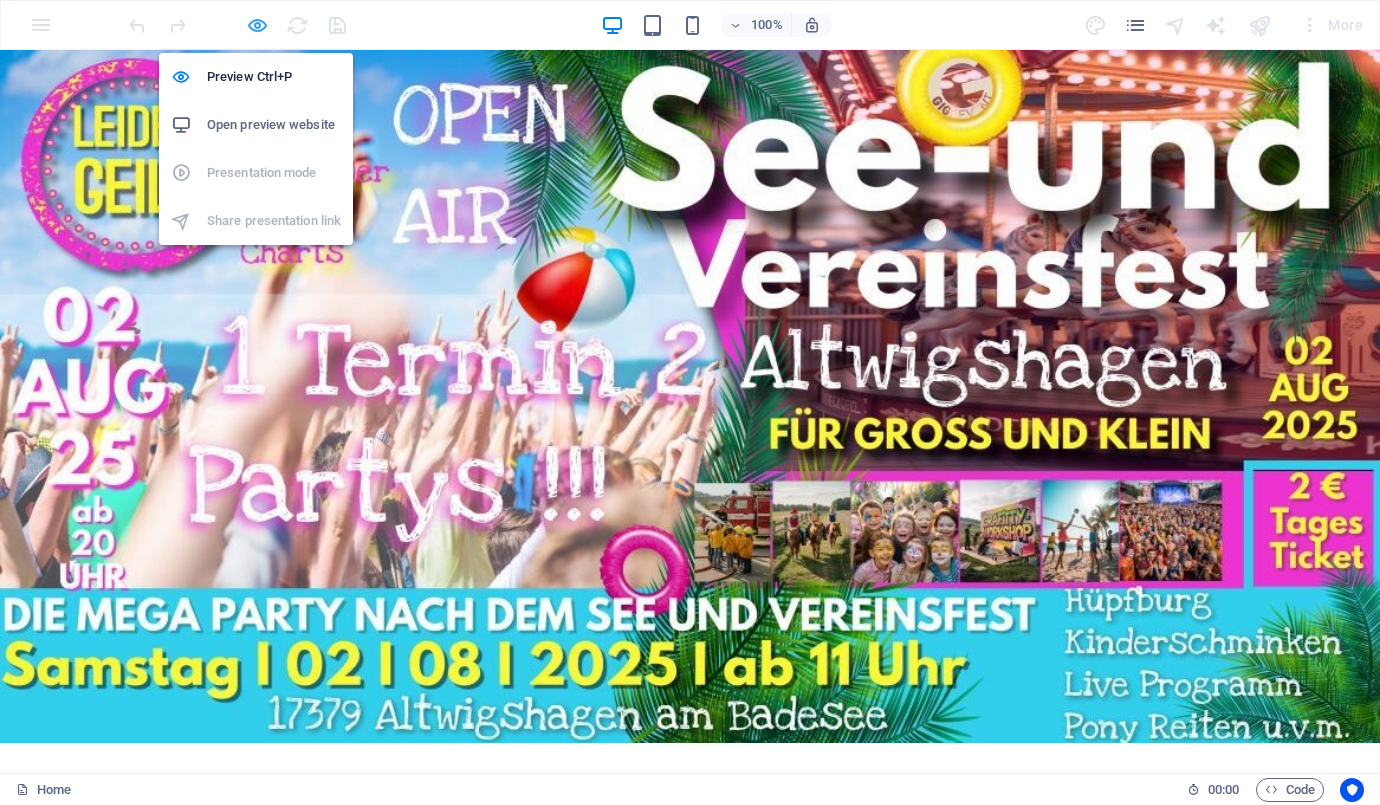 click at bounding box center (257, 25) 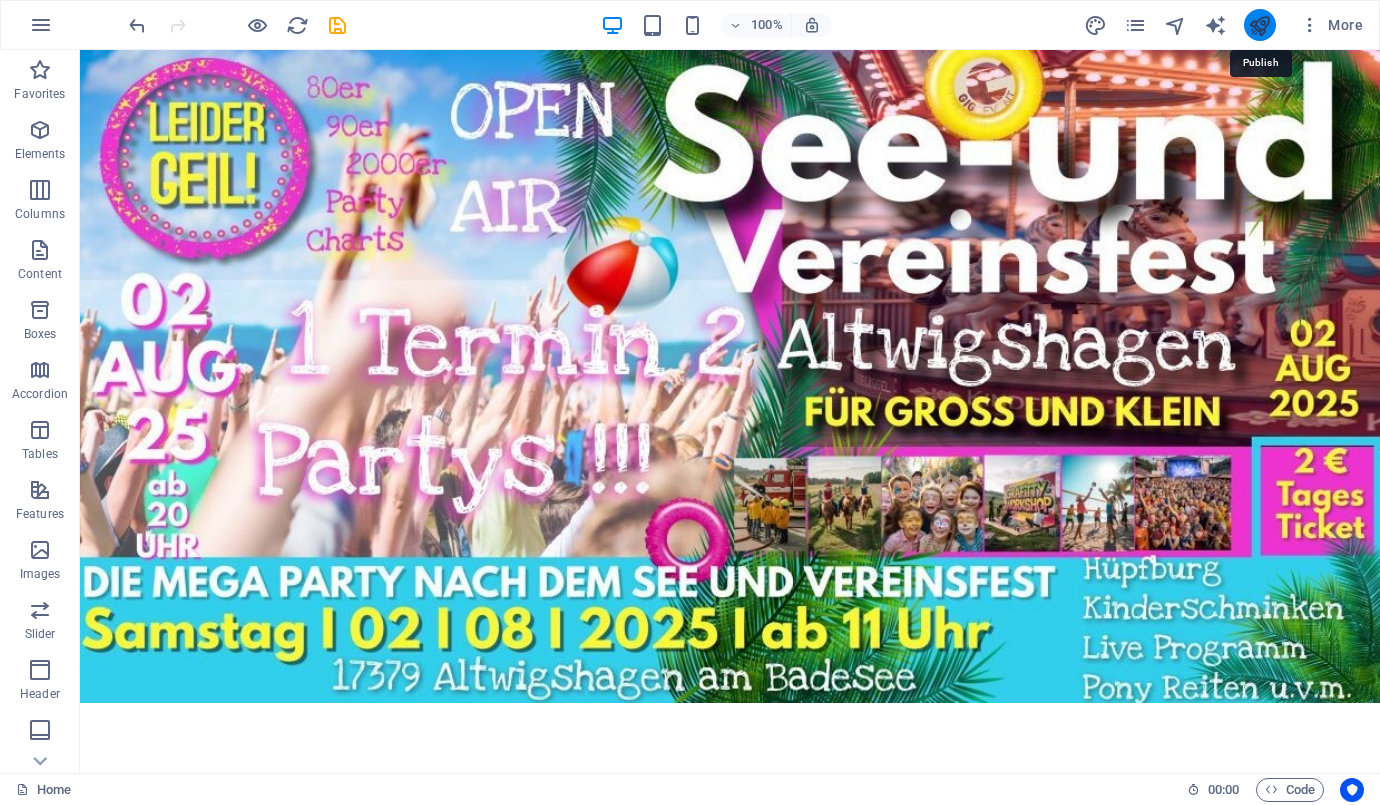 click at bounding box center [1259, 25] 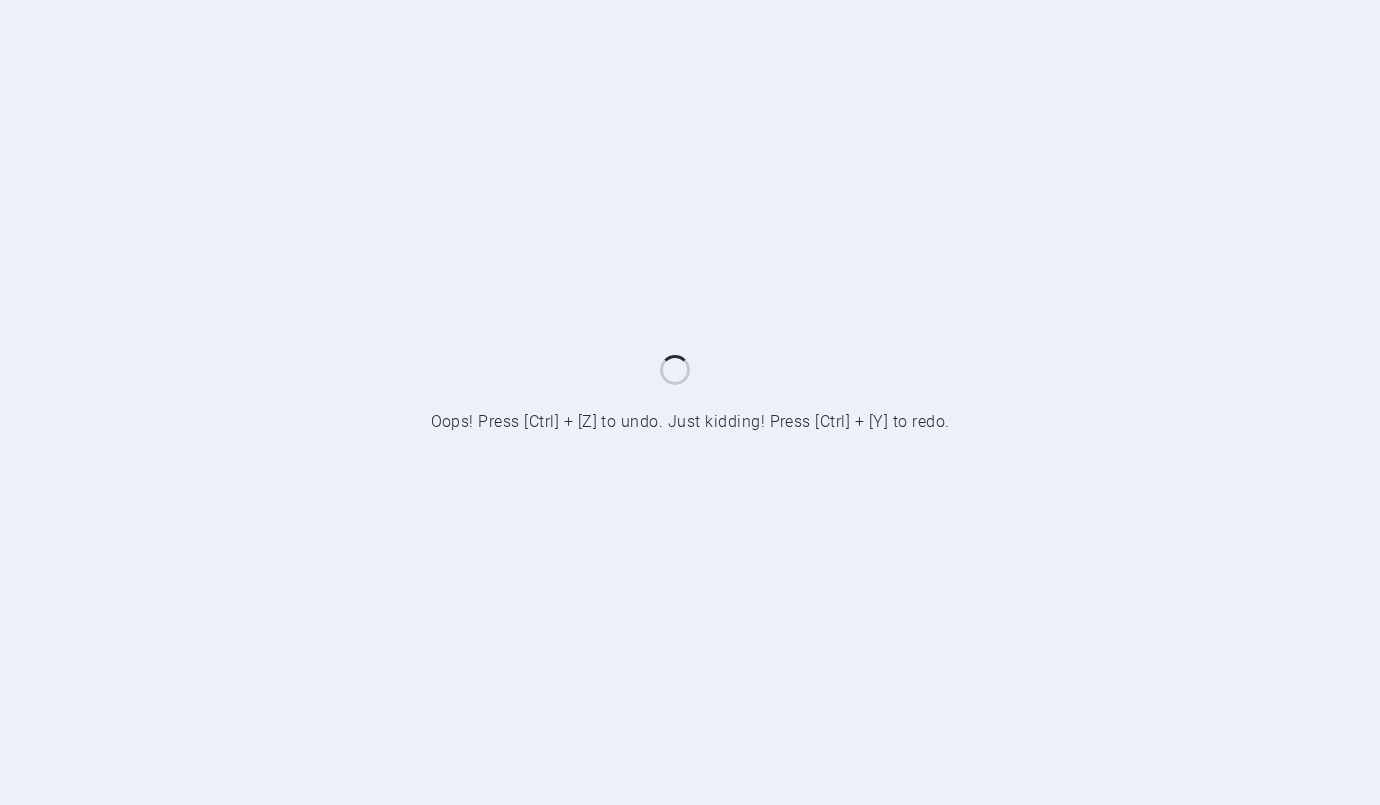 scroll, scrollTop: 0, scrollLeft: 0, axis: both 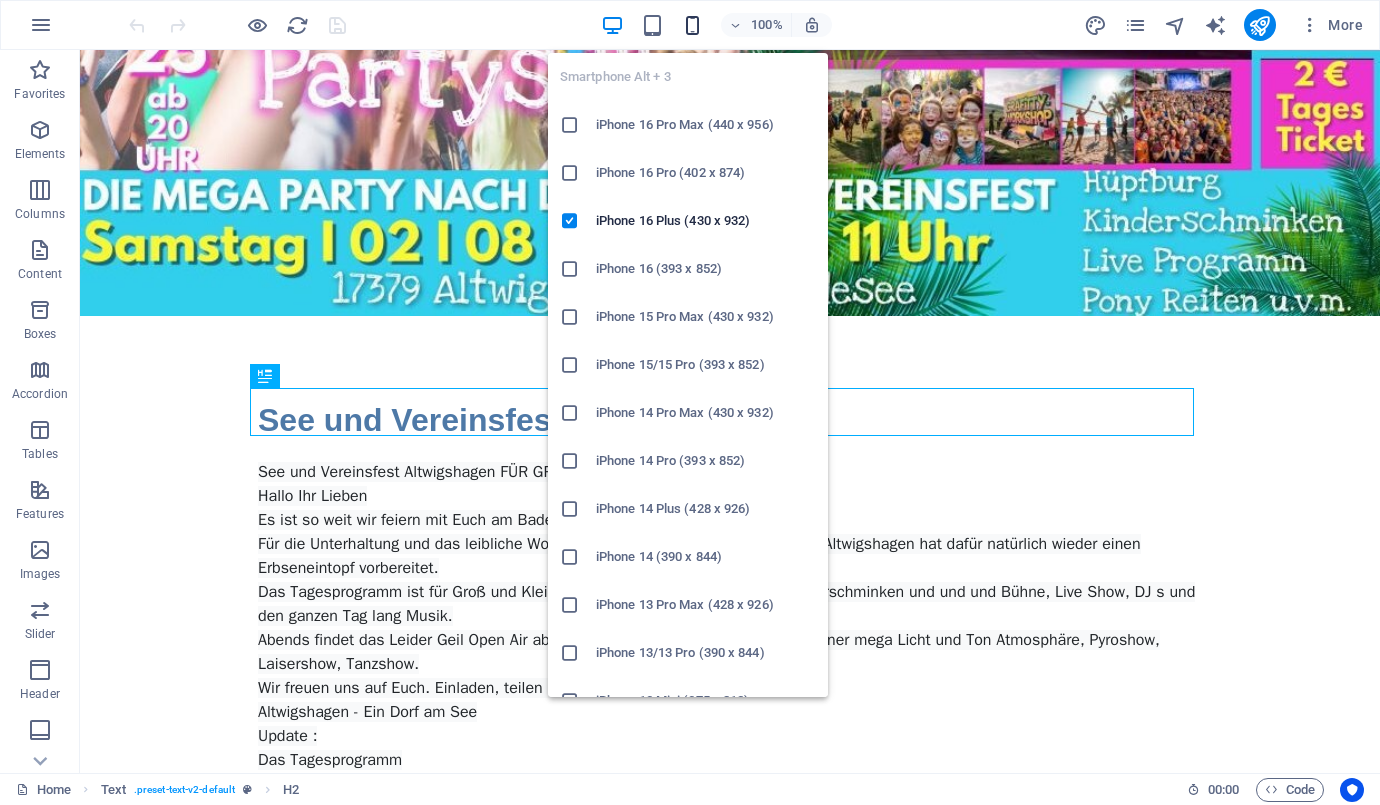 click at bounding box center (692, 25) 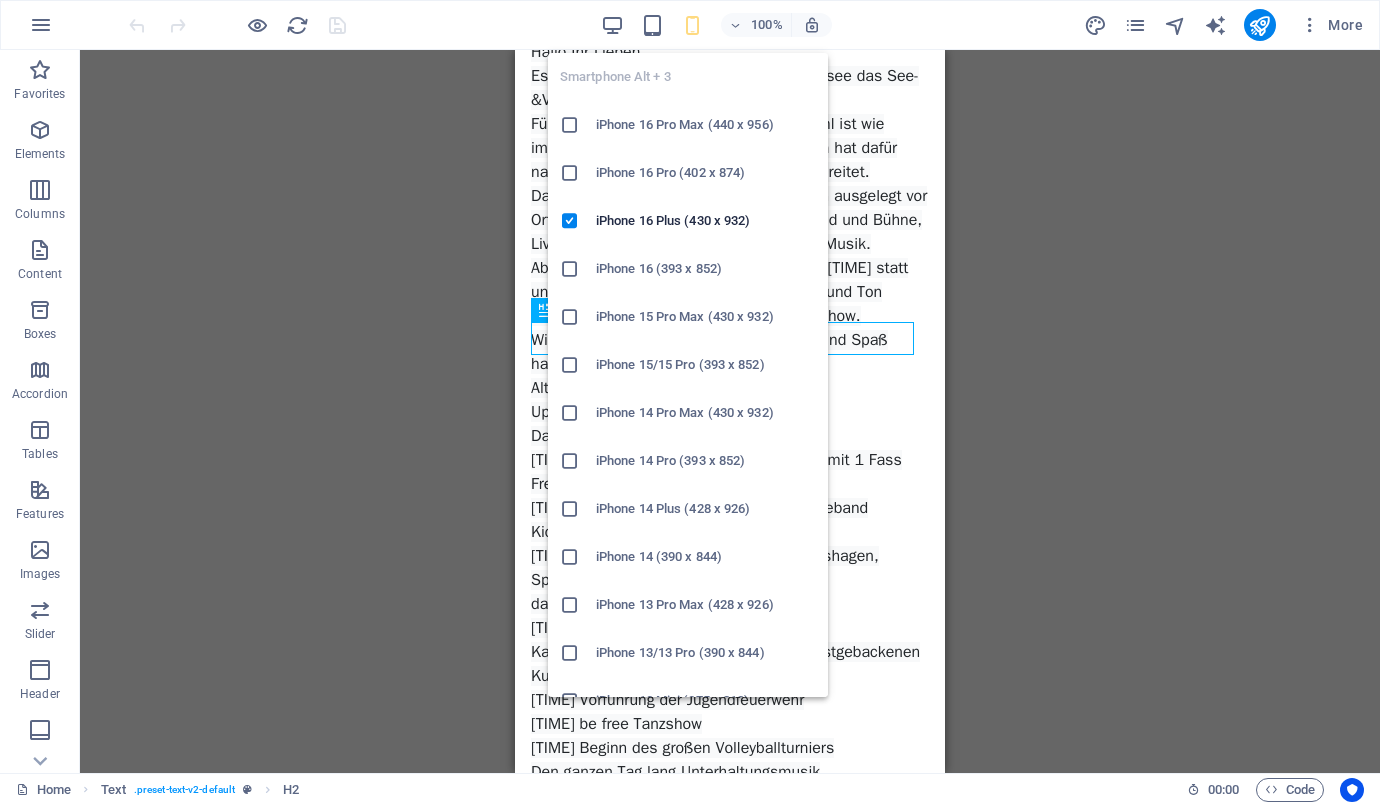 scroll, scrollTop: 0, scrollLeft: 0, axis: both 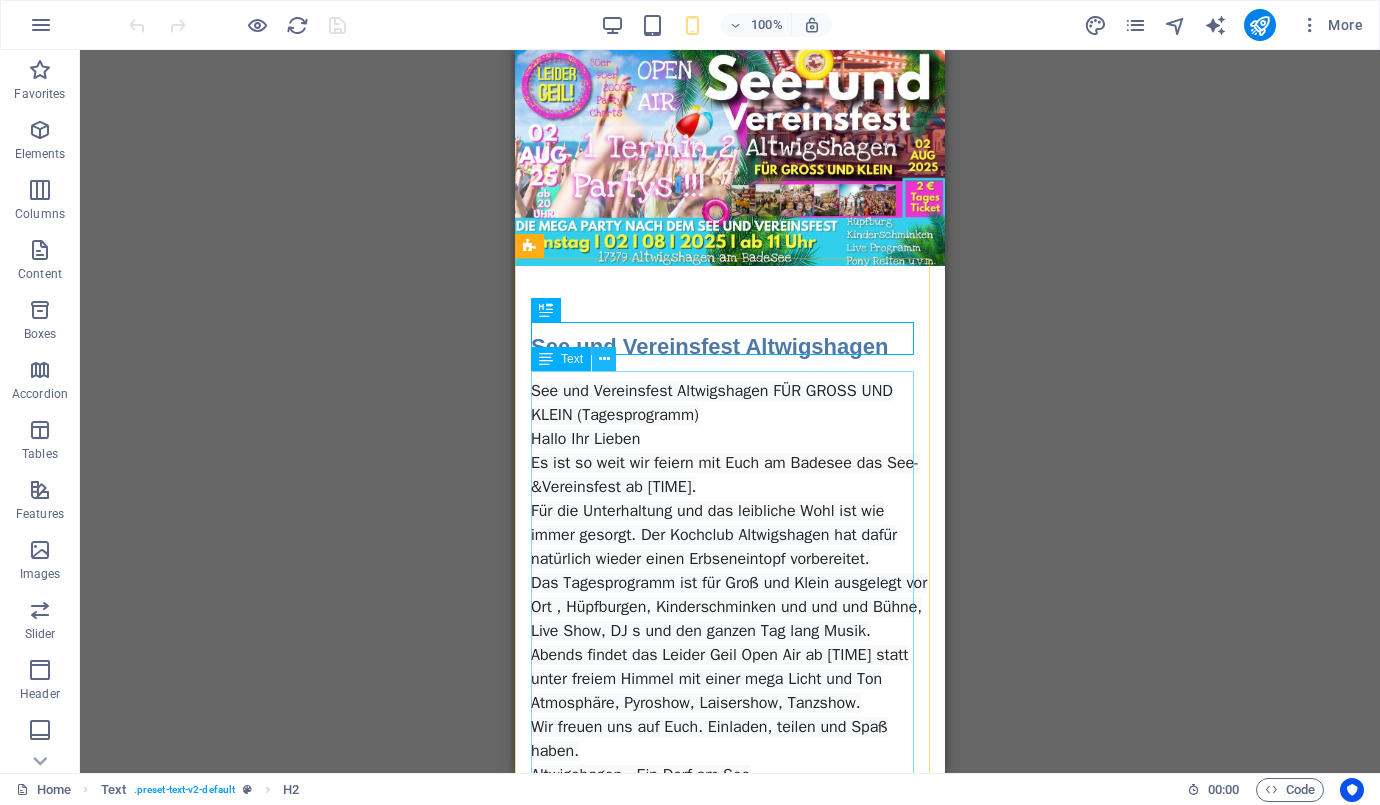 click at bounding box center [604, 359] 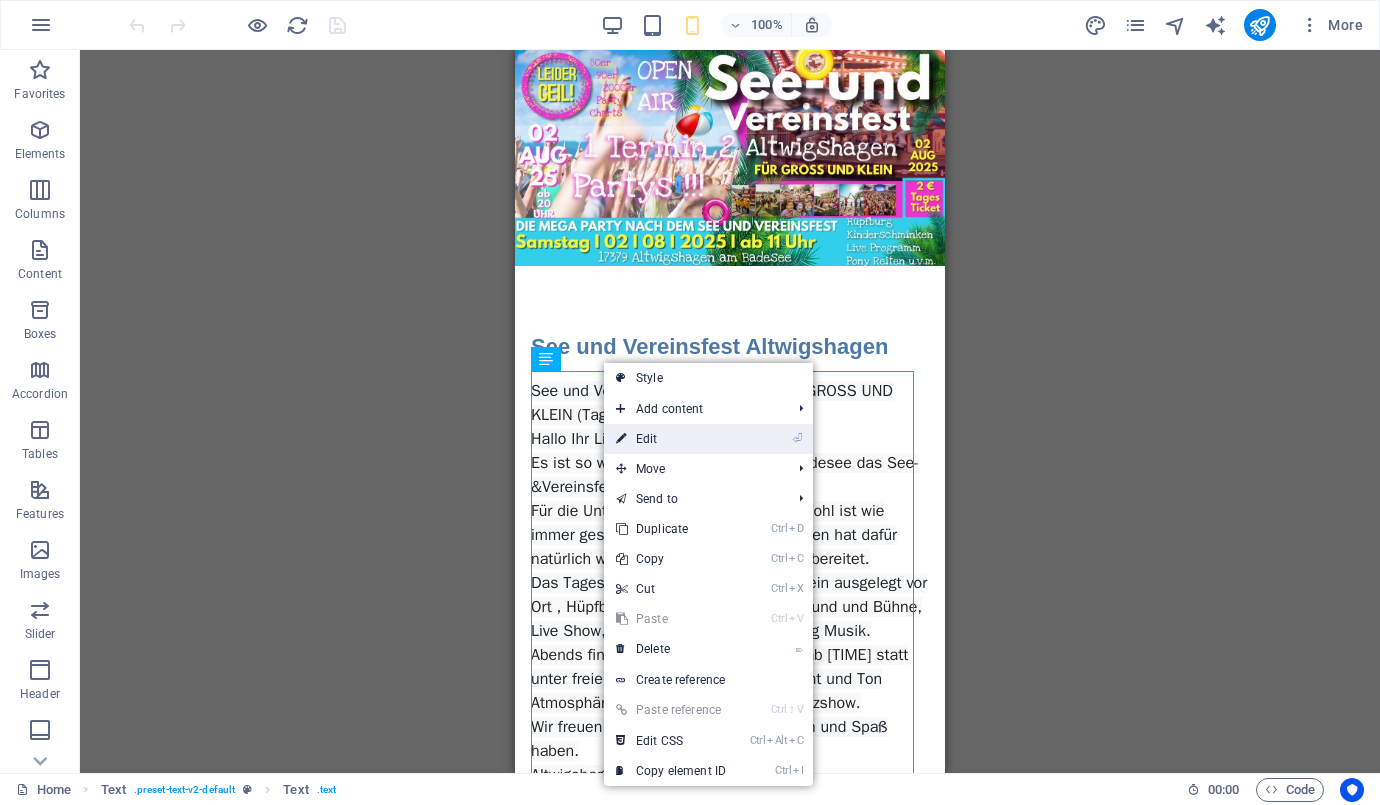 click on "⏎  Edit" at bounding box center (671, 439) 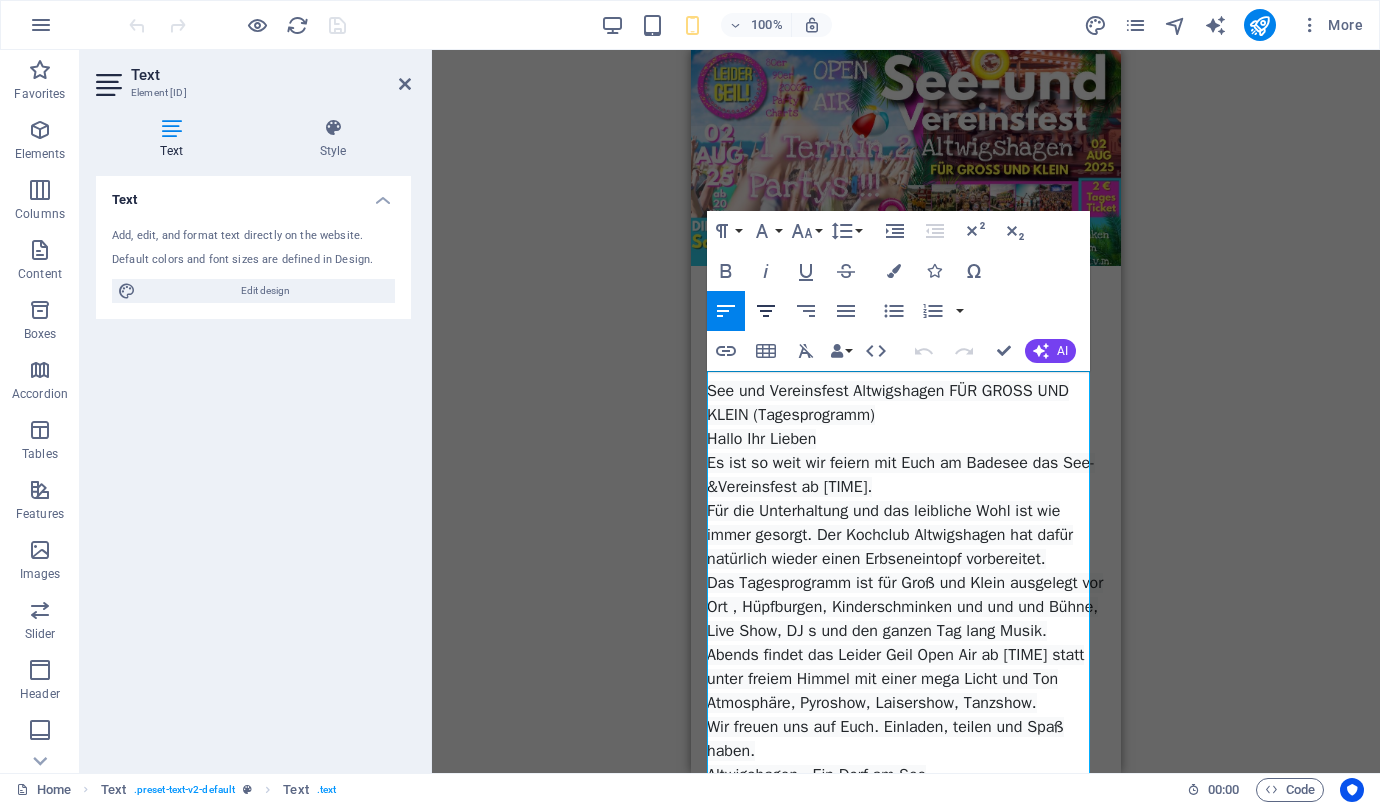 click 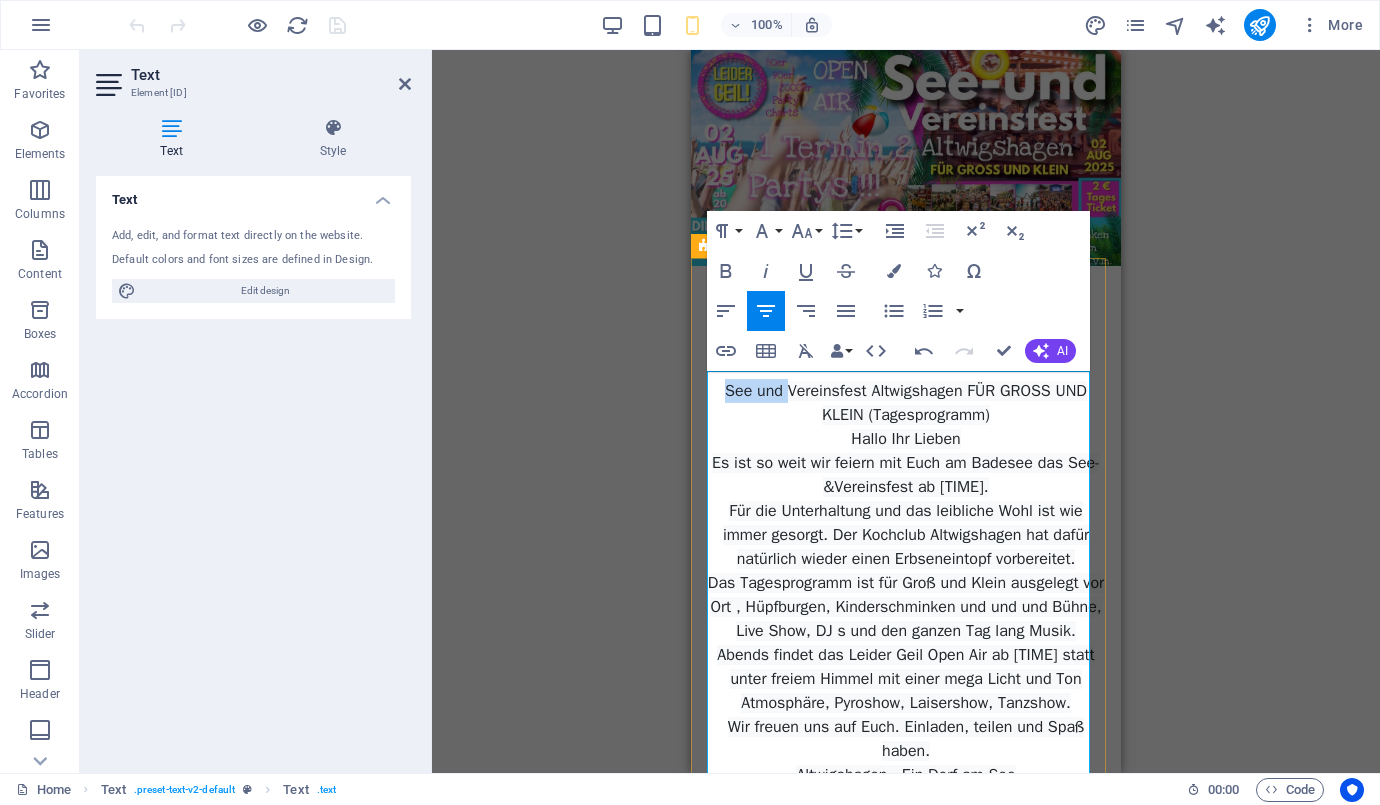 drag, startPoint x: 718, startPoint y: 386, endPoint x: 777, endPoint y: 386, distance: 59 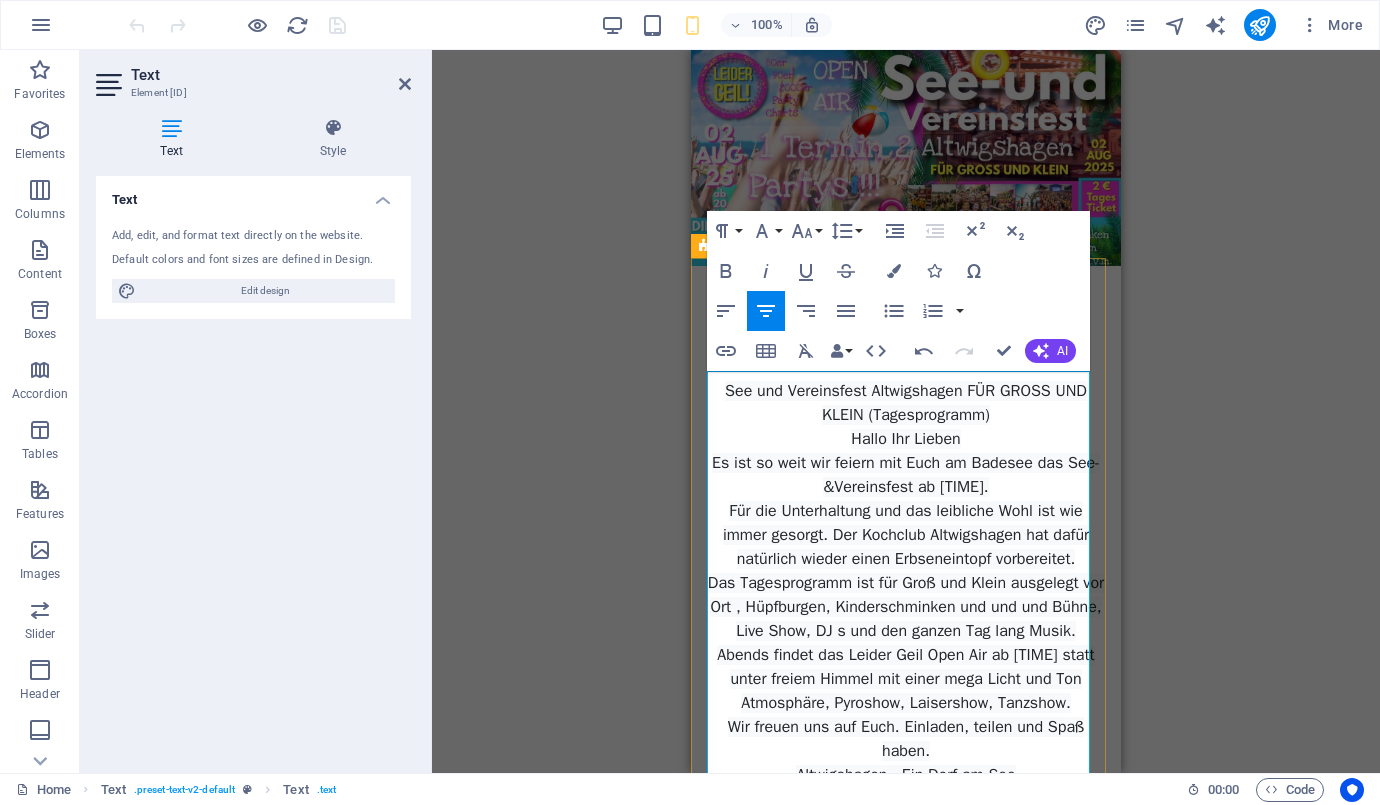 click on "See und Vereinsfest Altwigshagen FÜR GROSS UND KLEIN (Tagesprogramm) Hallo Ihr Lieben Es ist so weit wir feiern mit Euch am Badesee das See-&Vereinsfest ab [TIME]. Für die Unterhaltung und das leibliche Wohl ist wie immer gesorgt. Der Kochclub Altwigshagen hat dafür natürlich wieder einen Erbseneintopf vorbereitet. Das Tagesprogramm ist für Groß und Klein ausgelegt vor Ort , Hüpfburgen, Kinderschminken und und und Bühne, Live Show, DJ s und den ganzen Tag lang Musik. Abends findet das Leider Geil Open Air ab [TIME] statt unter freiem Himmel mit einer mega Licht und Ton Atmosphäre, Pyroshow, Laisershow, Tanzshow. Wir freuen uns auf Euch. Einladen, teilen und Spaß haben. Altwigshagen - Ein Dorf am See Update : Das Tagesprogramm [TIME] Eröffnung durch den Bürgermeister mit 1 Fass Freibier [TIME] Musikalischer Vormittag mit der Liveband KickStart [TIME] Erbseneintopf vom Kochclub Altwigshagen, Spanferkel, Forelle dazu Leckeres vom Grill [TIME] Beginn des Grafitty-Workshop Große Hüpfburg" at bounding box center (906, 859) 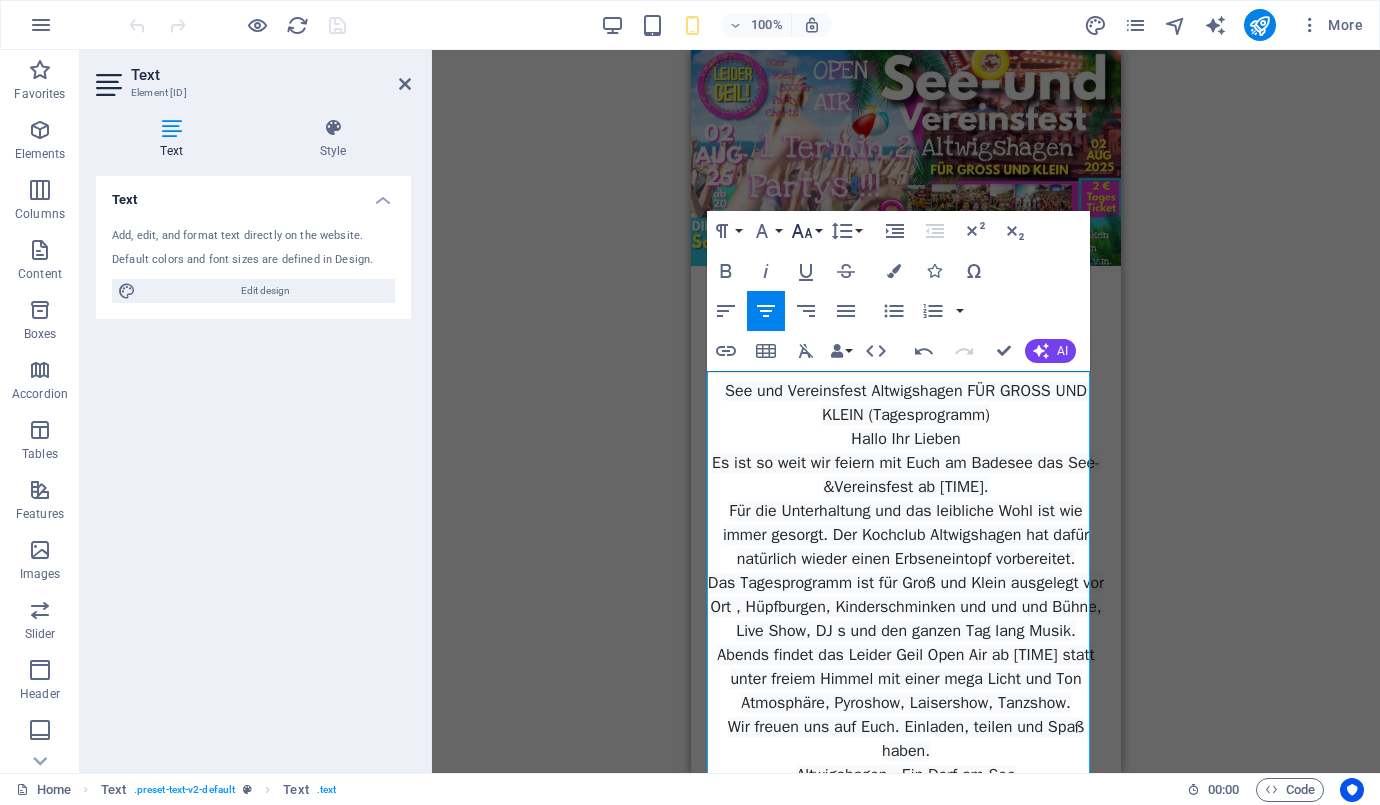 click on "Font Size" at bounding box center [806, 231] 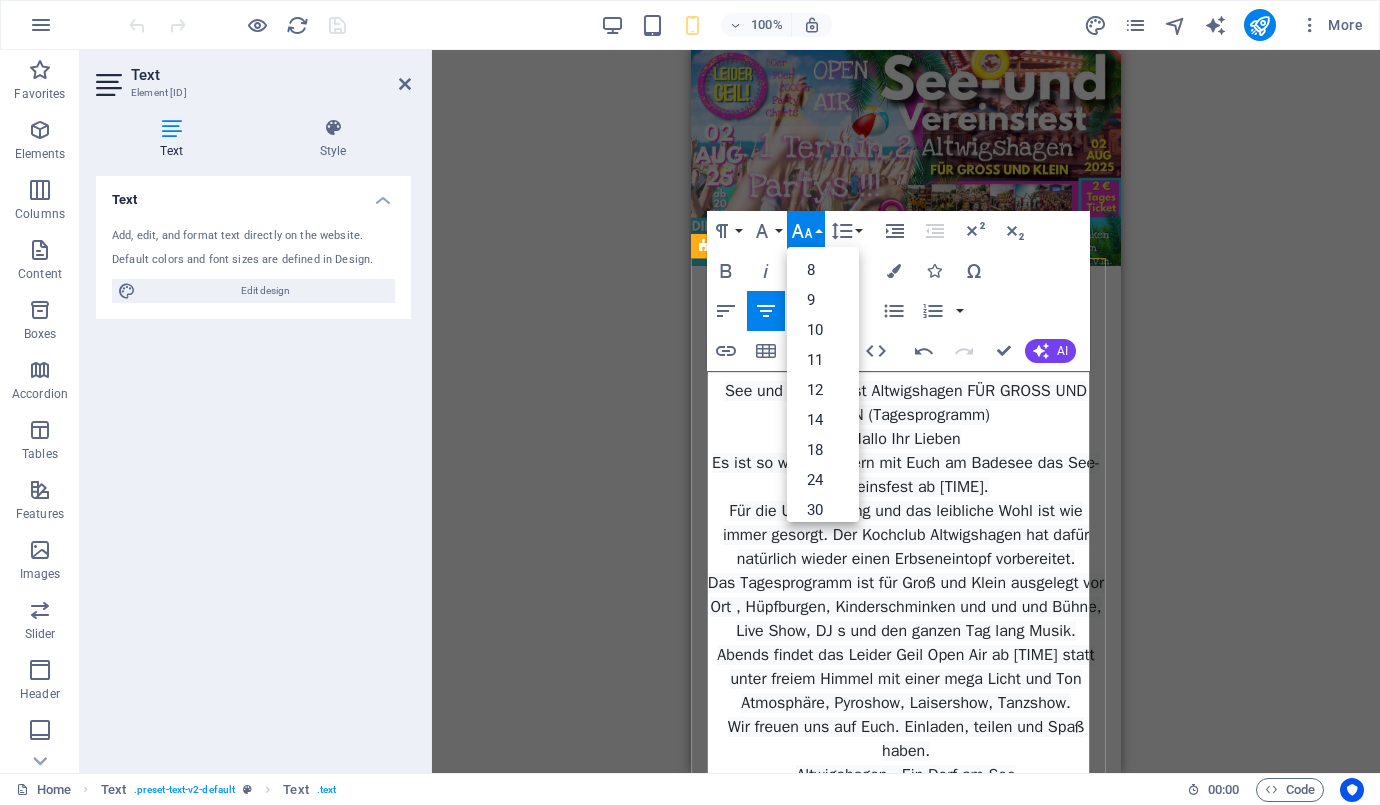 click on "See und Vereinsfest Altwigshagen FÜR GROSS UND KLEIN (Tagesprogramm) Hallo Ihr Lieben Es ist so weit wir feiern mit Euch am Badesee das See-&Vereinsfest ab [TIME]. Für die Unterhaltung und das leibliche Wohl ist wie immer gesorgt. Der Kochclub Altwigshagen hat dafür natürlich wieder einen Erbseneintopf vorbereitet. Das Tagesprogramm ist für Groß und Klein ausgelegt vor Ort , Hüpfburgen, Kinderschminken und und und Bühne, Live Show, DJ s und den ganzen Tag lang Musik. Abends findet das Leider Geil Open Air ab [TIME] statt unter freiem Himmel mit einer mega Licht und Ton Atmosphäre, Pyroshow, Laisershow, Tanzshow. Wir freuen uns auf Euch. Einladen, teilen und Spaß haben. Altwigshagen - Ein Dorf am See Update : Das Tagesprogramm [TIME] Eröffnung durch den Bürgermeister mit 1 Fass Freibier [TIME] Musikalischer Vormittag mit der Liveband KickStart [TIME] Erbseneintopf vom Kochclub Altwigshagen, Spanferkel, Forelle dazu Leckeres vom Grill [TIME] Beginn des Grafitty-Workshop Große Hüpfburg" at bounding box center [906, 859] 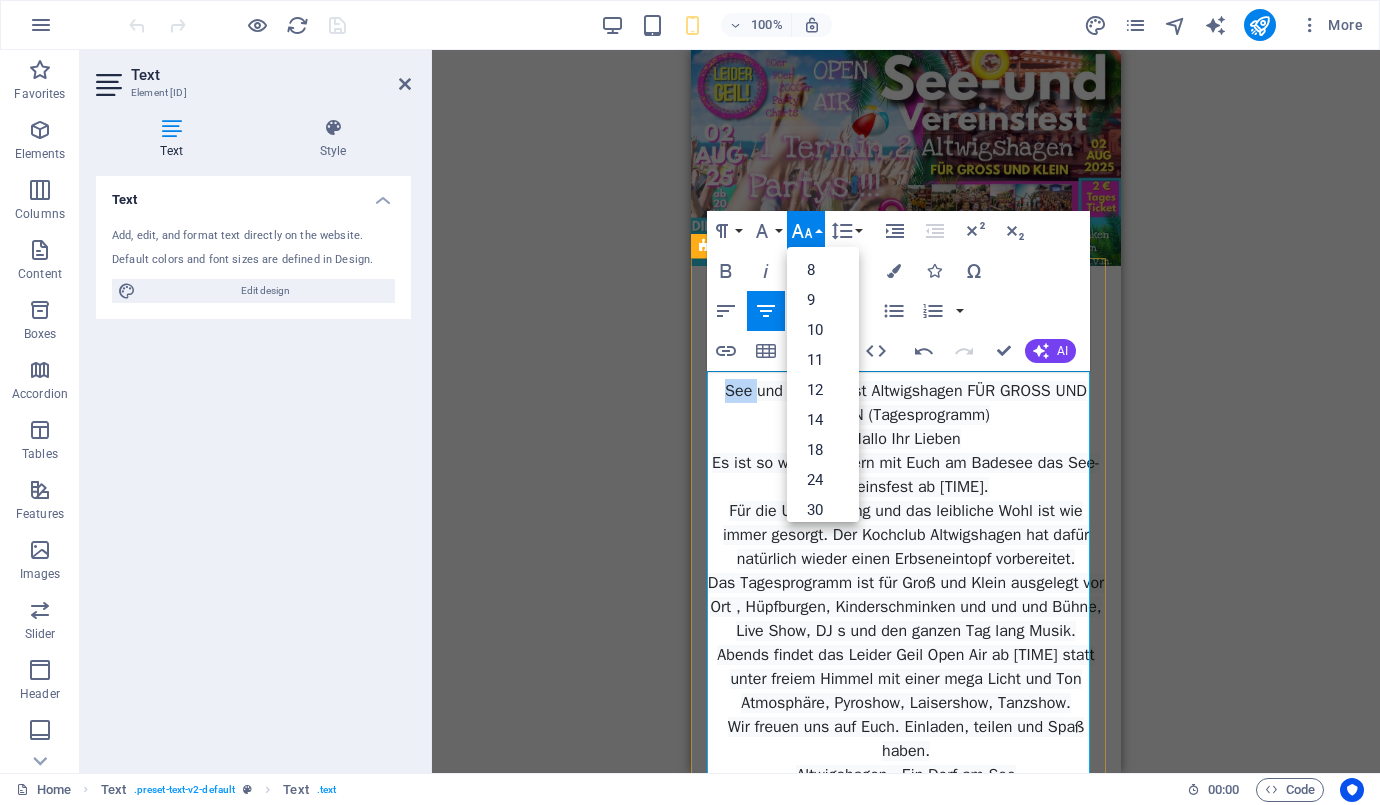 drag, startPoint x: 717, startPoint y: 383, endPoint x: 750, endPoint y: 385, distance: 33.06055 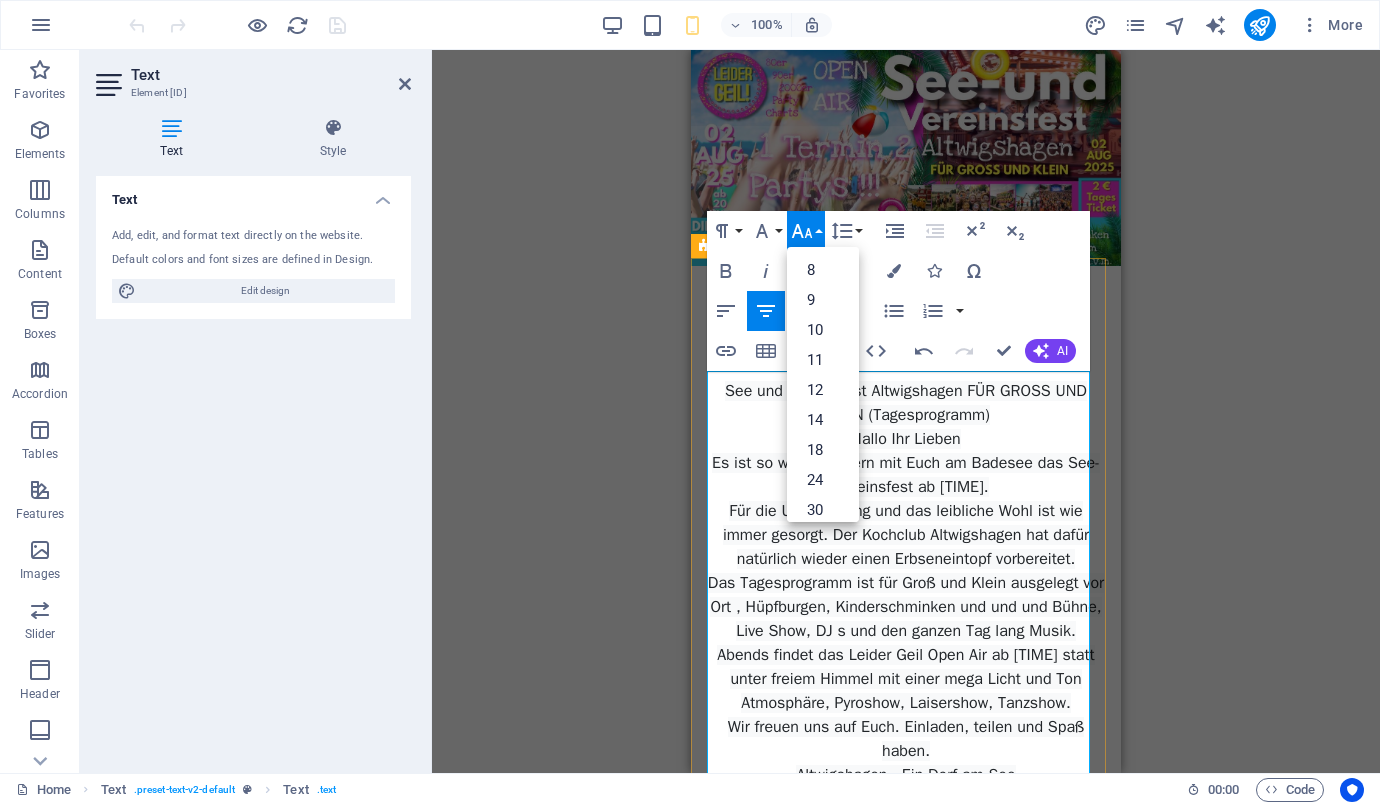 click on "See und Vereinsfest Altwigshagen FÜR GROSS UND KLEIN (Tagesprogramm) Hallo Ihr Lieben Es ist so weit wir feiern mit Euch am Badesee das See-&Vereinsfest ab [TIME]. Für die Unterhaltung und das leibliche Wohl ist wie immer gesorgt. Der Kochclub Altwigshagen hat dafür natürlich wieder einen Erbseneintopf vorbereitet. Das Tagesprogramm ist für Groß und Klein ausgelegt vor Ort , Hüpfburgen, Kinderschminken und und und Bühne, Live Show, DJ s und den ganzen Tag lang Musik. Abends findet das Leider Geil Open Air ab [TIME] statt unter freiem Himmel mit einer mega Licht und Ton Atmosphäre, Pyroshow, Laisershow, Tanzshow. Wir freuen uns auf Euch. Einladen, teilen und Spaß haben. Altwigshagen - Ein Dorf am See Update : Das Tagesprogramm [TIME] Eröffnung durch den Bürgermeister mit 1 Fass Freibier [TIME] Musikalischer Vormittag mit der Liveband KickStart [TIME] Erbseneintopf vom Kochclub Altwigshagen, Spanferkel, Forelle dazu Leckeres vom Grill [TIME] Beginn des Grafitty-Workshop Große Hüpfburg" at bounding box center (906, 859) 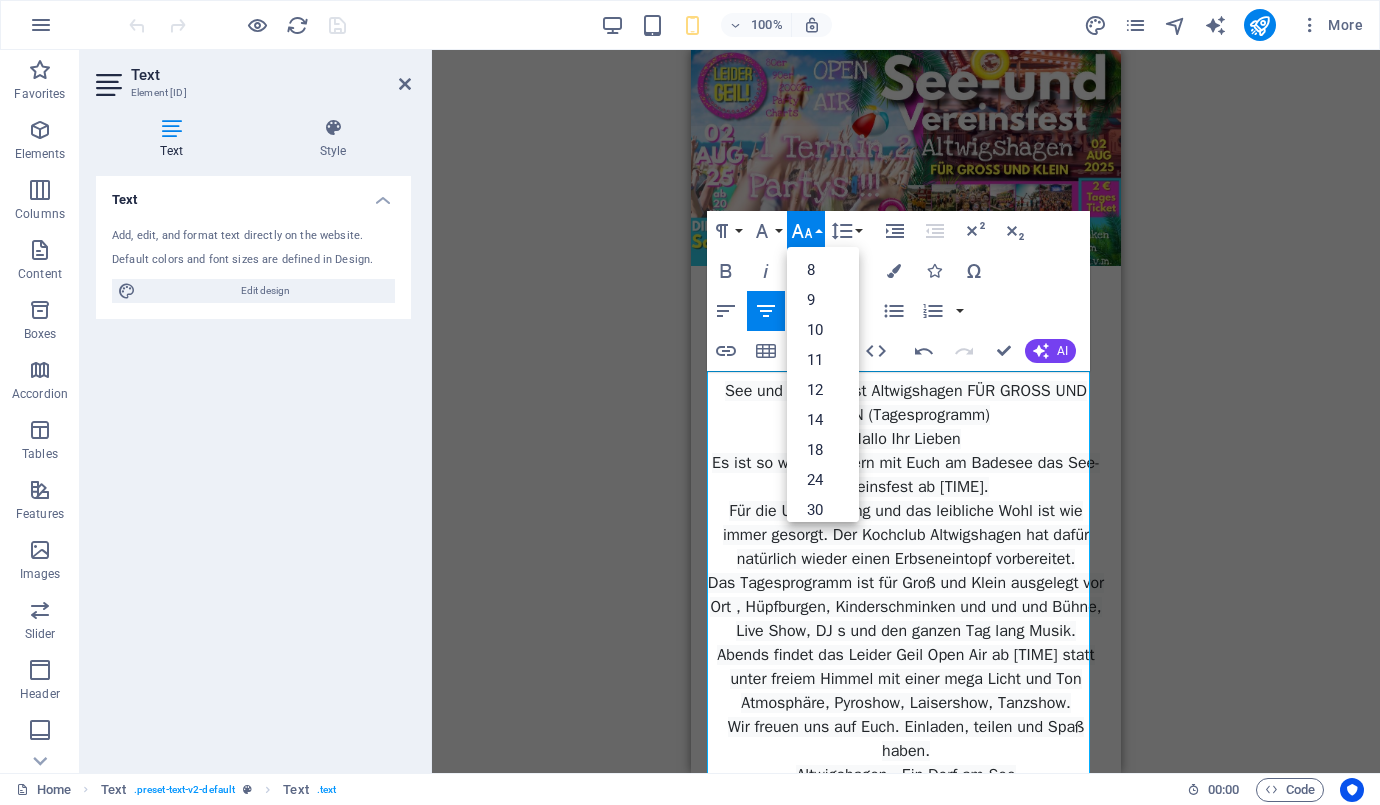 click on "Paragraph Format Normal Heading 1 Heading 2 Heading 3 Heading 4 Heading 5 Heading 6 Code Font Family Arial Georgia Impact Tahoma Times New Roman Verdana Font Size 8 9 10 11 12 14 18 24 30 36 48 60 72 96 Line Height Default Single 1.15 1.5 Double Increase Indent Decrease Indent Superscript Subscript Bold Italic Underline Strikethrough Colors Icons Special Characters Align Left Align Center Align Right Align Justify Unordered List   Default Circle Disc Square    Ordered List   Default Lower Alpha Lower Greek Lower Roman Upper Alpha Upper Roman    Insert Link Insert Table Clear Formatting Data Bindings Company First name Last name Street ZIP code City Email Phone Mobile Fax Custom field 1 Custom field 2 Custom field 3 Custom field 4 Custom field 5 Custom field 6 HTML Undo Redo Confirm (Ctrl+⏎) AI Improve Make shorter Make longer Fix spelling & grammar Translate to German Generate text" at bounding box center (898, 291) 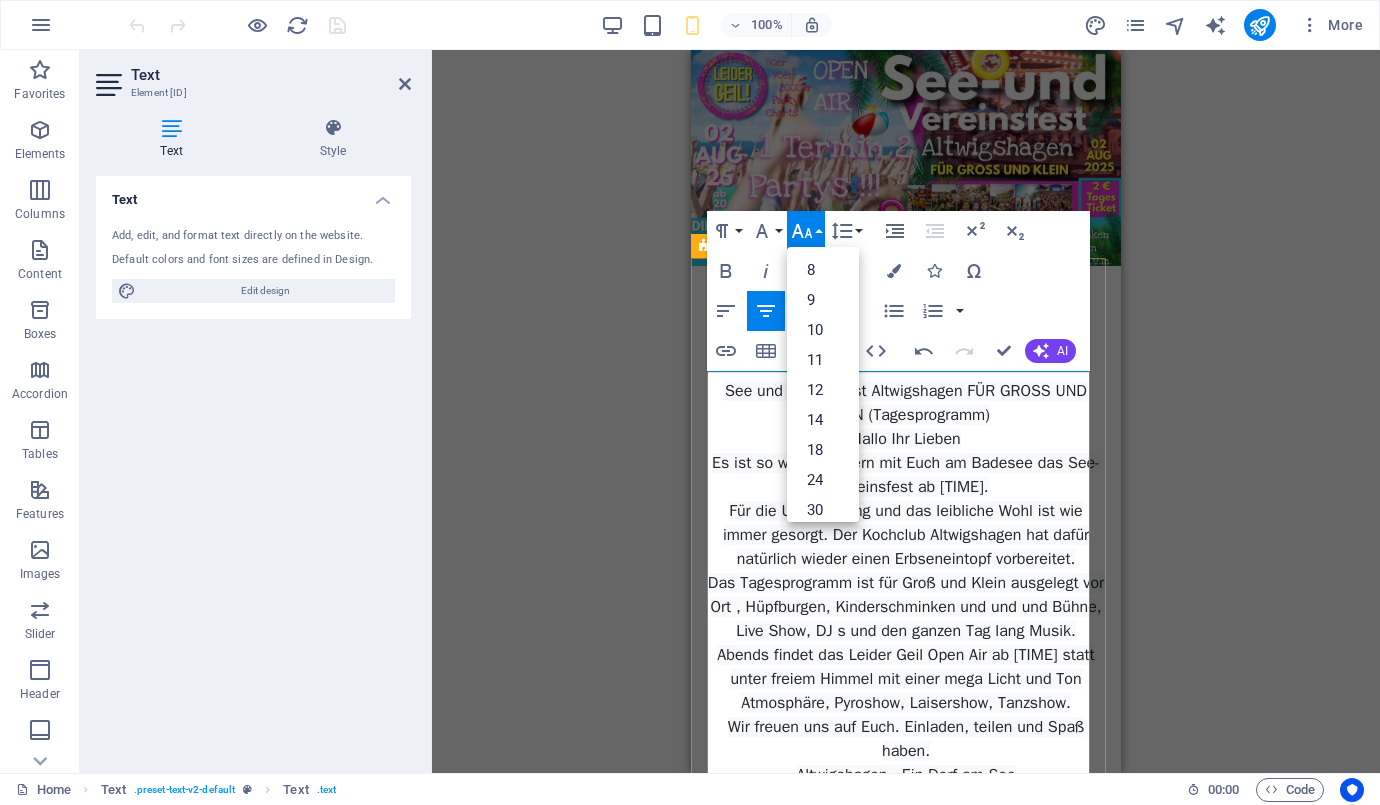 click on "Für die Unterhaltung und das leibliche Wohl ist wie immer gesorgt. Der Kochclub Altwigshagen hat dafür natürlich wieder einen Erbseneintopf vorbereitet." at bounding box center (906, 535) 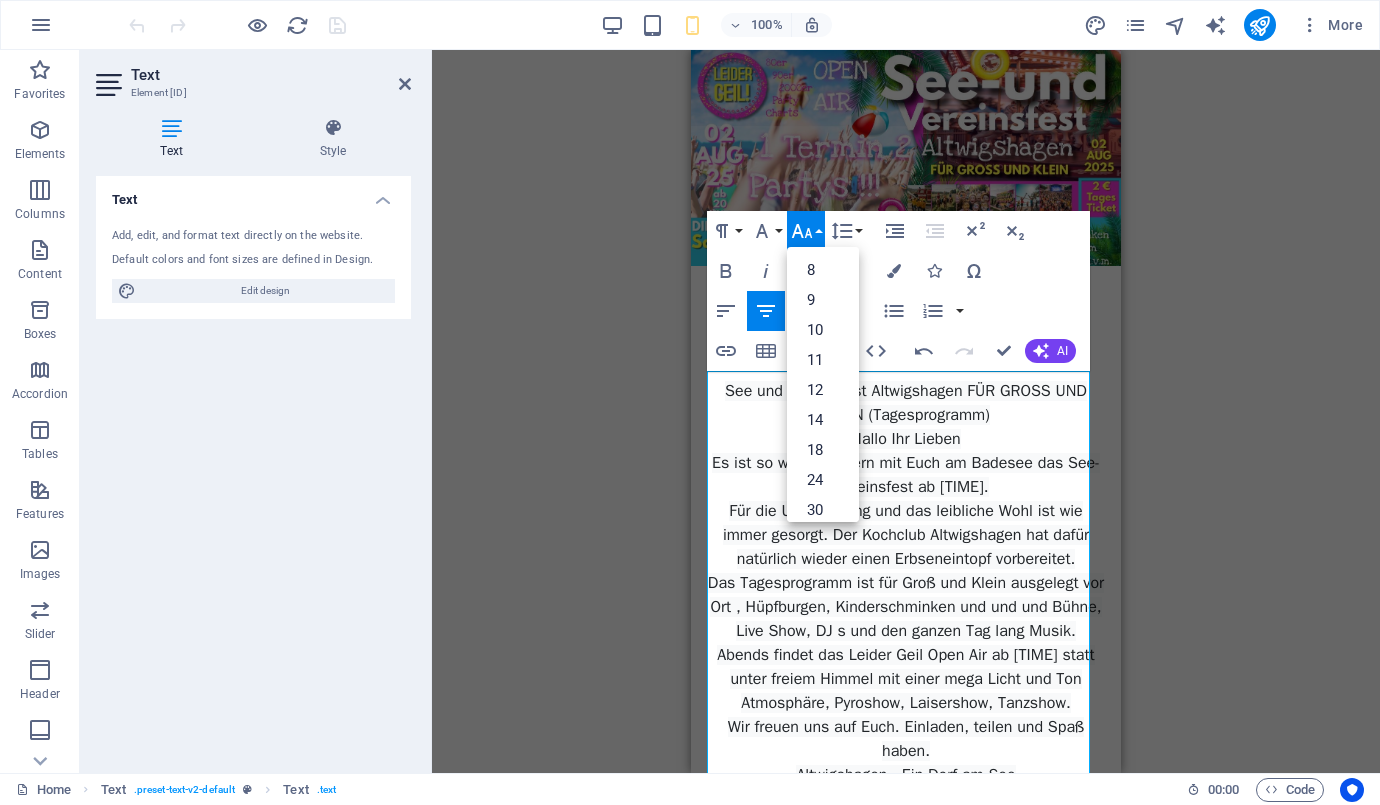 click on "Font Size" at bounding box center (806, 231) 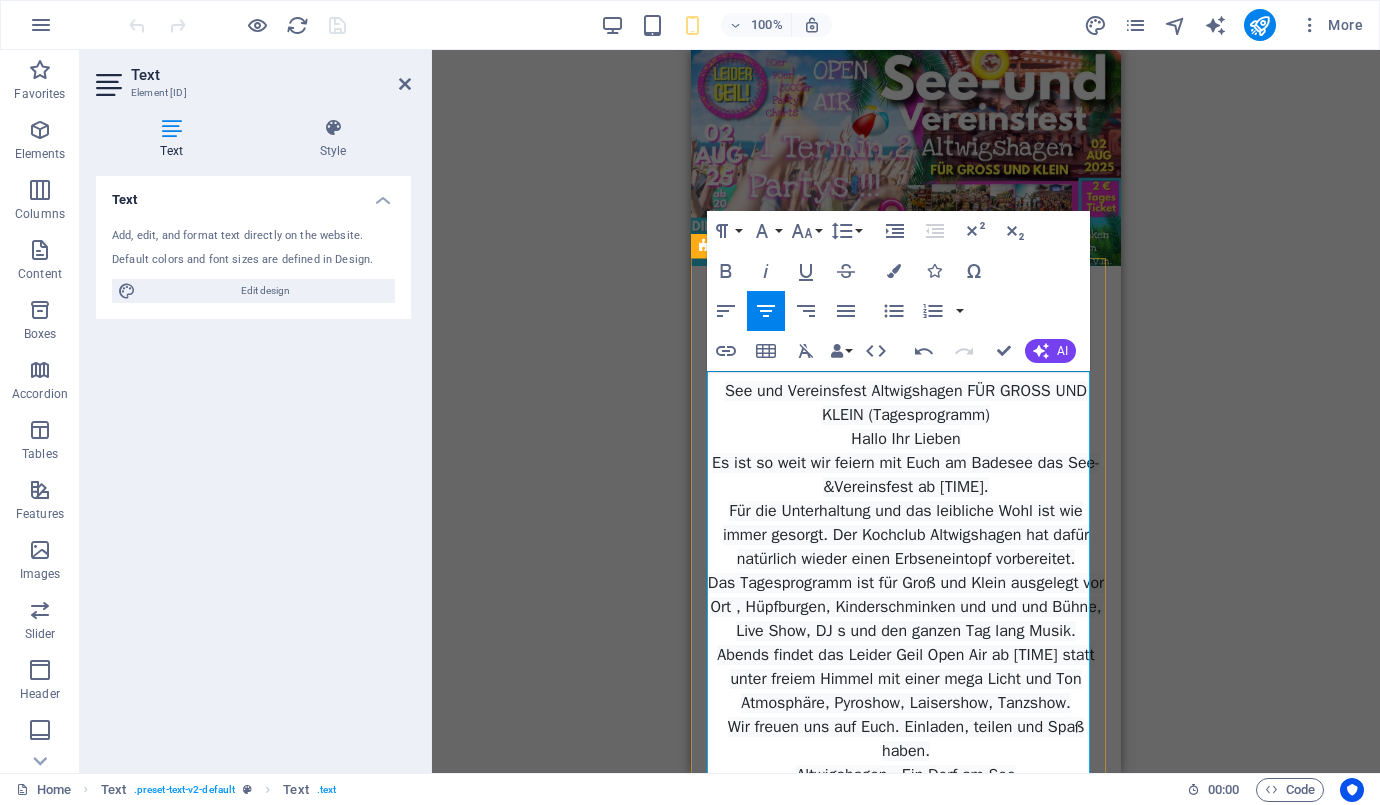 click on "See und Vereinsfest Altwigshagen FÜR GROSS UND KLEIN (Tagesprogramm)" at bounding box center (906, 403) 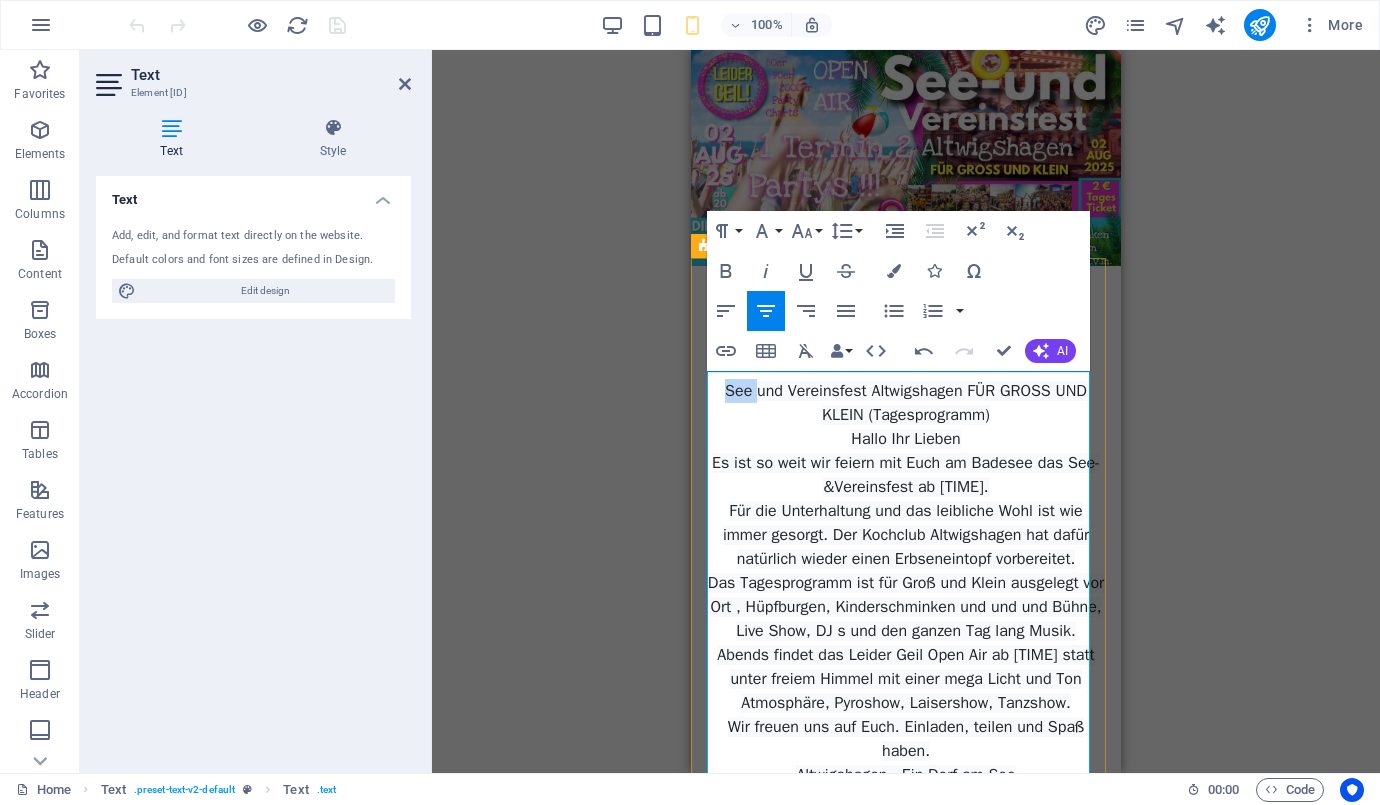 click on "See und Vereinsfest Altwigshagen FÜR GROSS UND KLEIN (Tagesprogramm)" at bounding box center [906, 403] 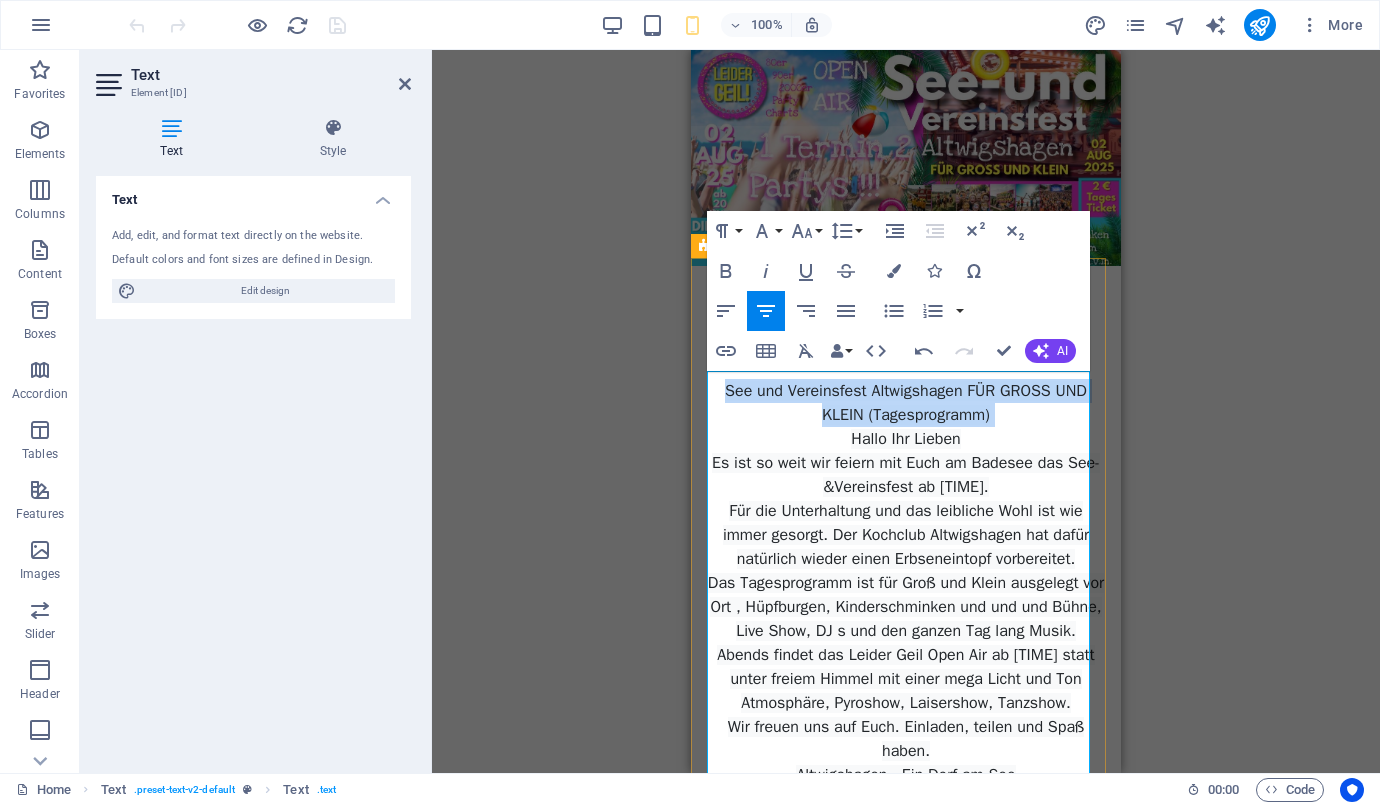 click on "See und Vereinsfest Altwigshagen FÜR GROSS UND KLEIN (Tagesprogramm)" at bounding box center [906, 403] 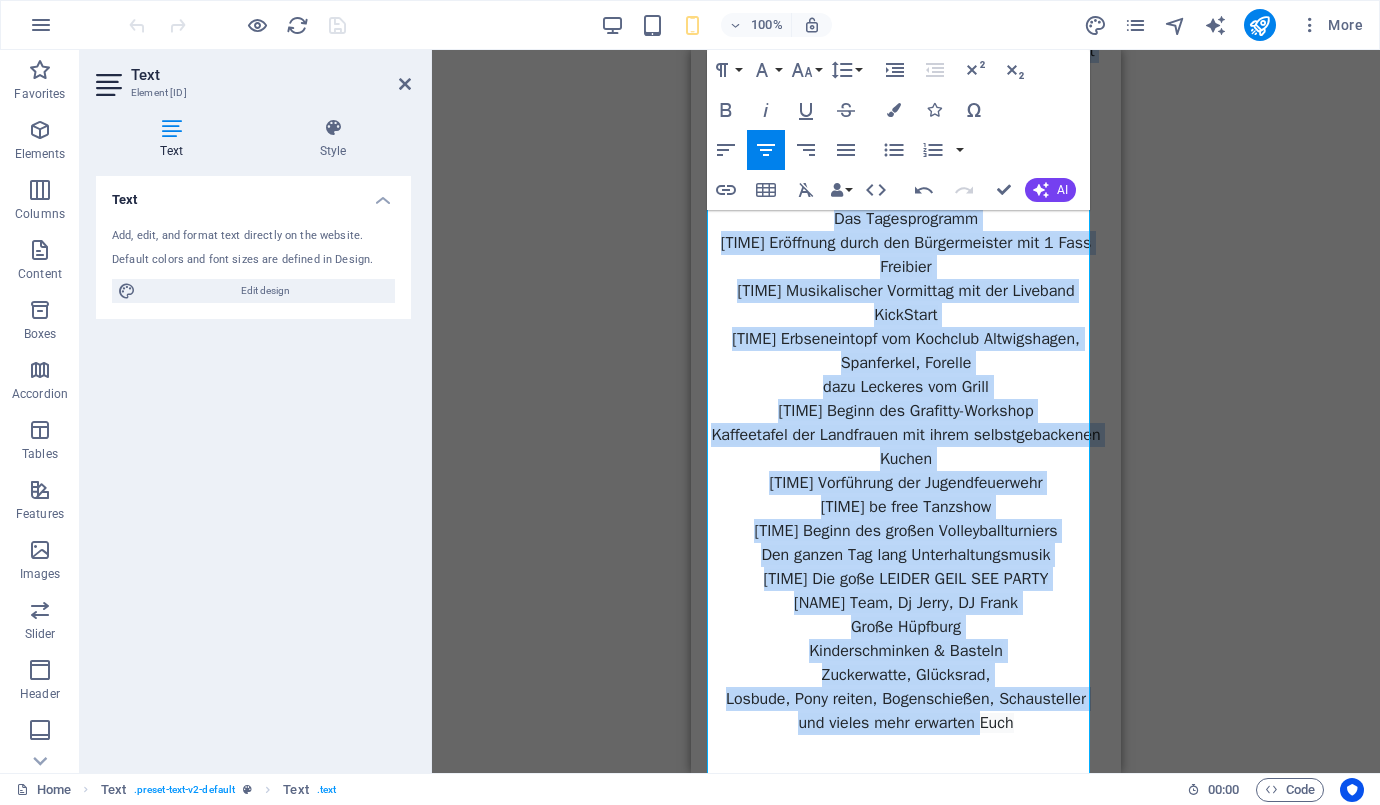 scroll, scrollTop: 700, scrollLeft: 0, axis: vertical 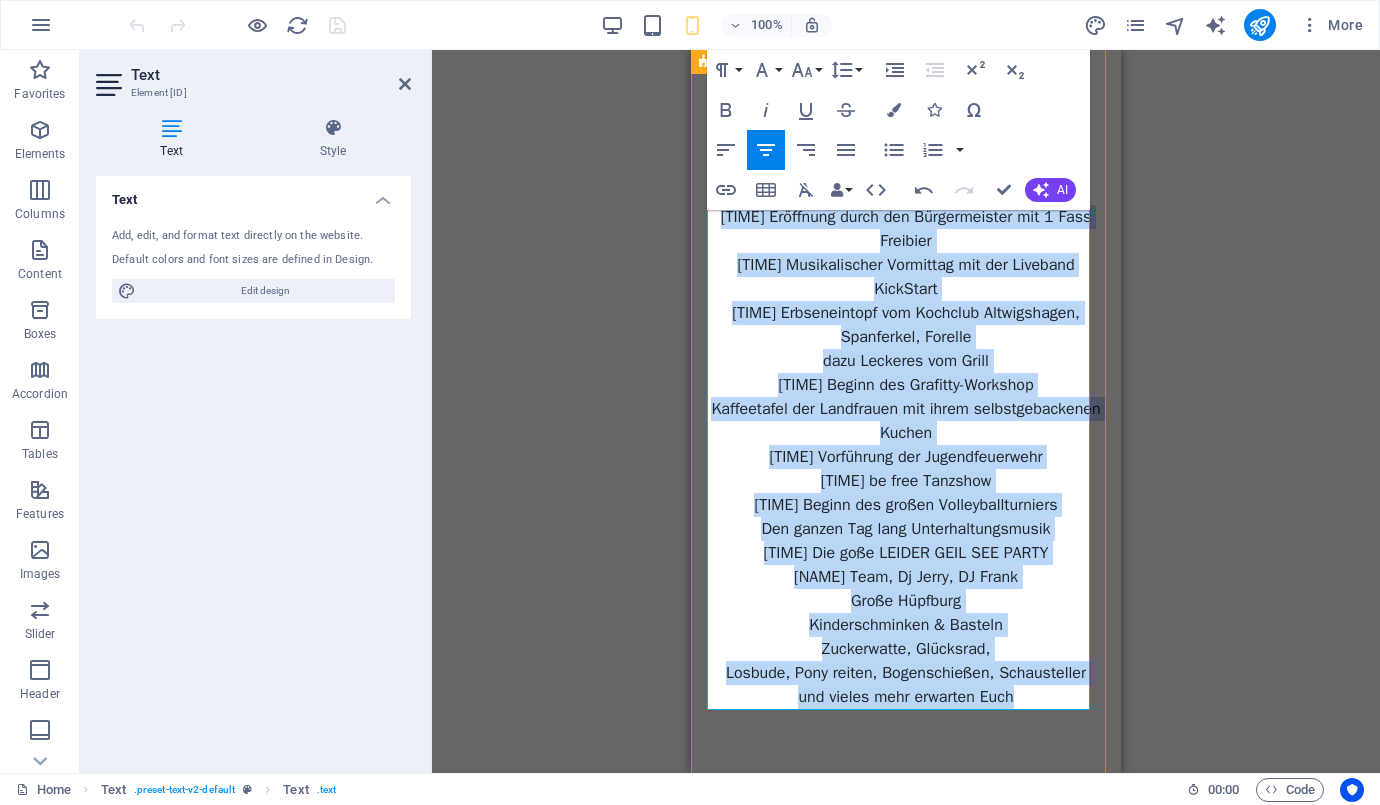 drag, startPoint x: 721, startPoint y: 383, endPoint x: 1084, endPoint y: 734, distance: 504.94556 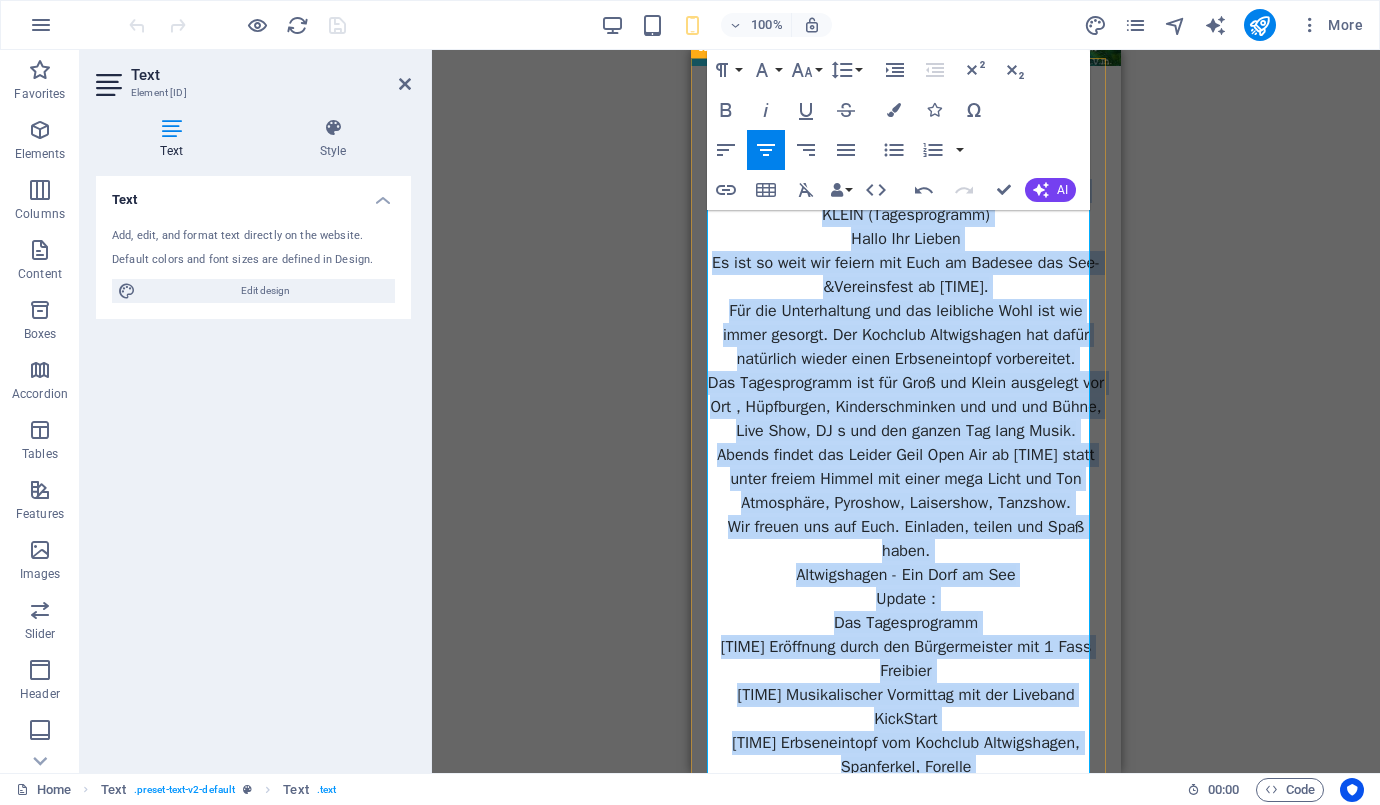 scroll, scrollTop: 0, scrollLeft: 0, axis: both 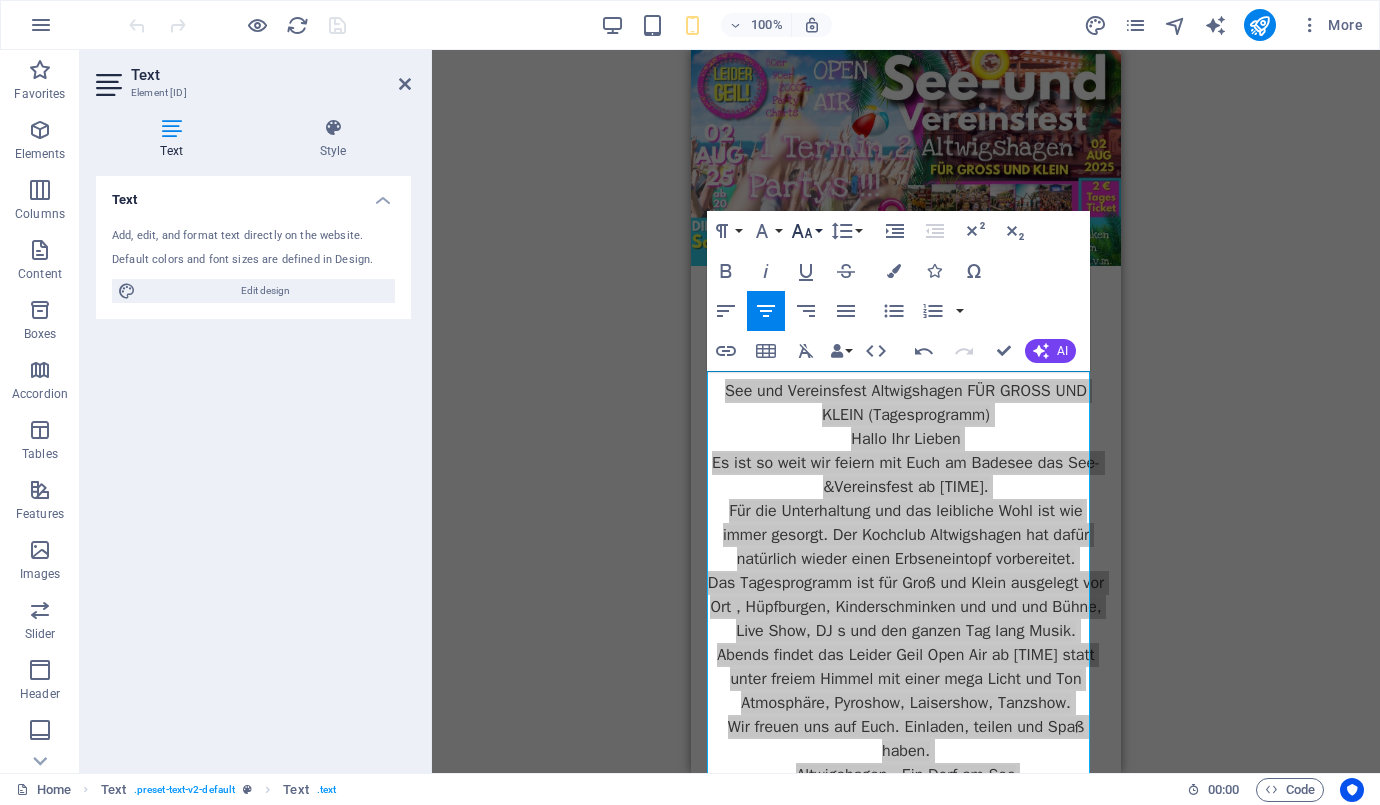 click on "Font Size" at bounding box center (806, 231) 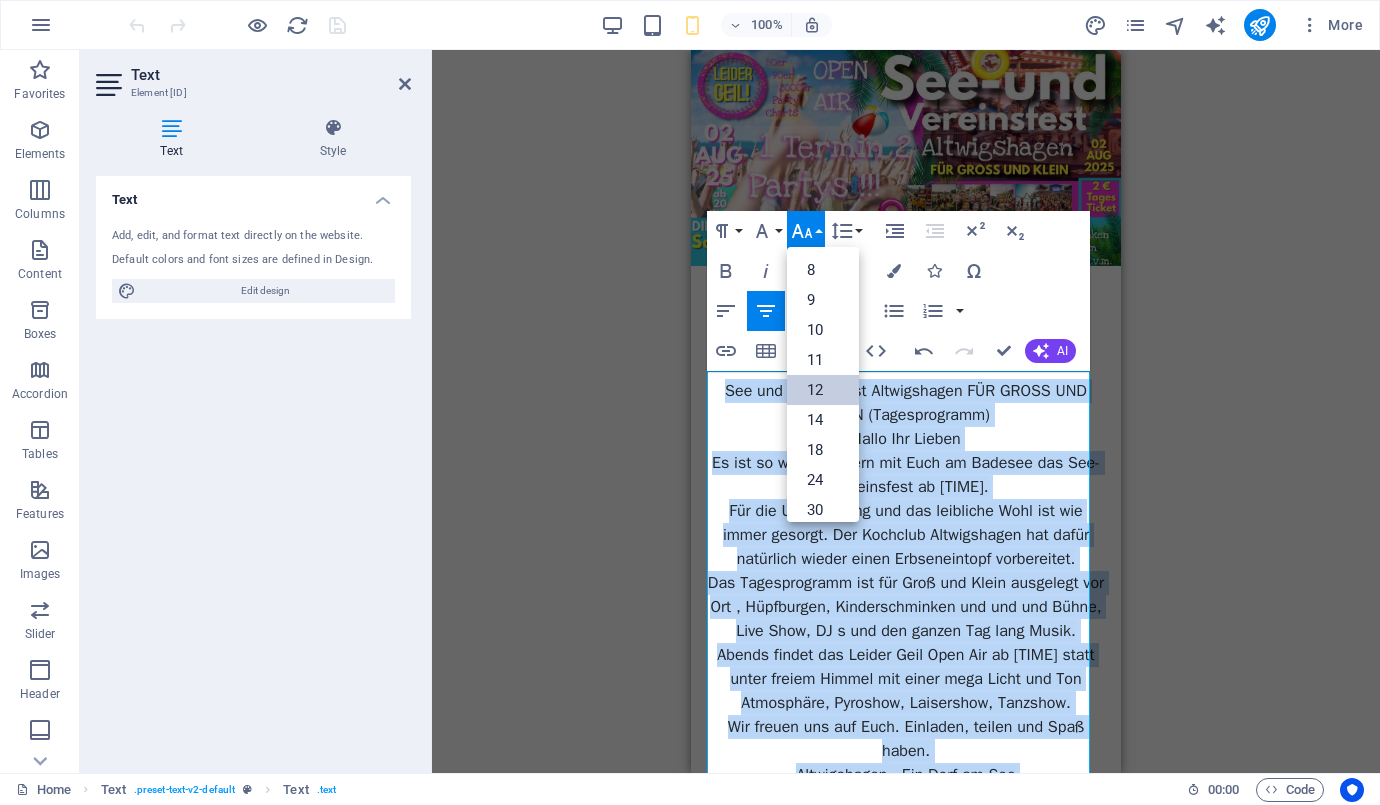 click on "12" at bounding box center (823, 390) 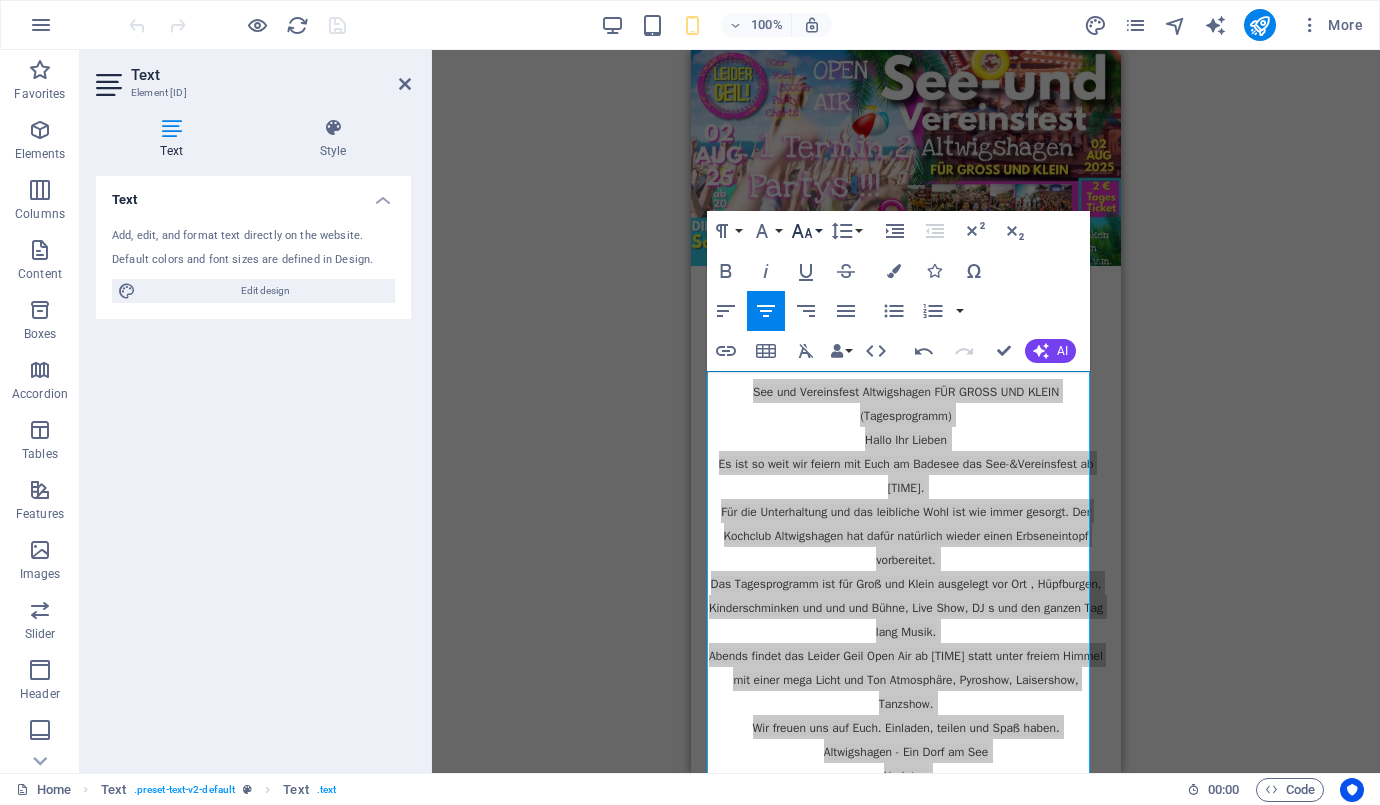 click on "Font Size" at bounding box center [806, 231] 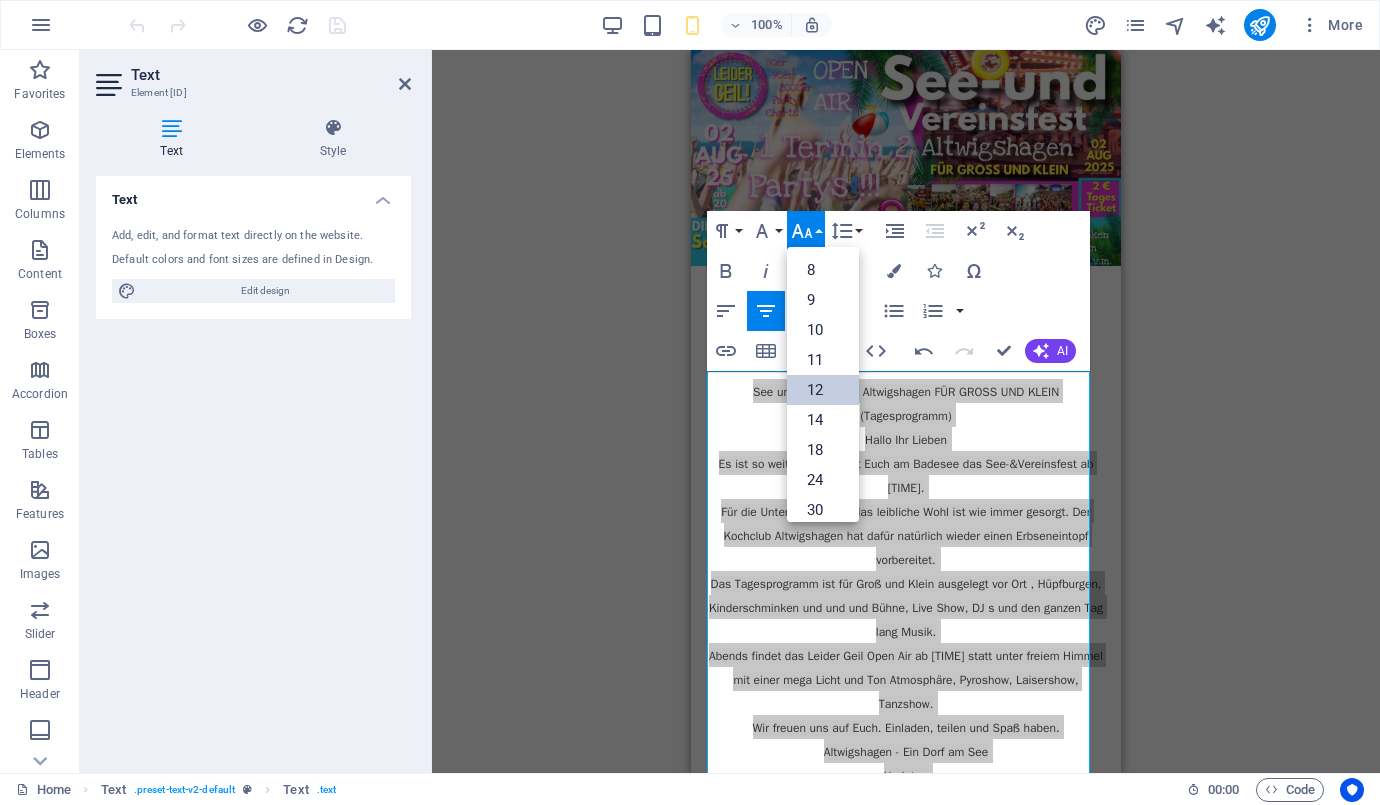 scroll, scrollTop: 143, scrollLeft: 0, axis: vertical 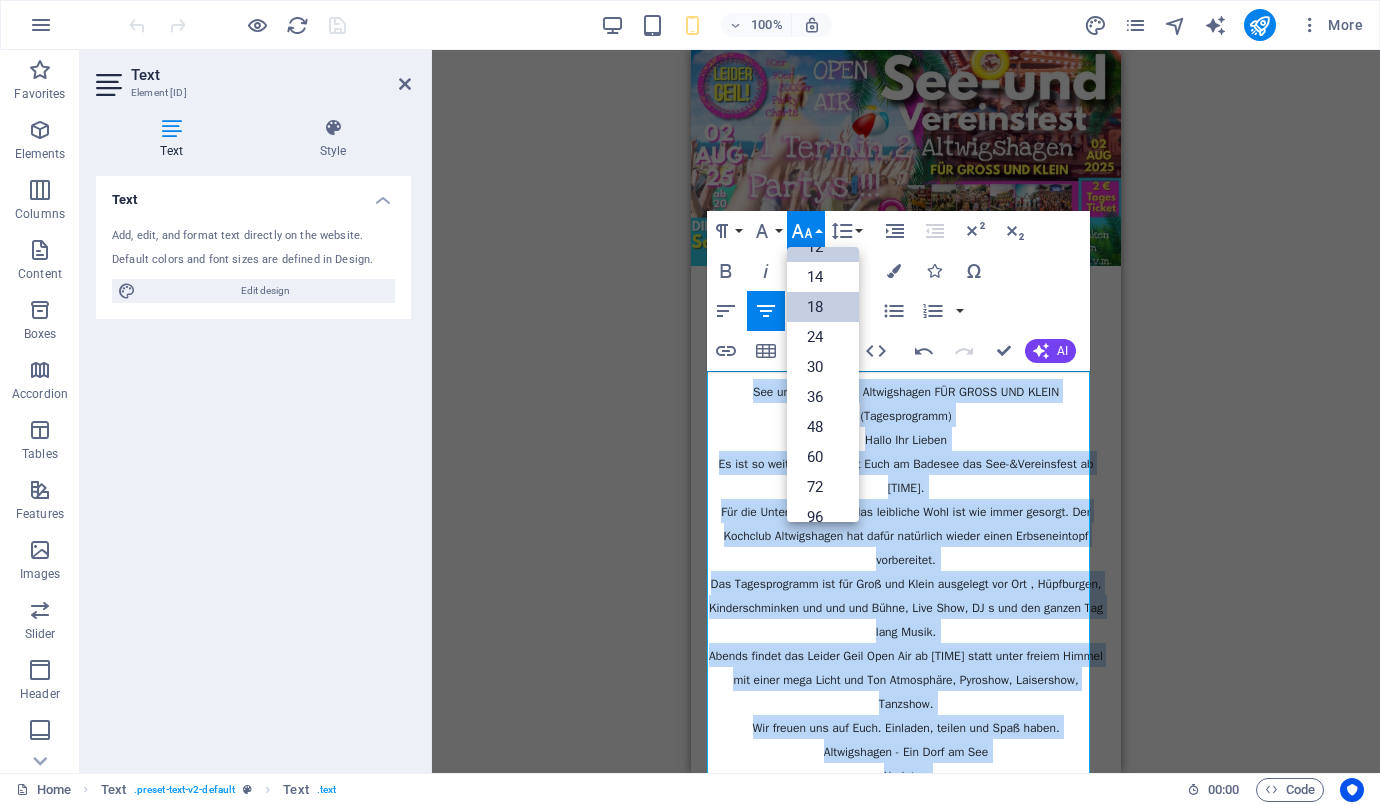 click on "18" at bounding box center [823, 307] 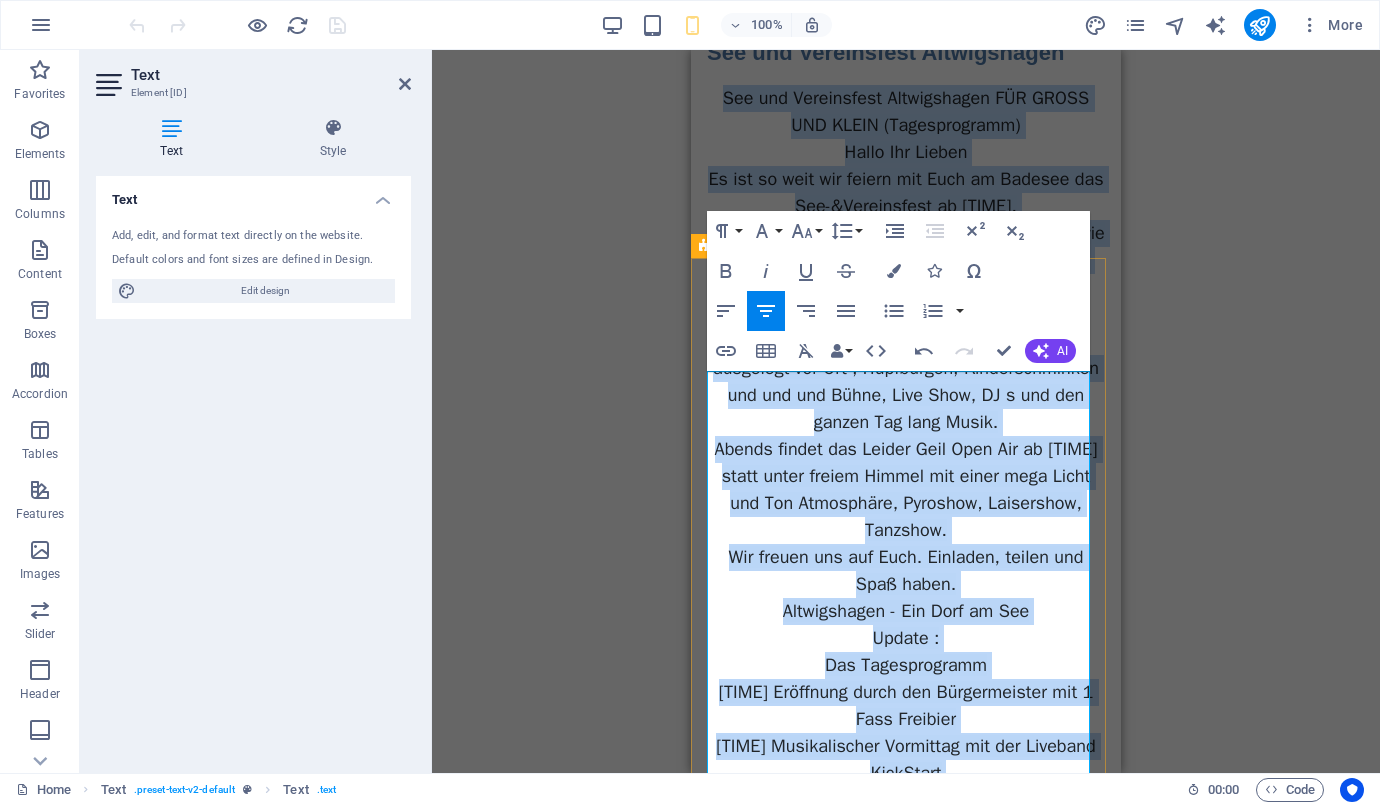 scroll, scrollTop: 0, scrollLeft: 0, axis: both 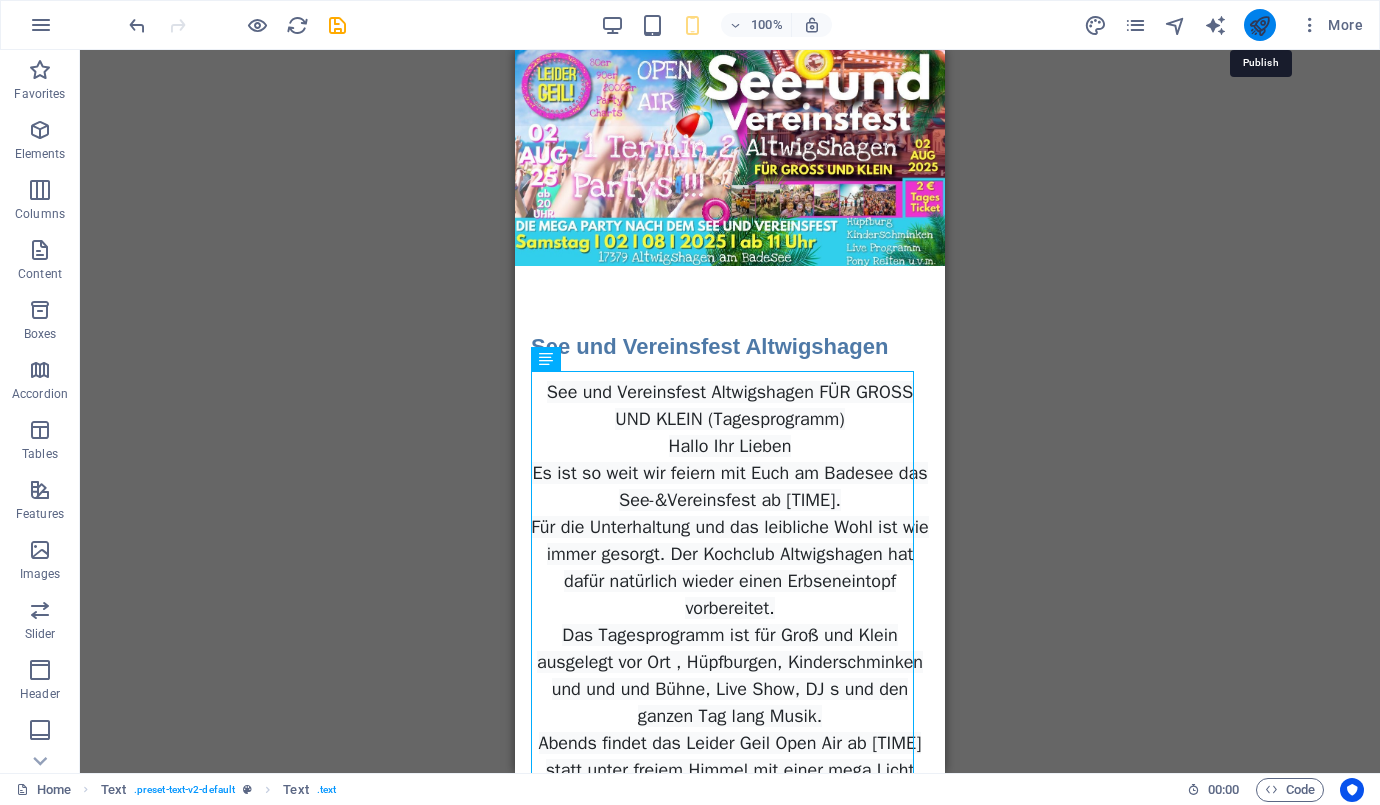 click at bounding box center [1259, 25] 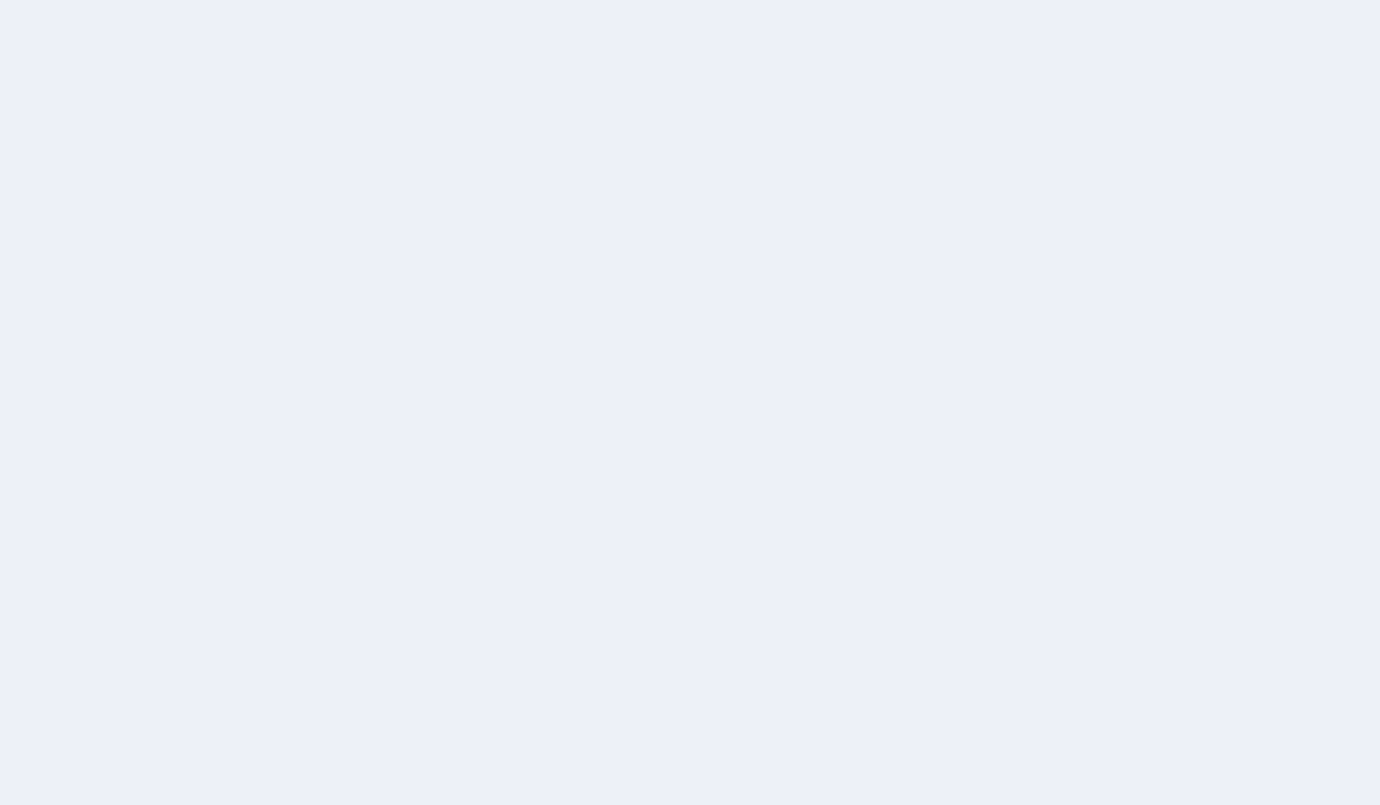 scroll, scrollTop: 0, scrollLeft: 0, axis: both 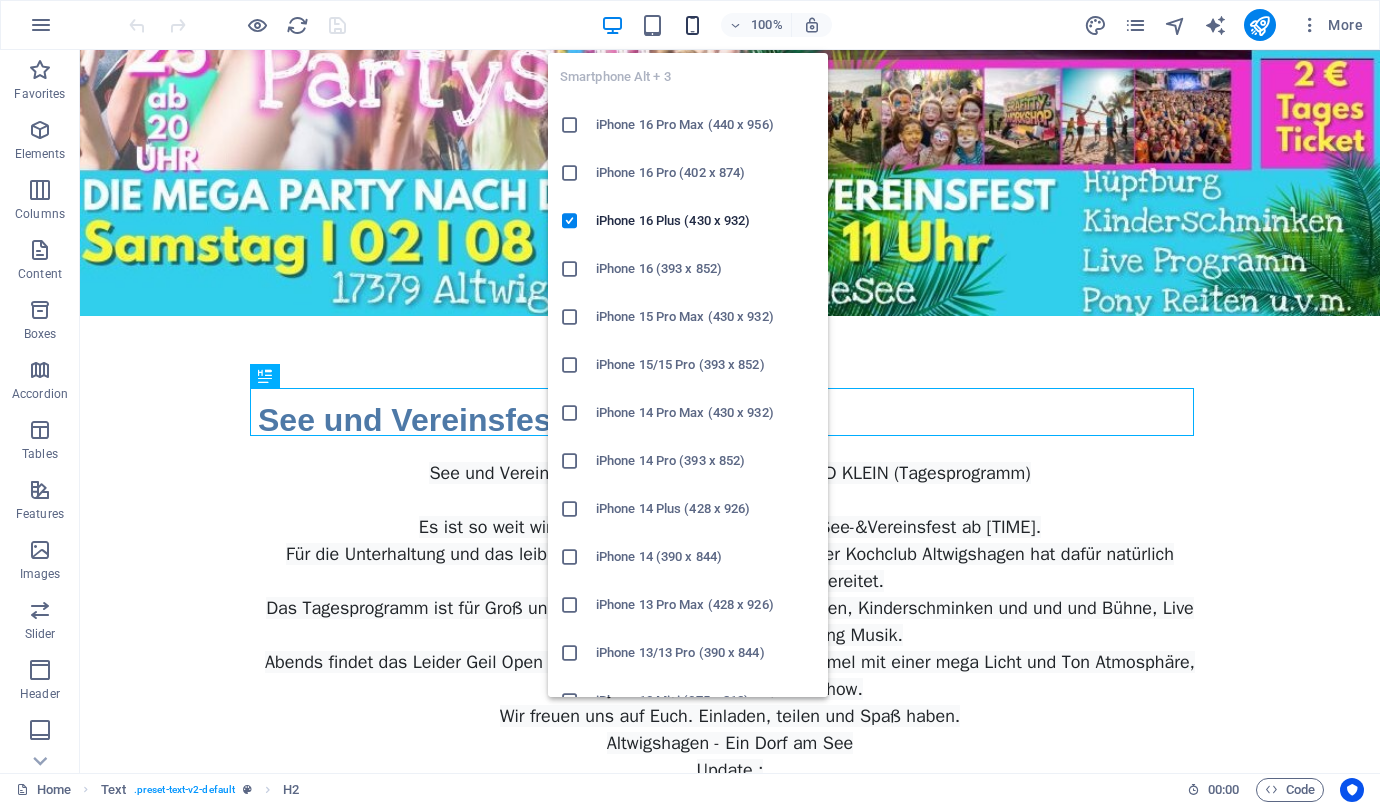 click at bounding box center [692, 25] 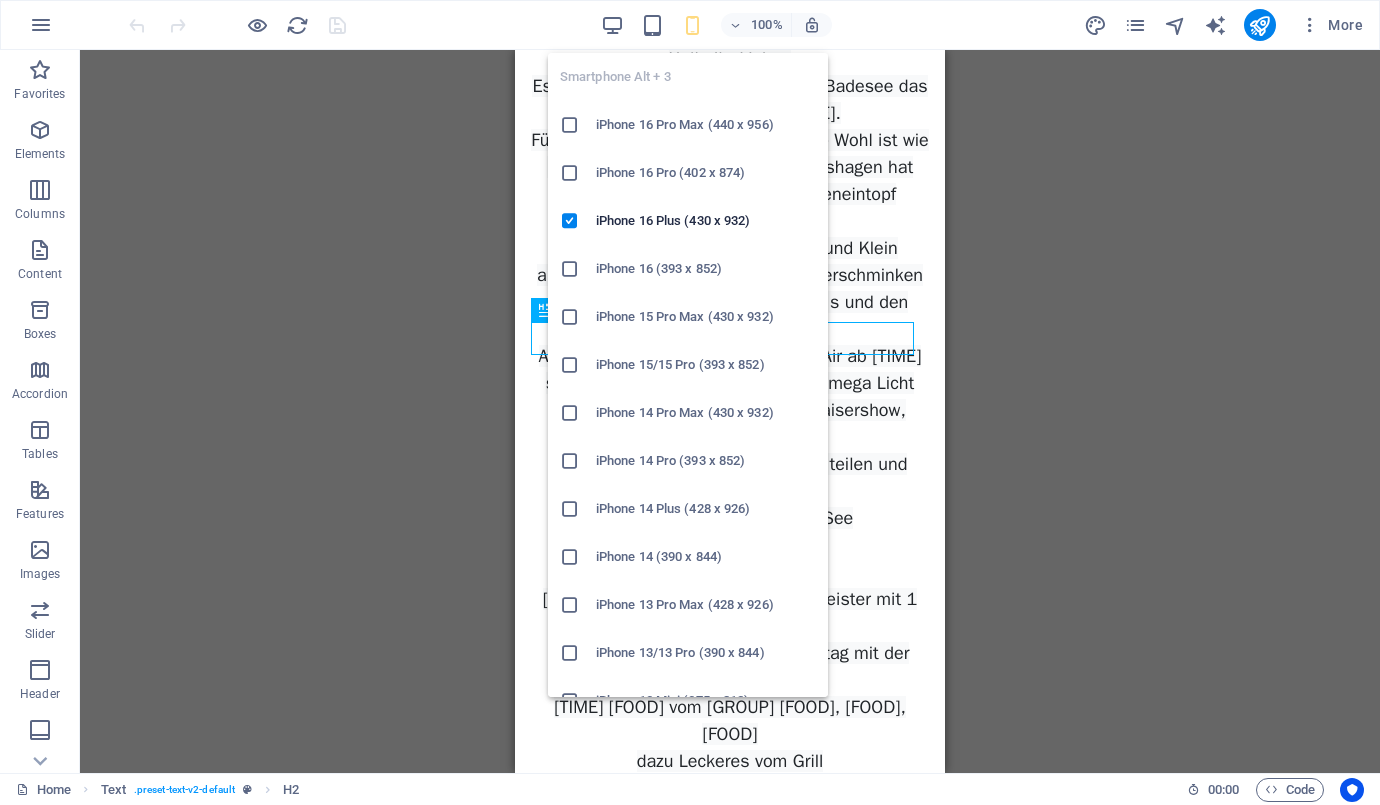 scroll, scrollTop: 0, scrollLeft: 0, axis: both 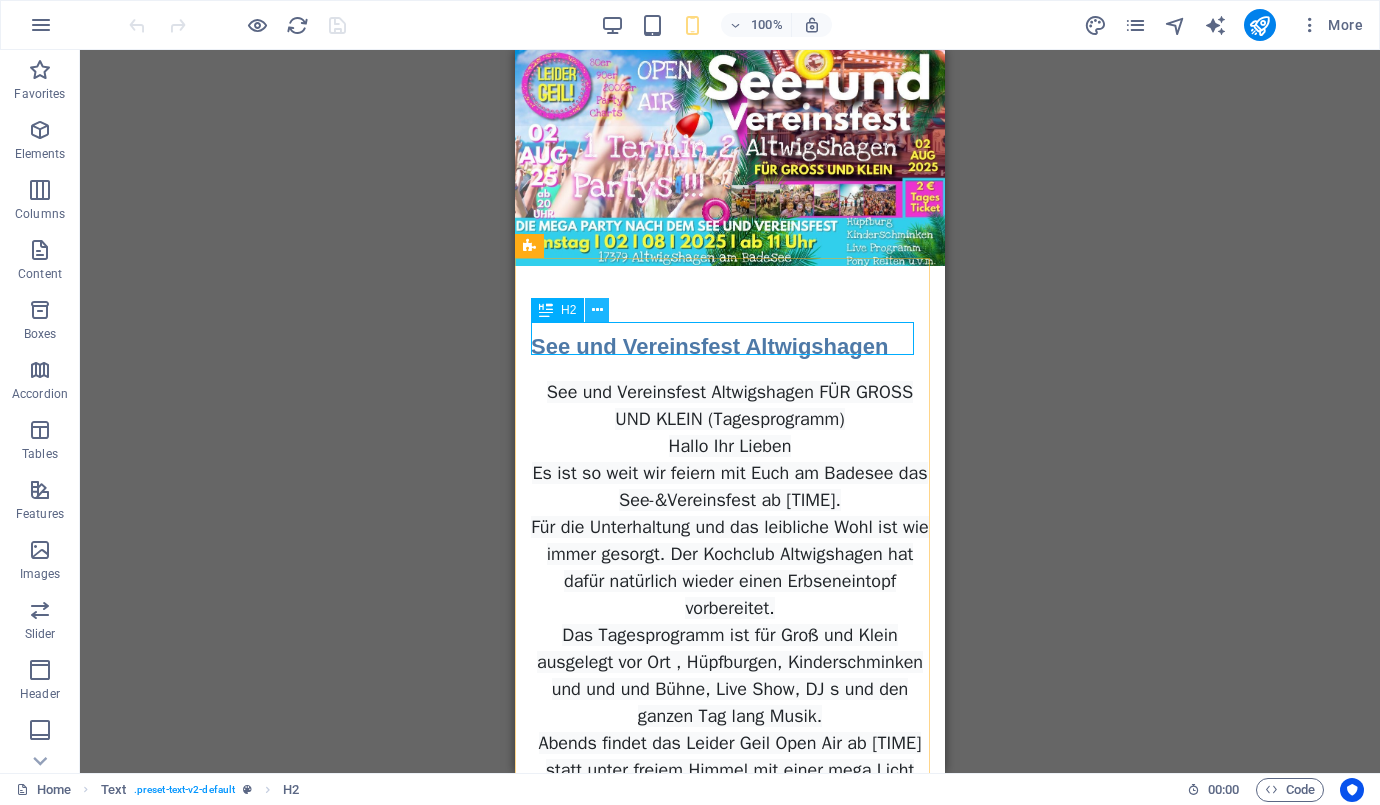 click at bounding box center [597, 310] 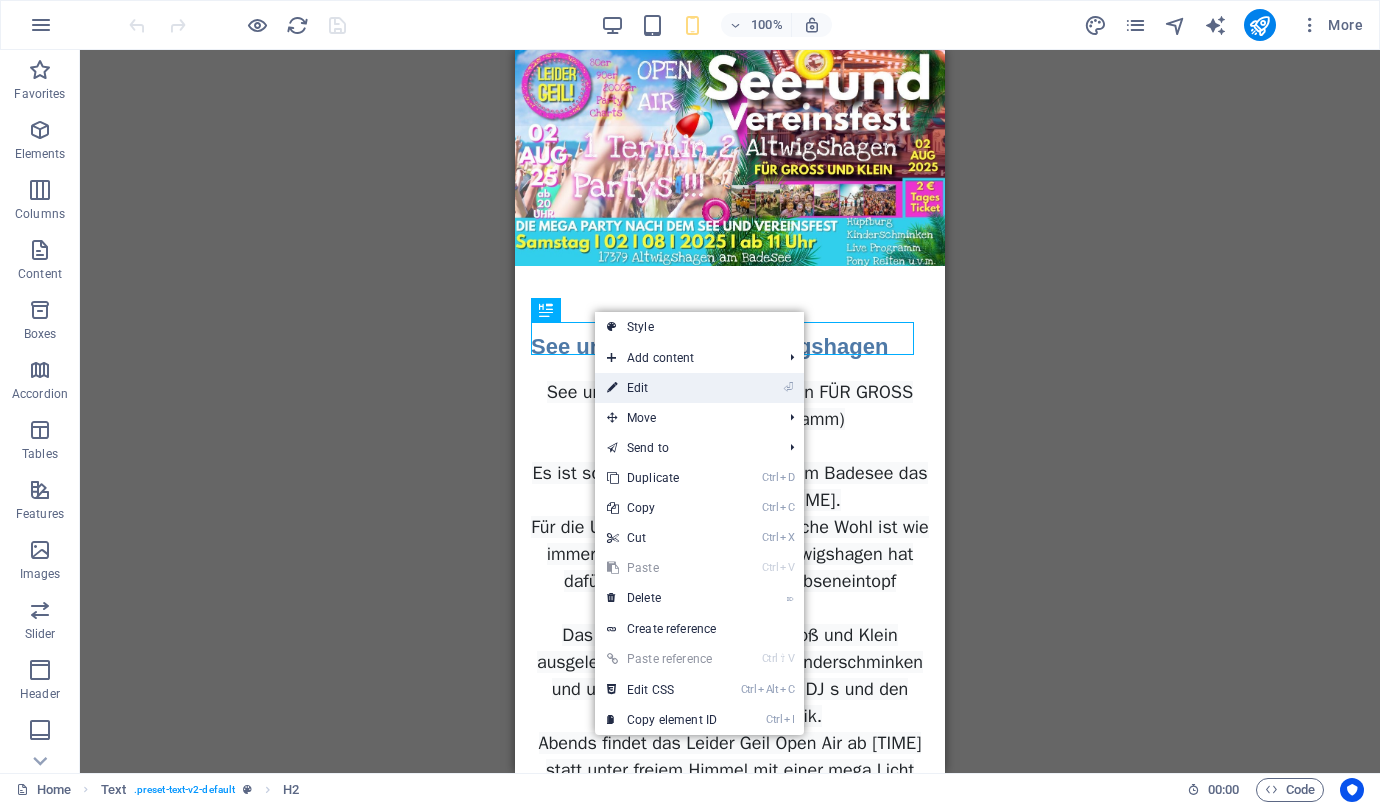 click on "⏎  Edit" at bounding box center [662, 388] 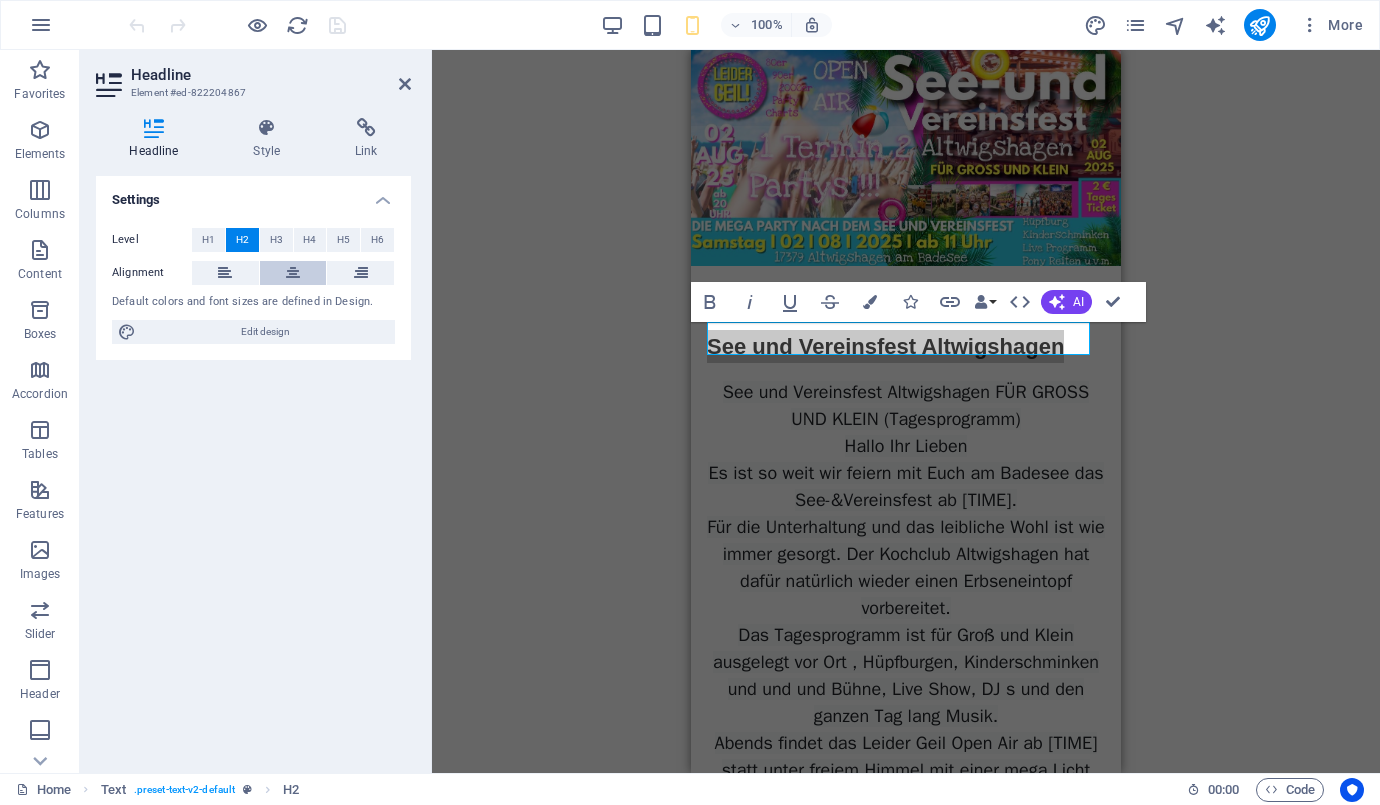 click at bounding box center [293, 273] 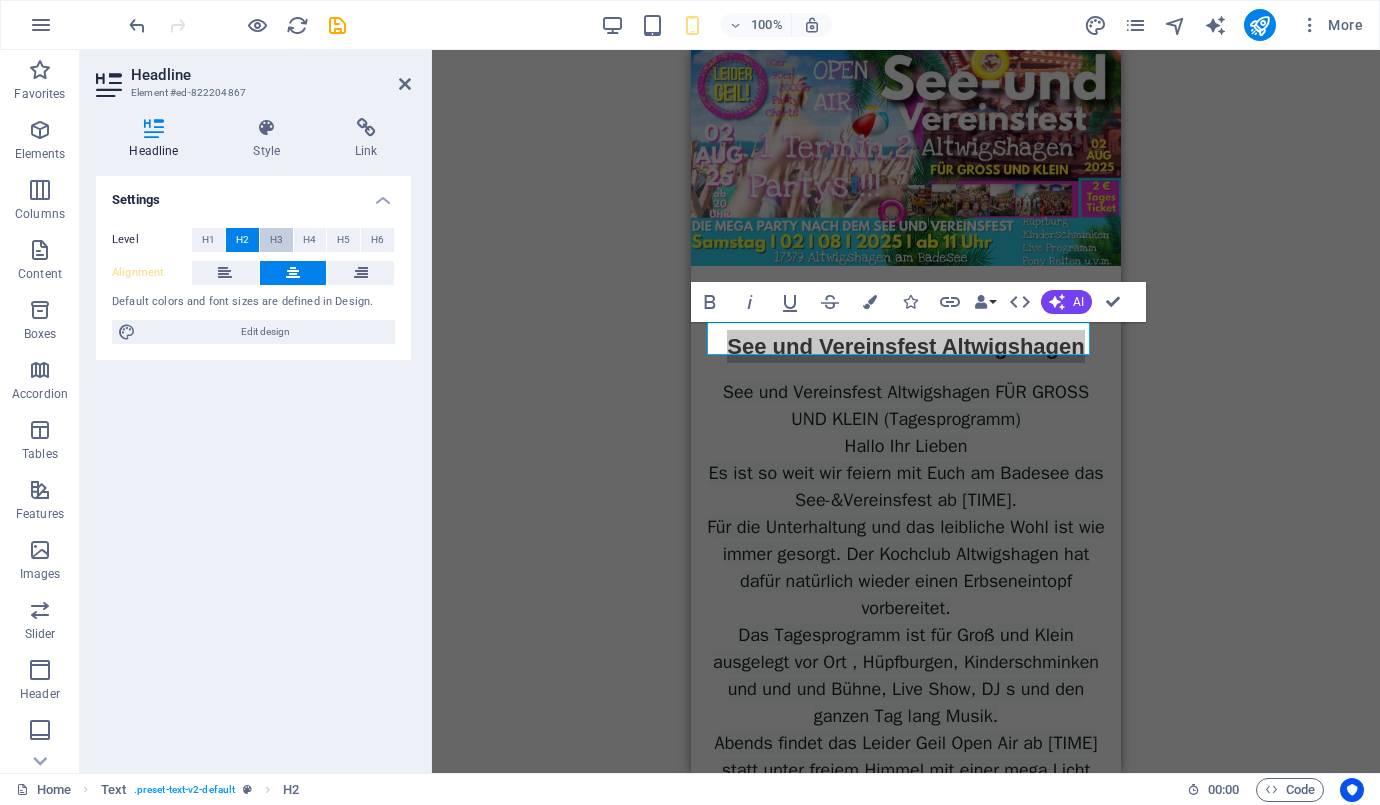 click on "H3" at bounding box center [276, 240] 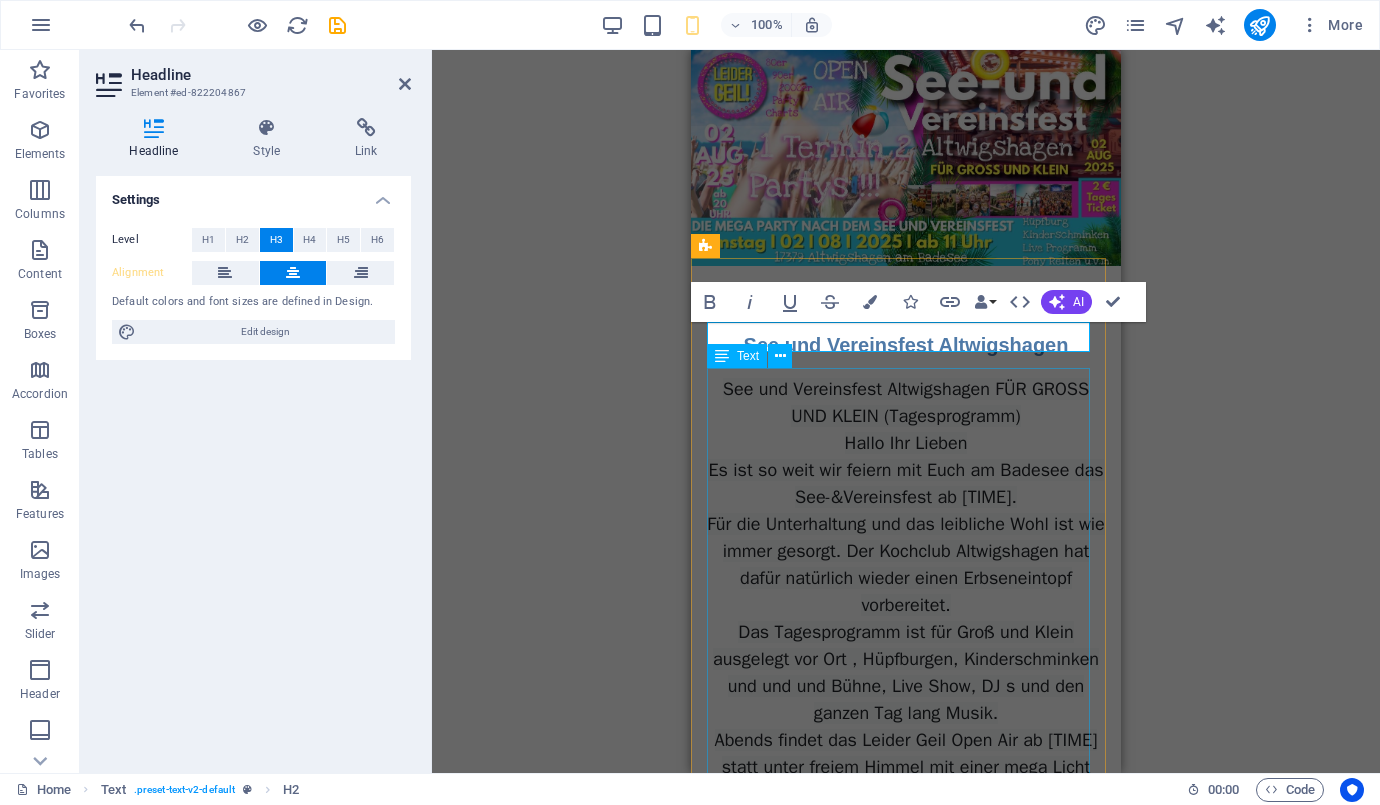 click on "See und Vereinsfest Altwigshagen FÜR GROSS UND KLEIN (Tagesprogramm) Hallo Ihr Lieben Es ist so weit wir feiern mit Euch am Badesee das See-&Vereinsfest ab 11Uhr. Für die Unterhaltung und das leibliche Wohl ist wie immer gesorgt. Der Kochclub Altwigshagen hat dafür natürlich wieder einen Erbseneintopf vorbereitet. Das Tagesprogramm ist für Groß und Klein ausgelegt vor Ort , Hüpfburgen, Kinderschminken und und und Bühne, Live Show, DJ s und den ganzen Tag lang Musik. Abends findet das Leider Geil Open Air ab 20.00Uhr statt unter freiem Himmel mit einer mega Licht und Ton Atmosphäre, Pyroshow, Laisershow, Tanzshow. Wir freuen uns auf Euch. Einladen, teilen und Spaß haben. Altwigshagen - Ein Dorf am See Update : Das Tagesprogramm 11 Uhr Eröffnung durch den Bürgermeister mit 1 Fass Freibier 11 Uhr-13 Uhr Musikalischer Vormittag mit der Liveband KickStart 12 Uhr Erbseneintopf vom Kochclub Altwigshagen, Spanferkel, Forelle dazu Leckeres vom Grill 13 Uhr Beginn des Grafitty-Workshop Große Hüpfburg" at bounding box center (906, 970) 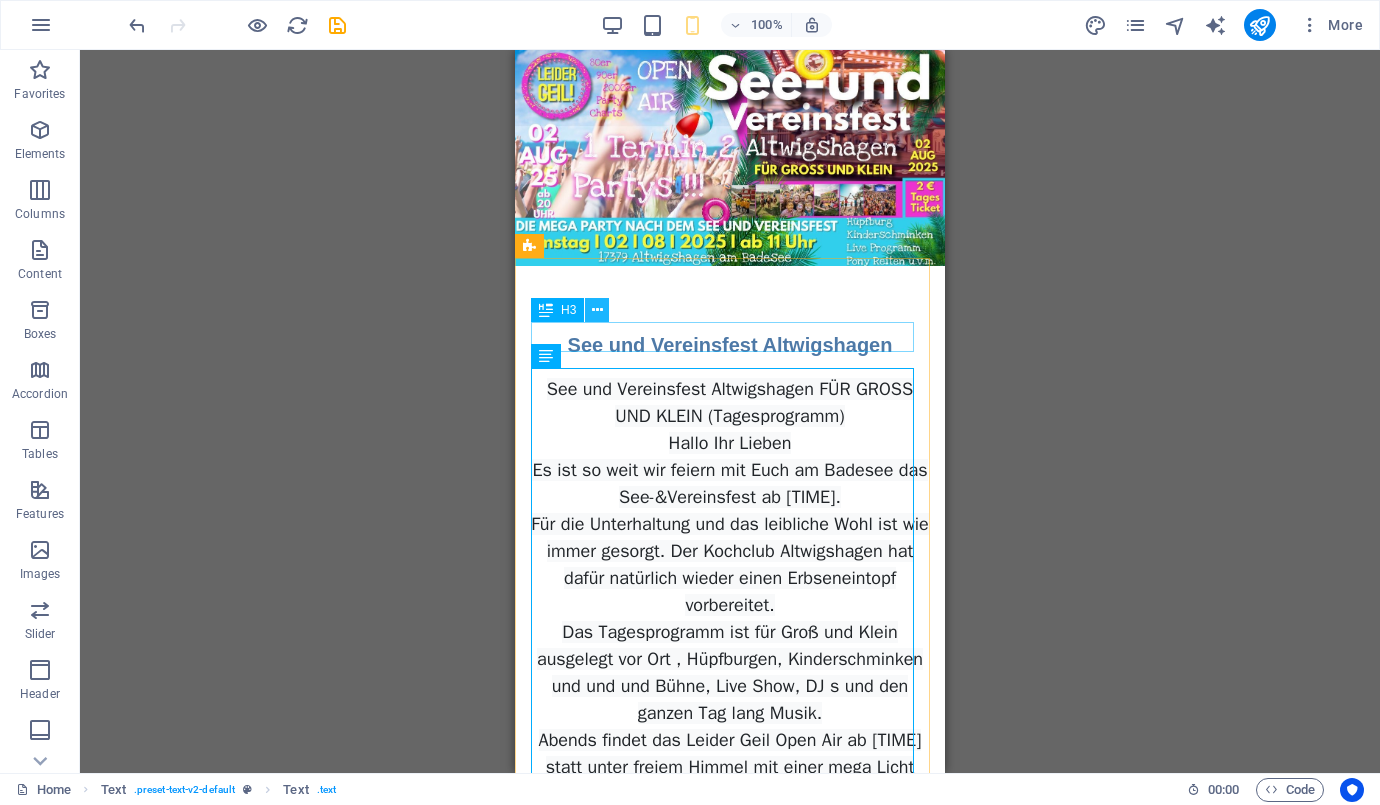 click at bounding box center (597, 310) 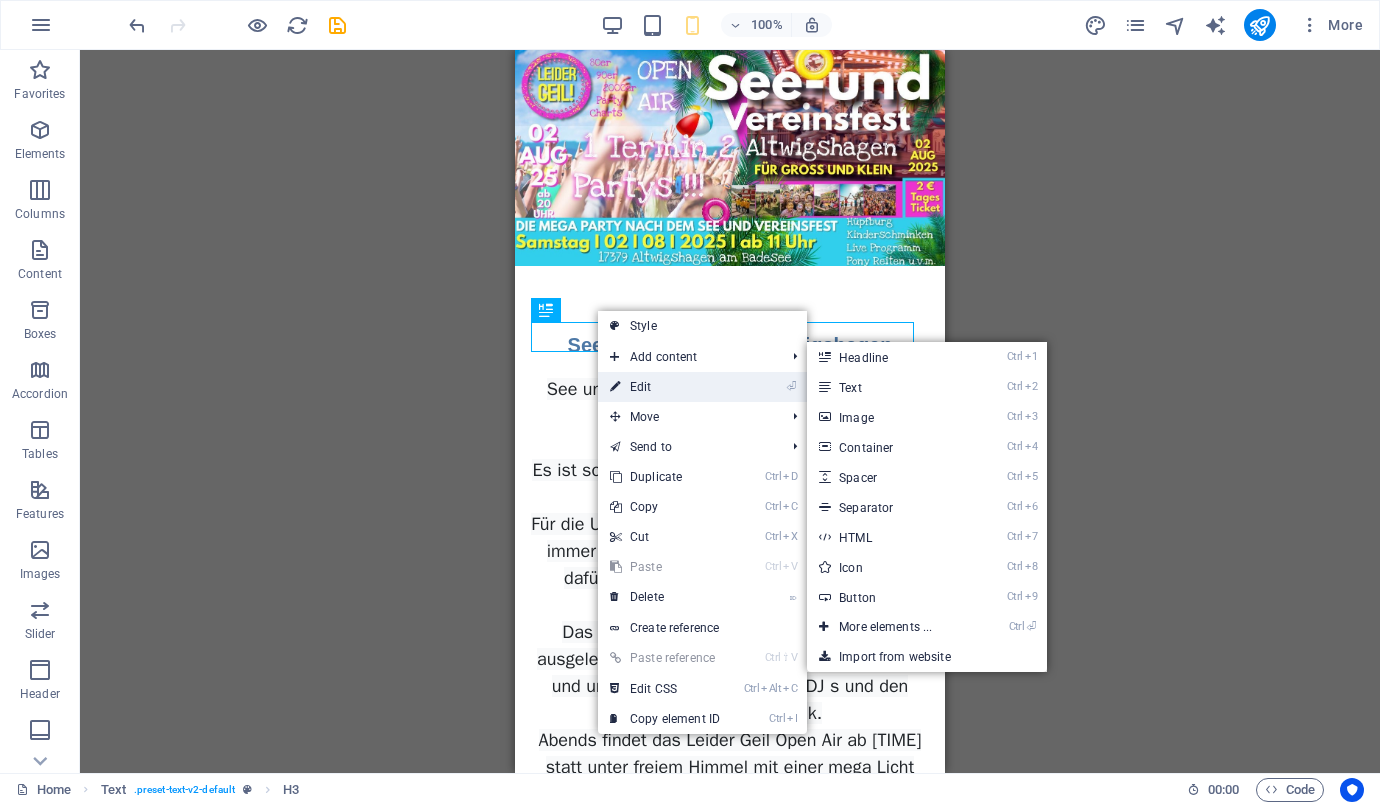 click on "⏎  Edit" at bounding box center (665, 387) 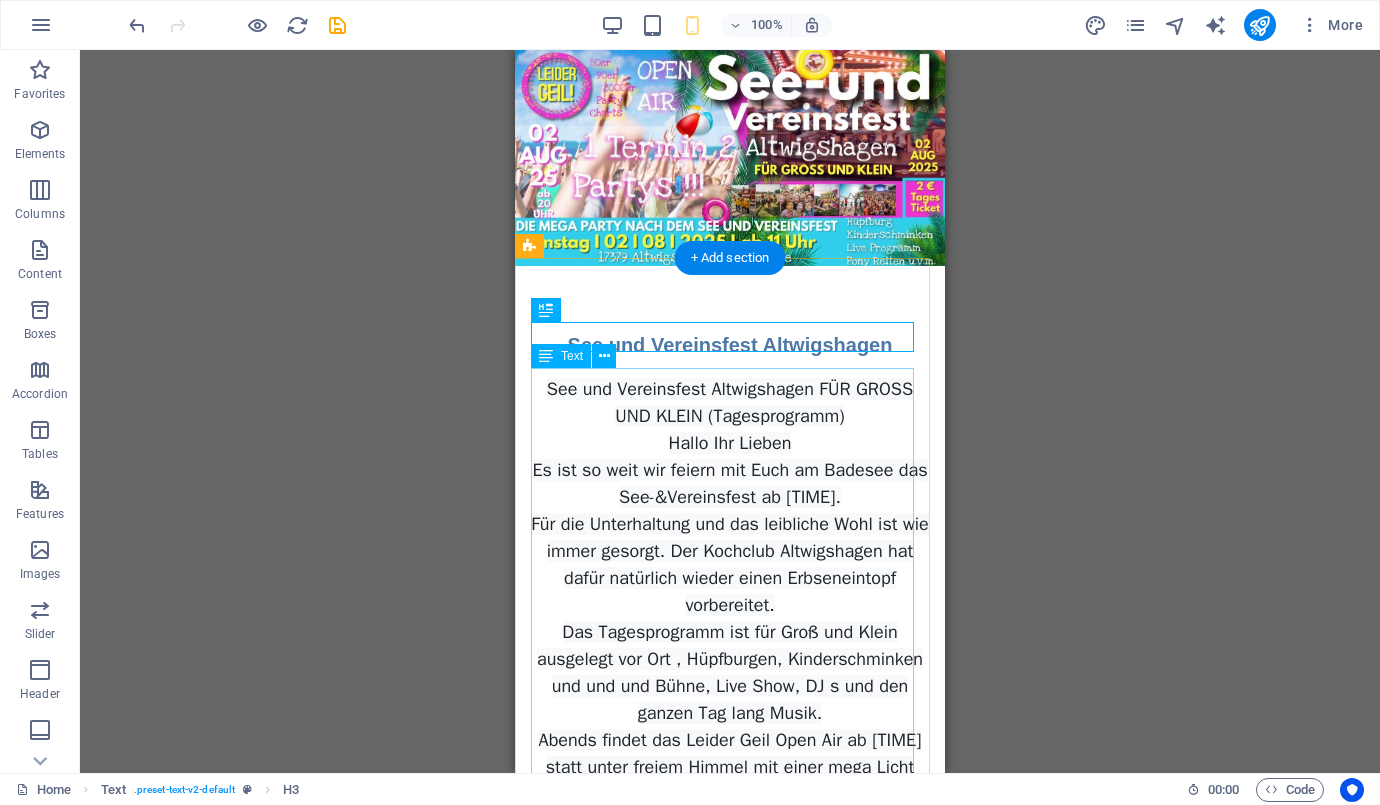 click on "See und Vereinsfest Altwigshagen FÜR GROSS UND KLEIN (Tagesprogramm) Hallo Ihr Lieben Es ist so weit wir feiern mit Euch am Badesee das See-&Vereinsfest ab 11Uhr. Für die Unterhaltung und das leibliche Wohl ist wie immer gesorgt. Der Kochclub Altwigshagen hat dafür natürlich wieder einen Erbseneintopf vorbereitet. Das Tagesprogramm ist für Groß und Klein ausgelegt vor Ort , Hüpfburgen, Kinderschminken und und und Bühne, Live Show, DJ s und den ganzen Tag lang Musik. Abends findet das Leider Geil Open Air ab 20.00Uhr statt unter freiem Himmel mit einer mega Licht und Ton Atmosphäre, Pyroshow, Laisershow, Tanzshow. Wir freuen uns auf Euch. Einladen, teilen und Spaß haben. Altwigshagen - Ein Dorf am See Update : Das Tagesprogramm 11 Uhr Eröffnung durch den Bürgermeister mit 1 Fass Freibier 11 Uhr-13 Uhr Musikalischer Vormittag mit der Liveband KickStart 12 Uhr Erbseneintopf vom Kochclub Altwigshagen, Spanferkel, Forelle dazu Leckeres vom Grill 13 Uhr Beginn des Grafitty-Workshop Große Hüpfburg" at bounding box center (730, 970) 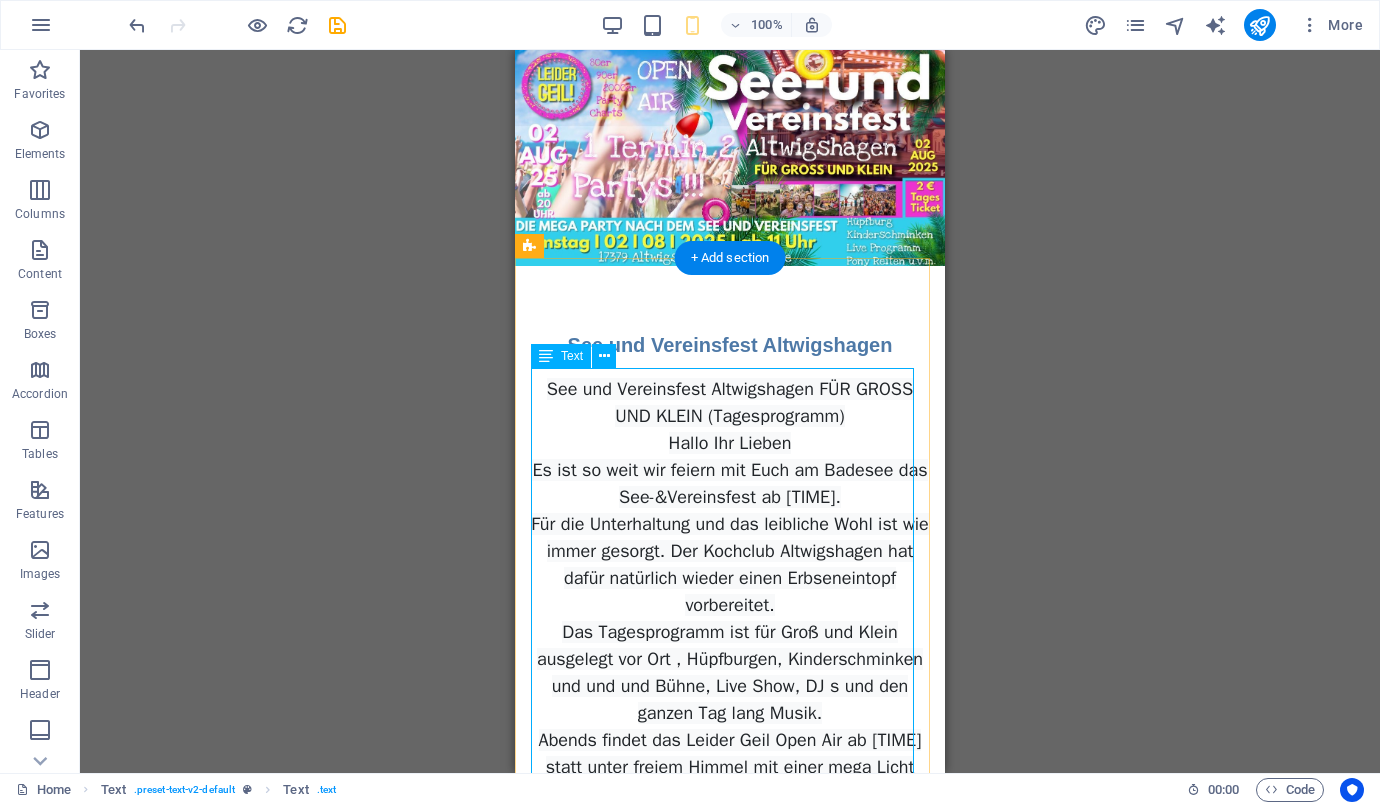 click on "See und Vereinsfest Altwigshagen FÜR GROSS UND KLEIN (Tagesprogramm) Hallo Ihr Lieben Es ist so weit wir feiern mit Euch am Badesee das See-&Vereinsfest ab 11Uhr. Für die Unterhaltung und das leibliche Wohl ist wie immer gesorgt. Der Kochclub Altwigshagen hat dafür natürlich wieder einen Erbseneintopf vorbereitet. Das Tagesprogramm ist für Groß und Klein ausgelegt vor Ort , Hüpfburgen, Kinderschminken und und und Bühne, Live Show, DJ s und den ganzen Tag lang Musik. Abends findet das Leider Geil Open Air ab 20.00Uhr statt unter freiem Himmel mit einer mega Licht und Ton Atmosphäre, Pyroshow, Laisershow, Tanzshow. Wir freuen uns auf Euch. Einladen, teilen und Spaß haben. Altwigshagen - Ein Dorf am See Update : Das Tagesprogramm 11 Uhr Eröffnung durch den Bürgermeister mit 1 Fass Freibier 11 Uhr-13 Uhr Musikalischer Vormittag mit der Liveband KickStart 12 Uhr Erbseneintopf vom Kochclub Altwigshagen, Spanferkel, Forelle dazu Leckeres vom Grill 13 Uhr Beginn des Grafitty-Workshop Große Hüpfburg" at bounding box center [730, 970] 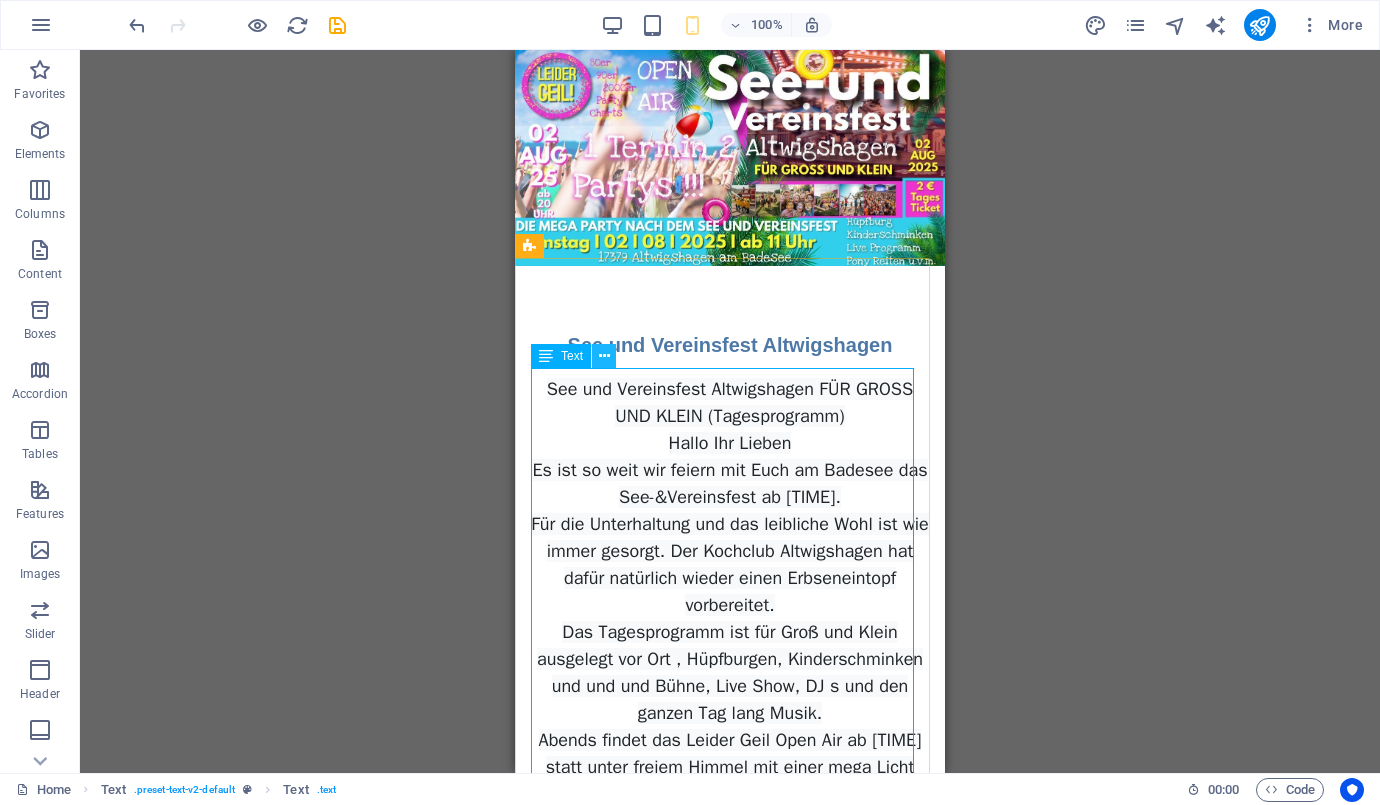 click at bounding box center (604, 356) 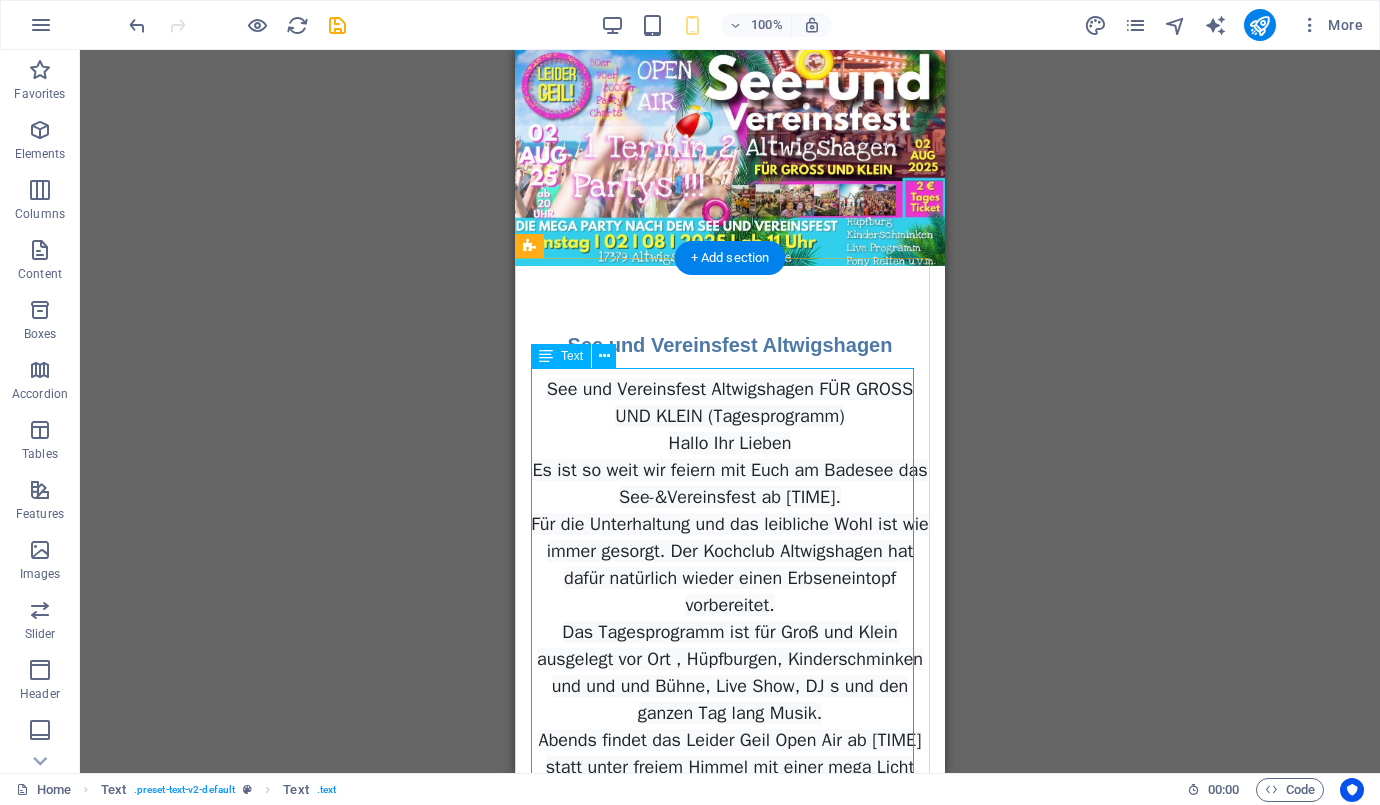click on "See und Vereinsfest Altwigshagen FÜR GROSS UND KLEIN (Tagesprogramm) Hallo Ihr Lieben Es ist so weit wir feiern mit Euch am Badesee das See-&Vereinsfest ab 11Uhr. Für die Unterhaltung und das leibliche Wohl ist wie immer gesorgt. Der Kochclub Altwigshagen hat dafür natürlich wieder einen Erbseneintopf vorbereitet. Das Tagesprogramm ist für Groß und Klein ausgelegt vor Ort , Hüpfburgen, Kinderschminken und und und Bühne, Live Show, DJ s und den ganzen Tag lang Musik. Abends findet das Leider Geil Open Air ab 20.00Uhr statt unter freiem Himmel mit einer mega Licht und Ton Atmosphäre, Pyroshow, Laisershow, Tanzshow. Wir freuen uns auf Euch. Einladen, teilen und Spaß haben. Altwigshagen - Ein Dorf am See Update : Das Tagesprogramm 11 Uhr Eröffnung durch den Bürgermeister mit 1 Fass Freibier 11 Uhr-13 Uhr Musikalischer Vormittag mit der Liveband KickStart 12 Uhr Erbseneintopf vom Kochclub Altwigshagen, Spanferkel, Forelle dazu Leckeres vom Grill 13 Uhr Beginn des Grafitty-Workshop Große Hüpfburg" at bounding box center [730, 970] 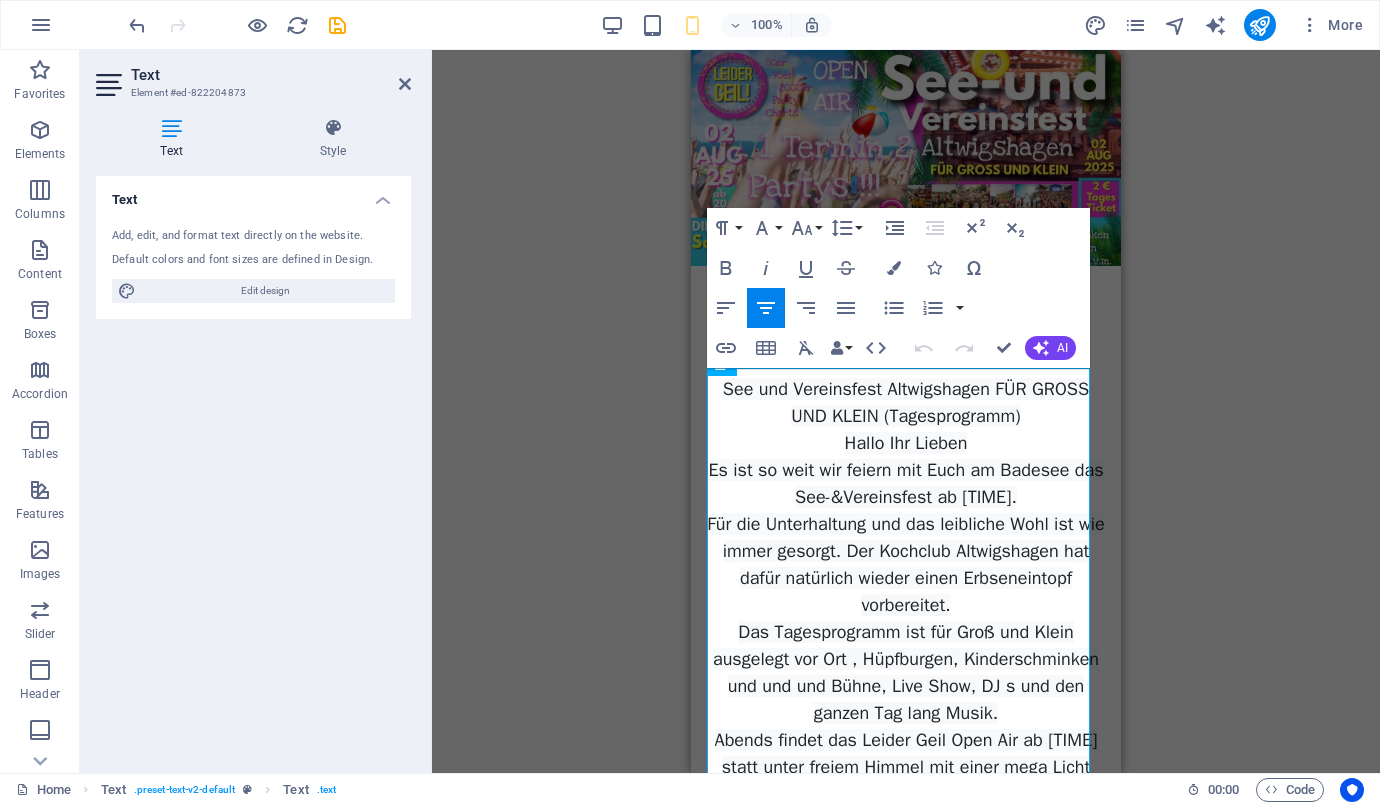 click on "Drag here to replace the existing content. Press “Ctrl” if you want to create a new element.
H3   Text   Text   Image   Spacer Paragraph Format Normal Heading 1 Heading 2 Heading 3 Heading 4 Heading 5 Heading 6 Code Font Family Arial Georgia Impact Tahoma Times New Roman Verdana Font Size 8 9 10 11 12 14 18 24 30 36 48 60 72 96 Line Height Default Single 1.15 1.5 Double Increase Indent Decrease Indent Superscript Subscript Bold Italic Underline Strikethrough Colors Icons Special Characters Align Left Align Center Align Right Align Justify Unordered List   Default Circle Disc Square    Ordered List   Default Lower Alpha Lower Greek Lower Roman Upper Alpha Upper Roman    Insert Link Insert Table Clear Formatting Data Bindings Company First name Last name Street ZIP code City Email Phone Mobile Fax Custom field 1 Custom field 2 Custom field 3 Custom field 4 Custom field 5 Custom field 6 HTML Undo Redo Confirm (Ctrl+⏎) AI Improve Make shorter Make longer Fix spelling & grammar" at bounding box center (906, 411) 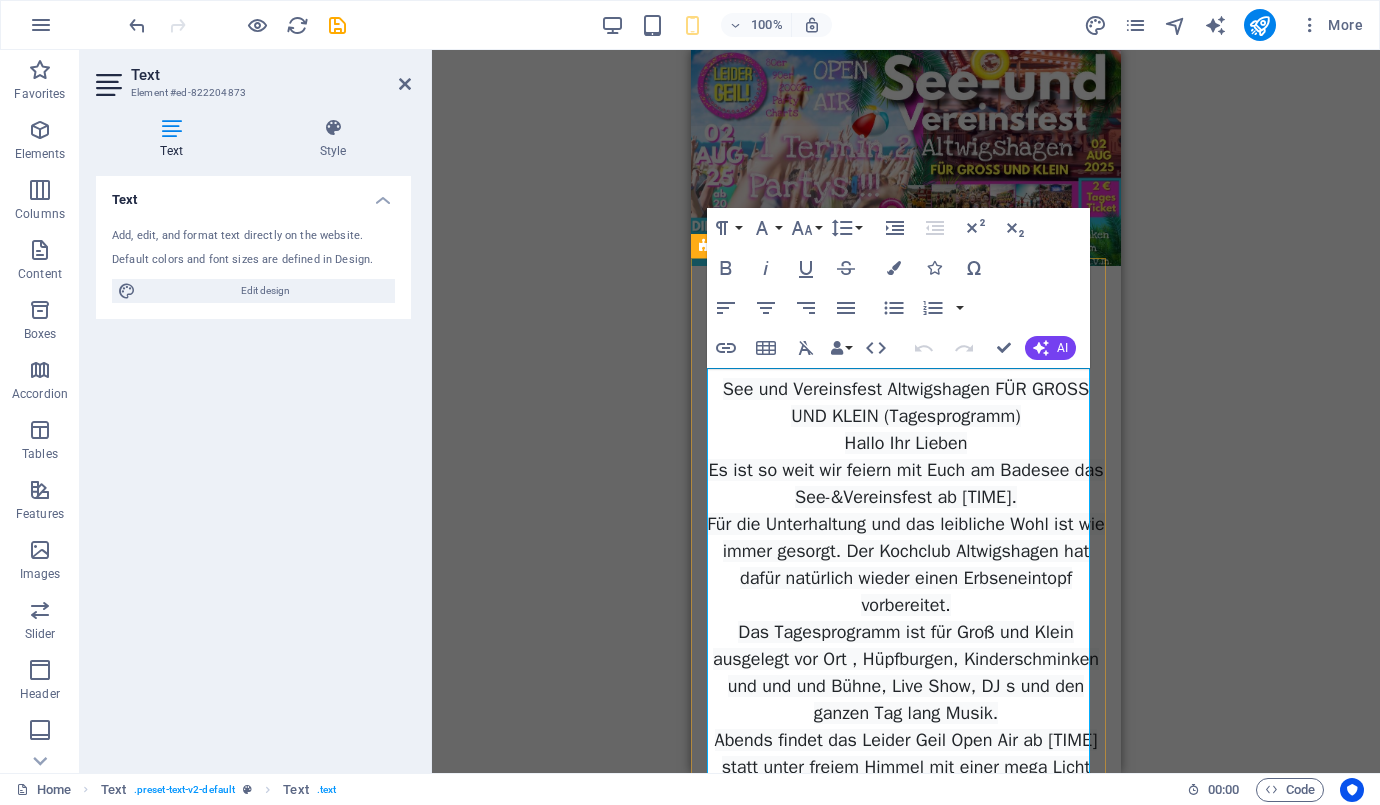 click on "See und Vereinsfest Altwigshagen FÜR GROSS UND KLEIN (Tagesprogramm)" at bounding box center (906, 402) 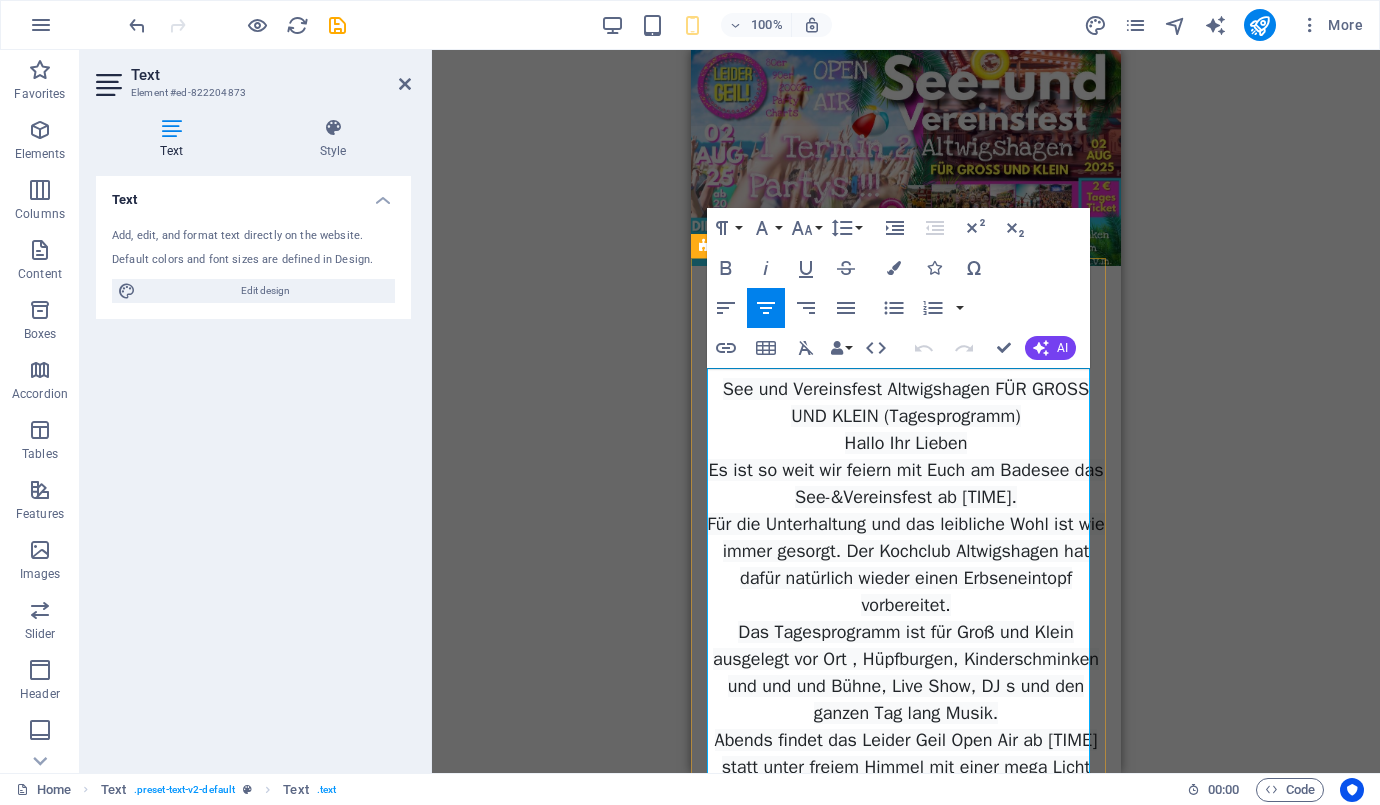 click on "See und Vereinsfest Altwigshagen FÜR GROSS UND KLEIN (Tagesprogramm)" at bounding box center (906, 402) 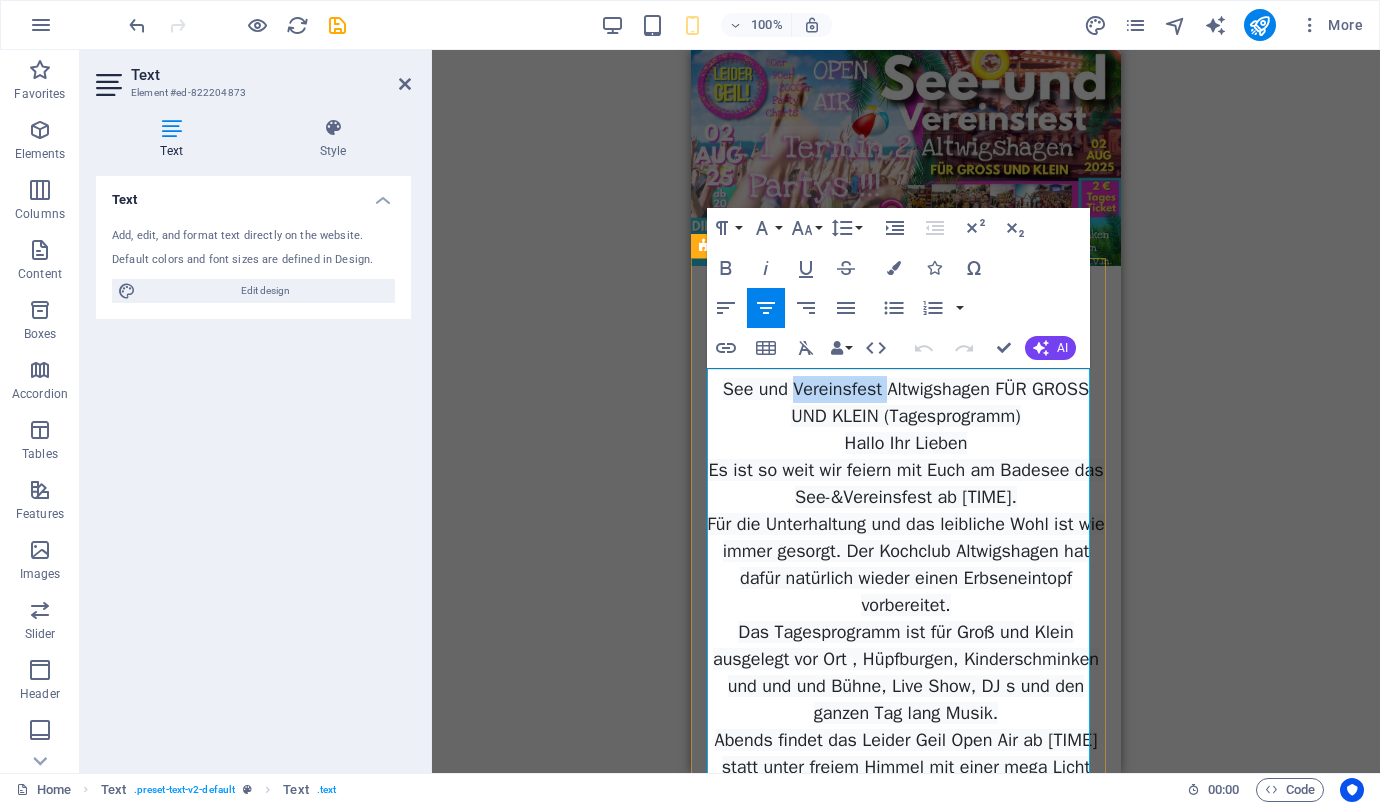click on "See und Vereinsfest Altwigshagen FÜR GROSS UND KLEIN (Tagesprogramm)" at bounding box center (906, 402) 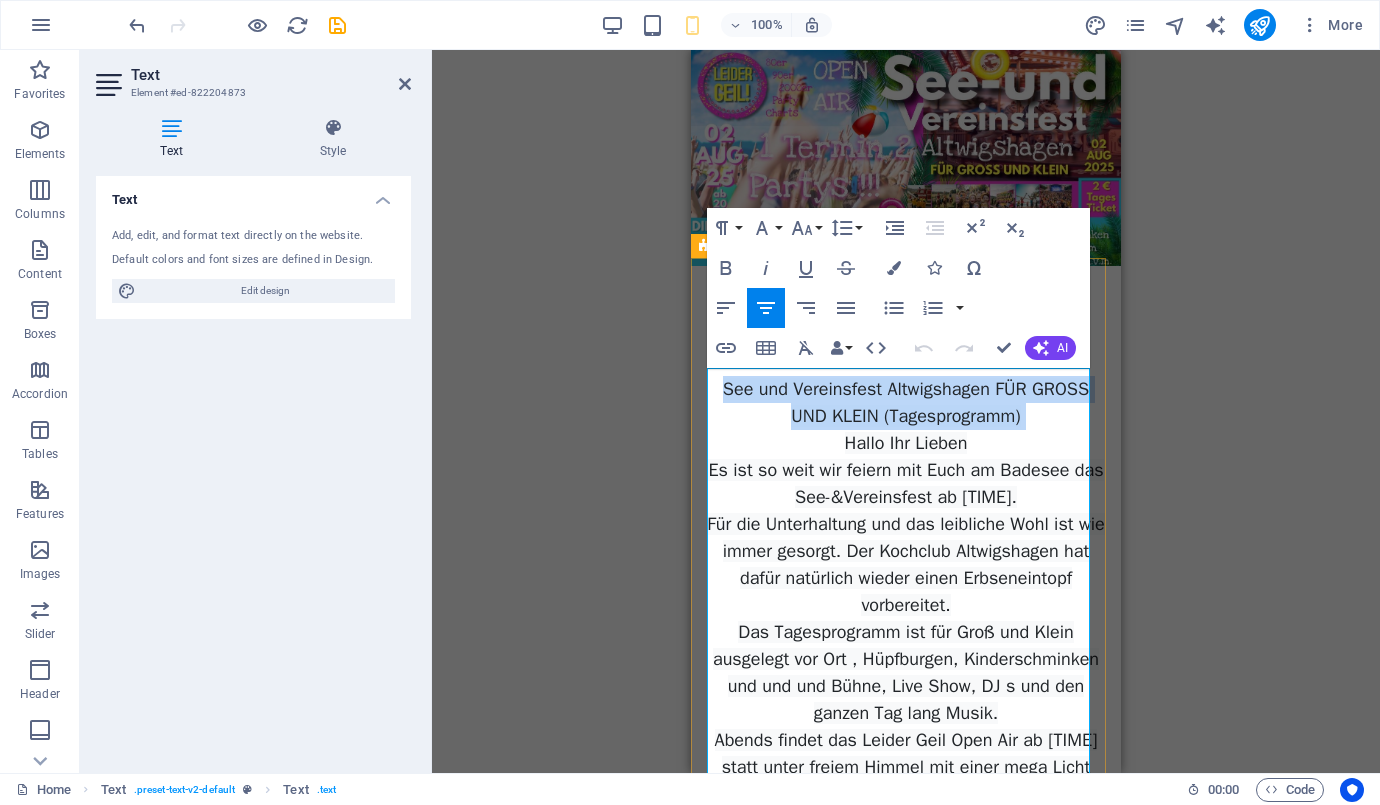 click on "See und Vereinsfest Altwigshagen FÜR GROSS UND KLEIN (Tagesprogramm)" at bounding box center (906, 402) 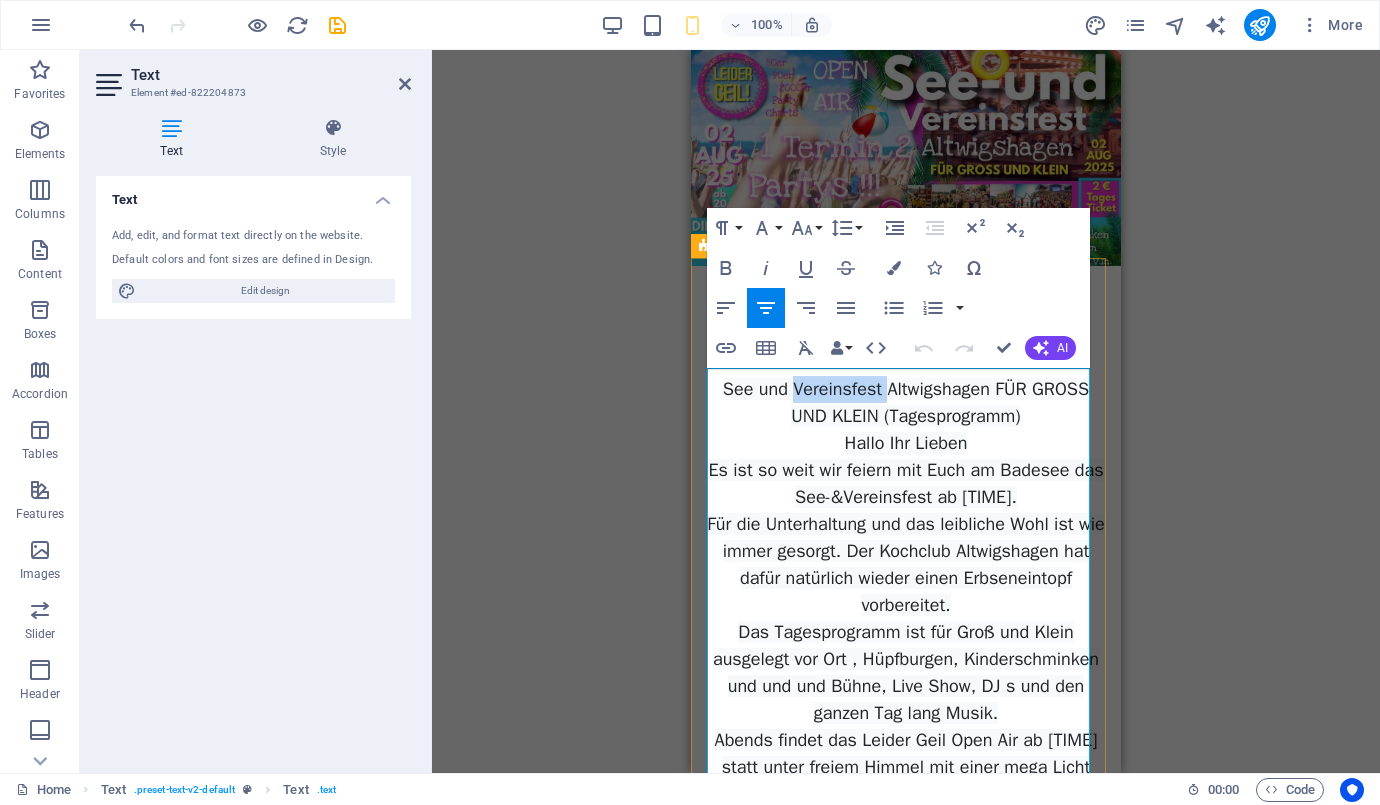 click on "See und Vereinsfest Altwigshagen FÜR GROSS UND KLEIN (Tagesprogramm)" at bounding box center [906, 402] 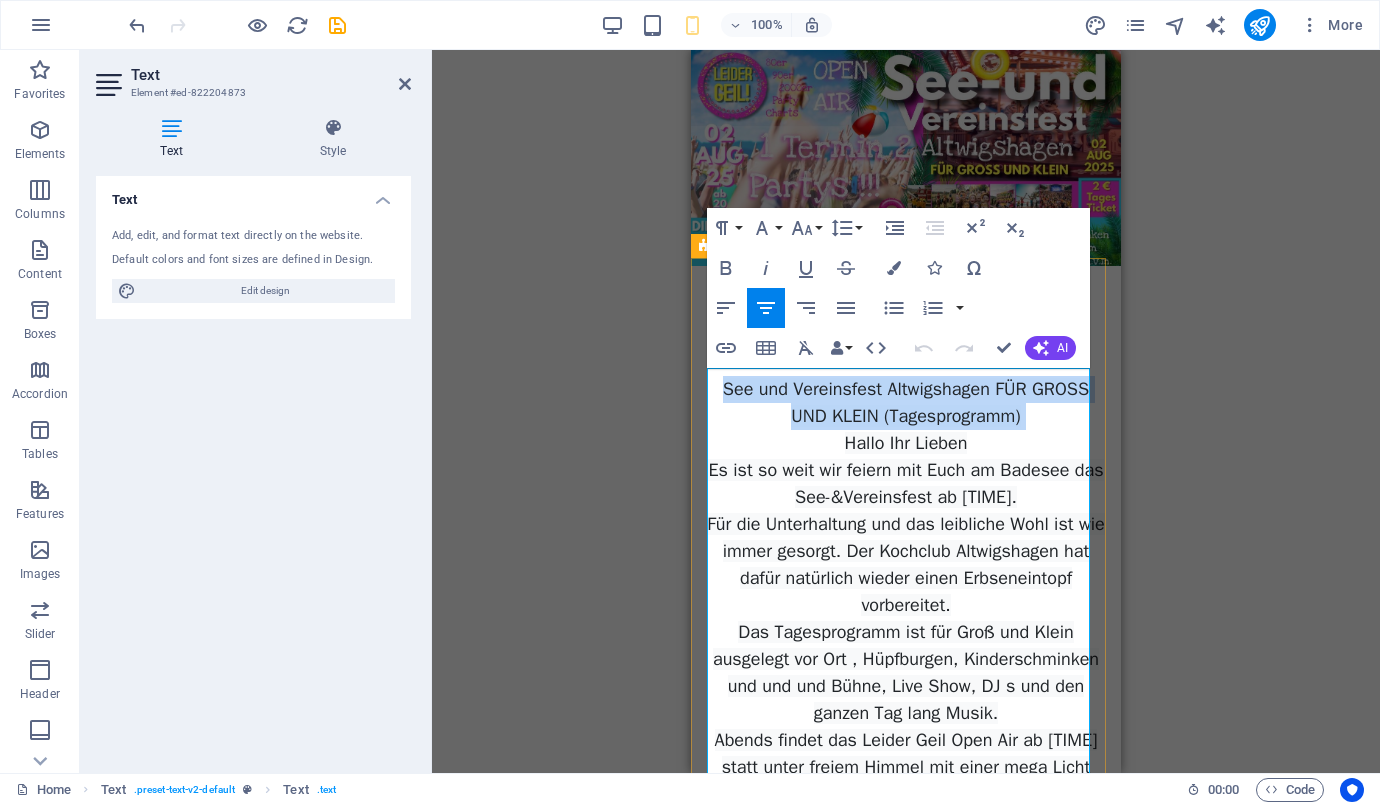 click on "See und Vereinsfest Altwigshagen FÜR GROSS UND KLEIN (Tagesprogramm)" at bounding box center [906, 402] 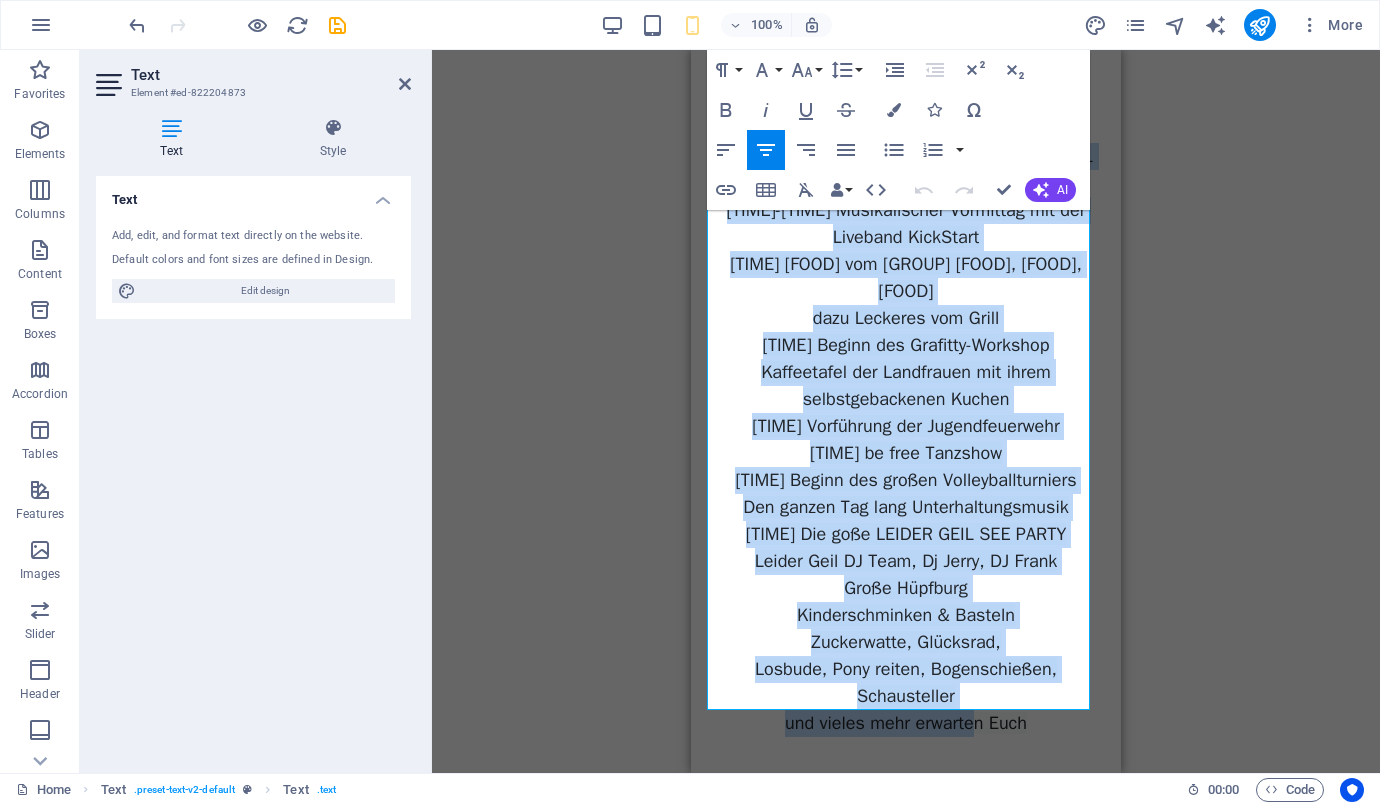 scroll, scrollTop: 891, scrollLeft: 0, axis: vertical 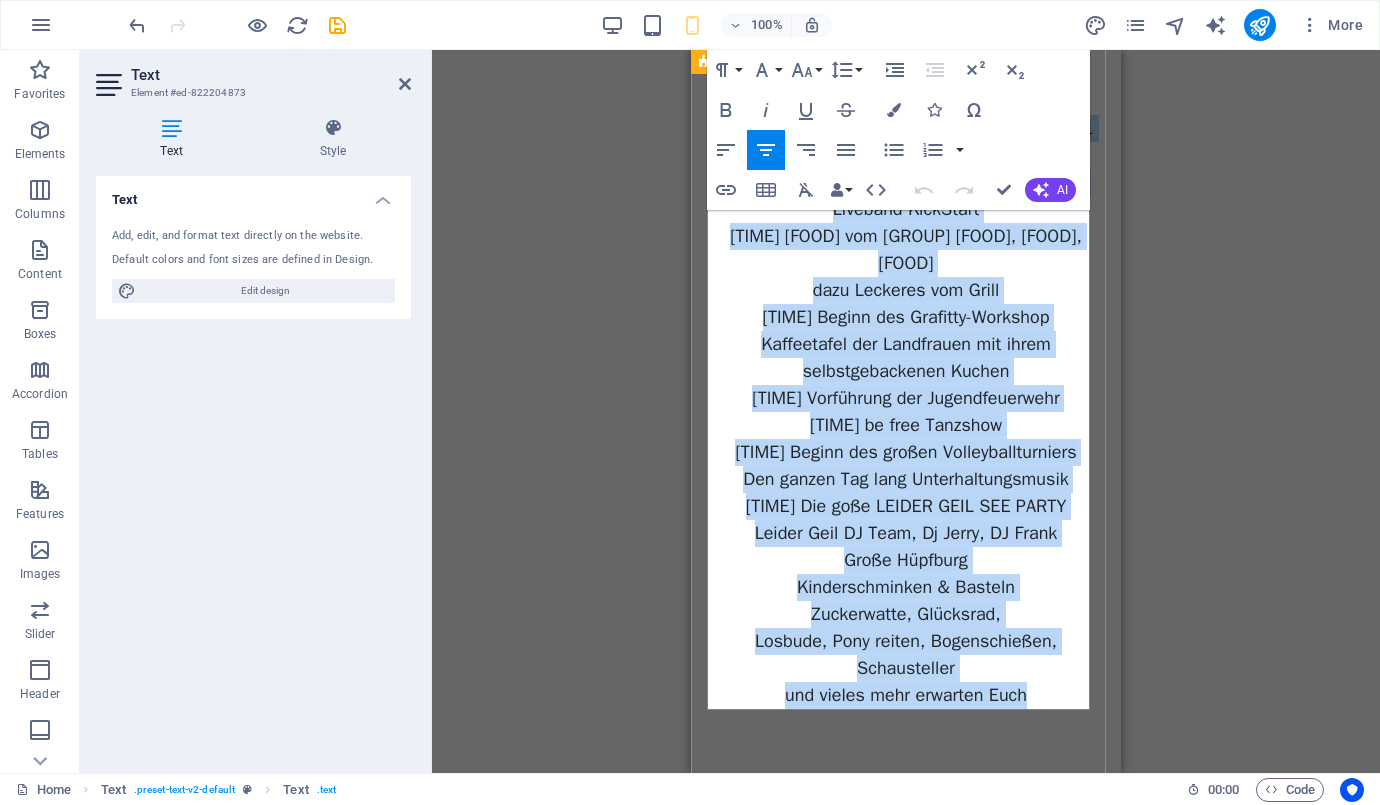 drag, startPoint x: 716, startPoint y: 384, endPoint x: 1081, endPoint y: 746, distance: 514.071 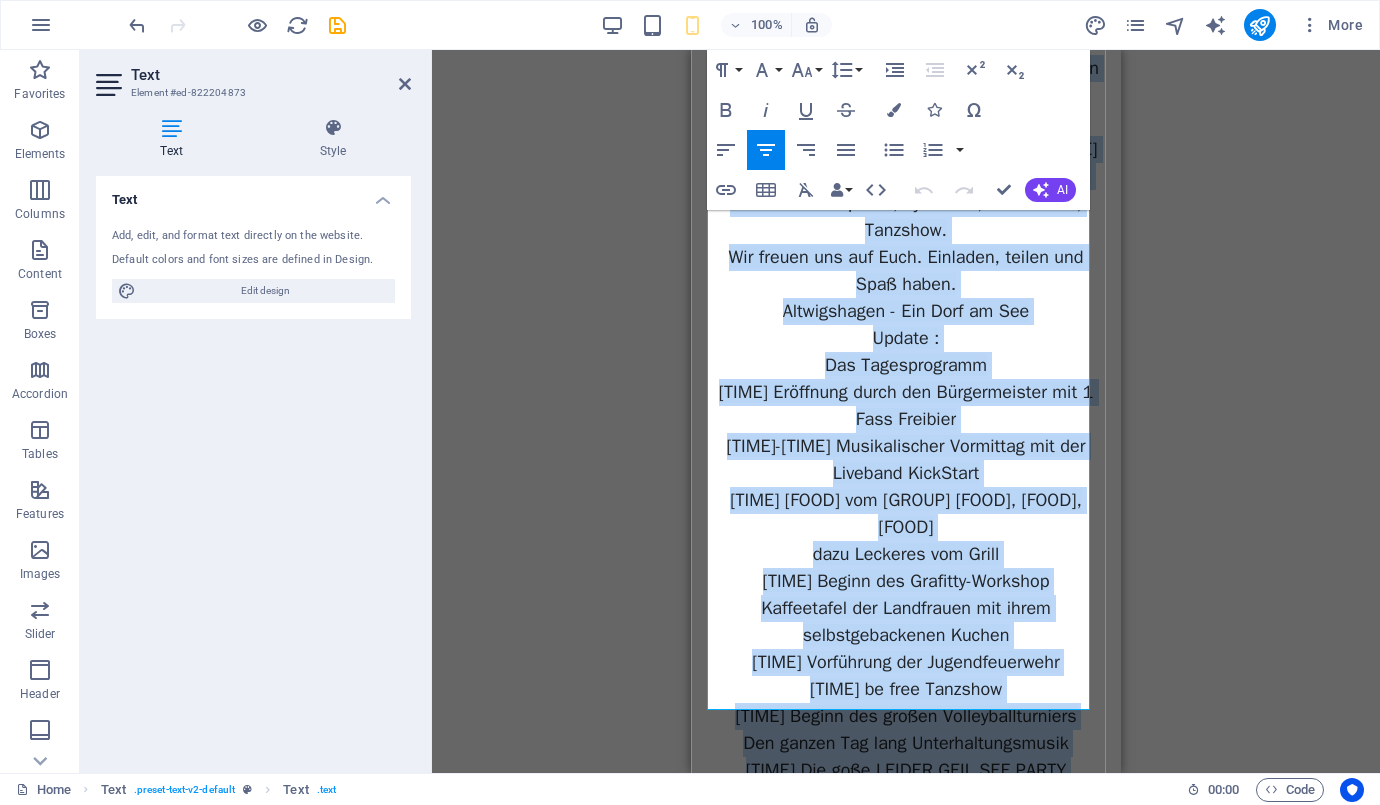 scroll, scrollTop: 0, scrollLeft: 0, axis: both 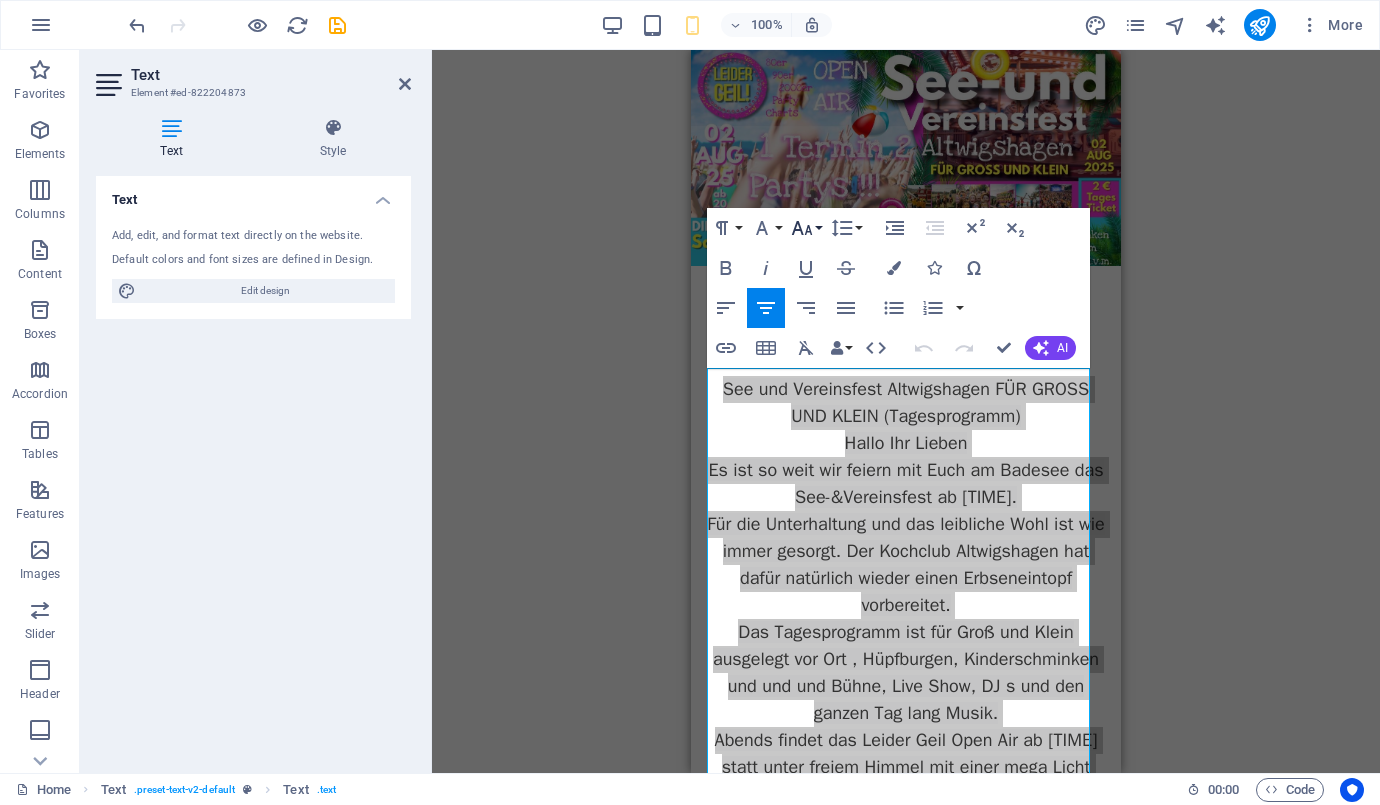 click on "Font Size" at bounding box center [806, 228] 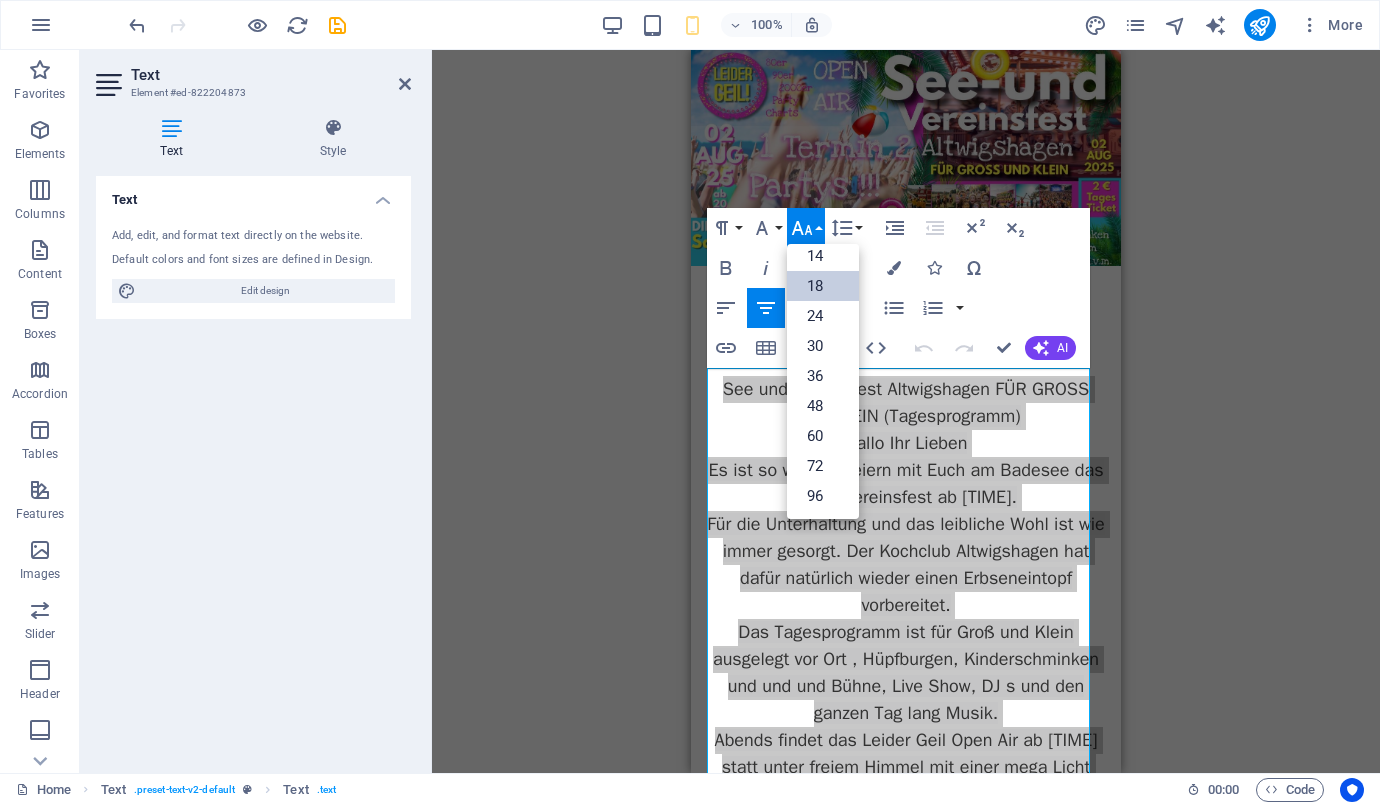 scroll, scrollTop: 160, scrollLeft: 0, axis: vertical 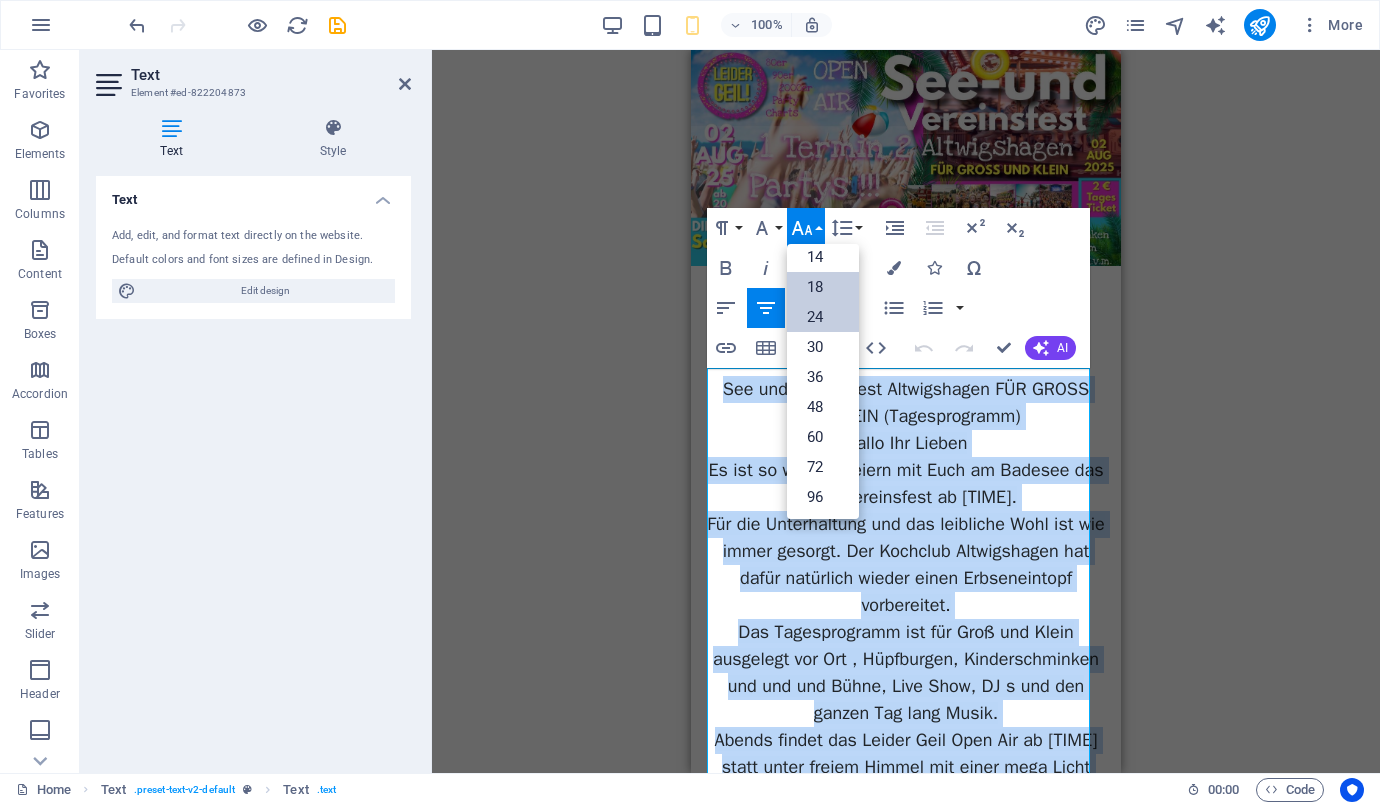 click on "24" at bounding box center (823, 317) 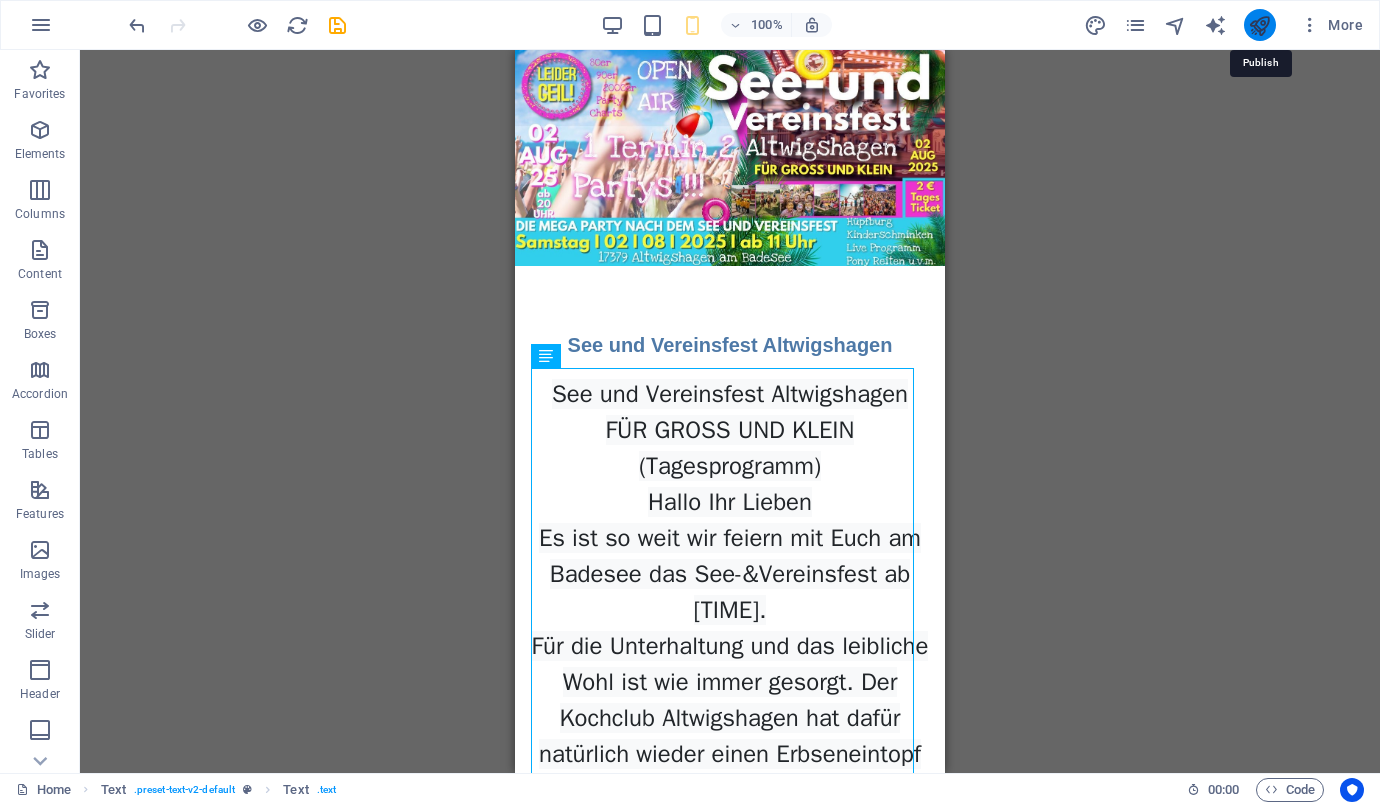 click at bounding box center (1259, 25) 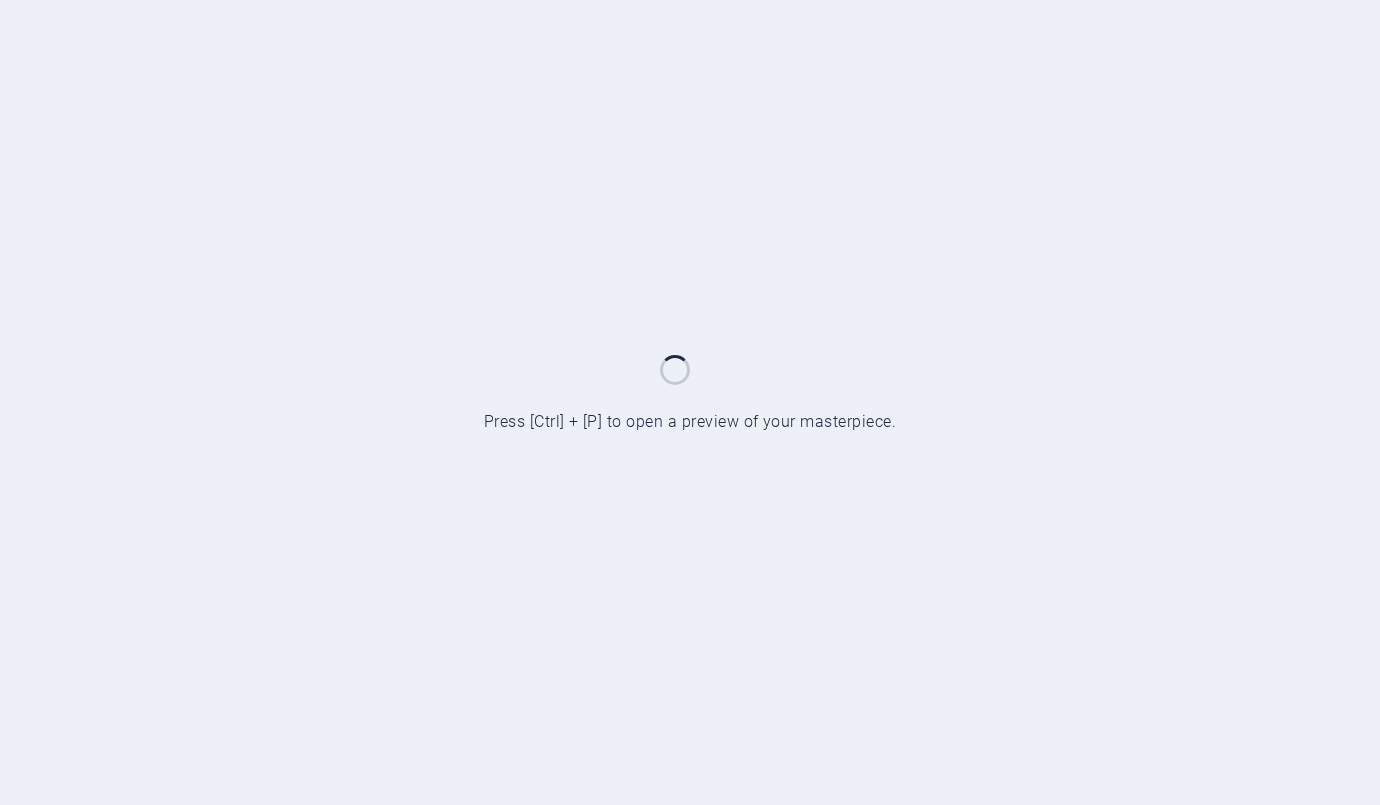 scroll, scrollTop: 0, scrollLeft: 0, axis: both 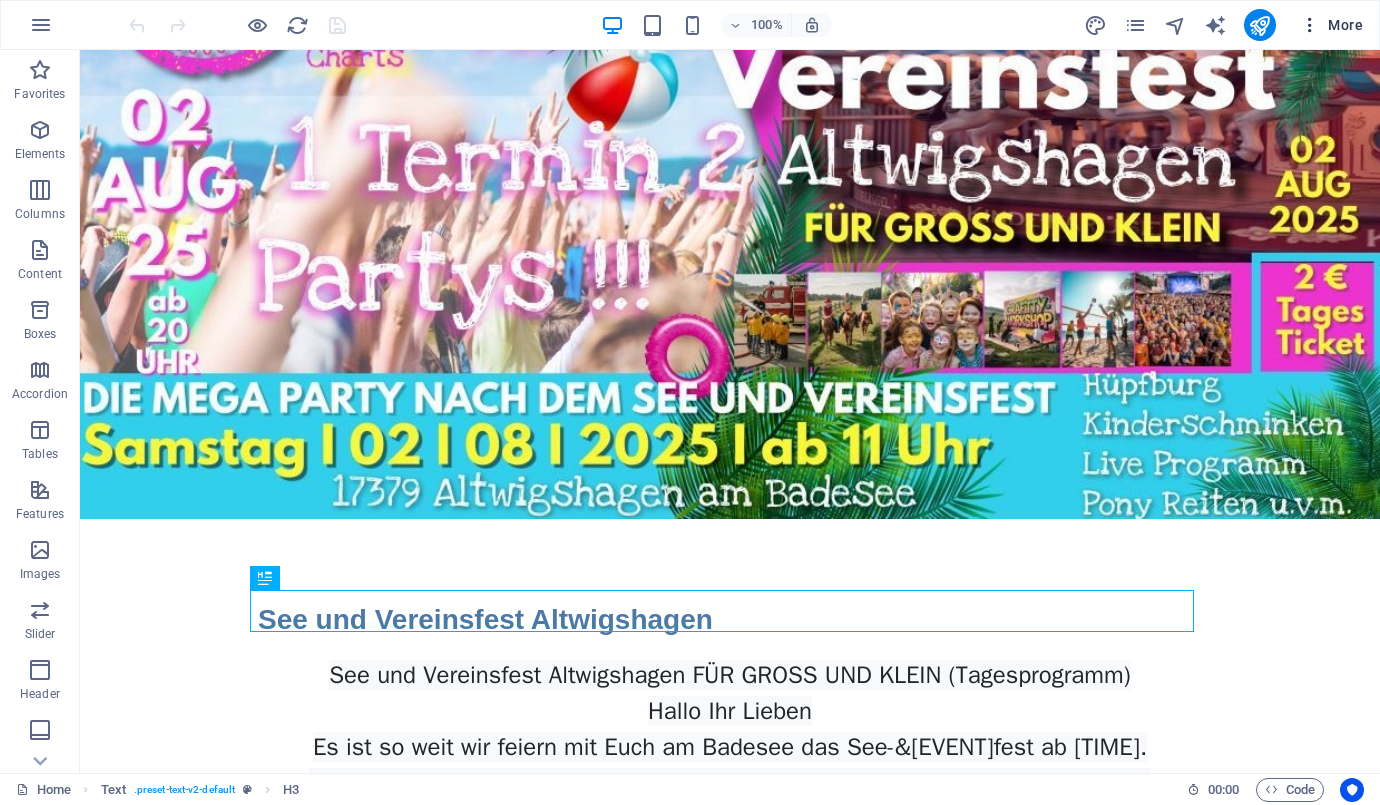 click at bounding box center (1310, 25) 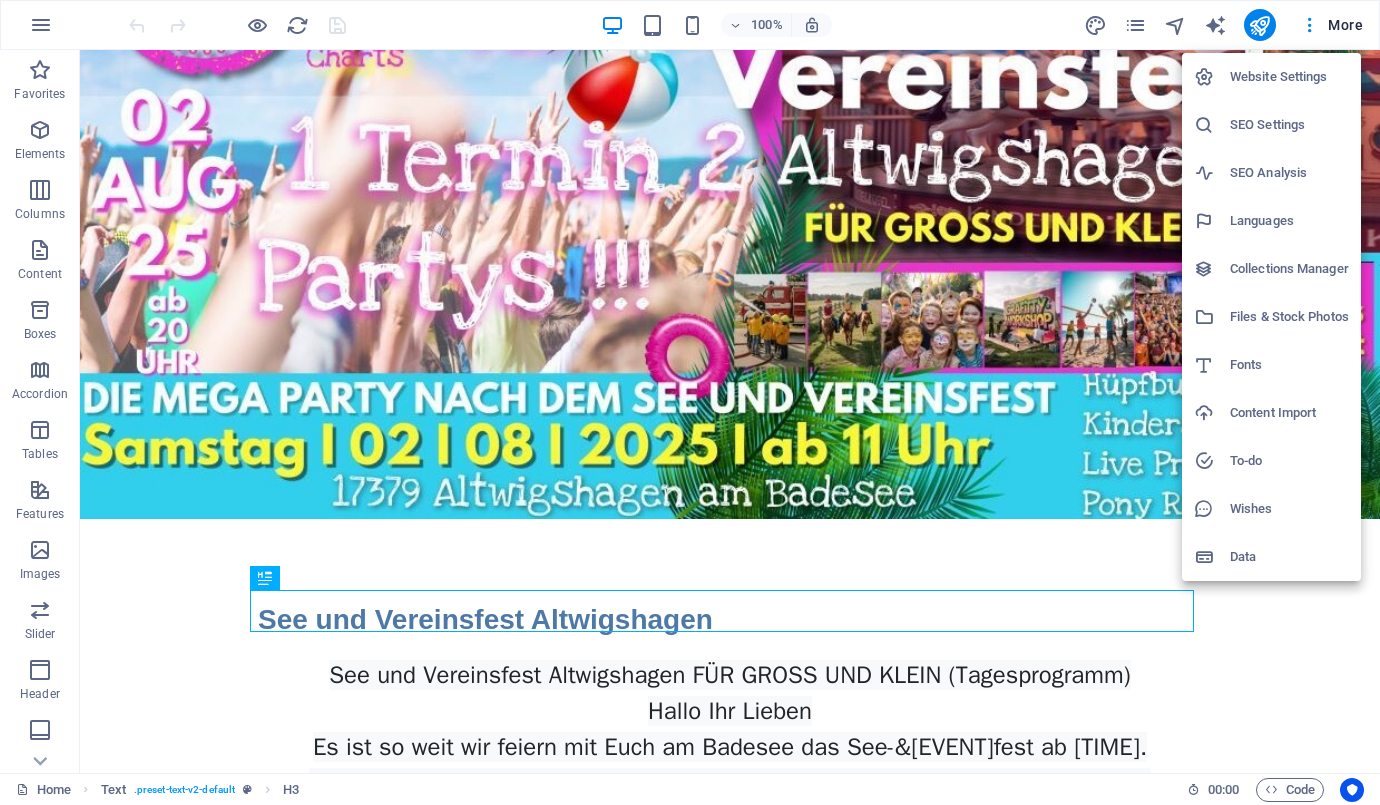 click on "SEO Settings" at bounding box center [1289, 125] 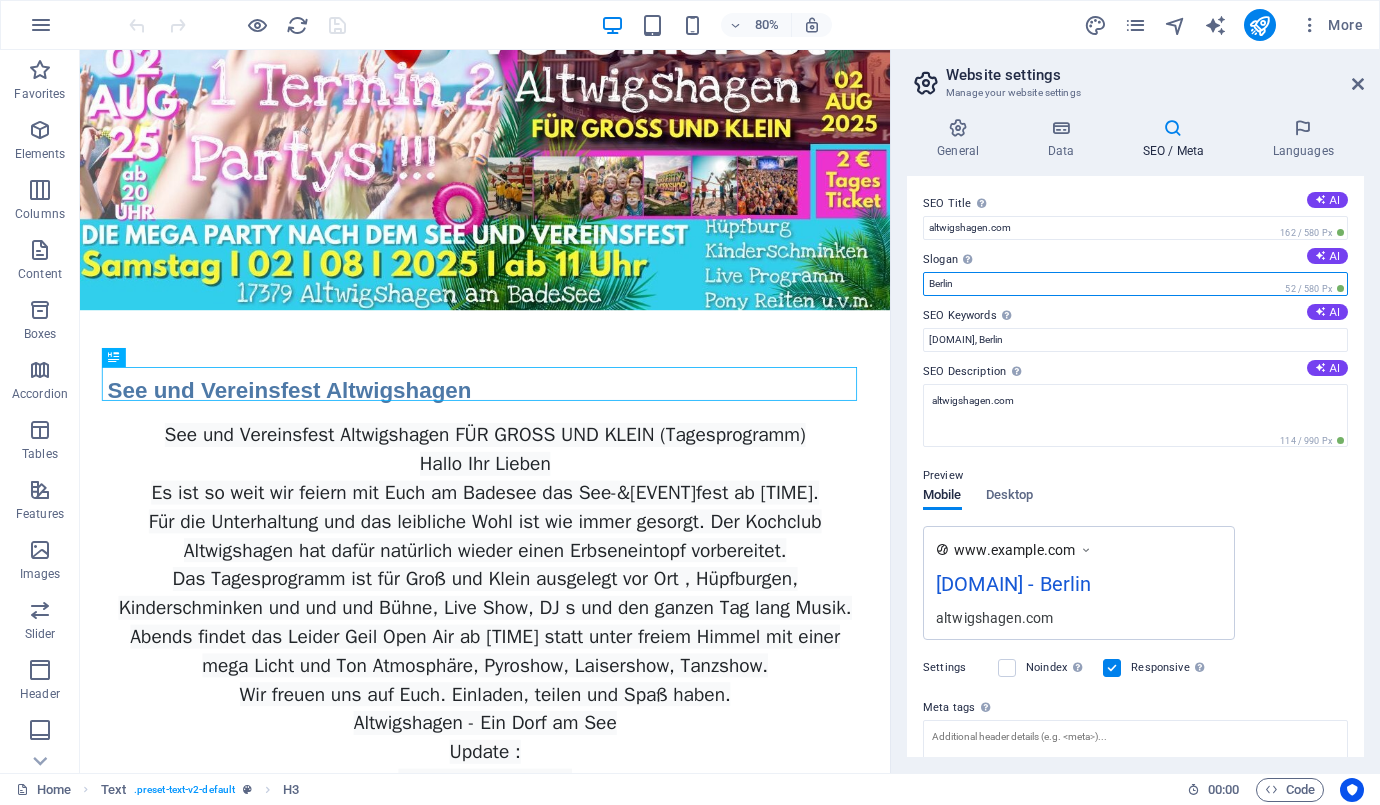 drag, startPoint x: 965, startPoint y: 288, endPoint x: 918, endPoint y: 282, distance: 47.38143 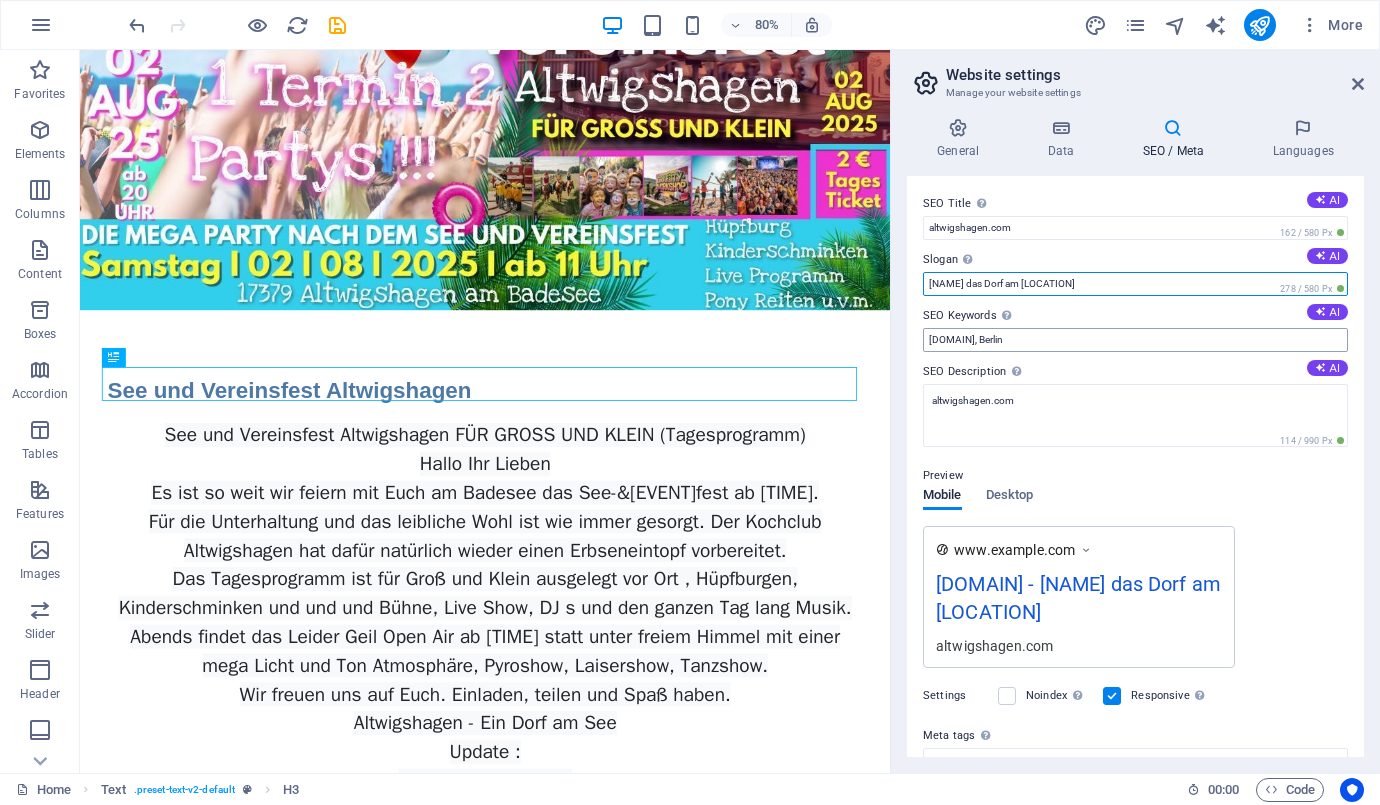 type on "[NAME] das Dorf am [LOCATION]" 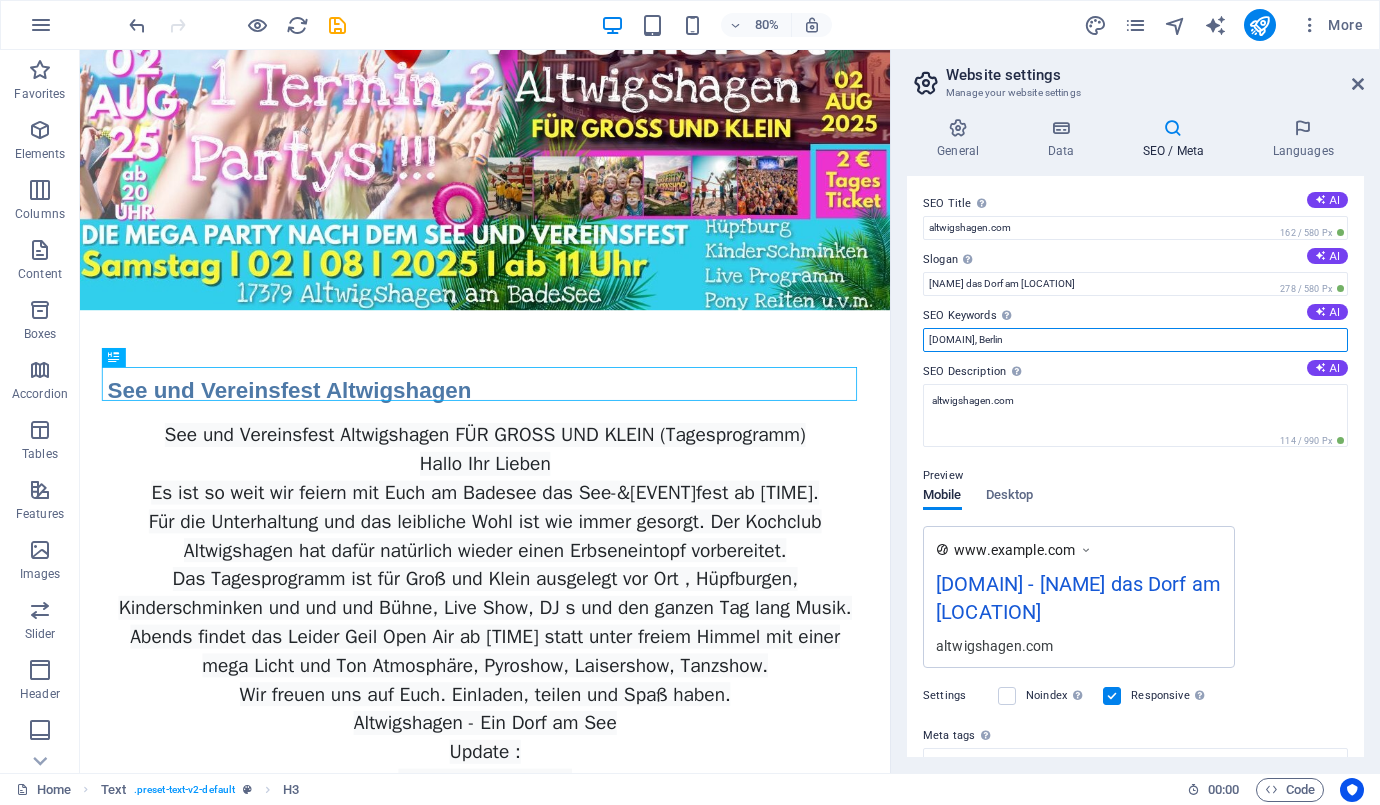 drag, startPoint x: 1056, startPoint y: 340, endPoint x: 1014, endPoint y: 342, distance: 42.047592 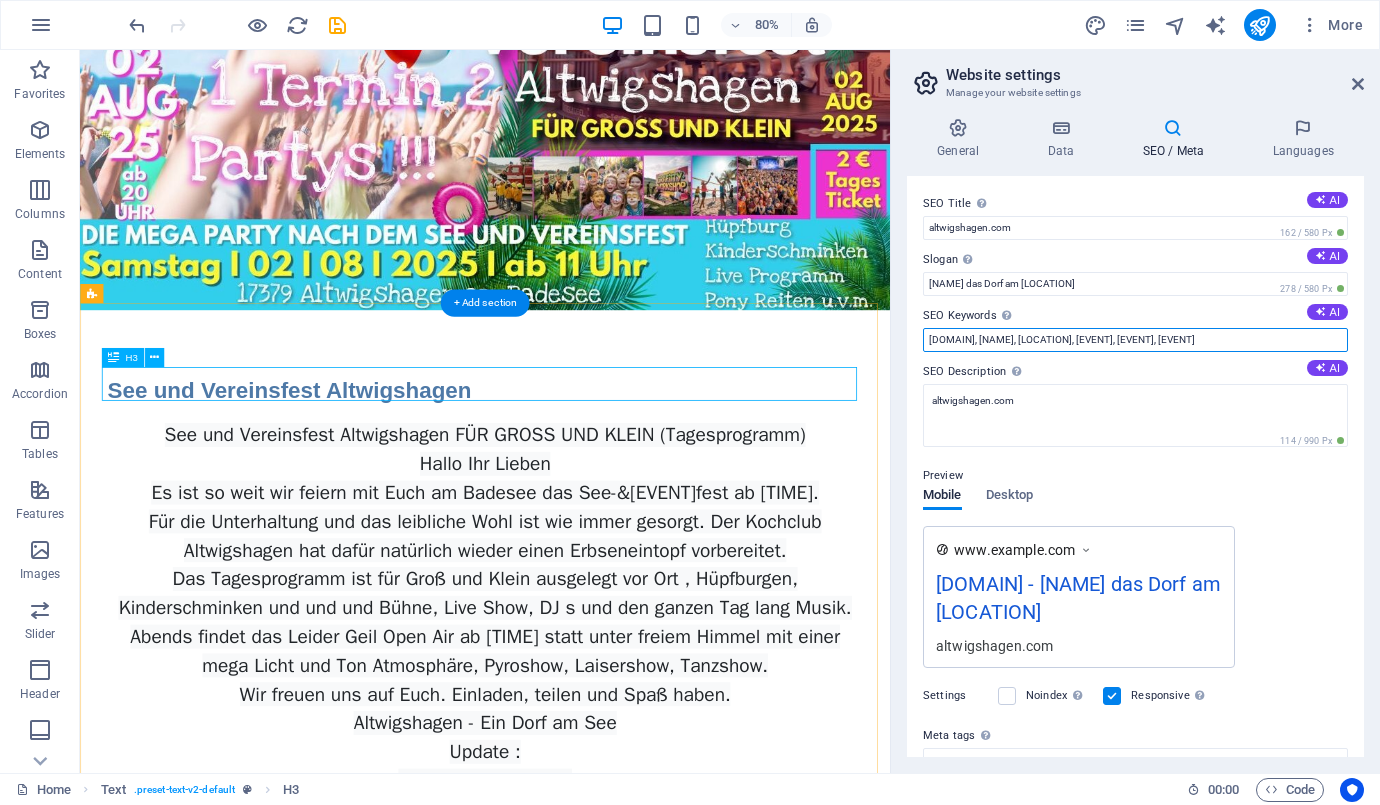 type on "[DOMAIN], [NAME], [LOCATION], [EVENT], [EVENT], [EVENT]" 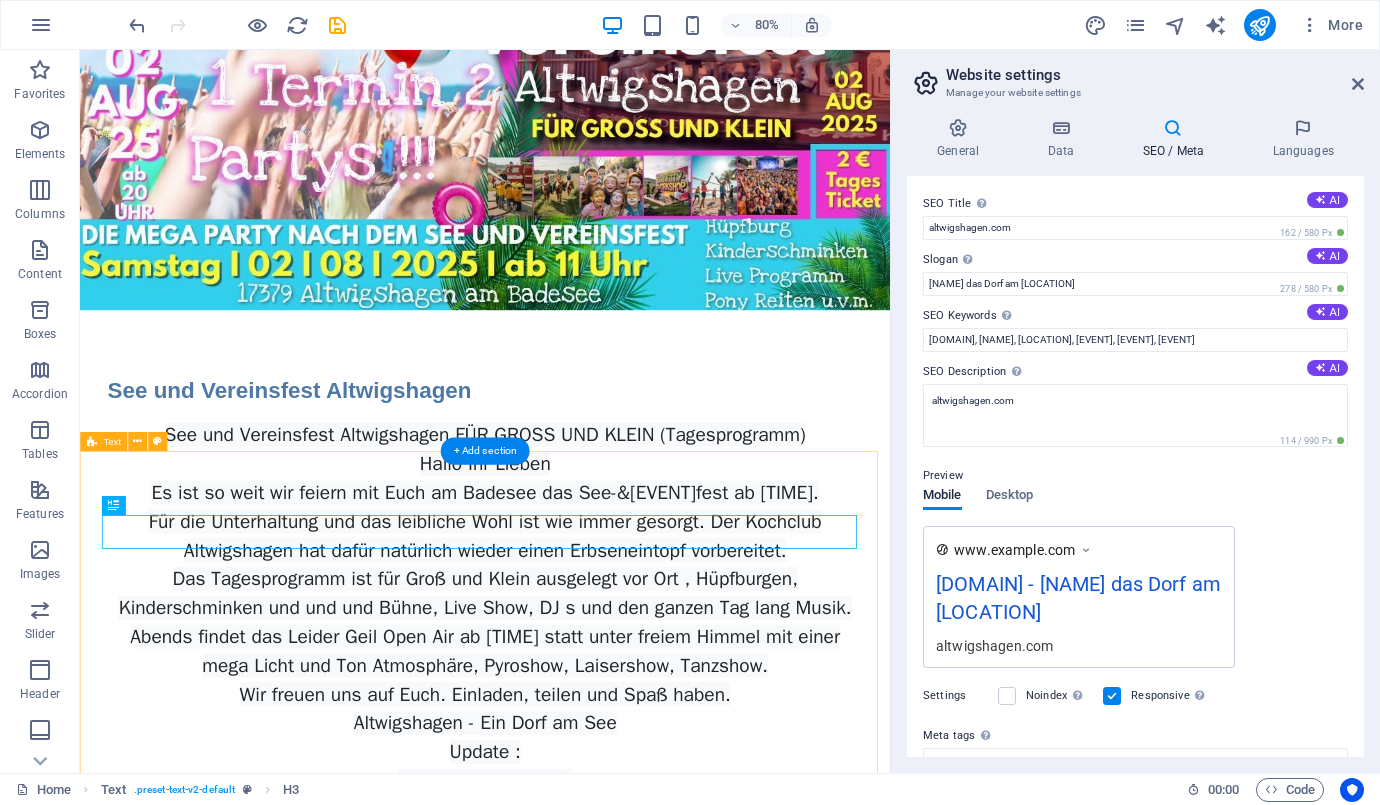 scroll, scrollTop: 0, scrollLeft: 0, axis: both 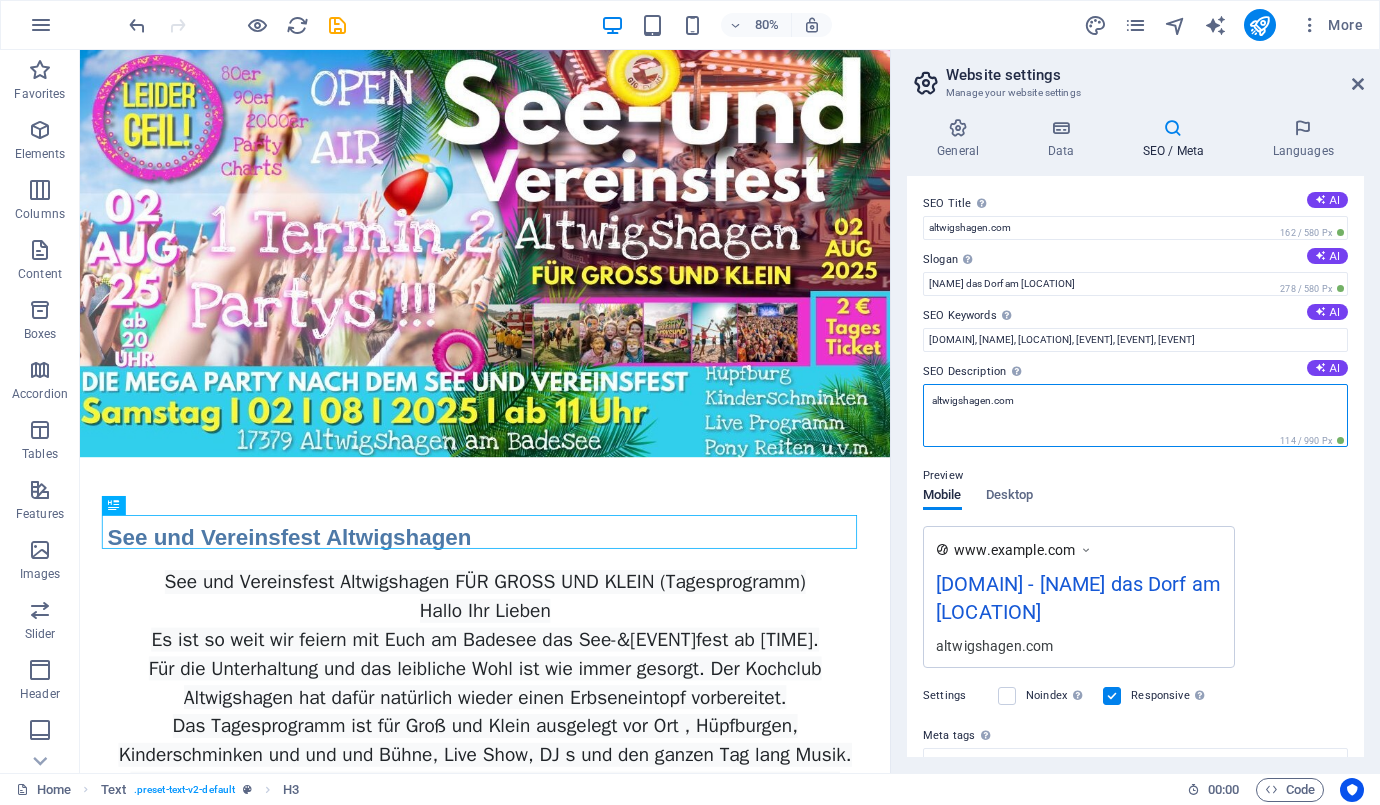 click on "altwigshagen.com" at bounding box center [1135, 415] 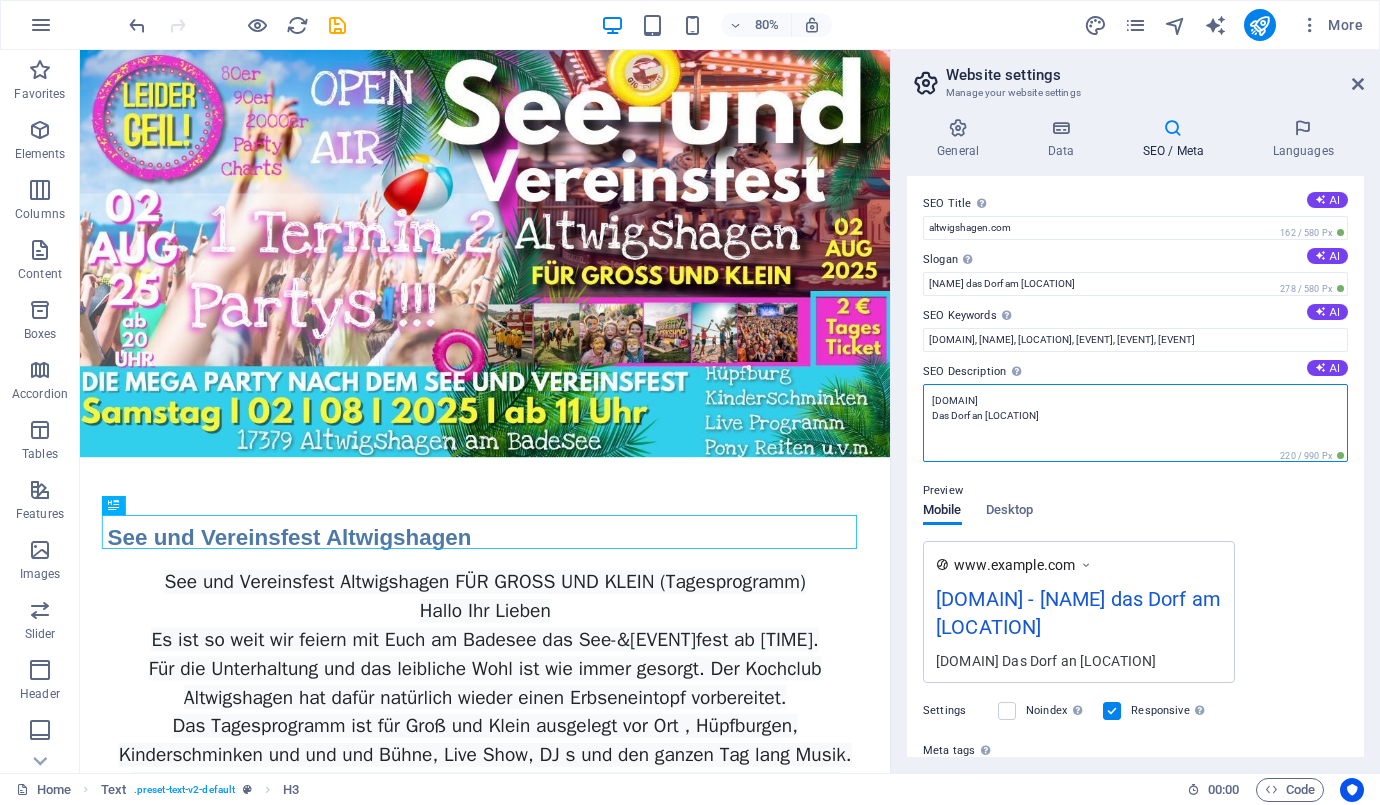 type on "[DOMAIN]
Das Dorf an [LOCATION]" 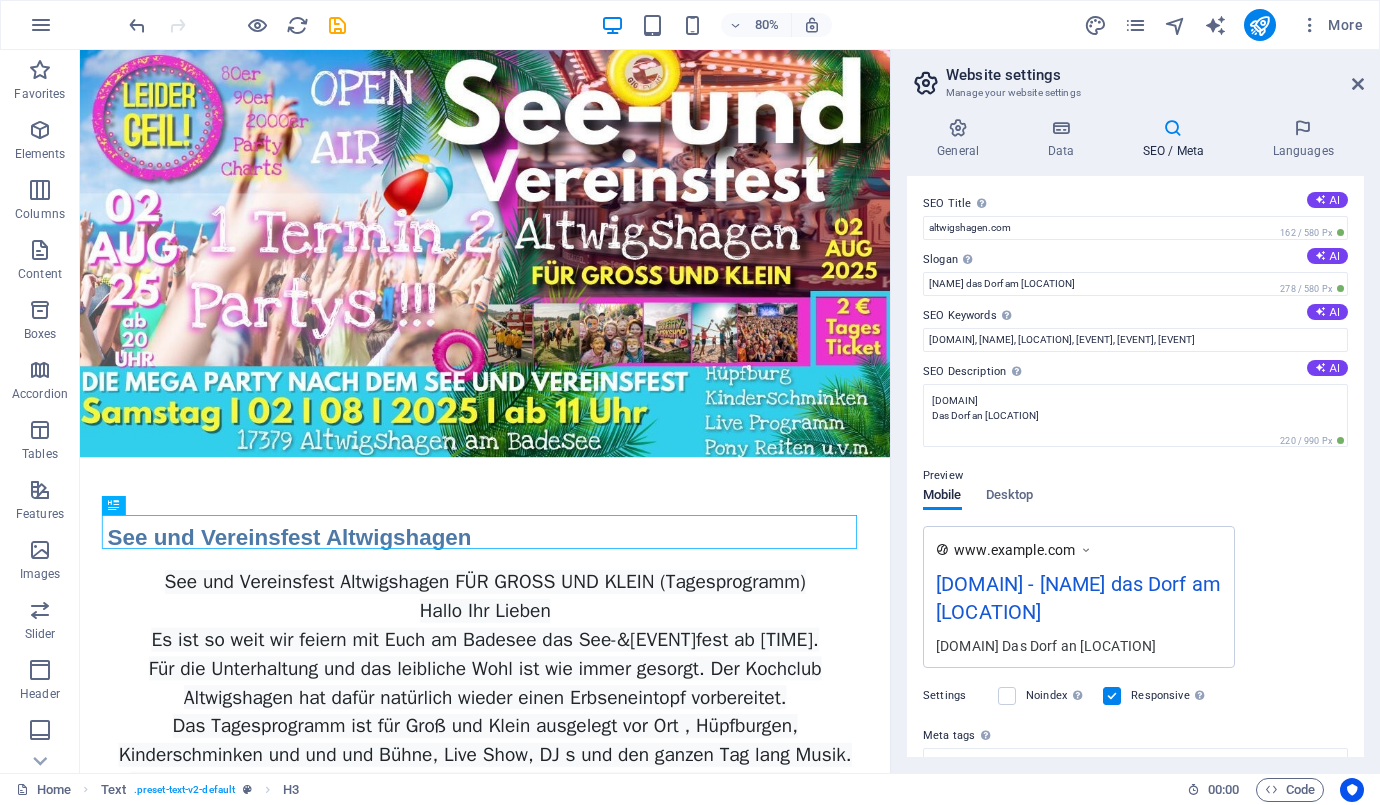 click on "www.example.com [DOMAIN] - [NAME] das Dorf am [LOCATION] [DOMAIN]
Das Dorf am [LOCATION]" at bounding box center [1135, 597] 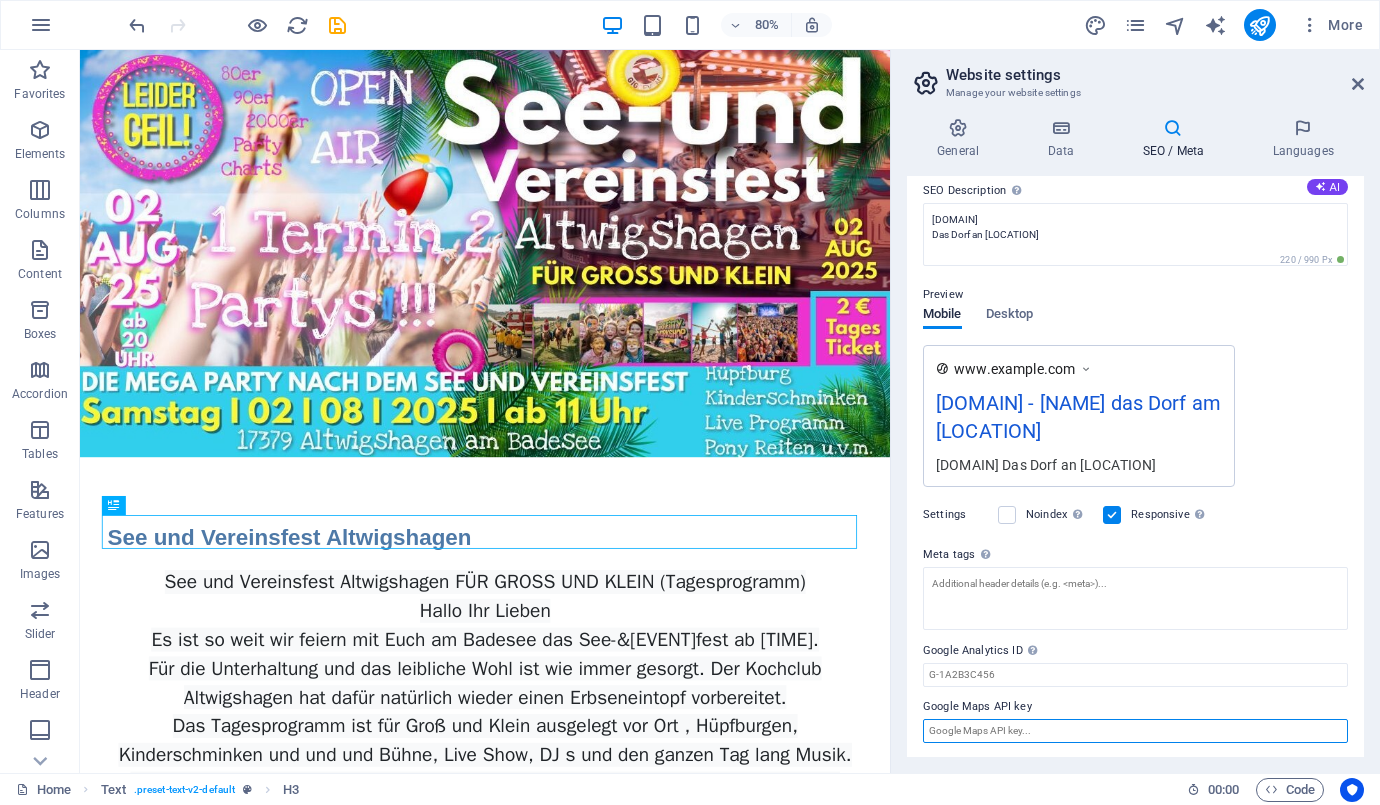 click on "Google Maps API key" at bounding box center [1135, 731] 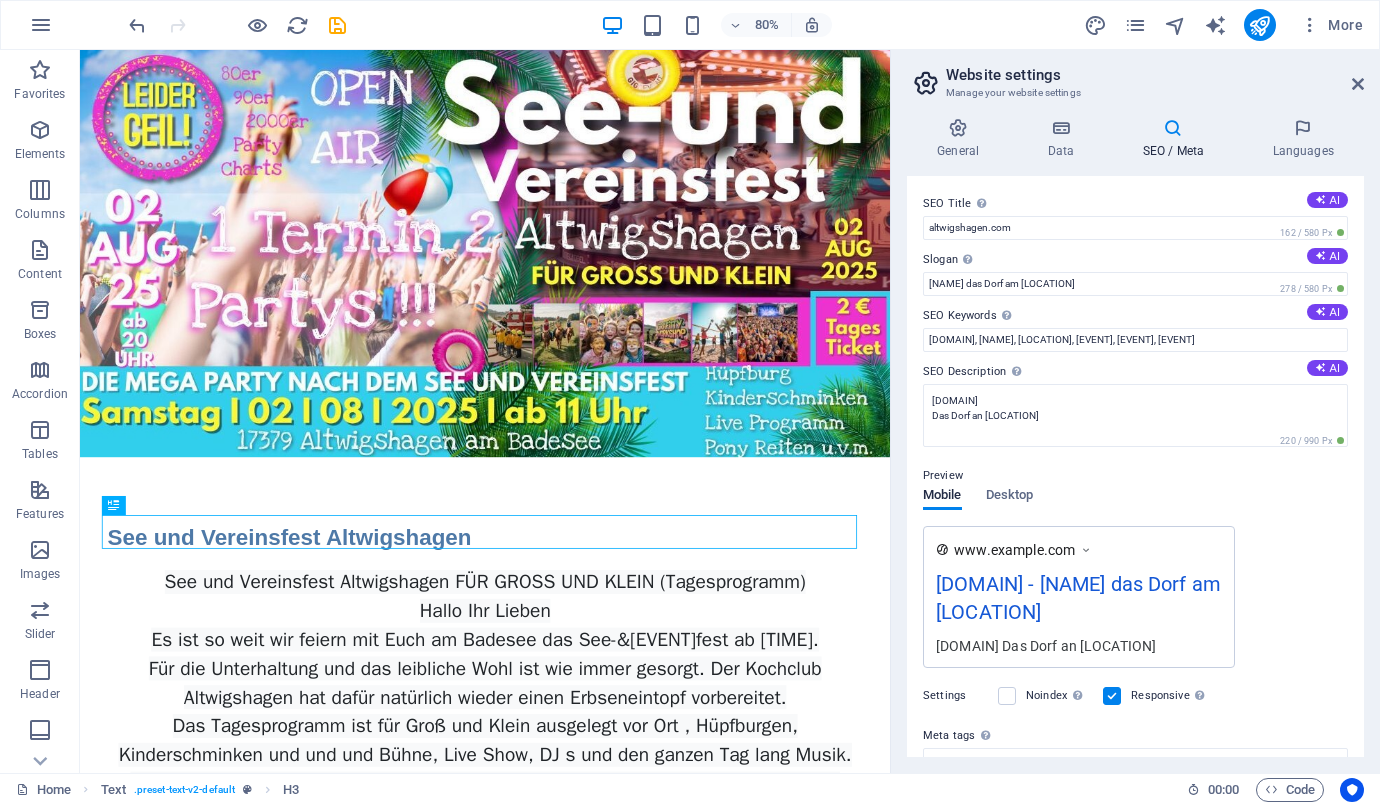scroll, scrollTop: 181, scrollLeft: 0, axis: vertical 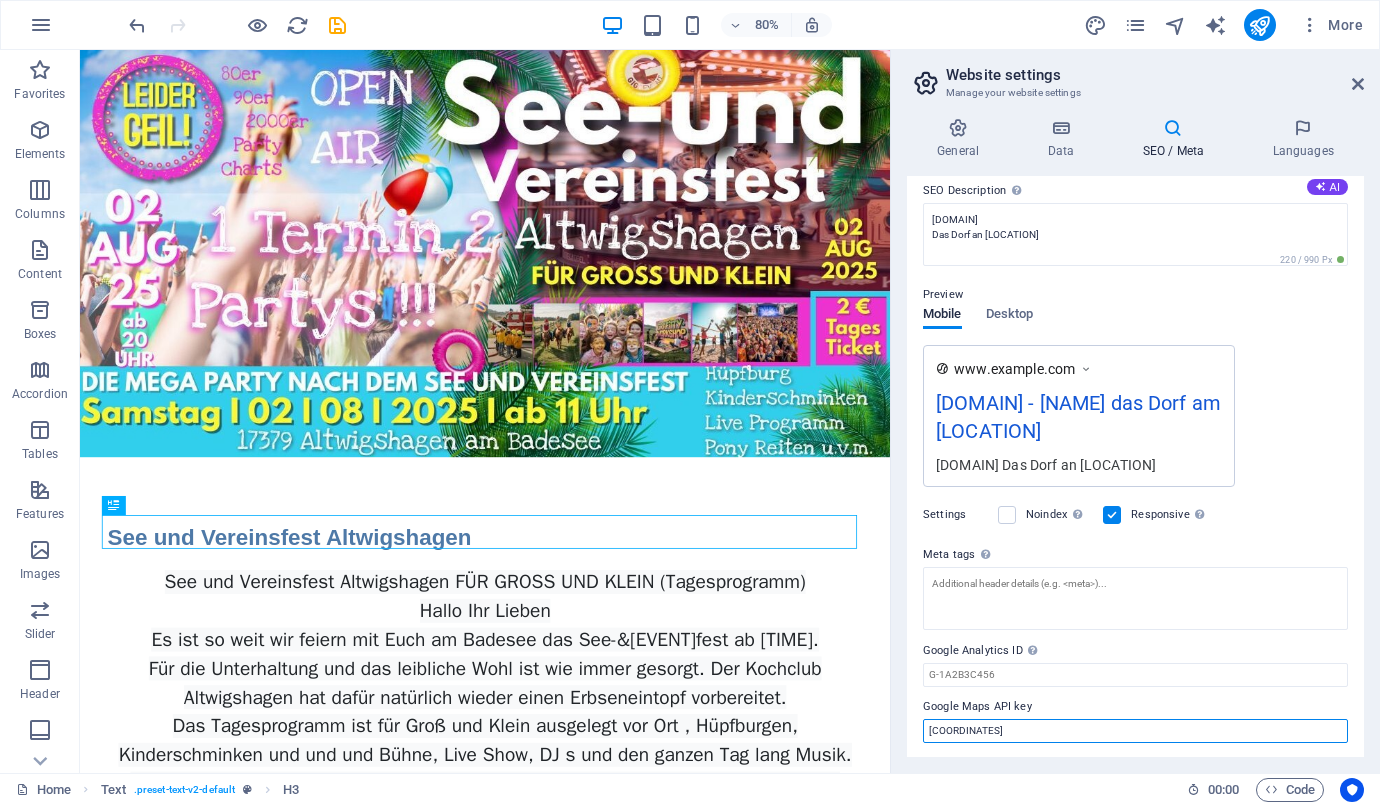type on "[COORDINATES]" 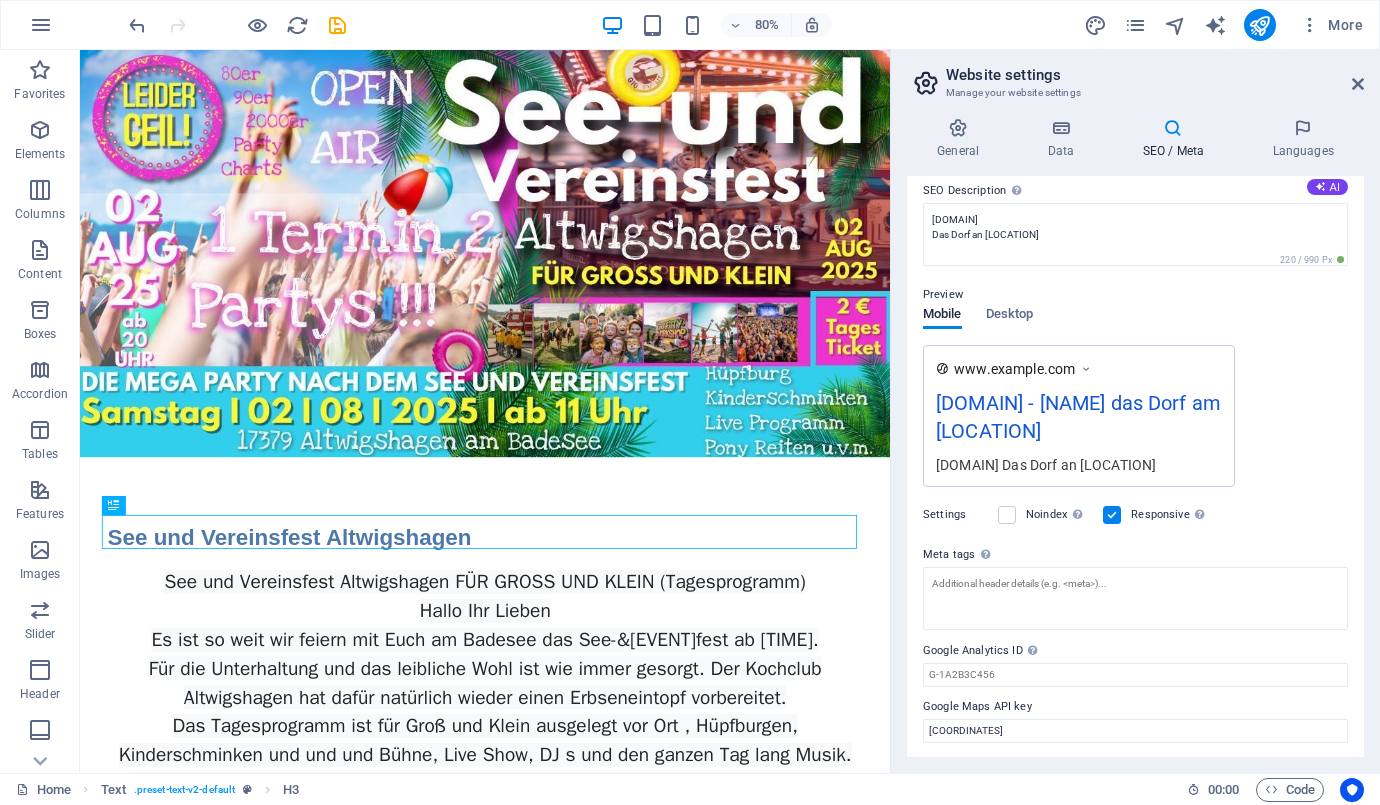 click on "SEO Title The title of your website - make it something that stands out in search engine results. AI [DOMAIN] [NUMBER] / [NUMBER] Px Slogan The slogan of your website. AI [NAME] das Dorf am [LOCATION] [NUMBER] / [NUMBER] Px SEO Keywords Comma-separated list of keywords representing your website. AI [DOMAIN], [NAME], [LOCATION], [EVENT], [EVENT], [EVENT] SEO Description Describe the contents of your website - this is crucial for search engines and SEO! AI [DOMAIN]
Das Dorf an [LOCATION] [NUMBER] / [NUMBER] Px Preview Mobile Desktop www.example.com [DOMAIN] - [NAME] das Dorf am [LOCATION] [DOMAIN]
Das Dorf am [LOCATION] Settings Noindex Instruct search engines to exclude this website from search results. Responsive Determine whether the website should be responsive based on screen resolution. Meta tags Enter HTML code here that will be placed inside the  tags of your website. Please note that your website may not function if you include code with errors. Google Analytics ID Google Maps API key" at bounding box center (1135, 466) 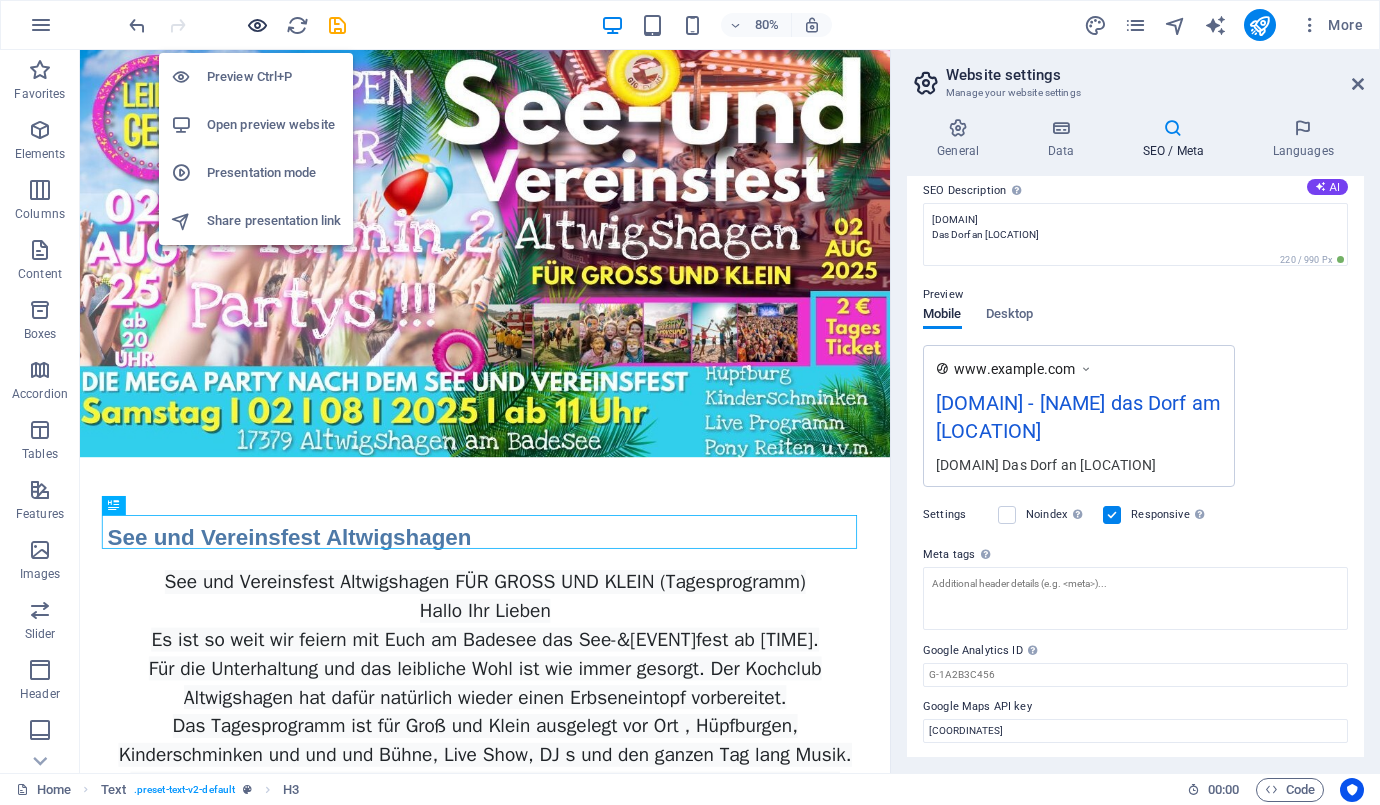 click at bounding box center [257, 25] 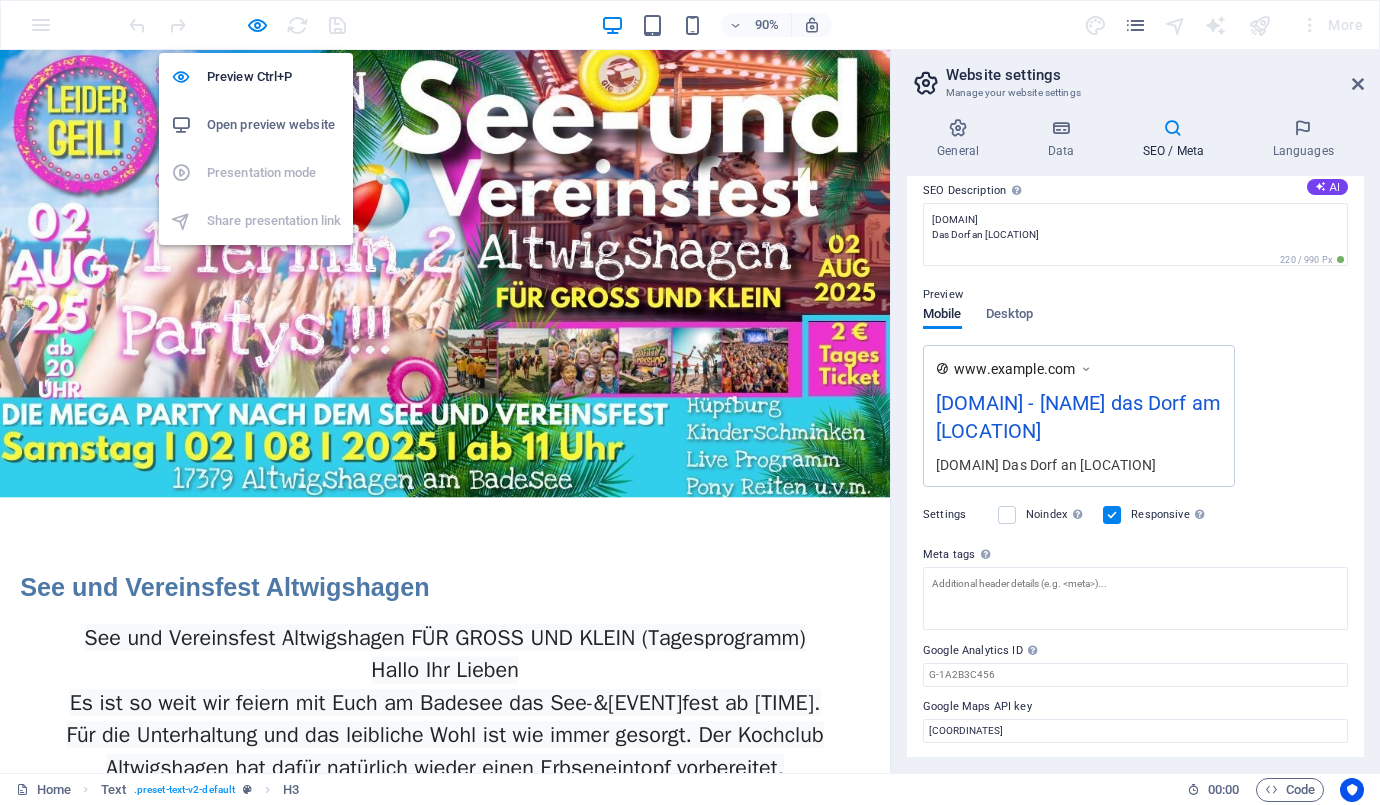 drag, startPoint x: 262, startPoint y: 74, endPoint x: 255, endPoint y: 129, distance: 55.443665 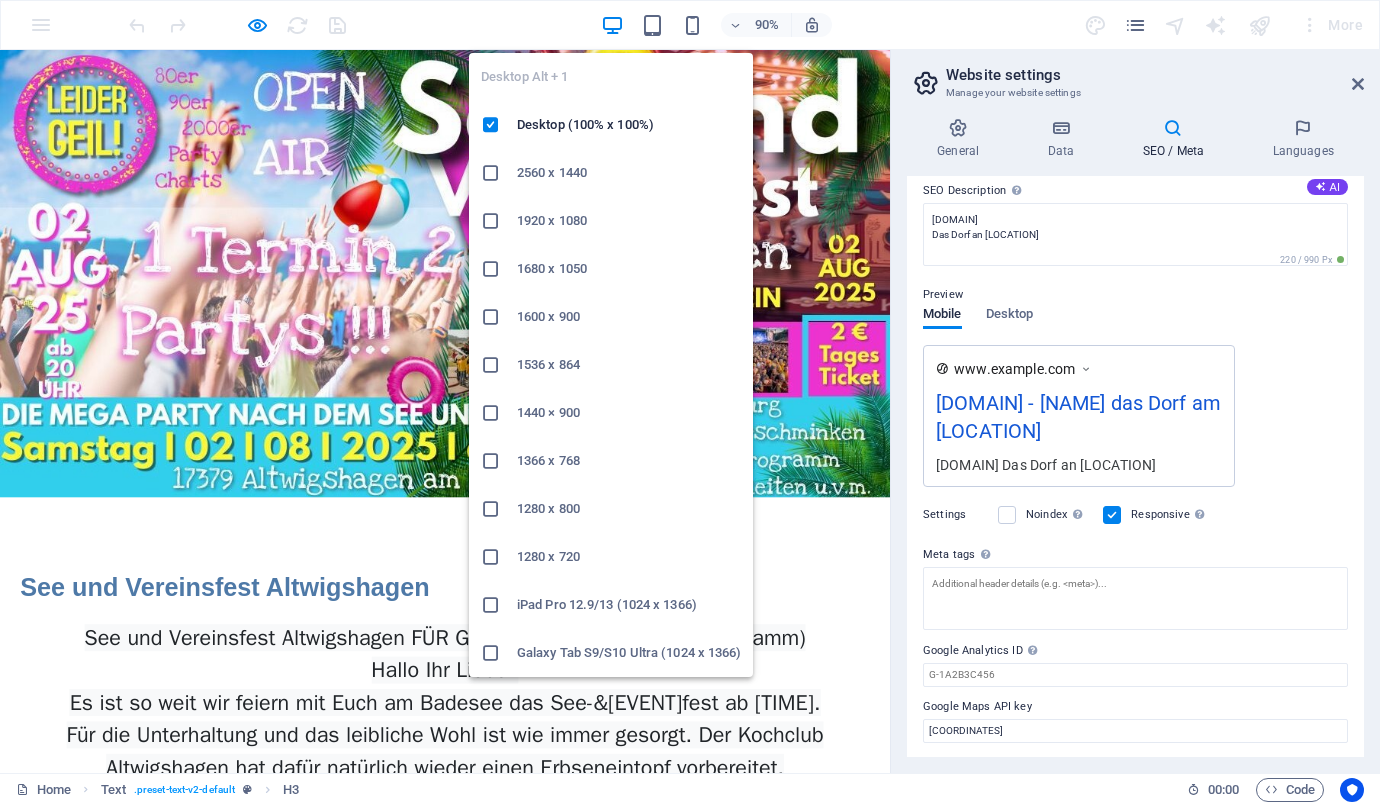 click at bounding box center (612, 25) 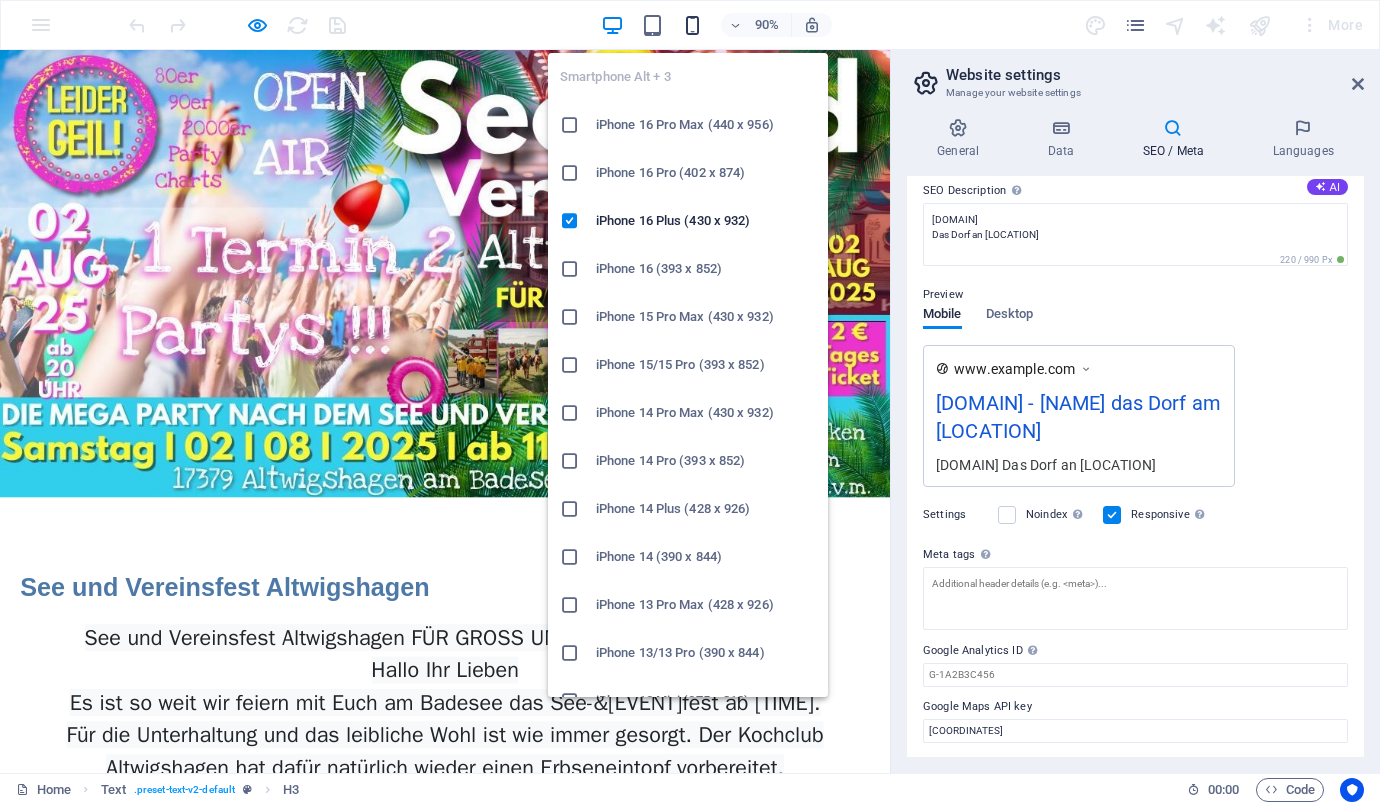 click at bounding box center [692, 25] 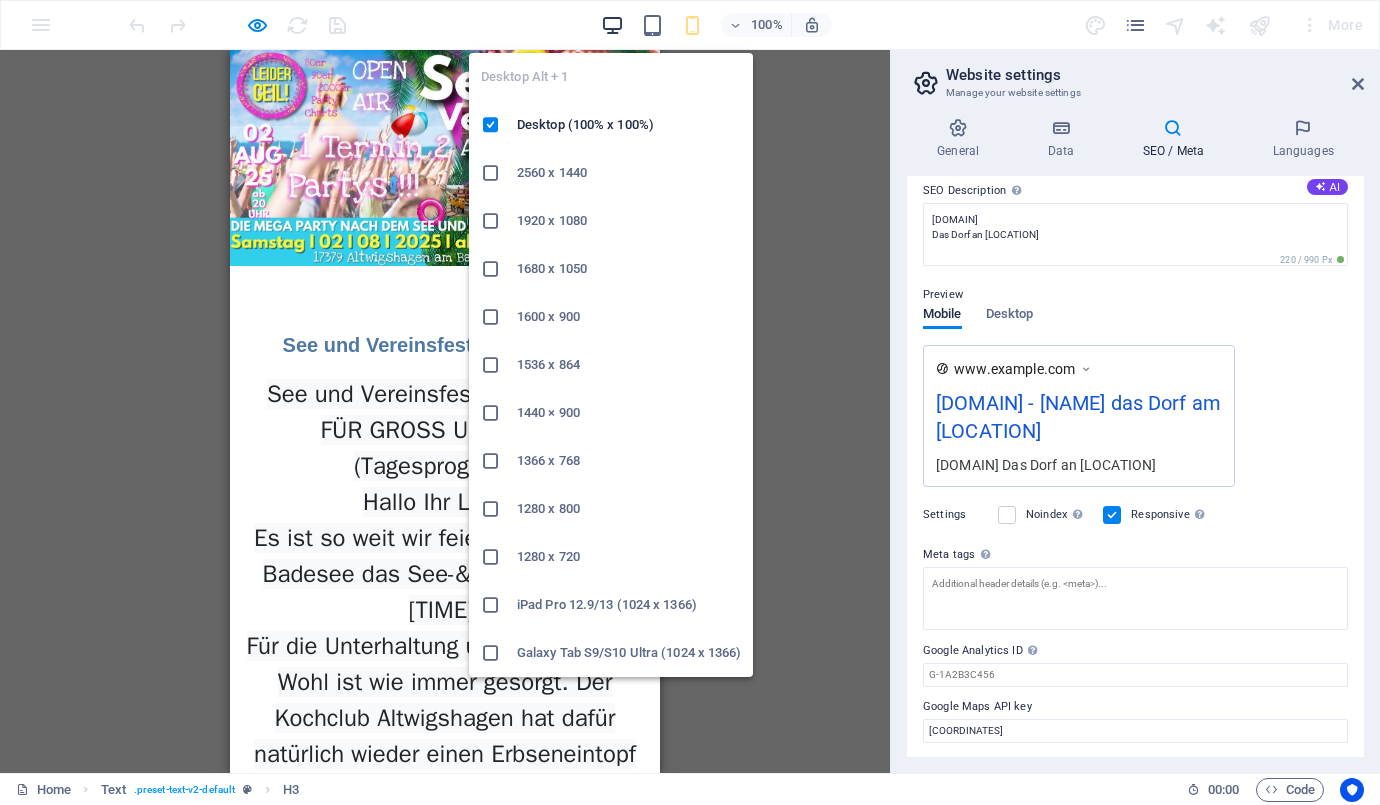 click at bounding box center (612, 25) 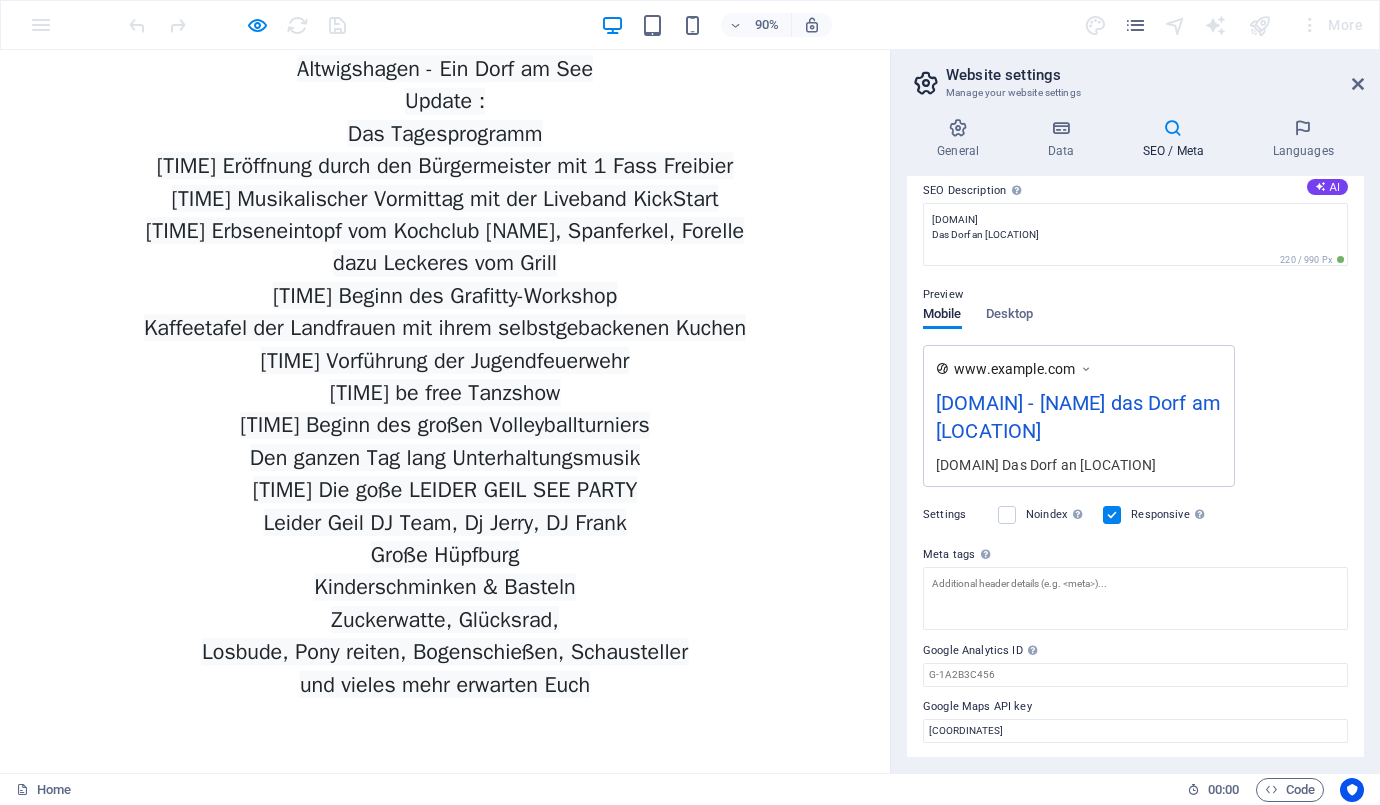 scroll, scrollTop: 1018, scrollLeft: 0, axis: vertical 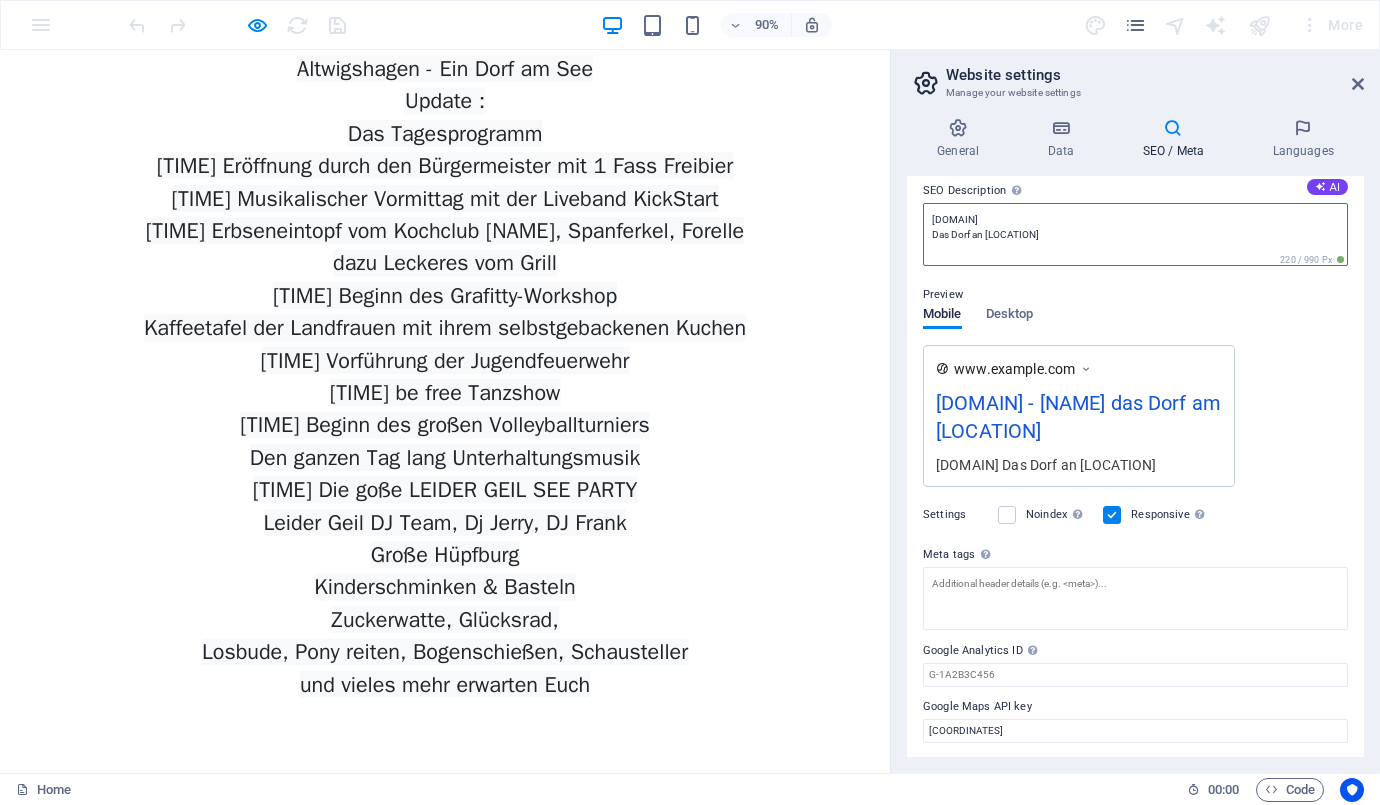 click on "altwigshagen.com
Das Dorf an See" at bounding box center (1135, 234) 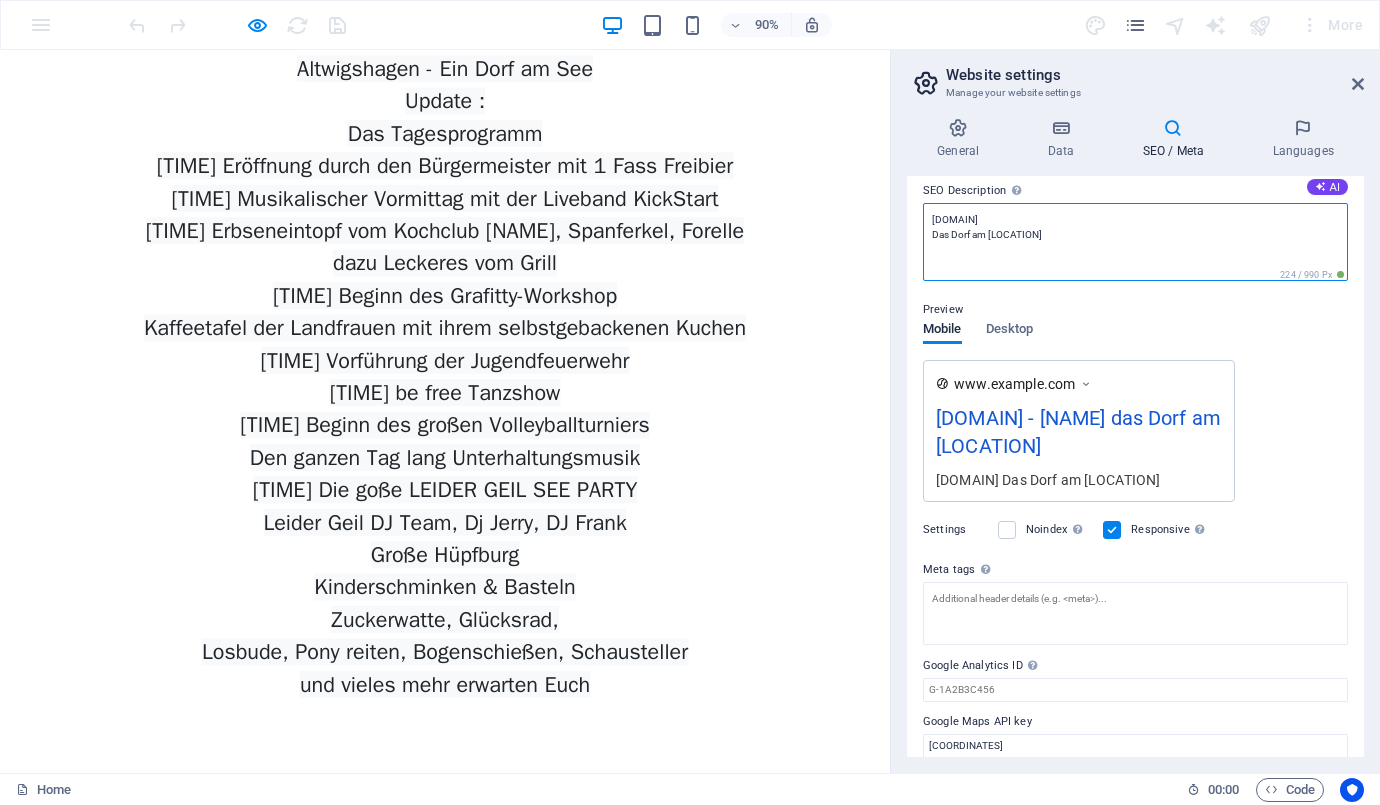 type on "altwigshagen.com
Das Dorf am See" 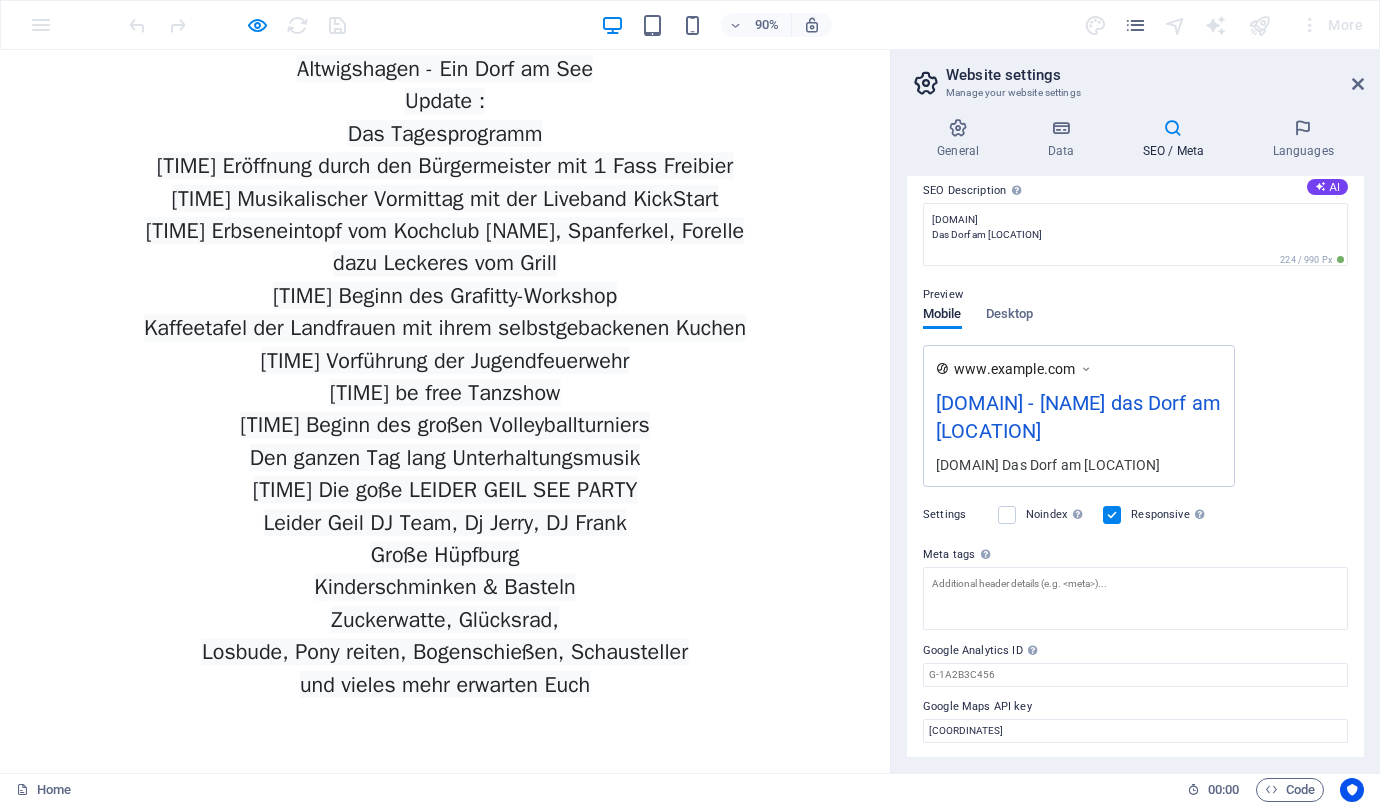 click on "www.example.com altwigshagen.com - Altwigshagen das Dorf am See altwigshagen.com
Das Dorf am See" at bounding box center [1135, 416] 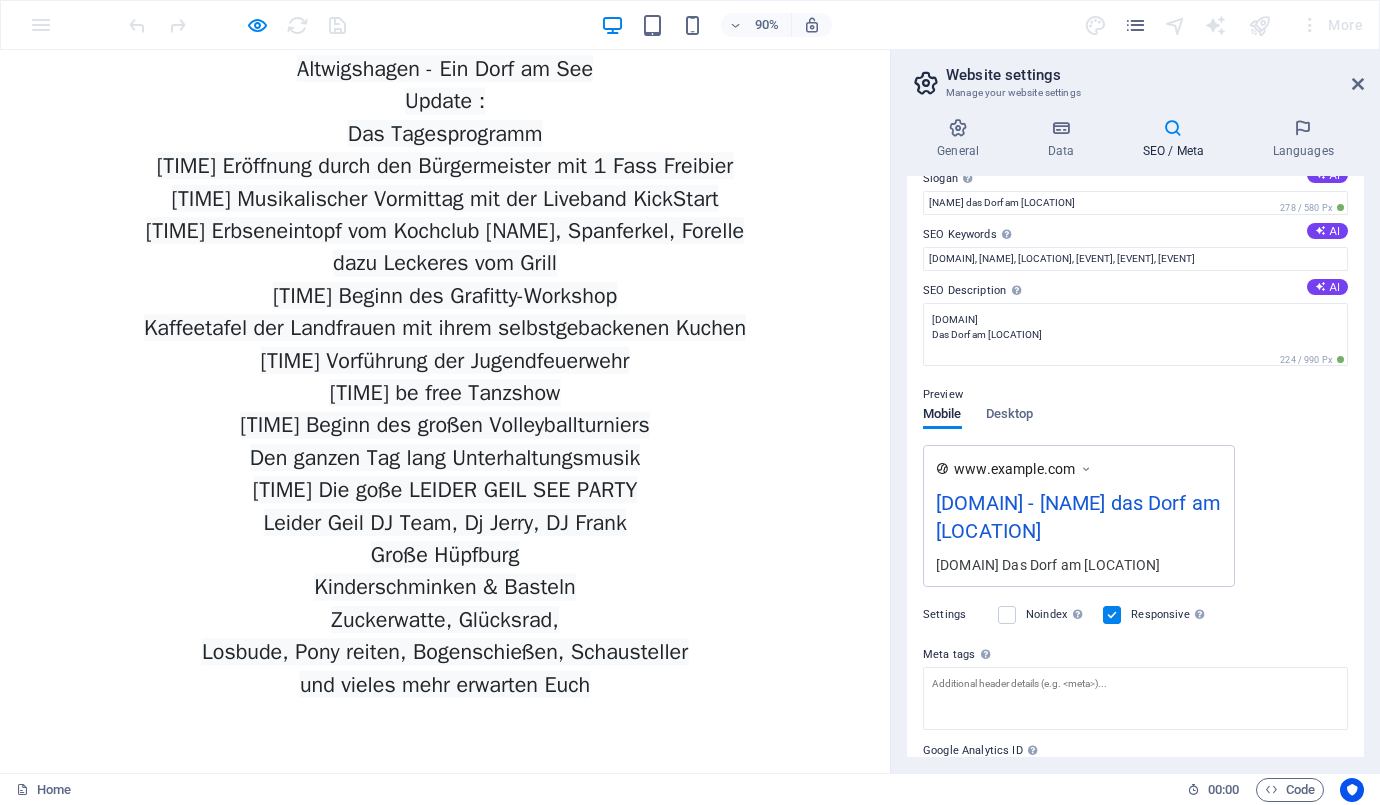 scroll, scrollTop: 0, scrollLeft: 0, axis: both 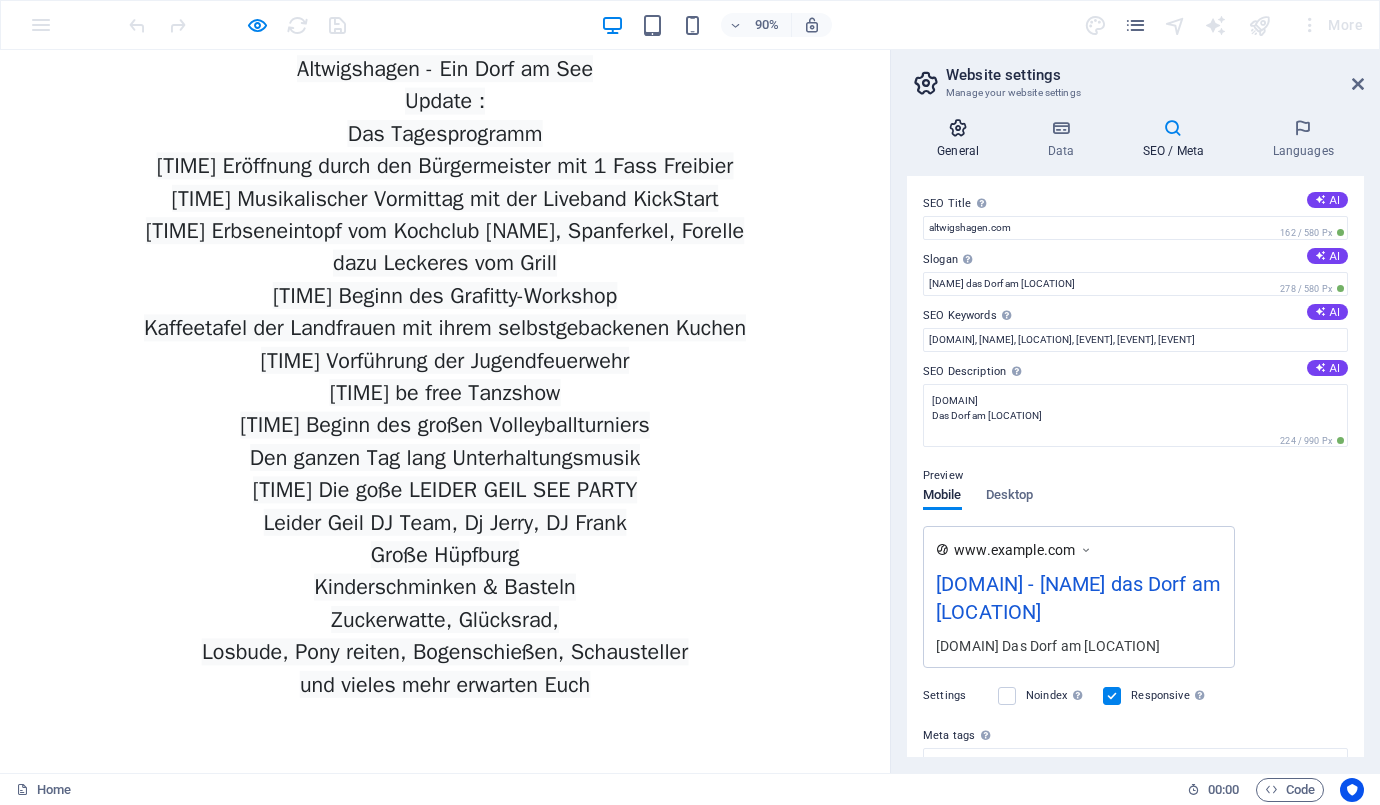 click at bounding box center [958, 128] 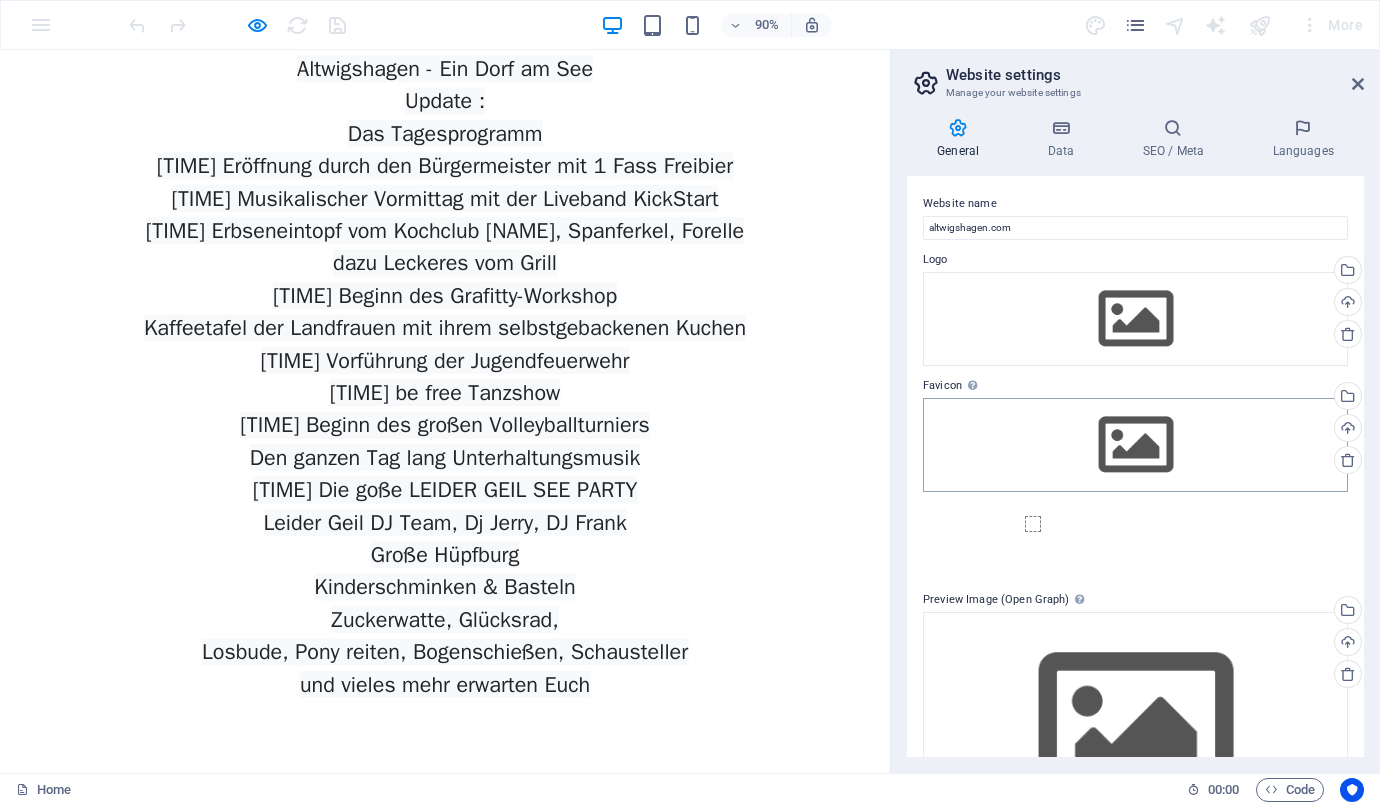 scroll, scrollTop: 100, scrollLeft: 0, axis: vertical 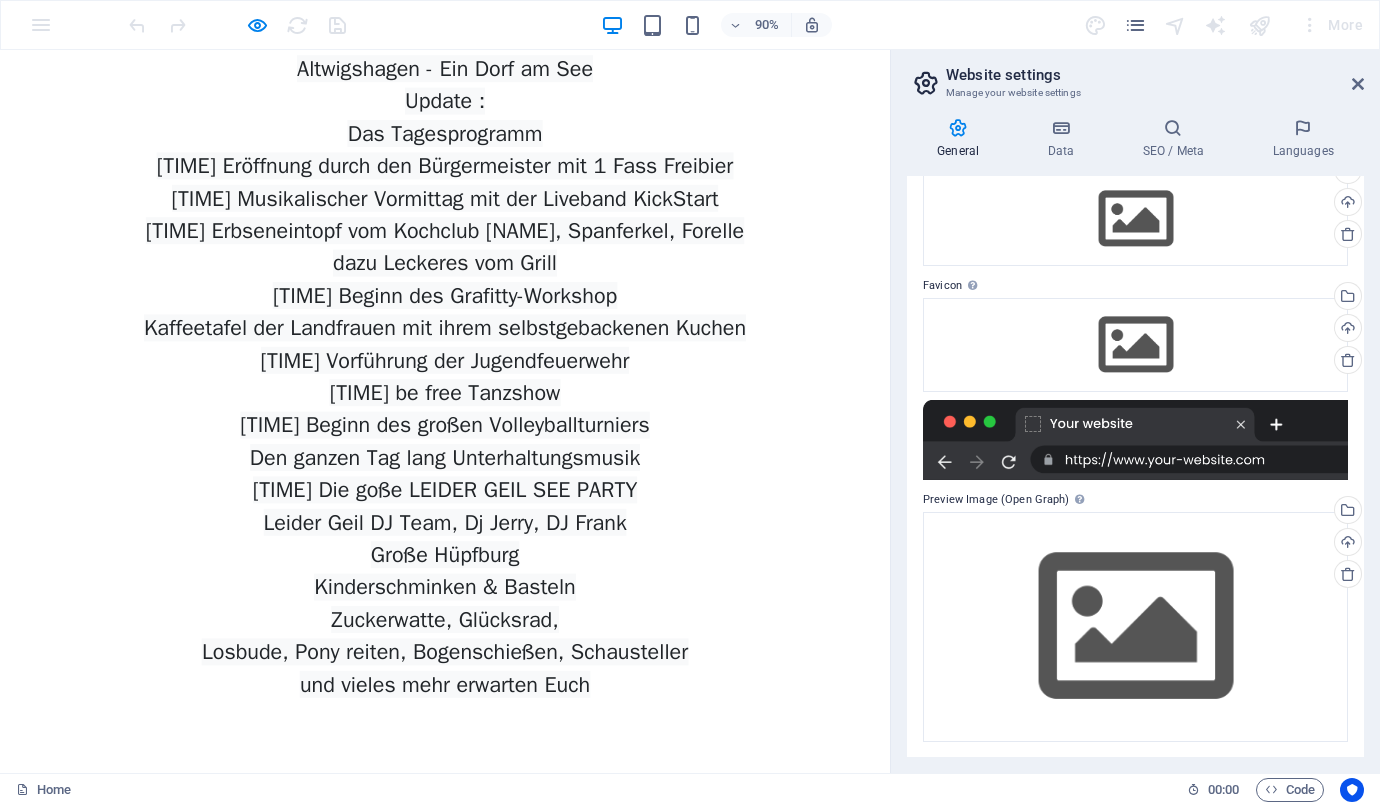 click at bounding box center (1135, 440) 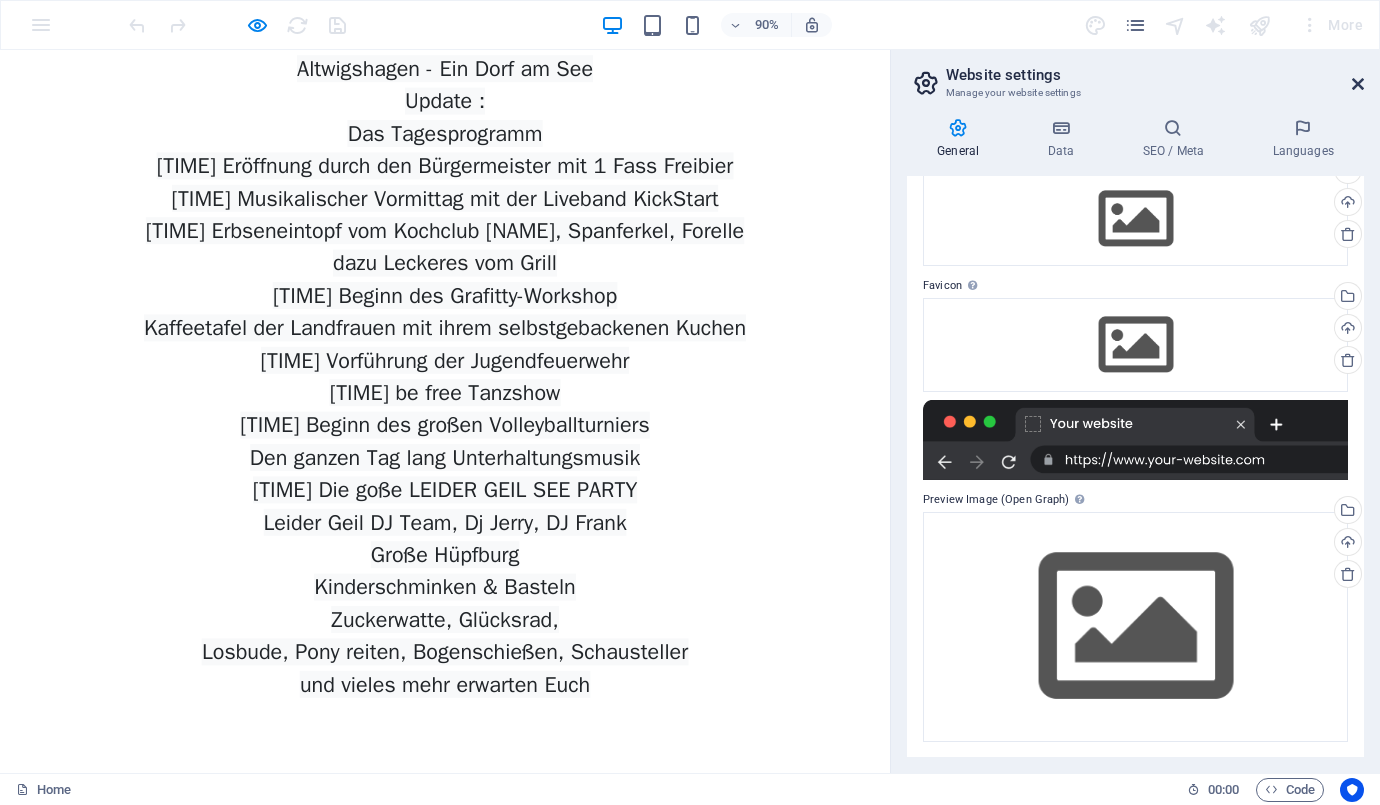 click at bounding box center [1358, 84] 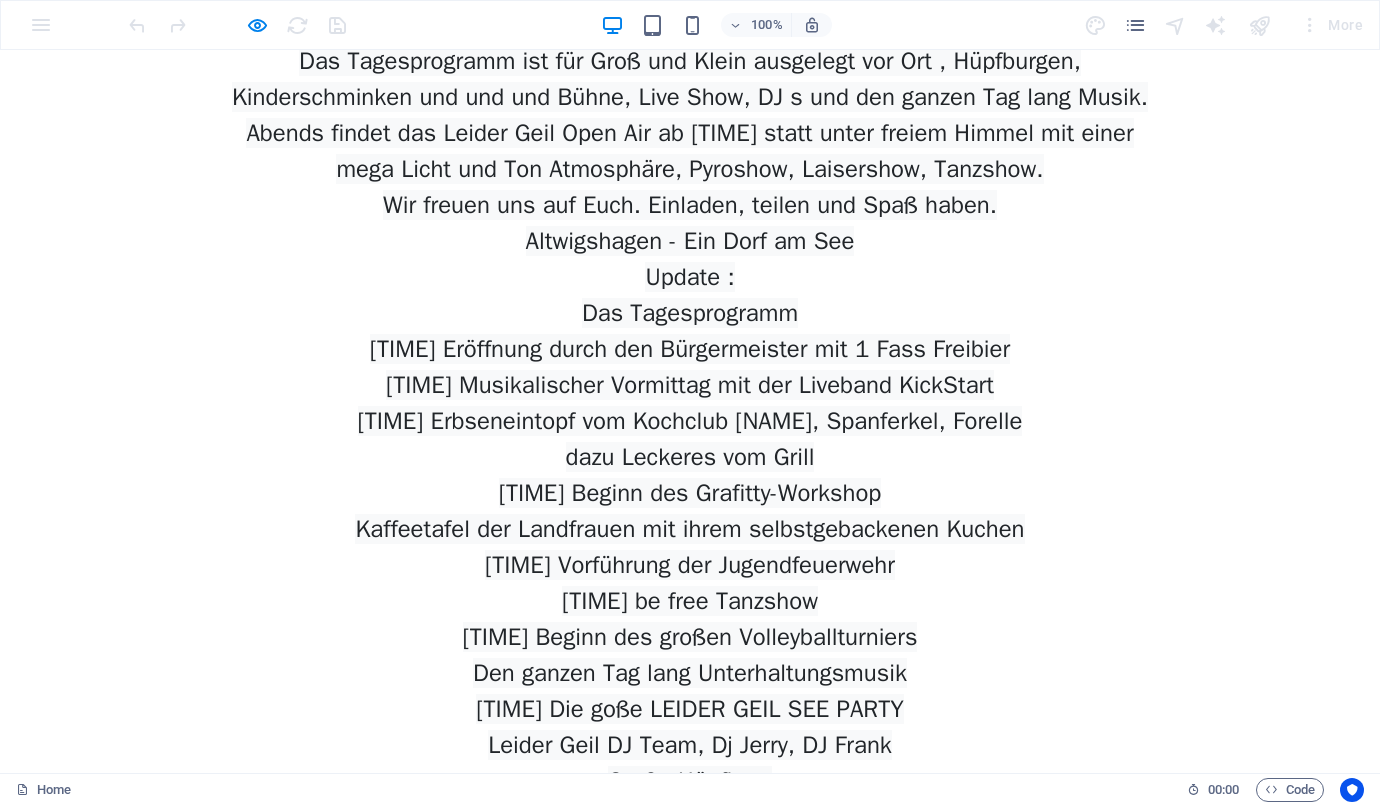scroll, scrollTop: 1214, scrollLeft: 0, axis: vertical 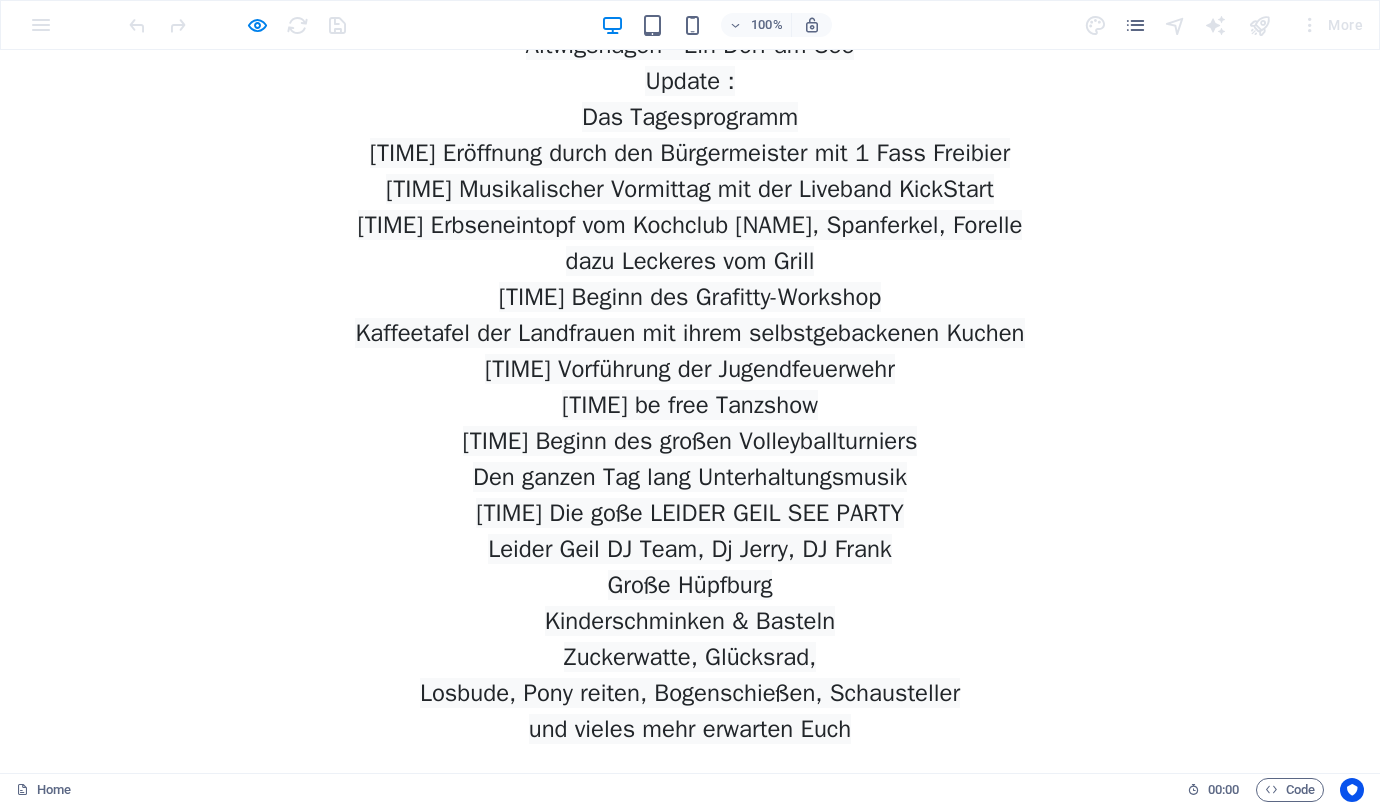 click on "100% More" at bounding box center [690, 25] 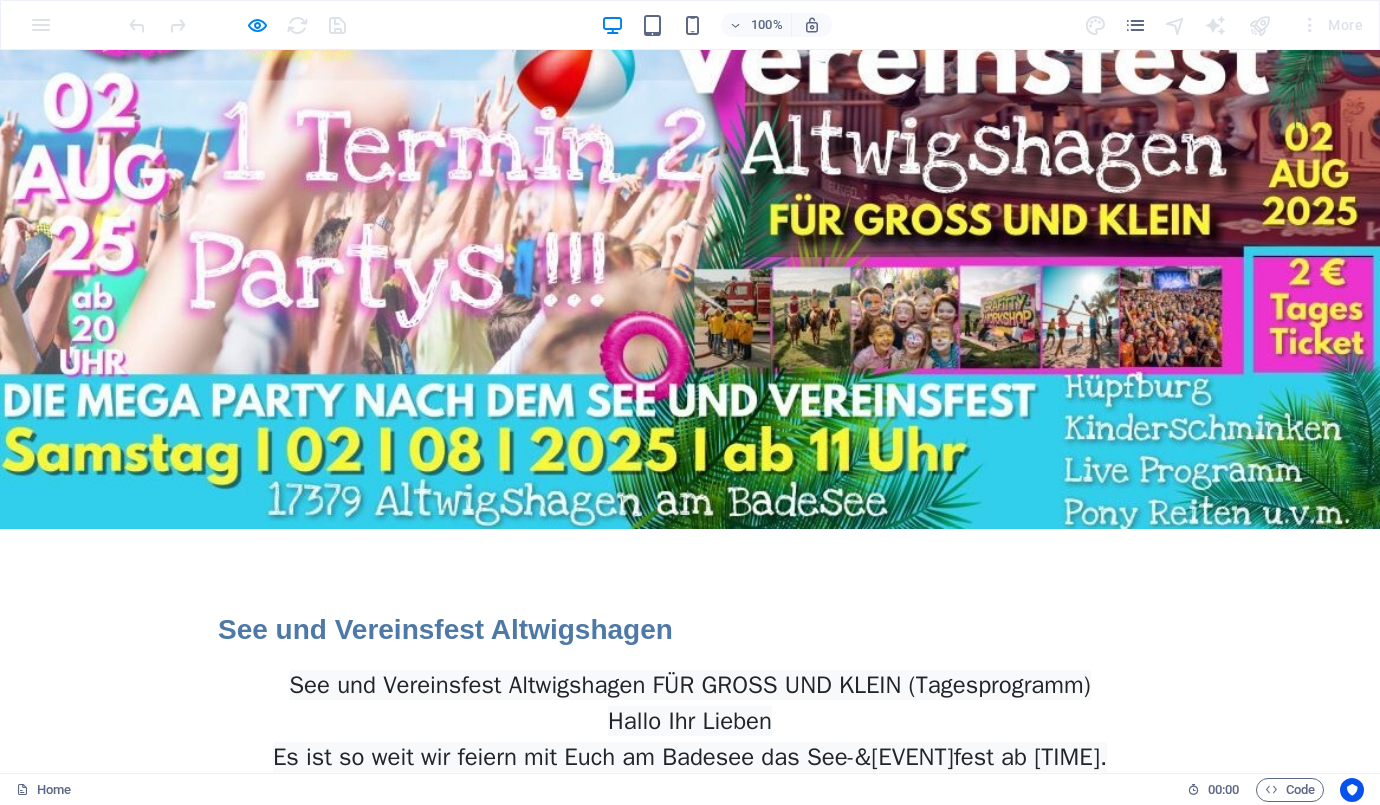 scroll, scrollTop: 0, scrollLeft: 0, axis: both 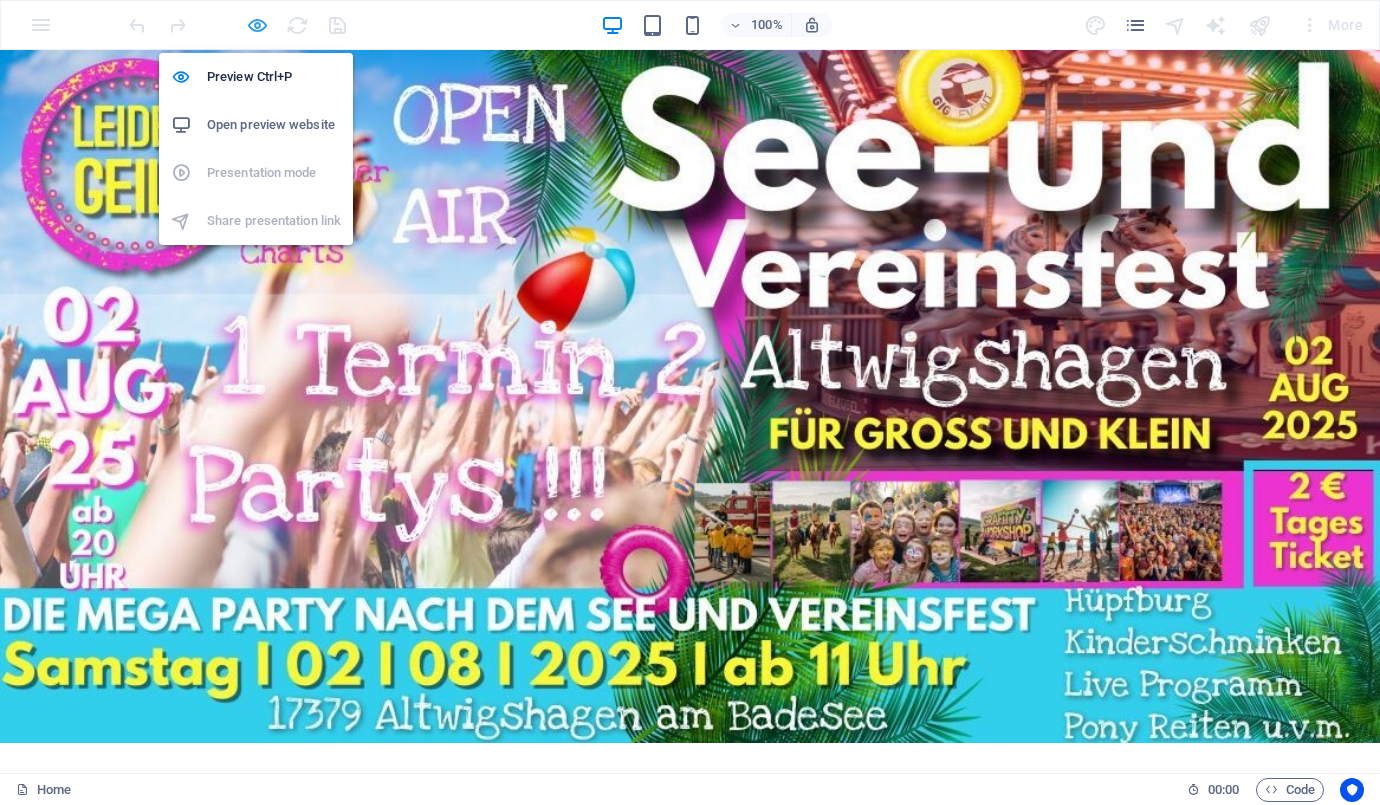 click at bounding box center (257, 25) 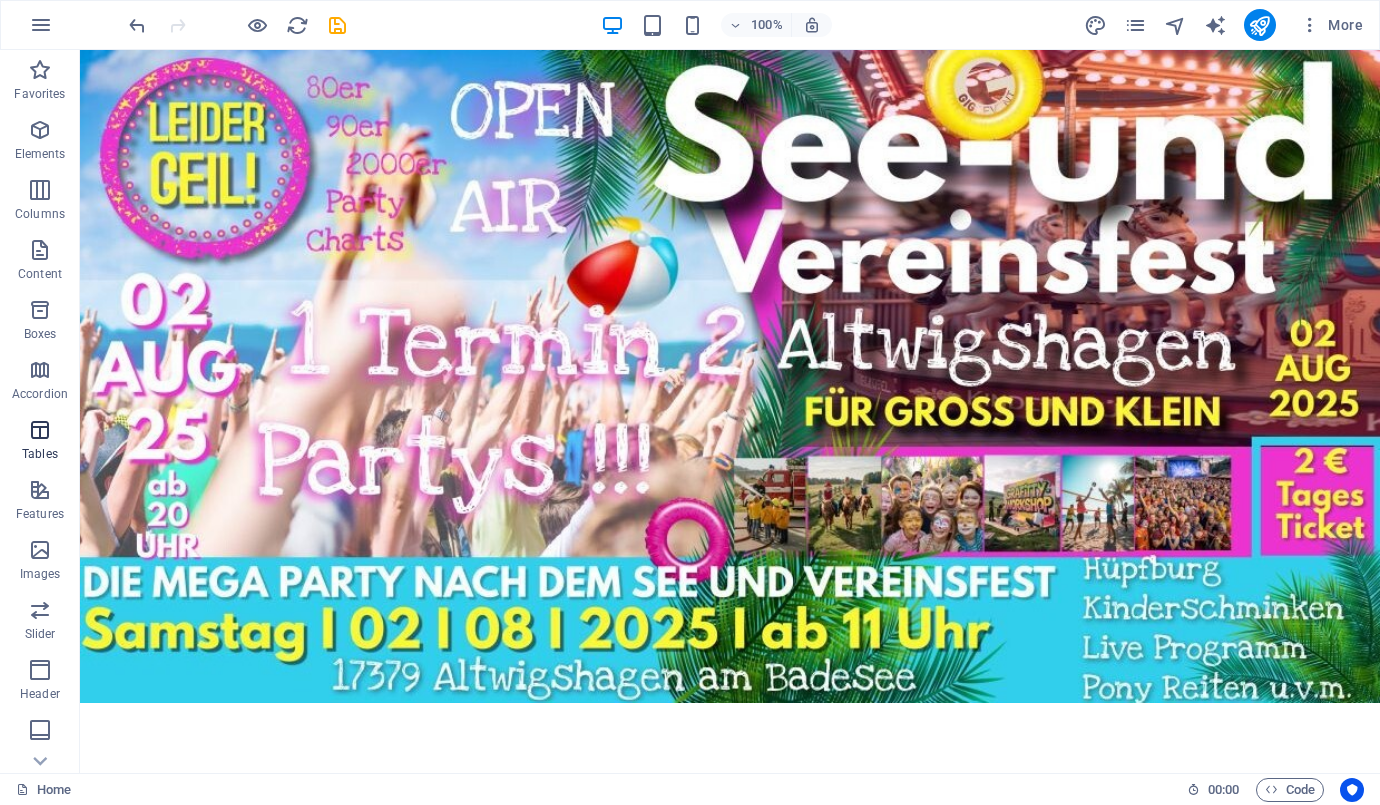 scroll, scrollTop: 176, scrollLeft: 0, axis: vertical 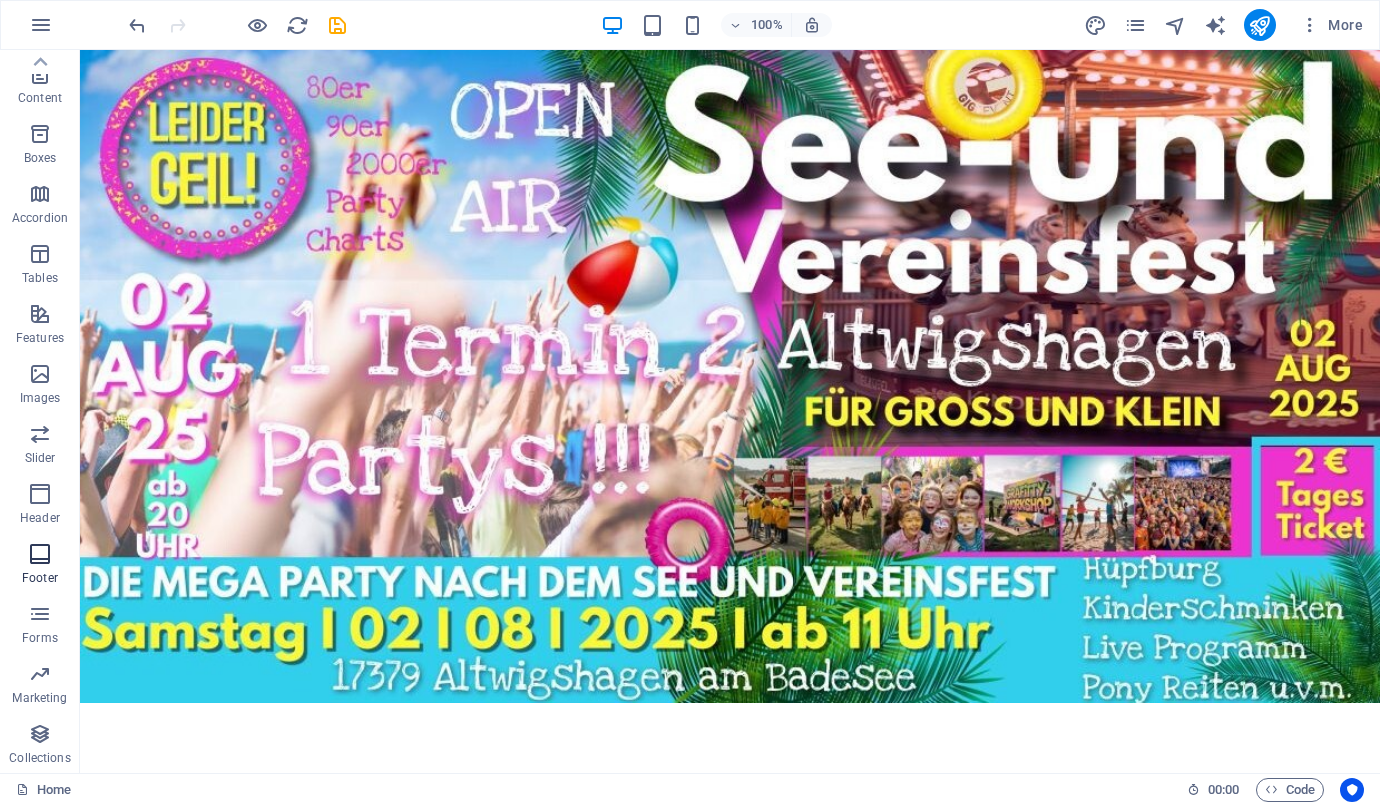 click at bounding box center [40, 554] 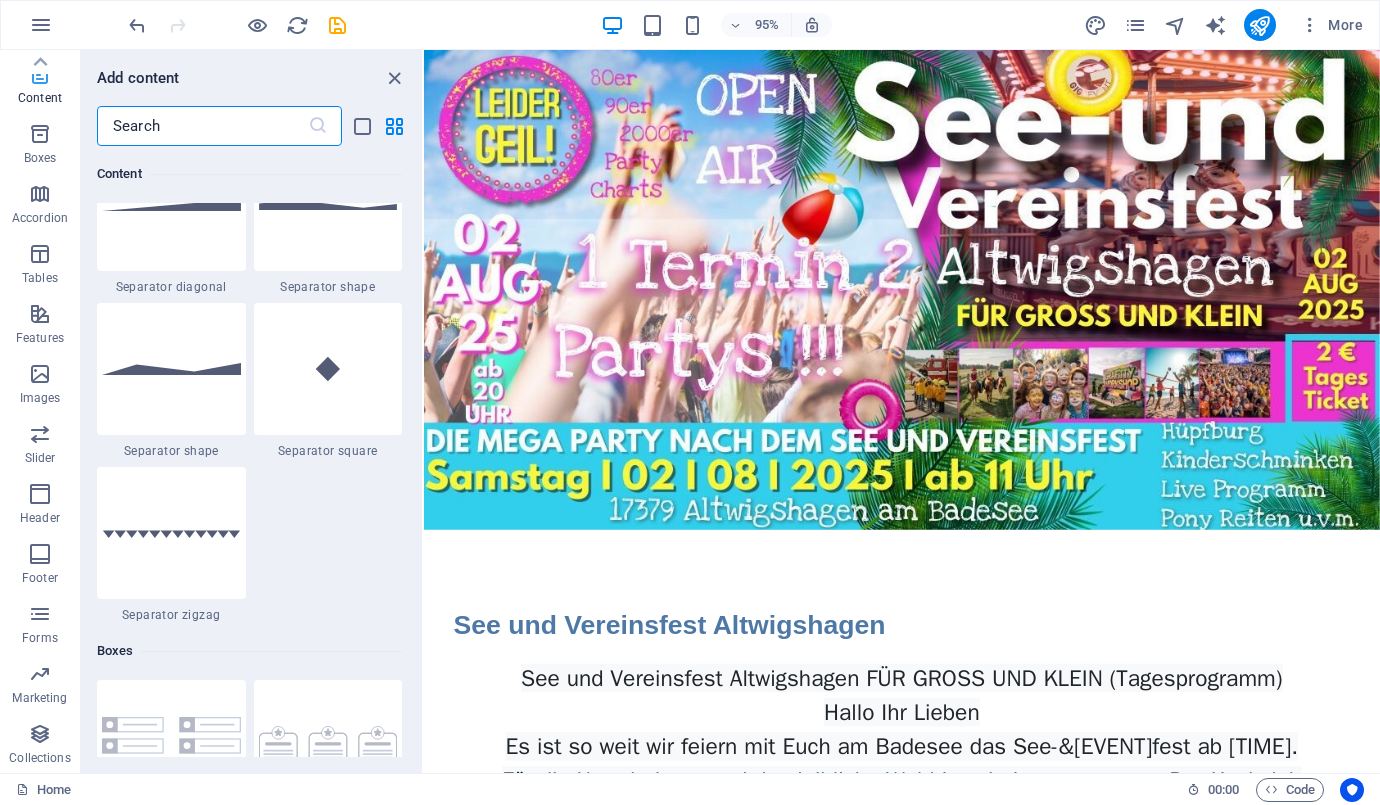 scroll, scrollTop: 4839, scrollLeft: 0, axis: vertical 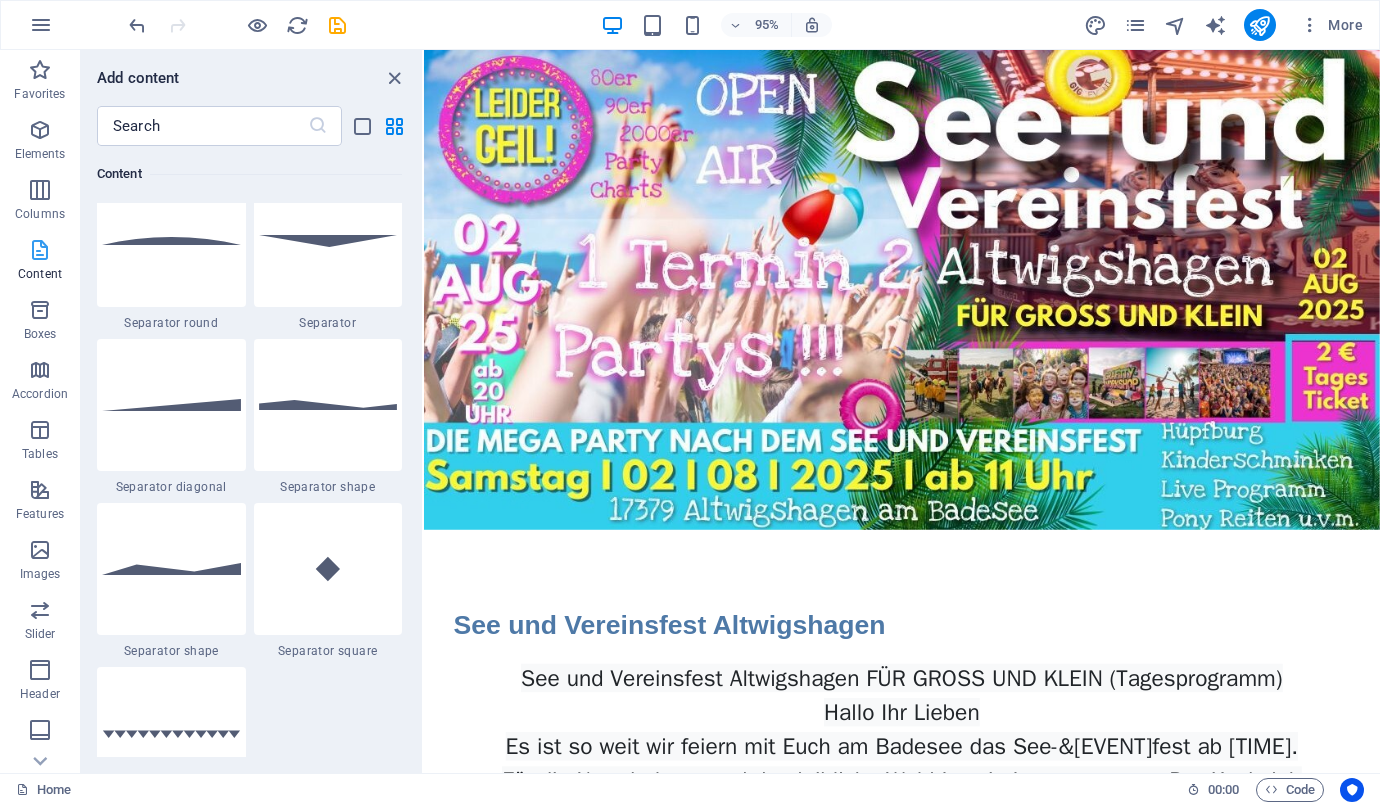click on "Content" at bounding box center (40, 262) 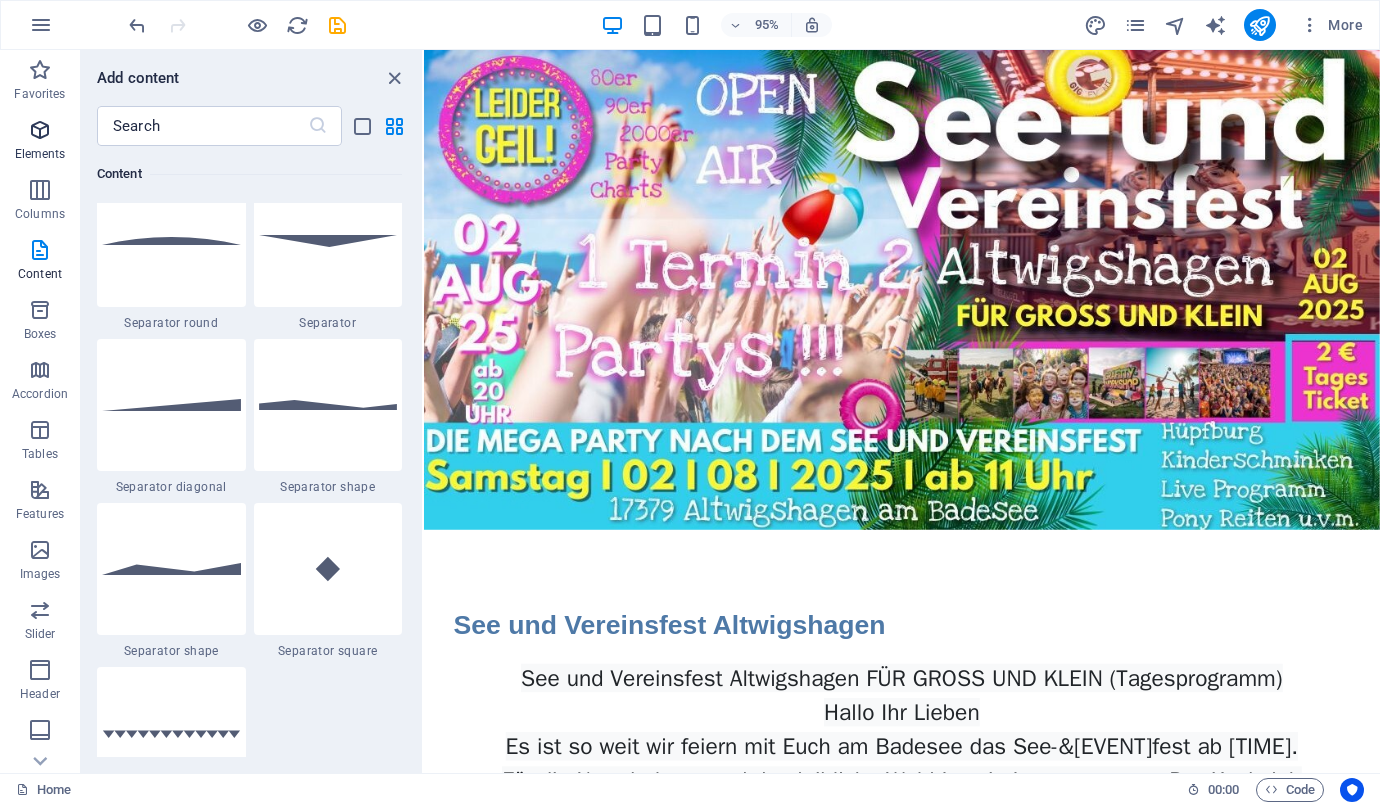 click at bounding box center [40, 130] 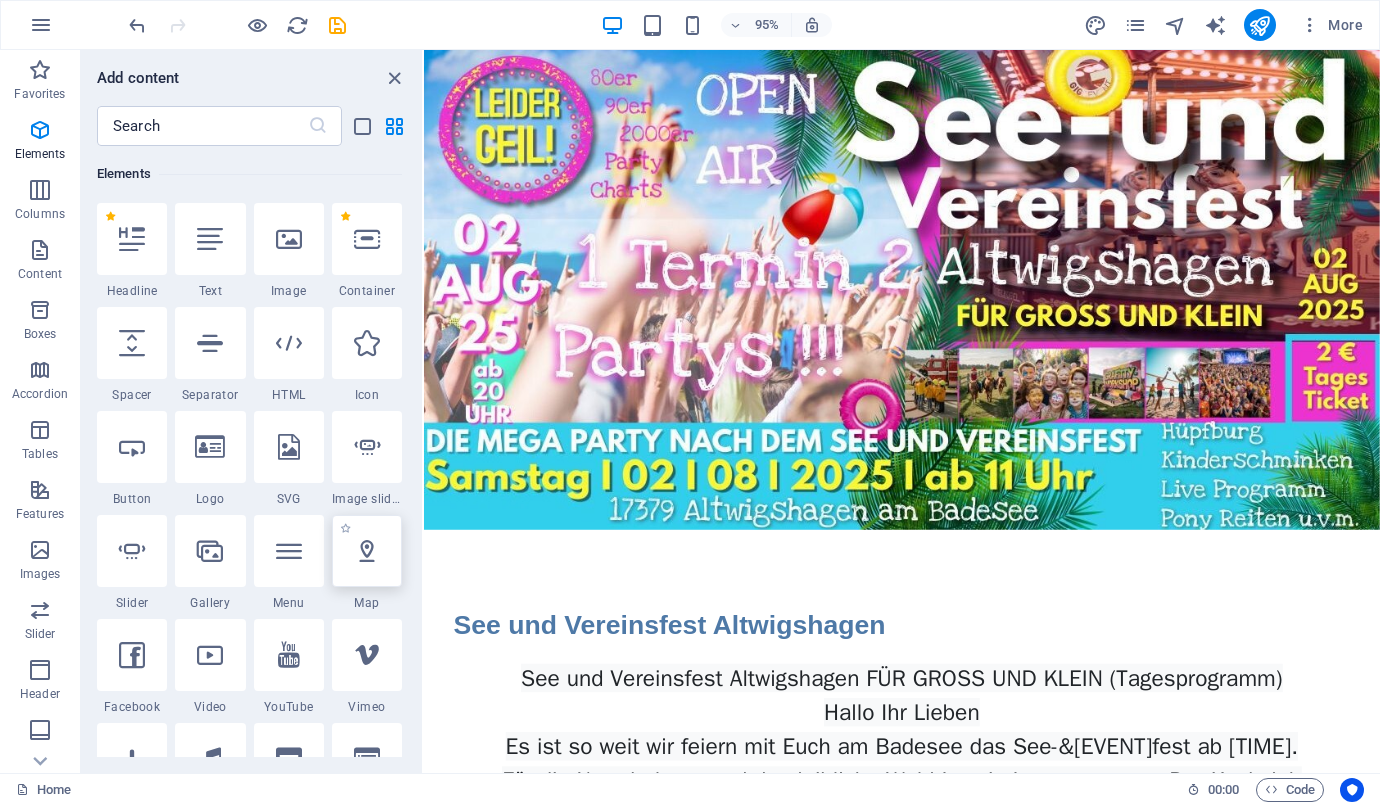 scroll, scrollTop: 313, scrollLeft: 0, axis: vertical 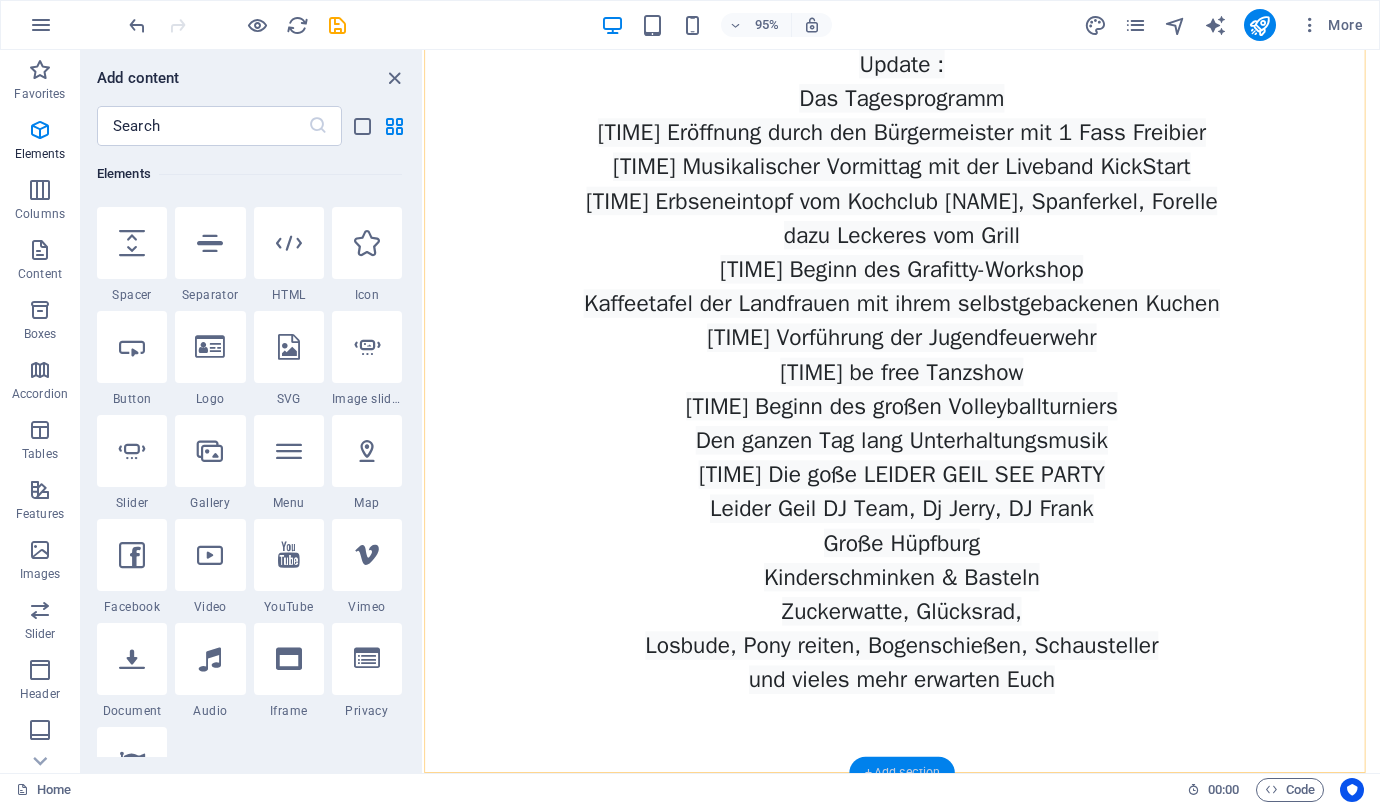 click on "+ Add section" at bounding box center (901, 773) 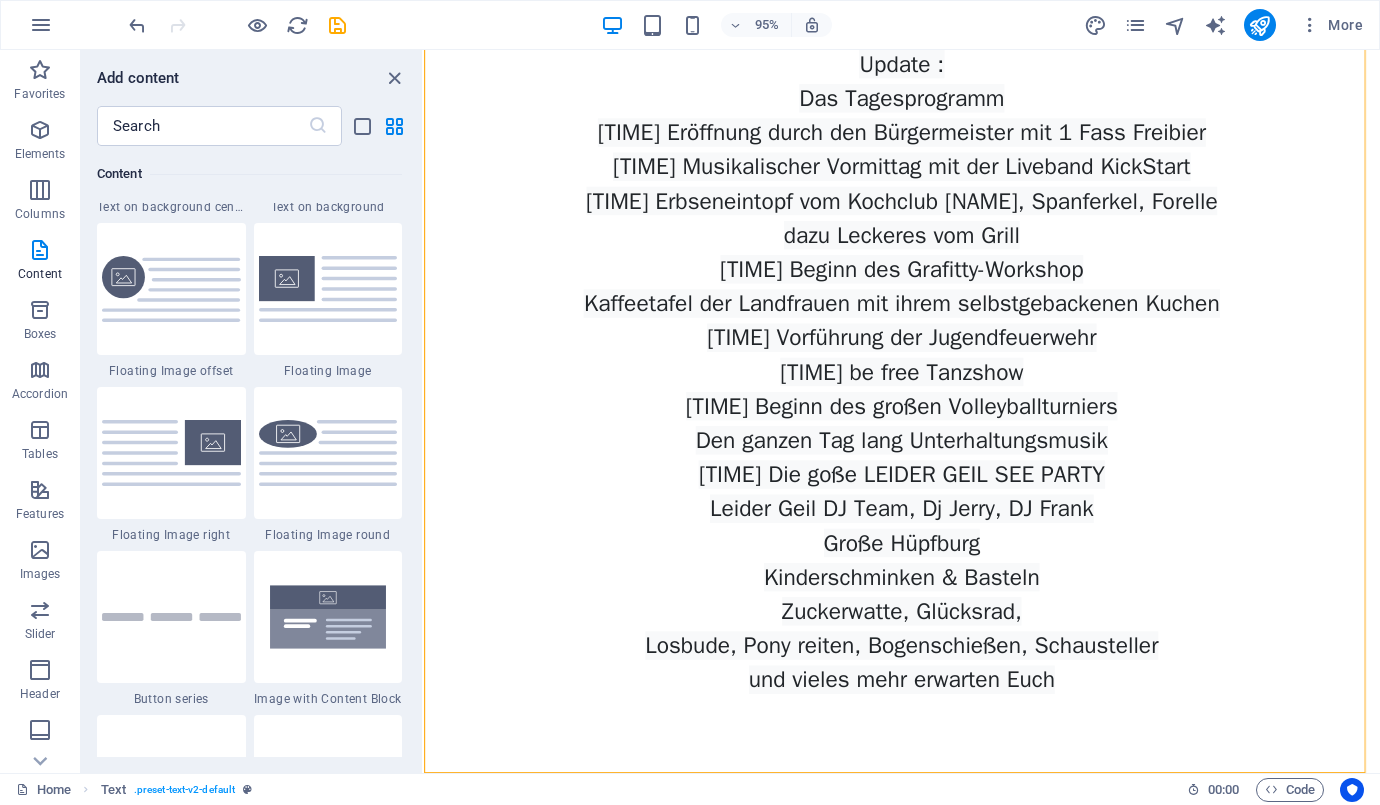 scroll, scrollTop: 4199, scrollLeft: 0, axis: vertical 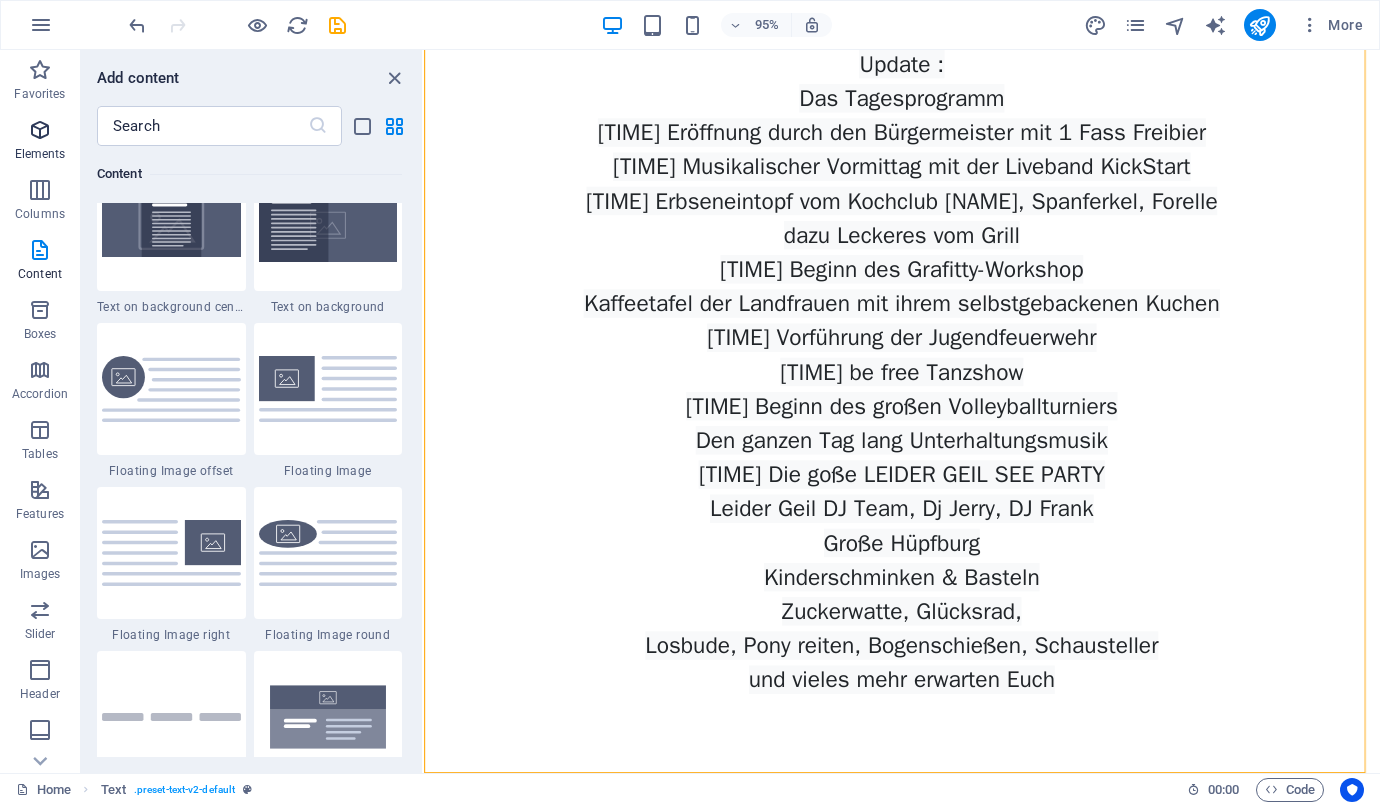 click at bounding box center [40, 130] 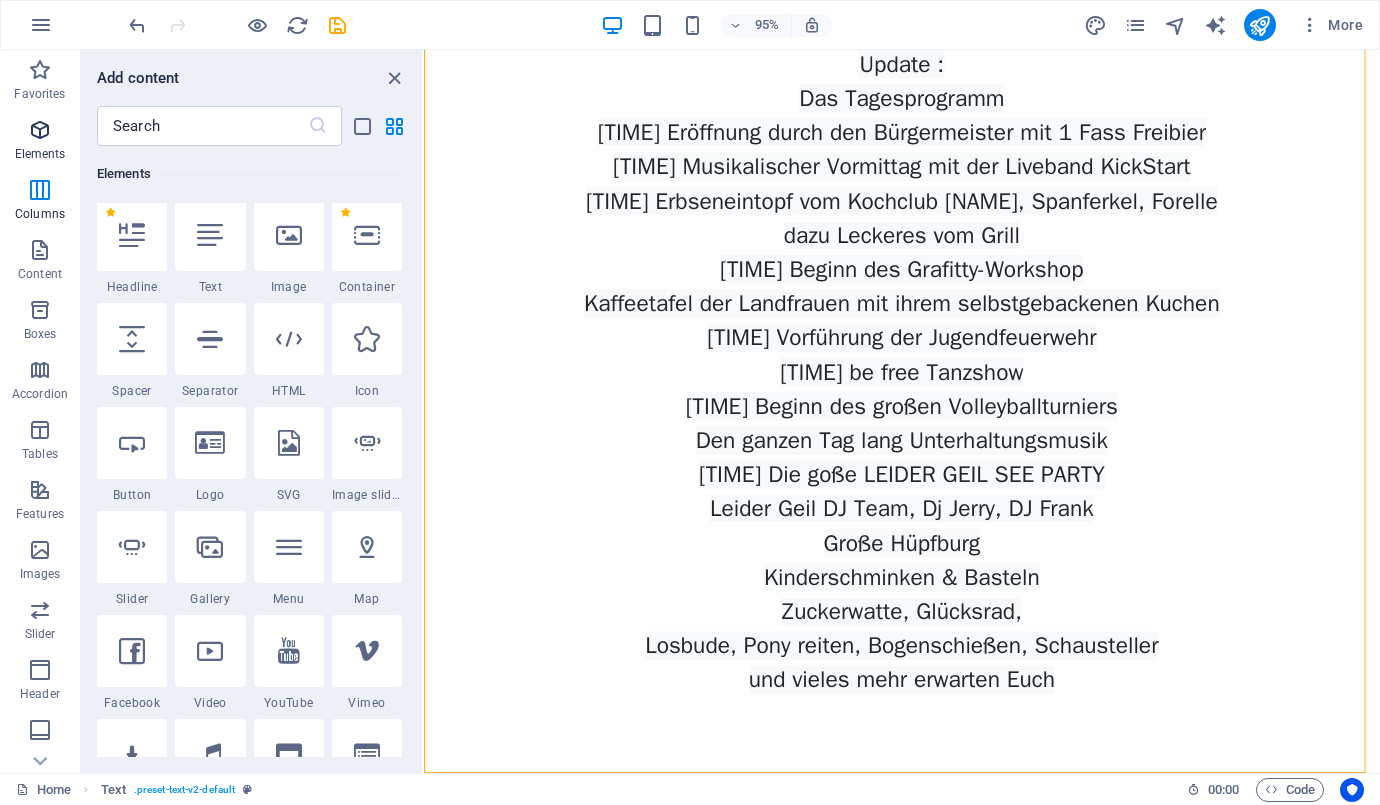 scroll, scrollTop: 212, scrollLeft: 0, axis: vertical 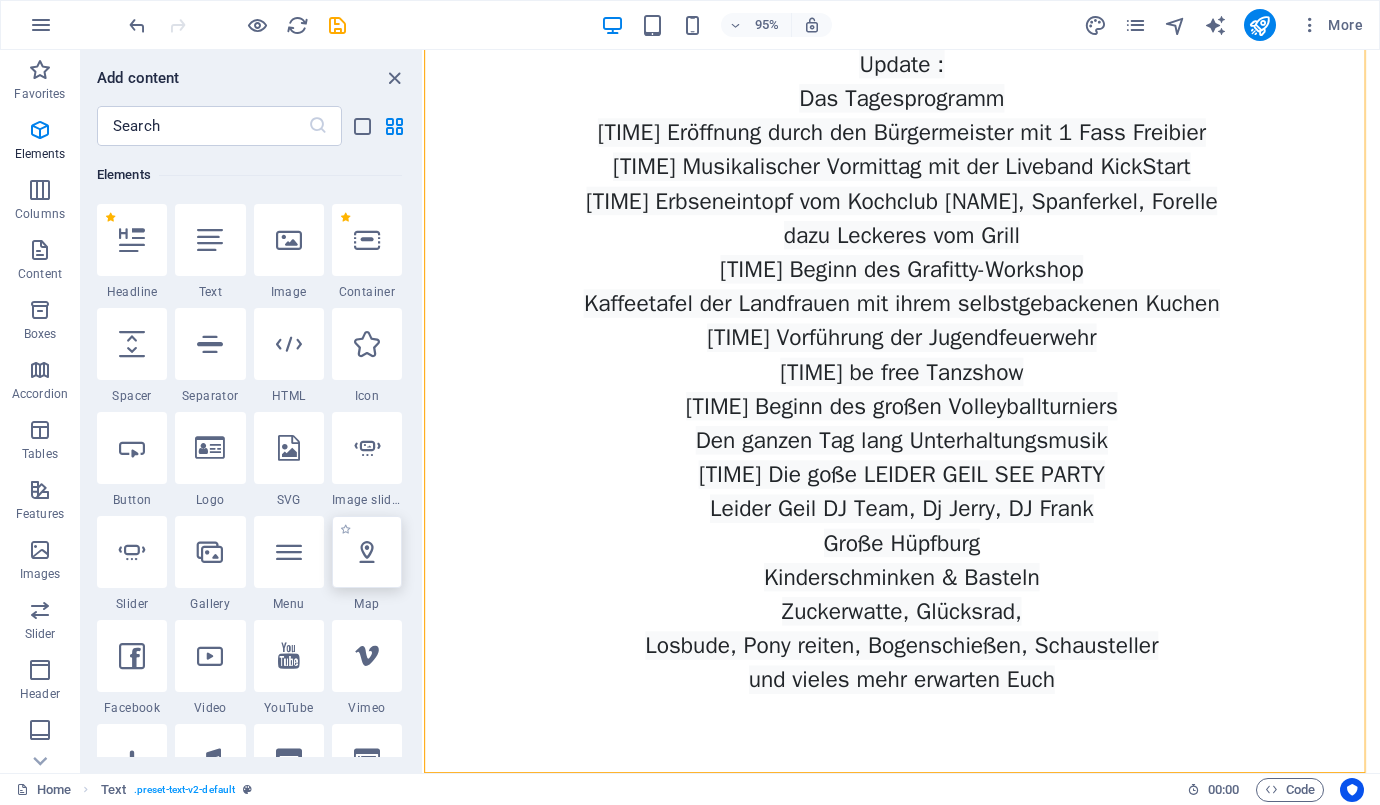 click at bounding box center (367, 552) 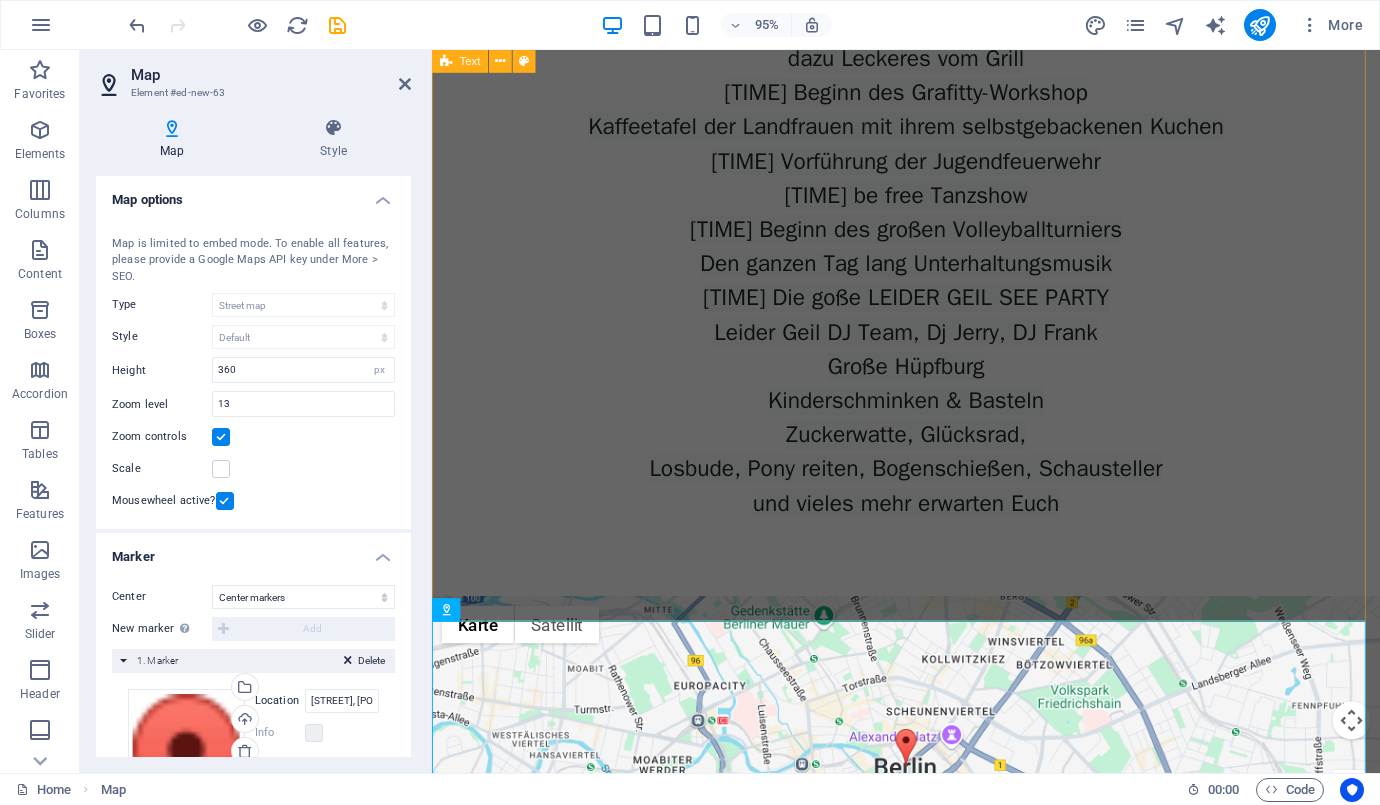 scroll, scrollTop: 1424, scrollLeft: 0, axis: vertical 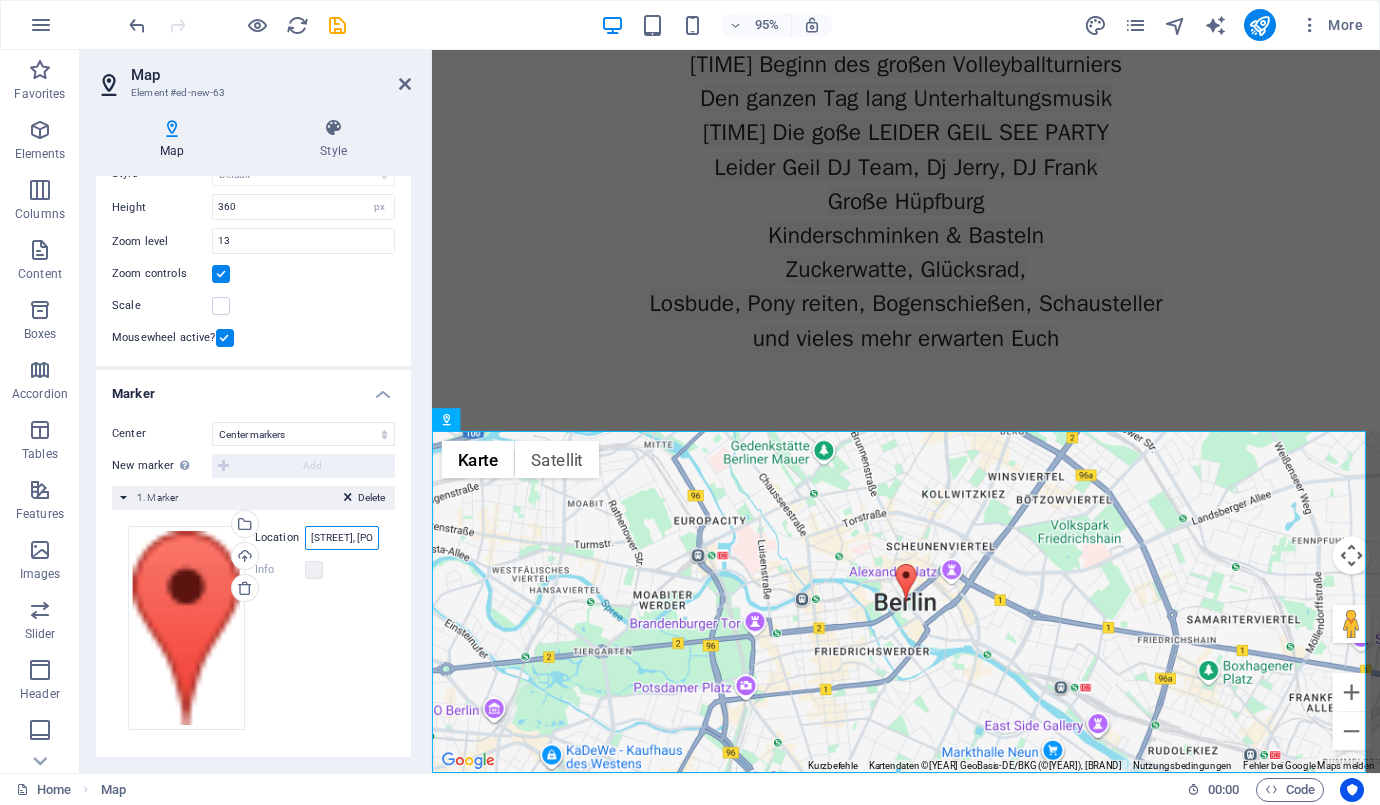 click on "[STREET], [POSTAL_CODE] [CITY]" at bounding box center (342, 538) 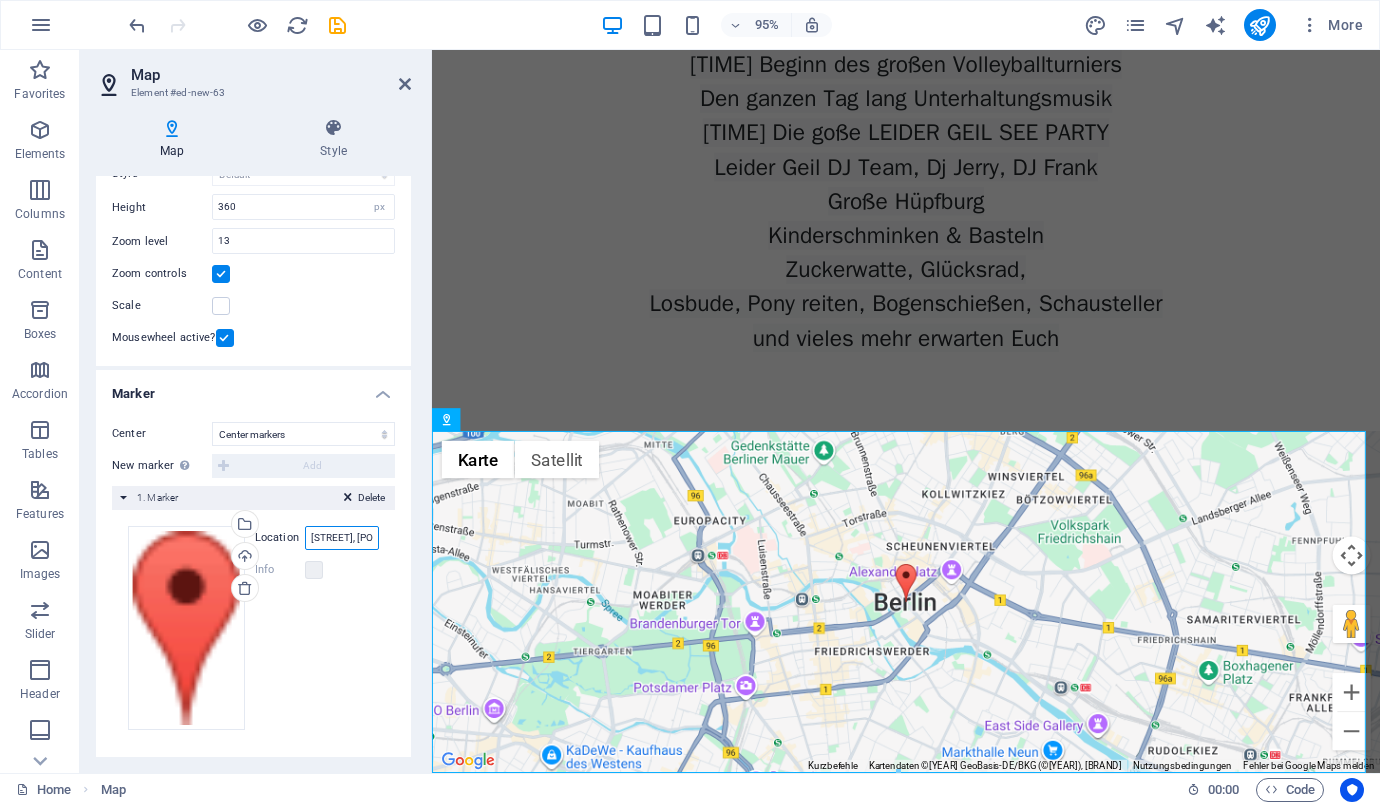 click on "[STREET], [POSTAL_CODE] [CITY]" at bounding box center [342, 538] 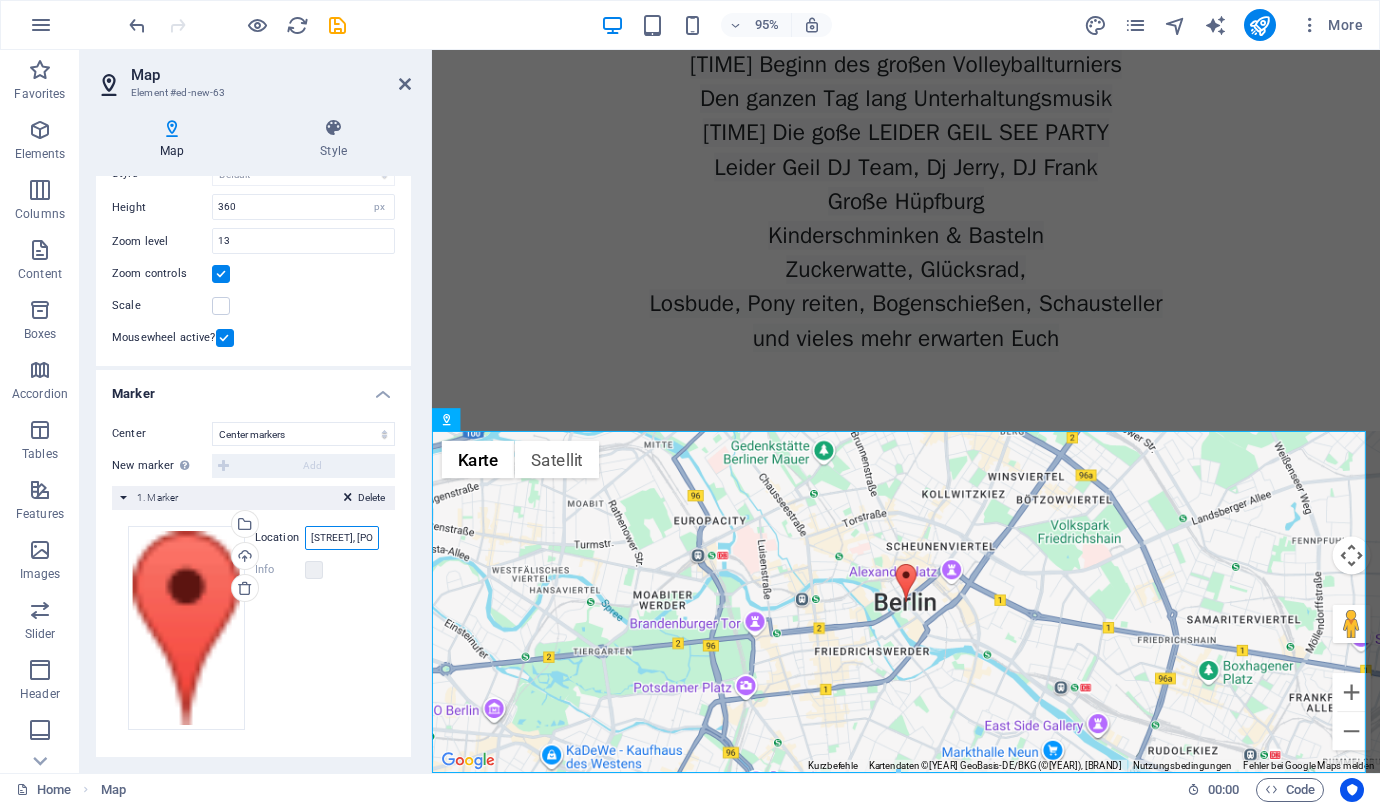 click on "[STREET], [POSTAL_CODE] [CITY]" at bounding box center (342, 538) 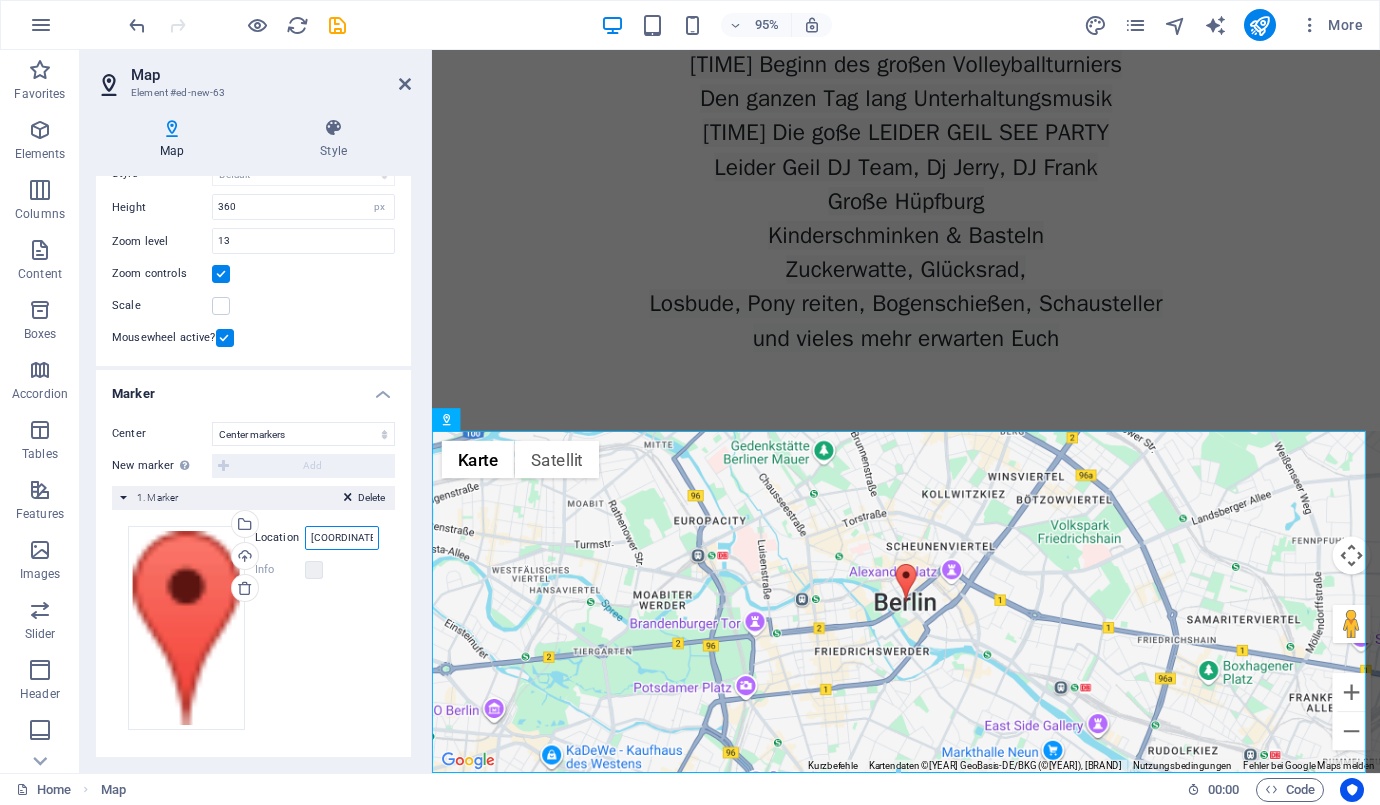scroll, scrollTop: 0, scrollLeft: 56, axis: horizontal 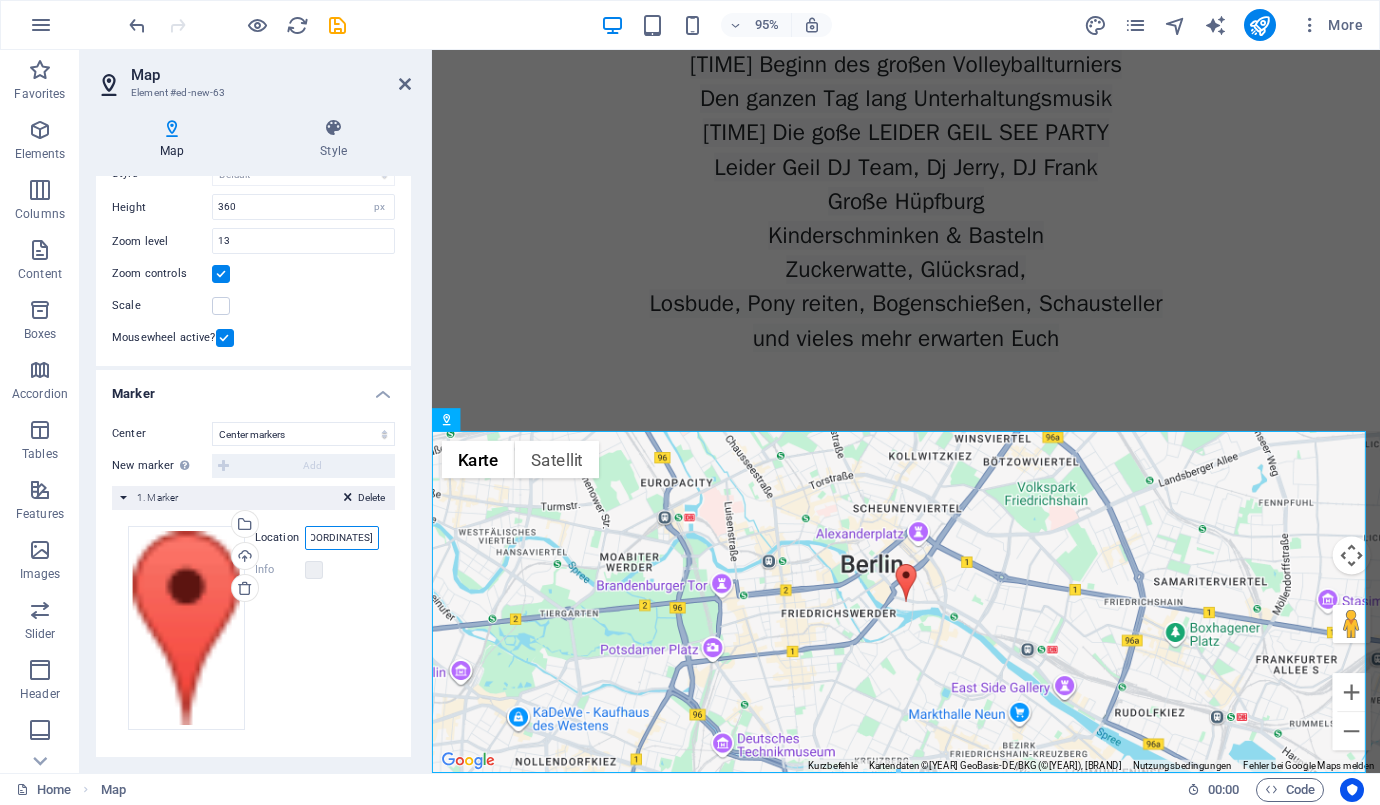 type on "53°42'20.4"N 13°49'59.3"E" 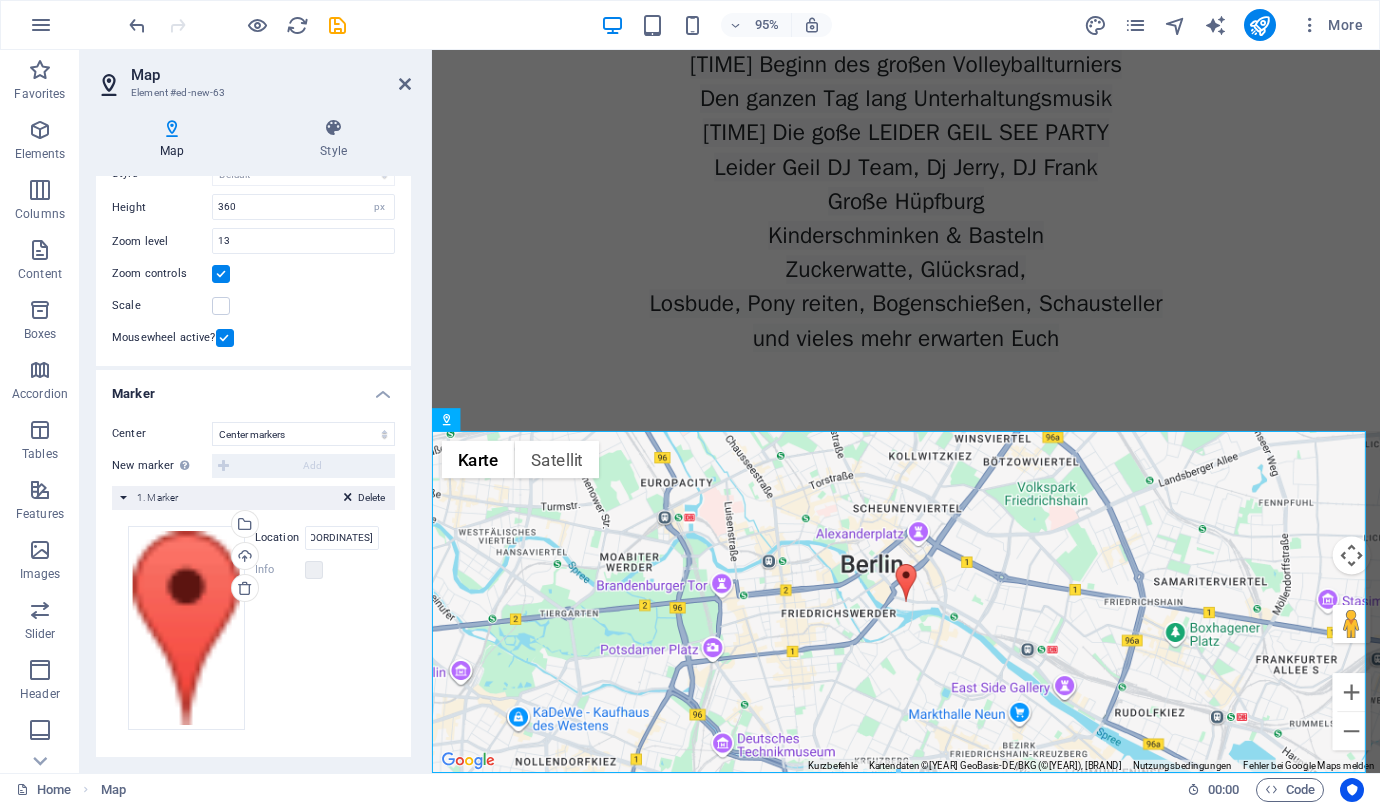 click on "Drag files here, click to choose files or select files from Files or our free stock photos & videos Select files from the file manager, stock photos, or upload file(s) Upload Location 53°42'20.4"N 13°49'59.3"E Width auto px Info Opened? Headline altwigshagen.com SEO Description Paragraph Format Normal Heading 1 Heading 2 Heading 3 Heading 4 Heading 5 Heading 6 Code Font Family Arial Georgia Impact Tahoma Times New Roman Verdana Font Size 8 9 10 11 12 14 18 24 30 36 48 60 72 96 Bold Italic Underline Strikethrough Colors Icons Align Left Align Center Align Right Align Justify Unordered List Ordered List Insert Link Clear Formatting HTML" at bounding box center (253, 628) 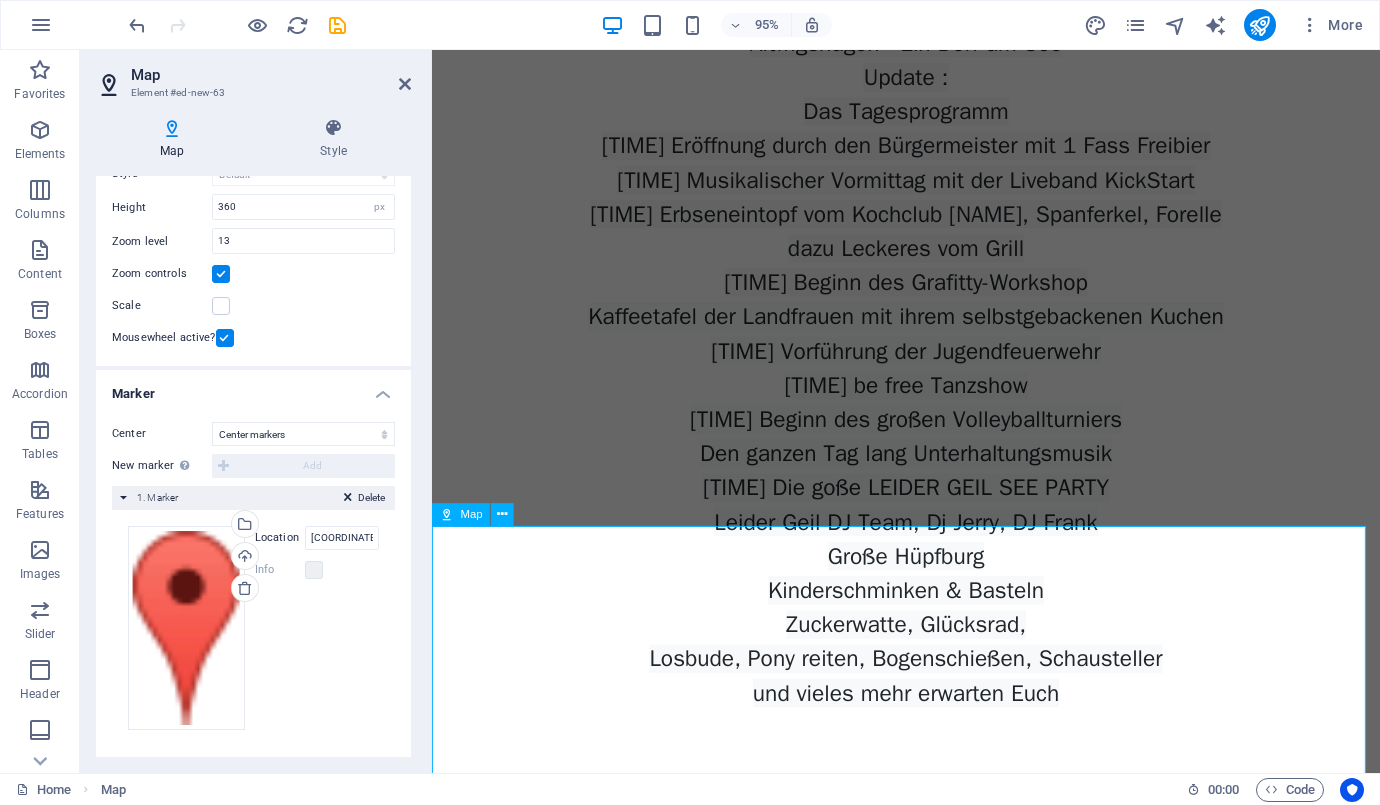 scroll, scrollTop: 1424, scrollLeft: 0, axis: vertical 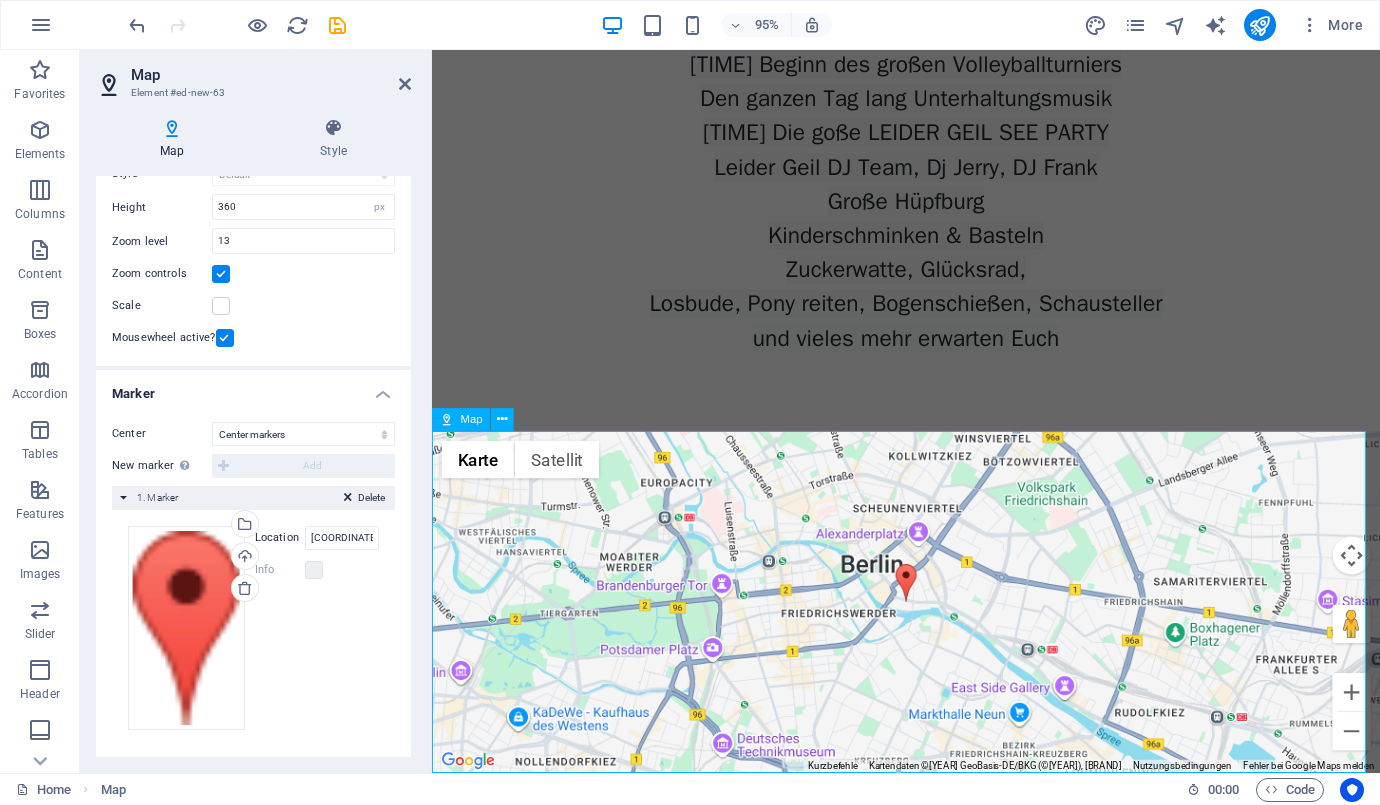 click on "← Nach links → Nach rechts ↑ Nach oben ↓ Nach unten + Heranzoomen - Herauszoomen Pos1 Um 75 % nach links Ende Um 75 % nach rechts Bild auf Um 75 % nach oben Bild ab Um 75 % nach unten Karte Gelände Satellit Beschriftungen Kurzbefehle Kartendaten Kartendaten ©2025 GeoBasis-DE/BKG (©2009), Google Kartendaten ©2025 GeoBasis-DE/BKG (©2009), Google 500 m  Klicken, um zwischen metrischen und angloamerikanischen Maßeinheiten zu wechseln Nutzungsbedingungen Fehler bei Google Maps melden" at bounding box center [931, 631] 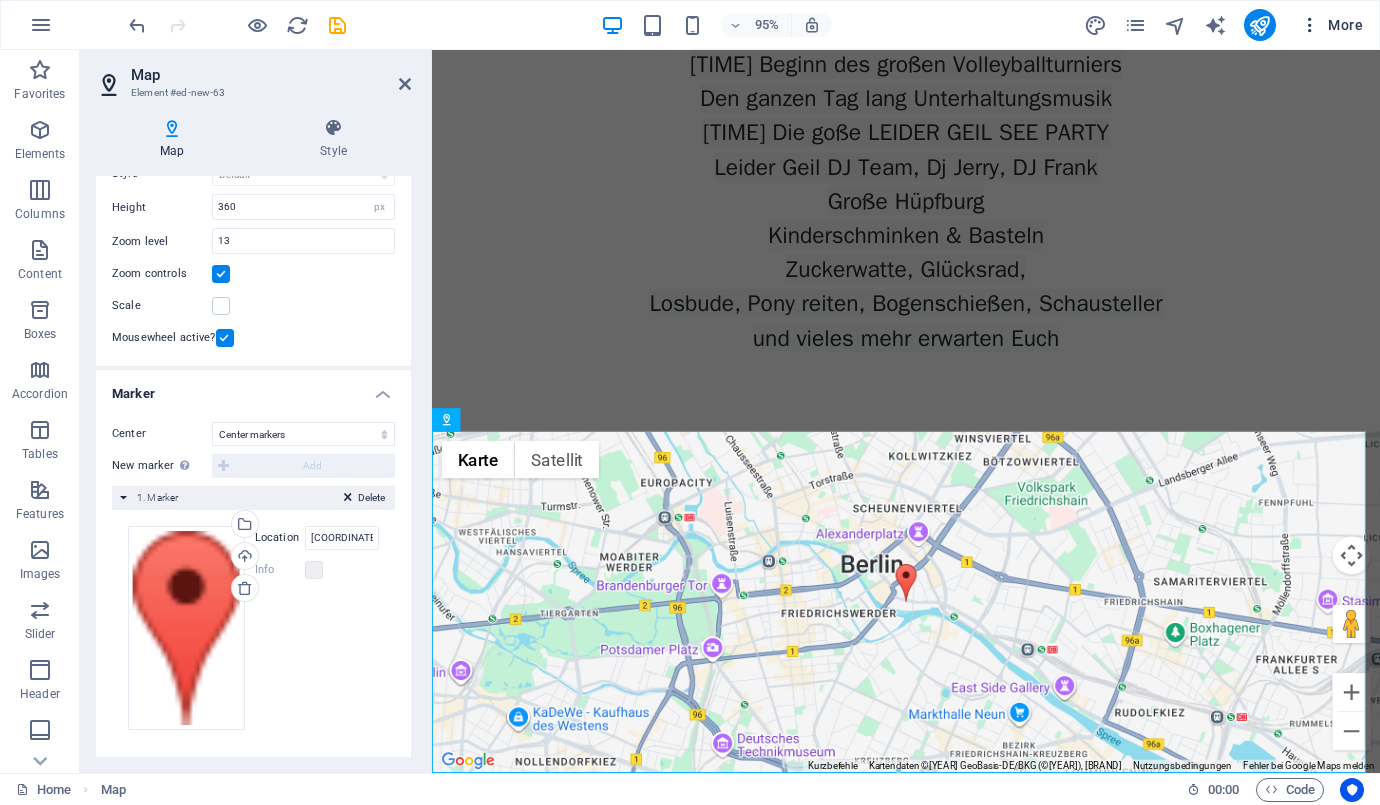 click at bounding box center (1310, 25) 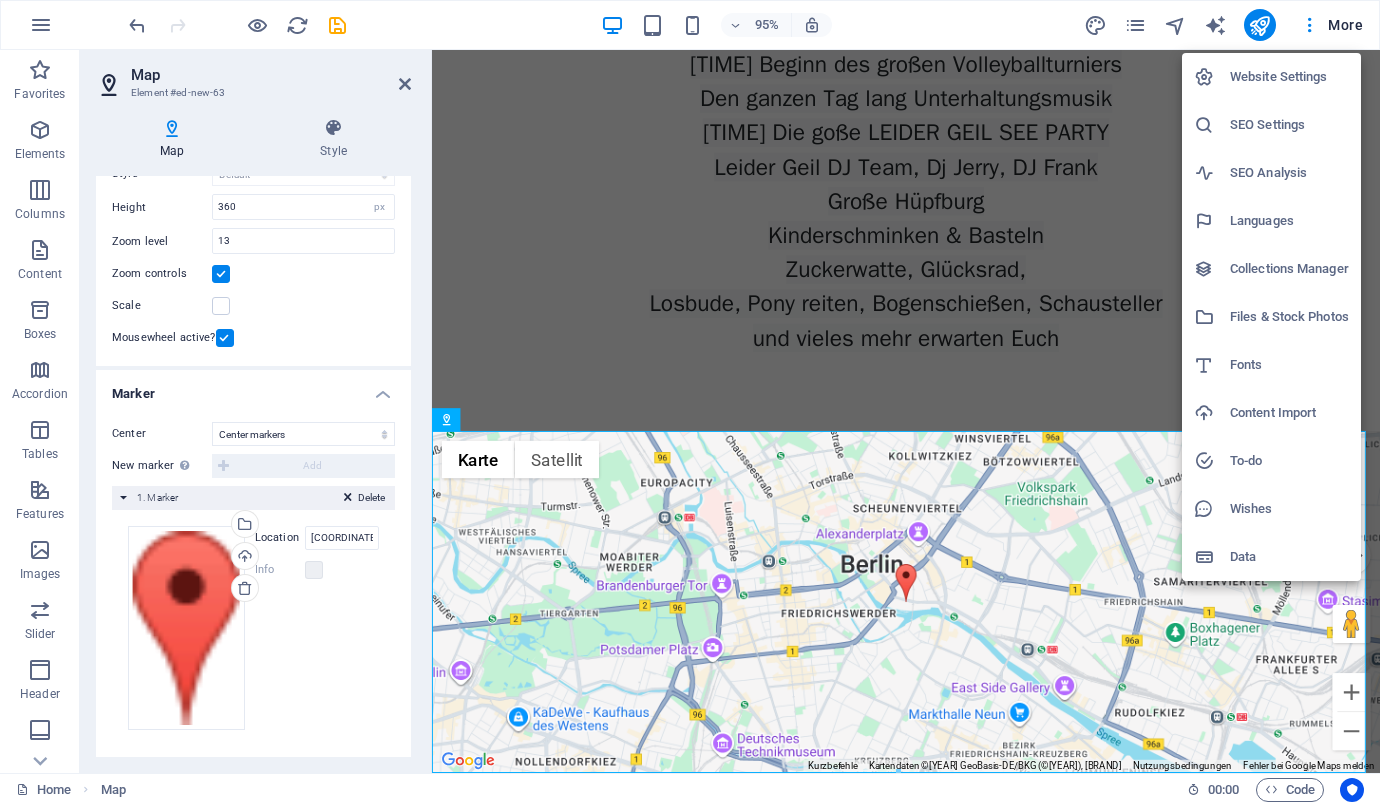 click on "Website Settings" at bounding box center [1289, 77] 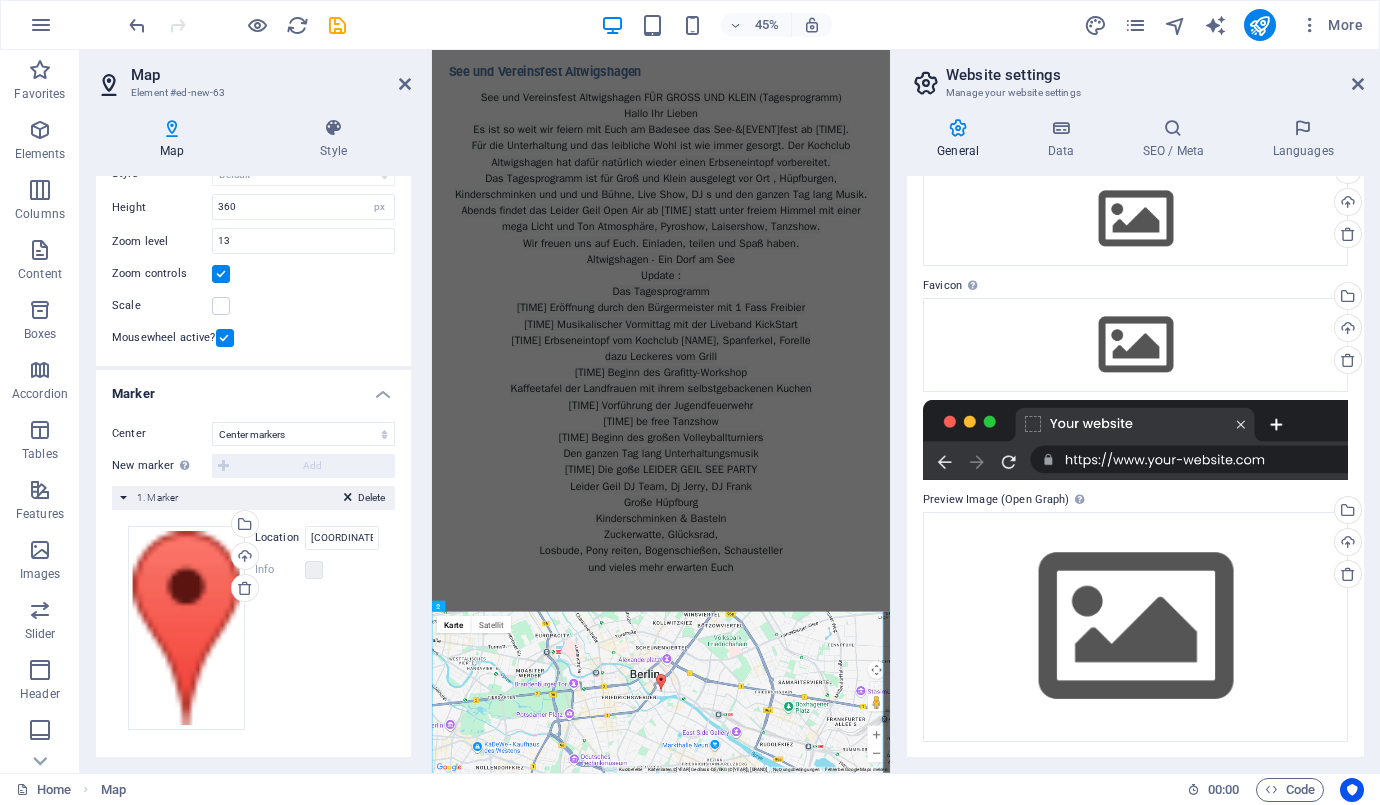 scroll, scrollTop: 0, scrollLeft: 0, axis: both 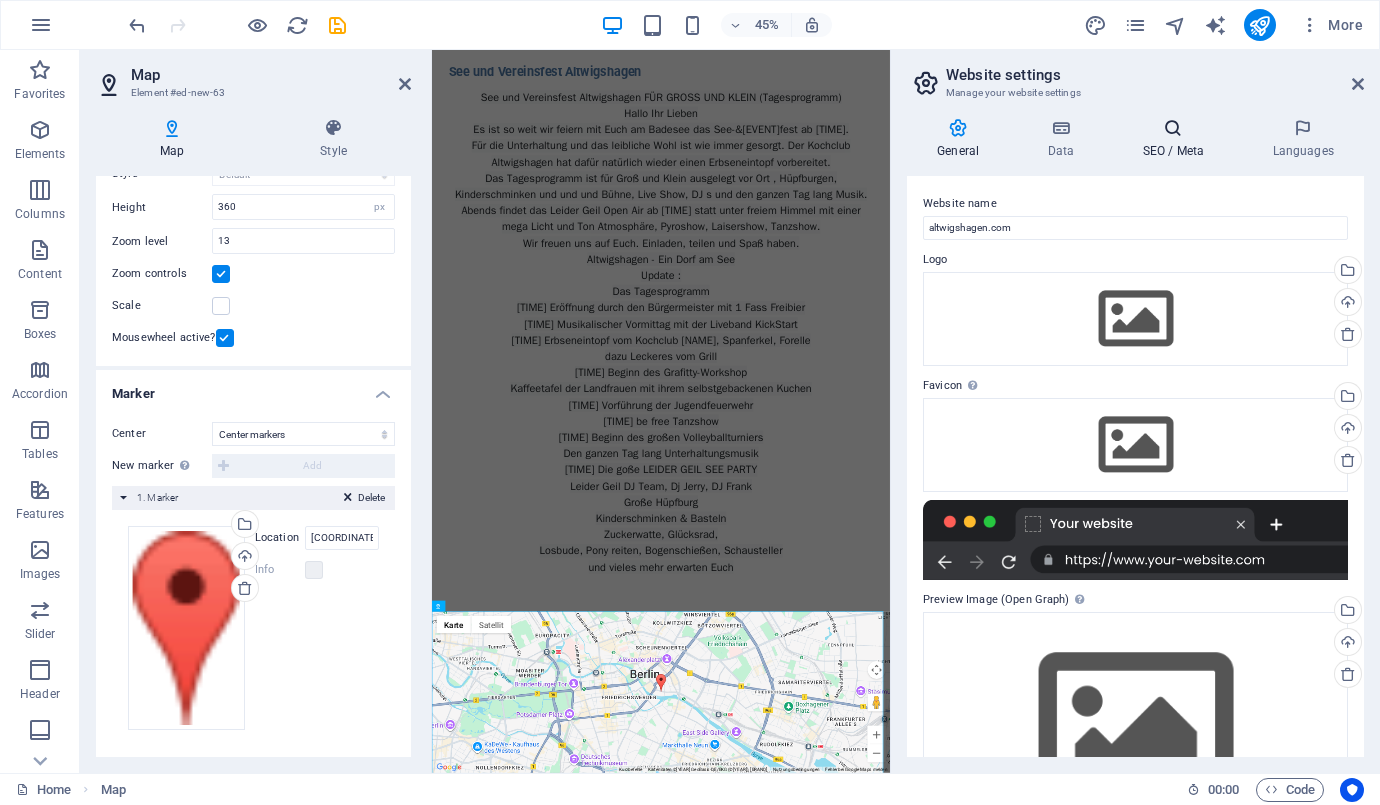 click at bounding box center [1173, 128] 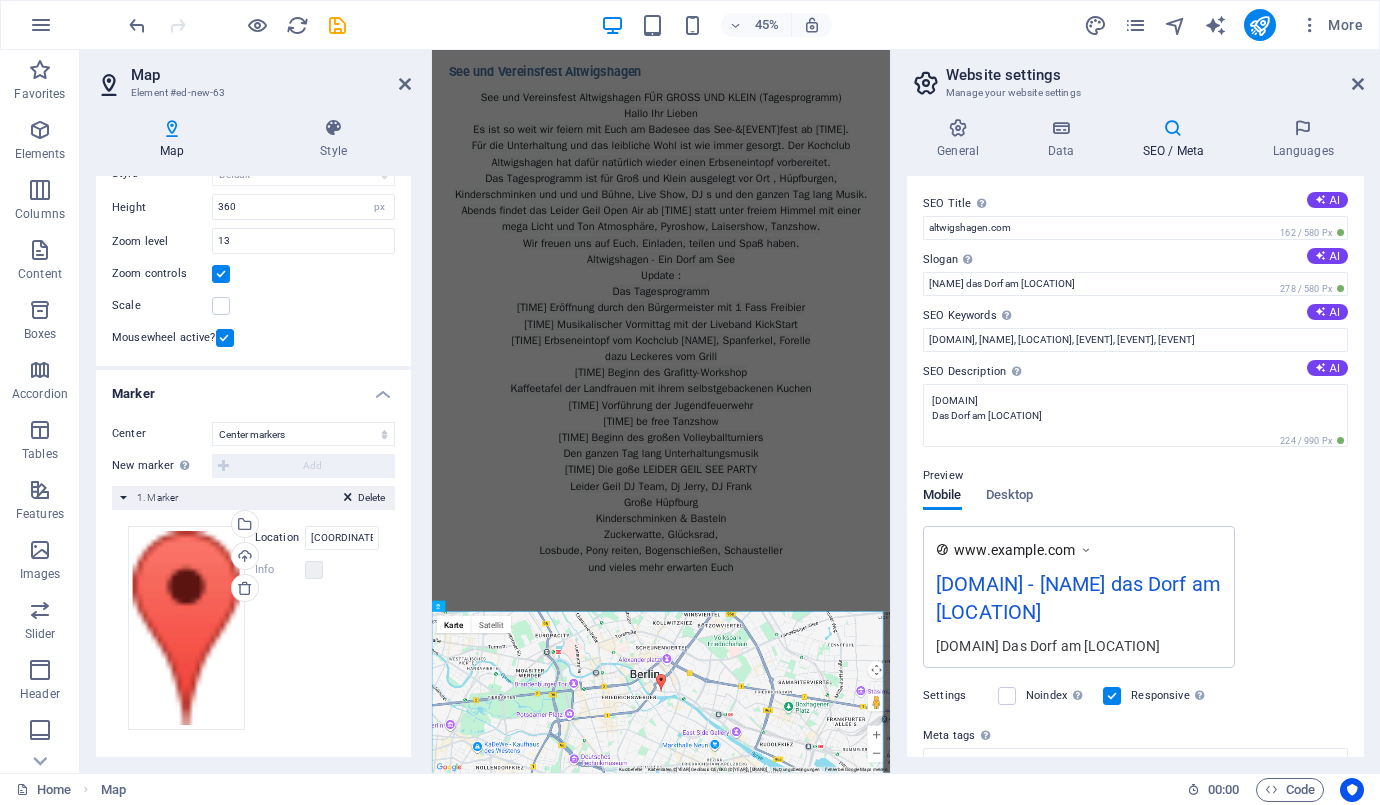 scroll, scrollTop: 181, scrollLeft: 0, axis: vertical 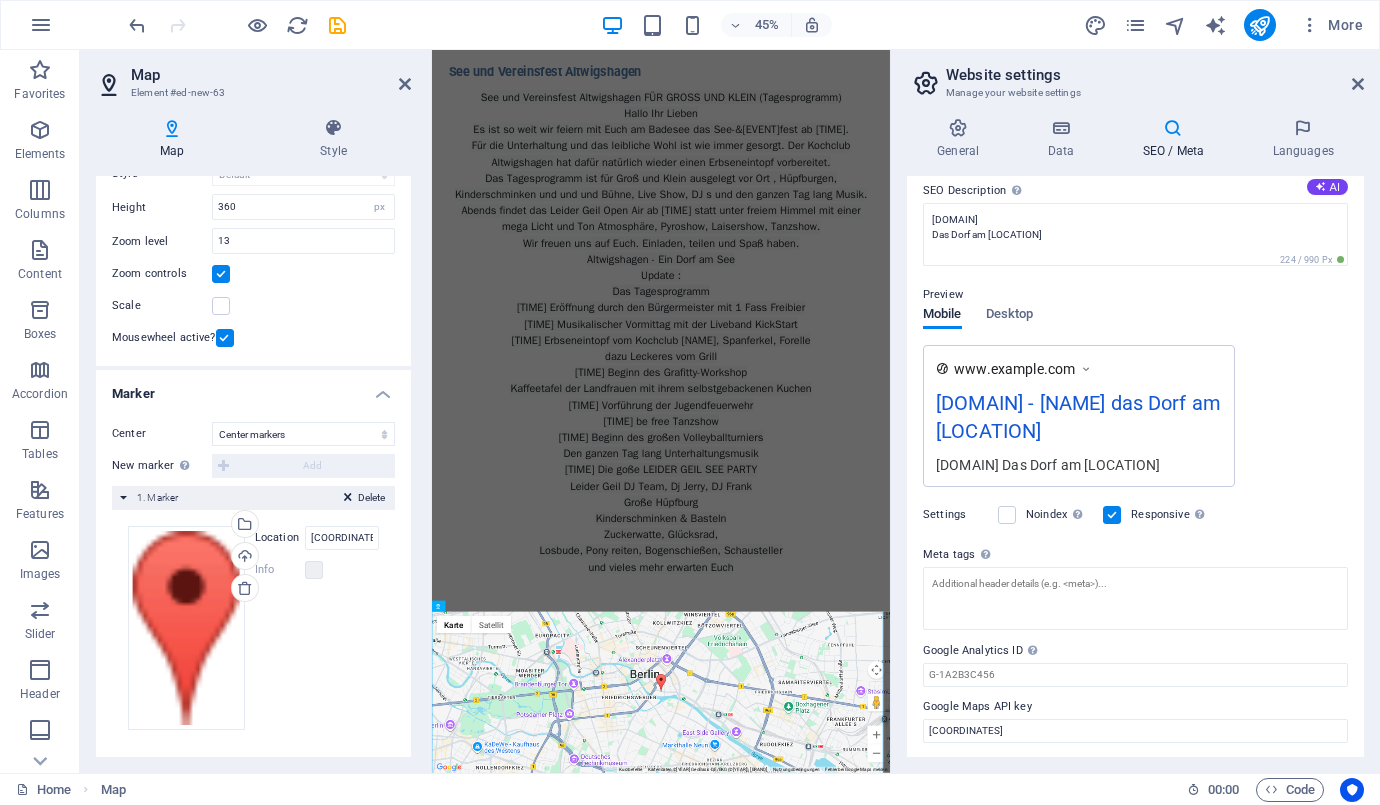 click at bounding box center (348, 501) 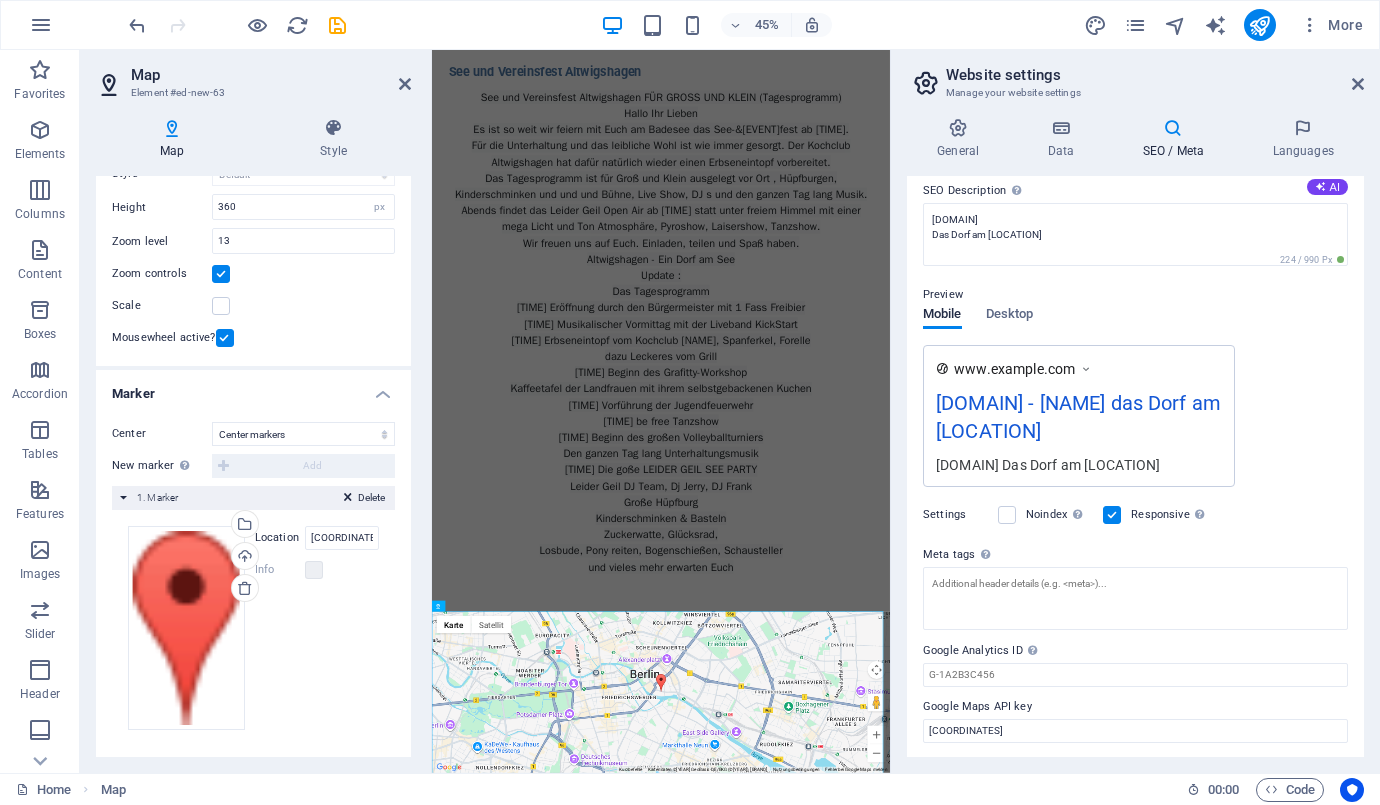 scroll, scrollTop: 0, scrollLeft: 0, axis: both 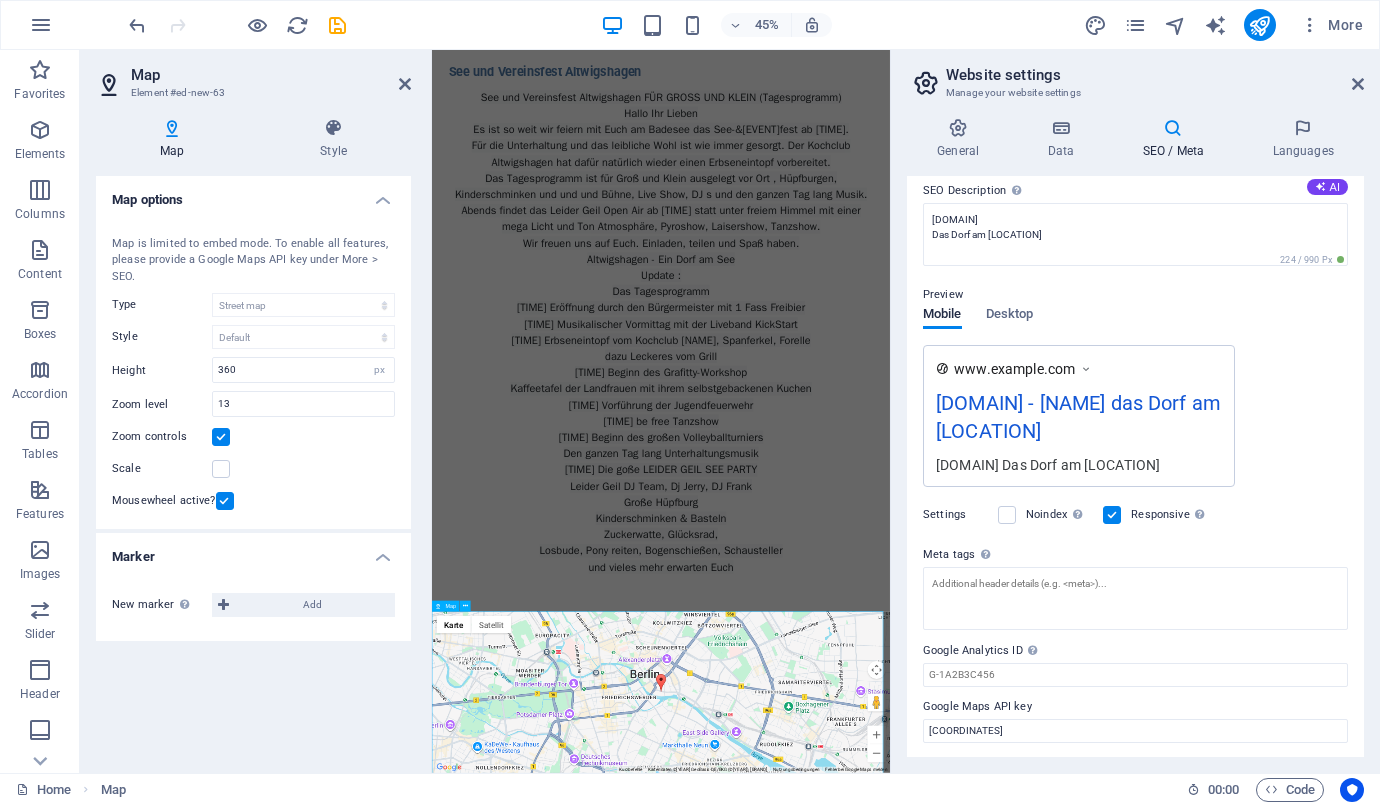 click on "← Nach links → Nach rechts ↑ Nach oben ↓ Nach unten + Heranzoomen - Herauszoomen Pos1 Um 75 % nach links Ende Um 75 % nach rechts Bild auf Um 75 % nach oben Bild ab Um 75 % nach unten Karte Gelände Satellit Beschriftungen Kurzbefehle Kartendaten Kartendaten ©2025 GeoBasis-DE/BKG (©2009), Google Kartendaten ©2025 GeoBasis-DE/BKG (©2009), Google 500 m  Klicken, um zwischen metrischen und angloamerikanischen Maßeinheiten zu wechseln Nutzungsbedingungen Fehler bei Google Maps melden" at bounding box center [941, 1477] 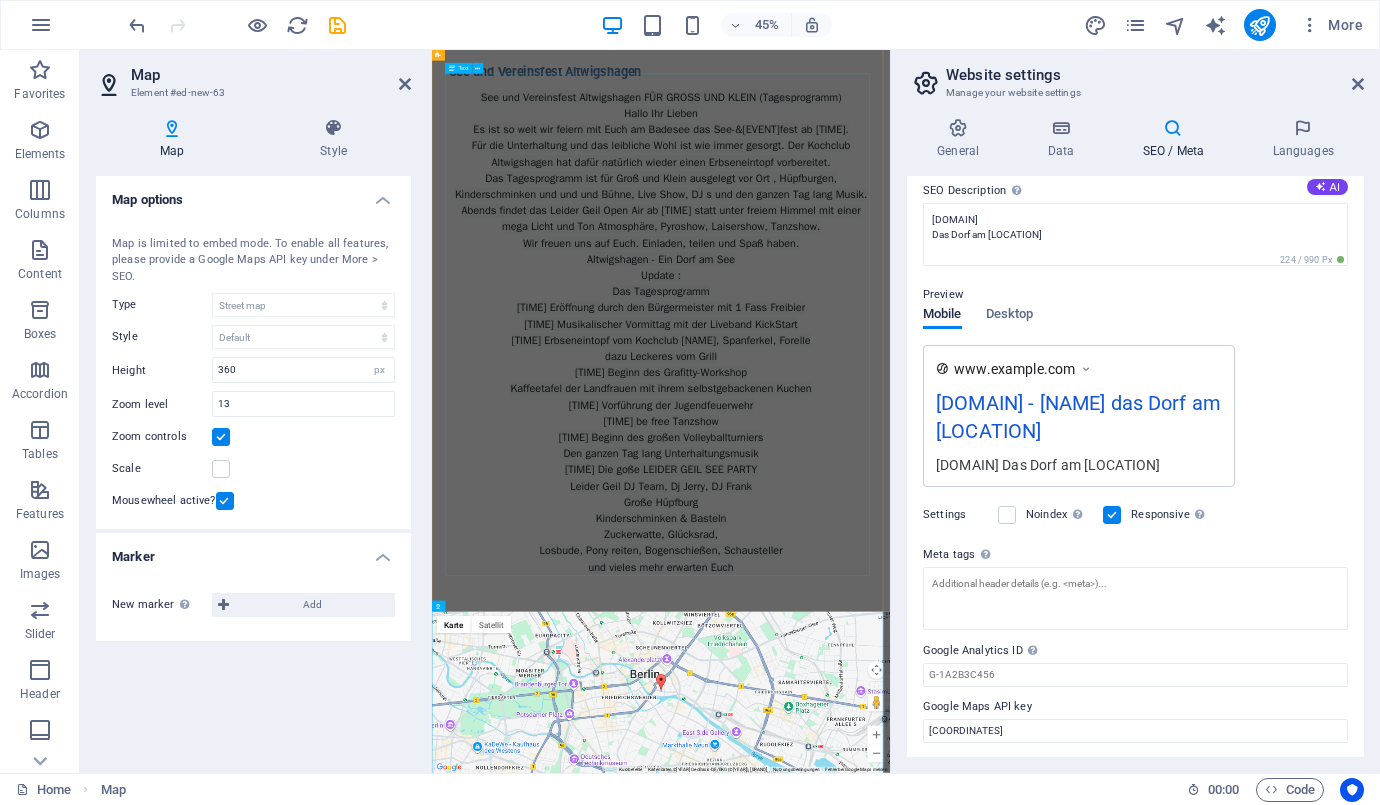click on "See und Vereinsfest Altwigshagen FÜR GROSS UND KLEIN (Tagesprogramm) Hallo Ihr Lieben Es ist so weit wir feiern mit Euch am Badesee das See-&Vereinsfest ab 11Uhr. Für die Unterhaltung und das leibliche Wohl ist wie immer gesorgt. Der Kochclub Altwigshagen hat dafür natürlich wieder einen Erbseneintopf vorbereitet. Das Tagesprogramm ist für Groß und Klein ausgelegt vor Ort , Hüpfburgen, Kinderschminken und und und Bühne, Live Show, DJ s und den ganzen Tag lang Musik. Abends findet das Leider Geil Open Air ab 20.00Uhr statt unter freiem Himmel mit einer mega Licht und Ton Atmosphäre, Pyroshow, Laisershow, Tanzshow. Wir freuen uns auf Euch. Einladen, teilen und Spaß haben. Altwigshagen - Ein Dorf am See Update : Das Tagesprogramm 11 Uhr Eröffnung durch den Bürgermeister mit 1 Fass Freibier 11 Uhr-13 Uhr Musikalischer Vormittag mit der Liveband KickStart 12 Uhr Erbseneintopf vom Kochclub Altwigshagen, Spanferkel, Forelle dazu Leckeres vom Grill 13 Uhr Beginn des Grafitty-Workshop Große Hüpfburg" at bounding box center (941, 677) 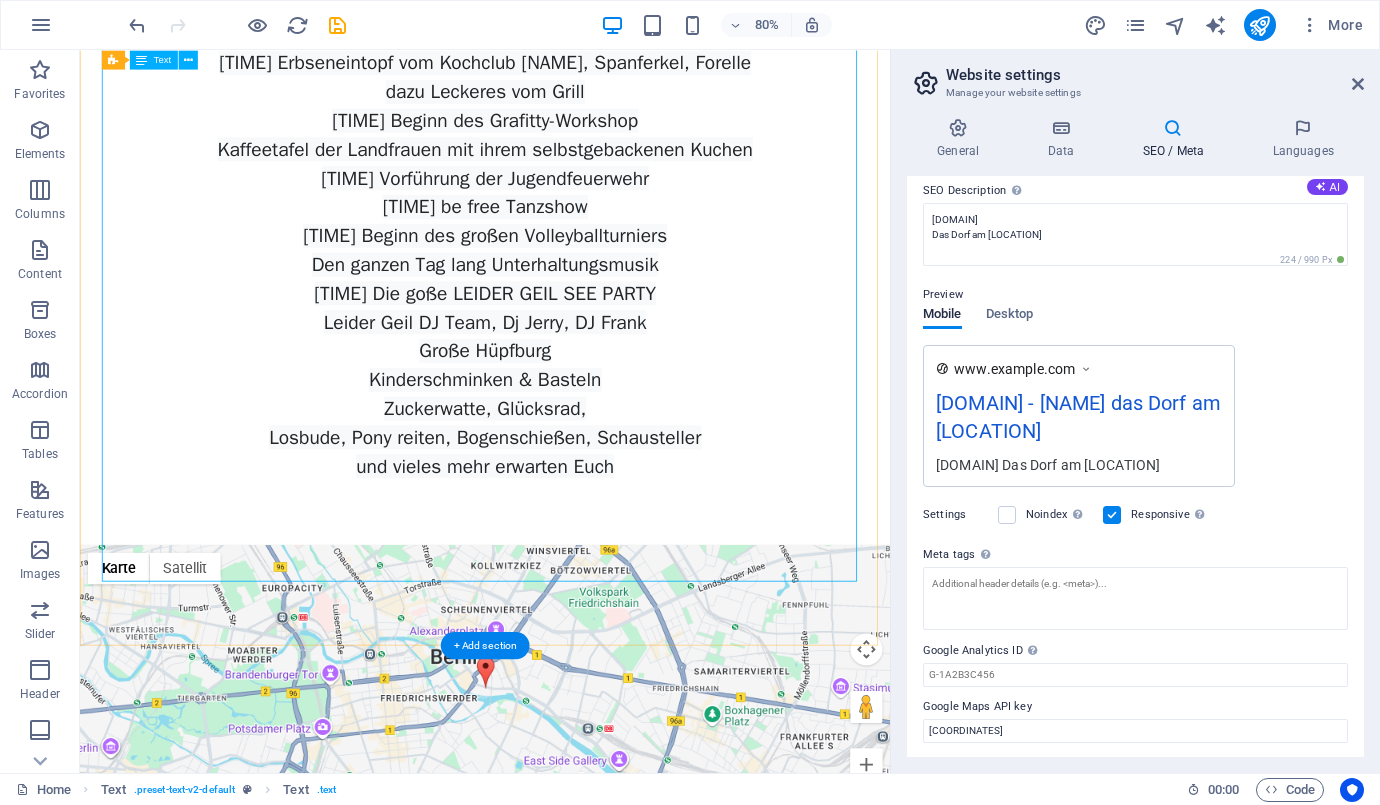scroll, scrollTop: 1289, scrollLeft: 0, axis: vertical 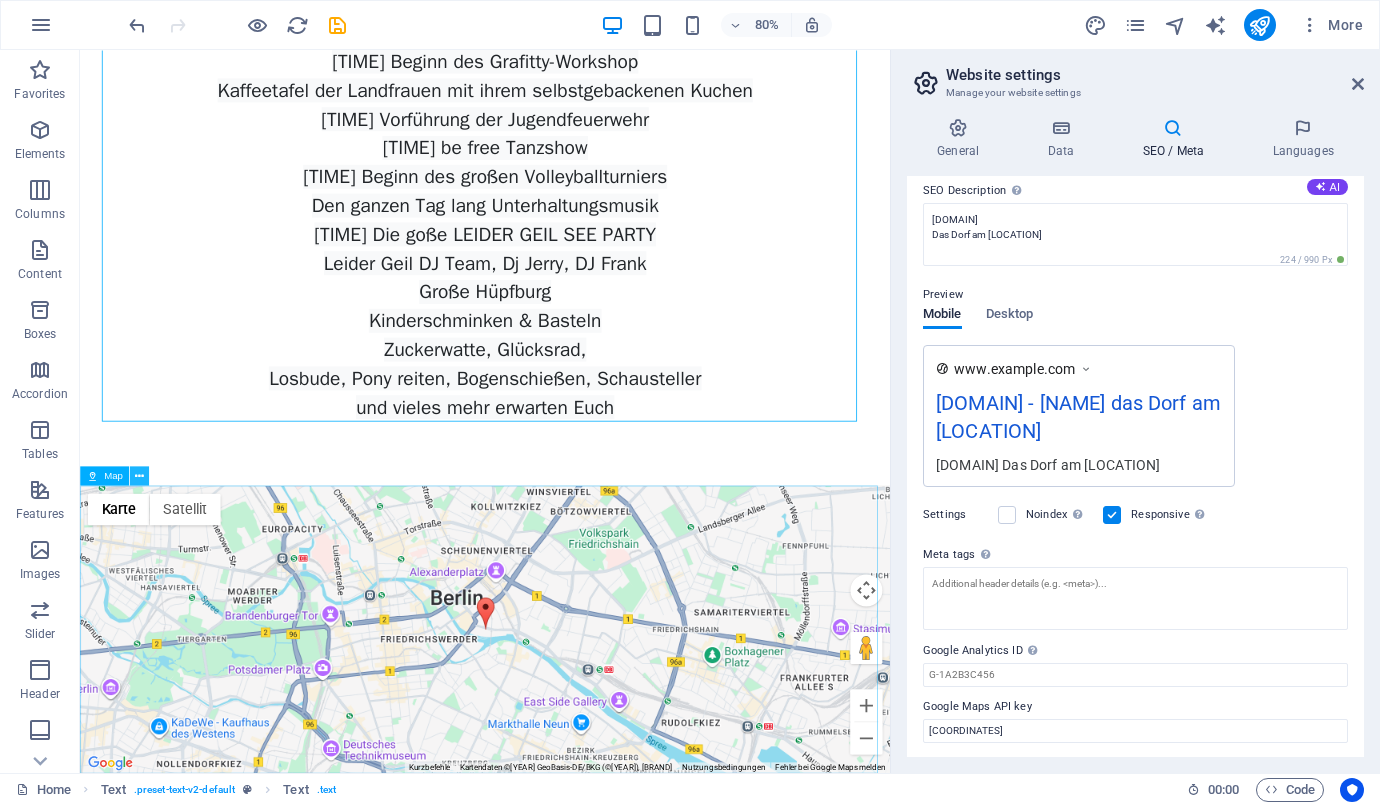 click at bounding box center [139, 475] 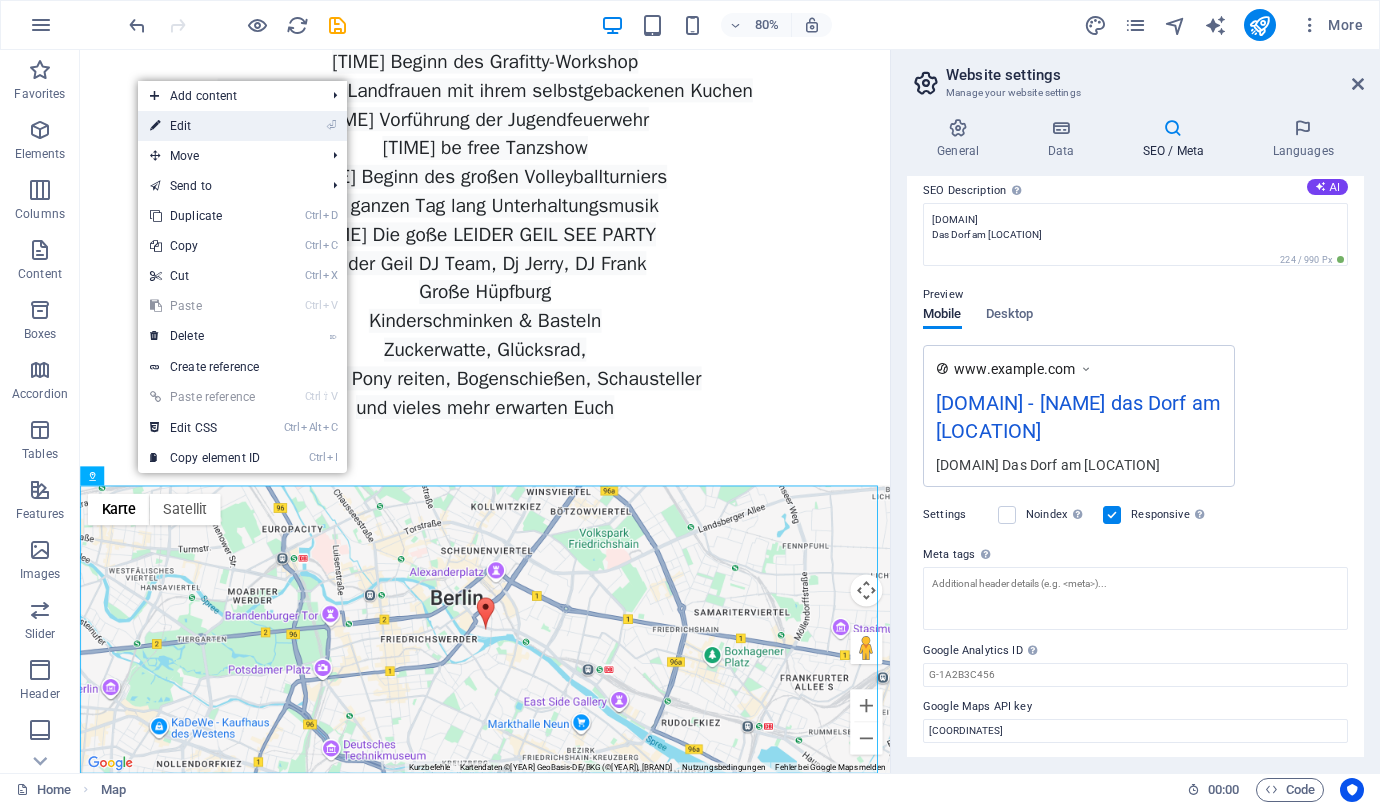 click on "⏎  Edit" at bounding box center (205, 126) 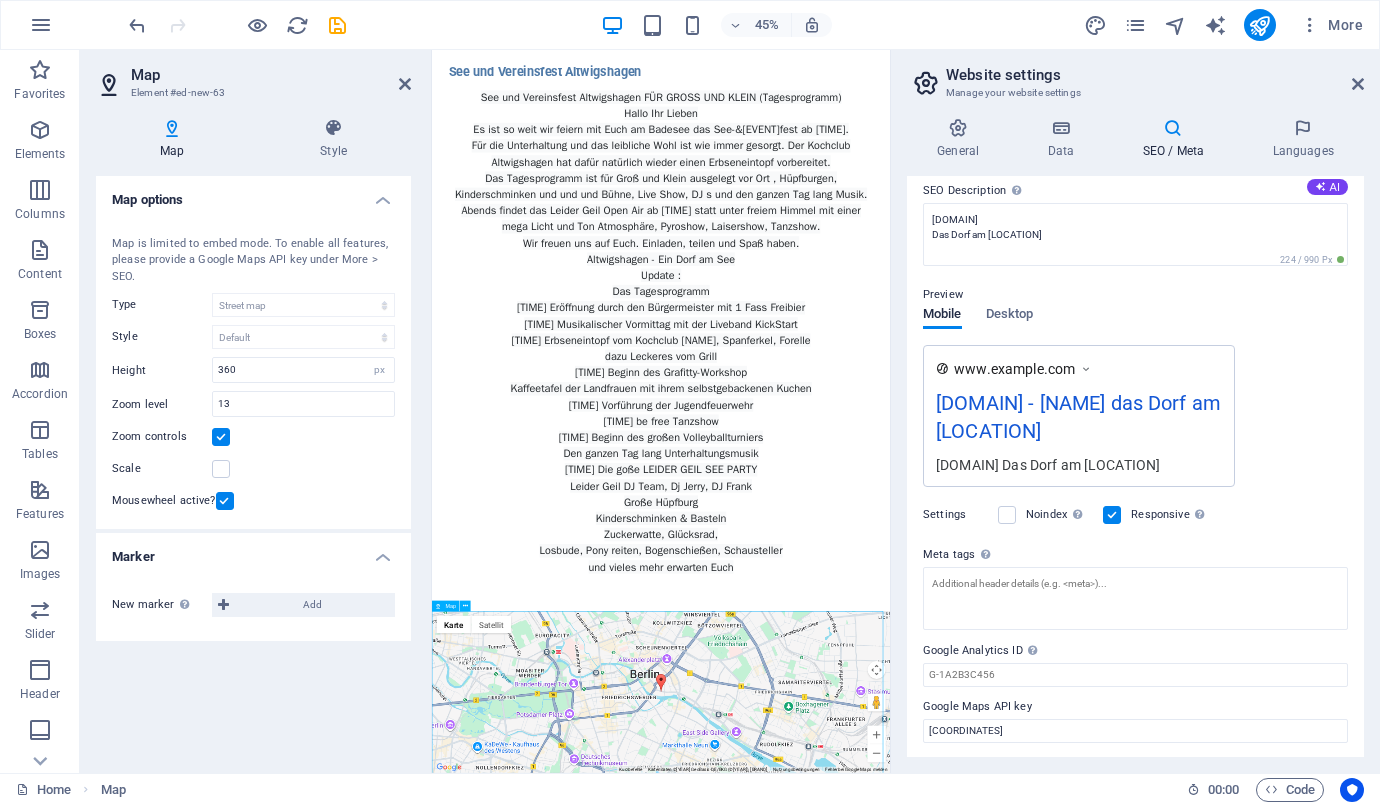 drag, startPoint x: 880, startPoint y: 1428, endPoint x: 925, endPoint y: 1482, distance: 70.292244 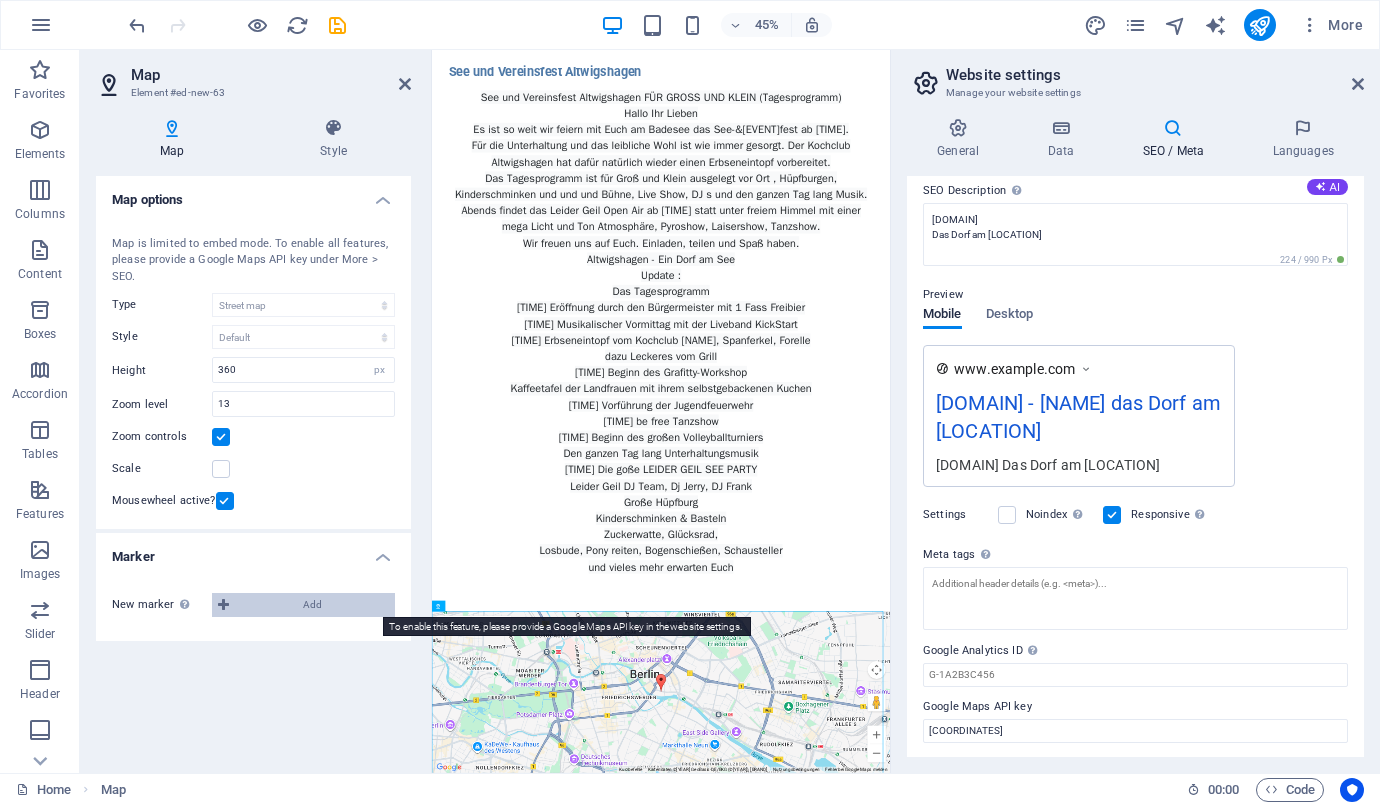 click on "Add" at bounding box center [312, 605] 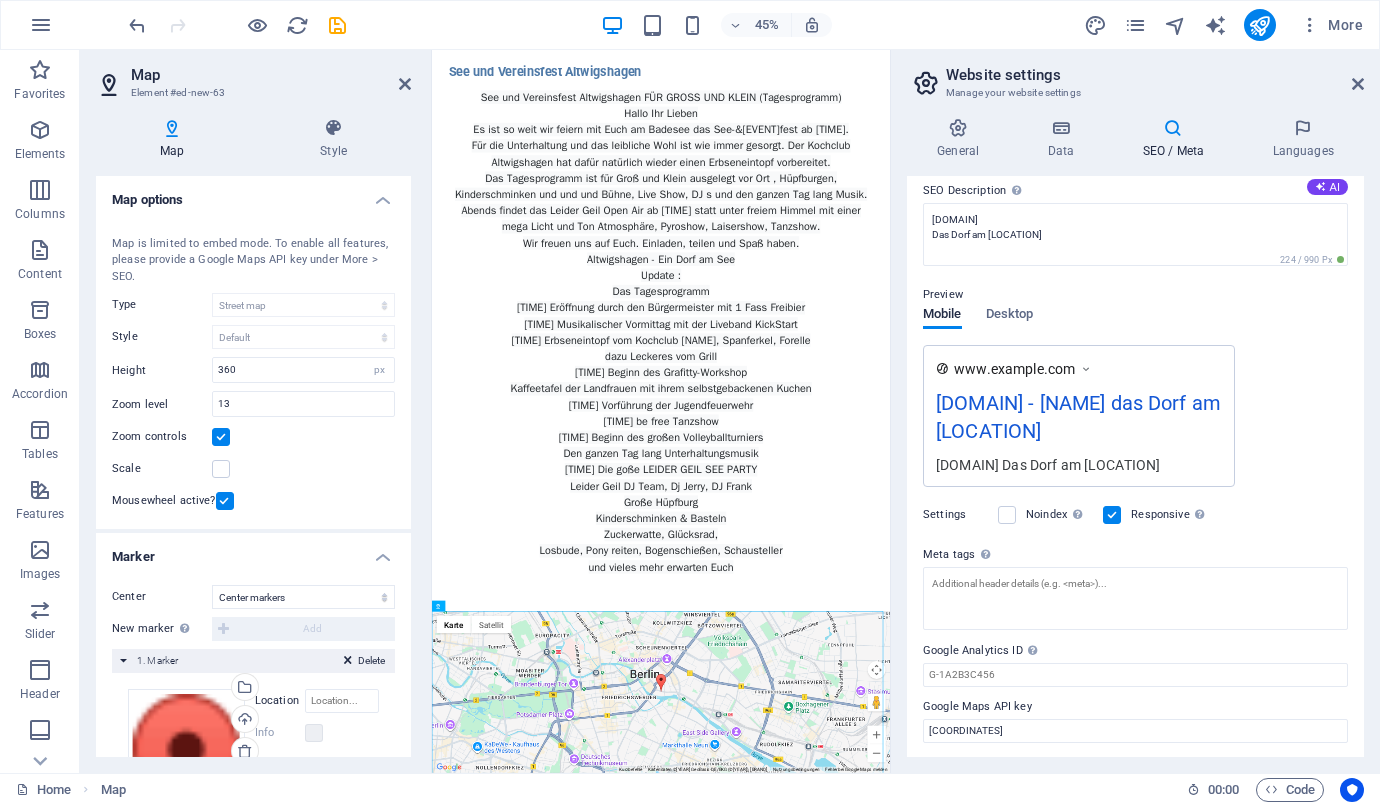 scroll, scrollTop: 163, scrollLeft: 0, axis: vertical 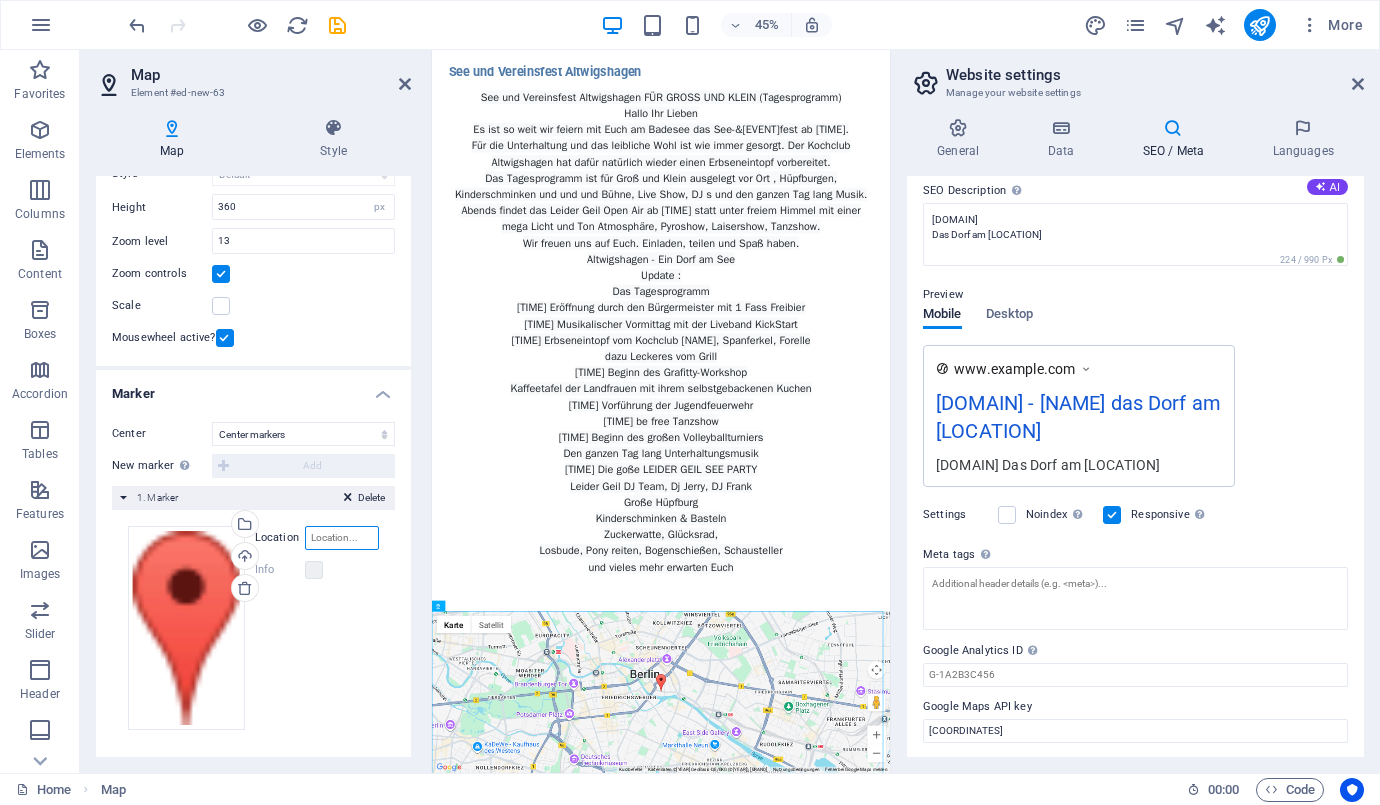 click on "Location" at bounding box center (342, 538) 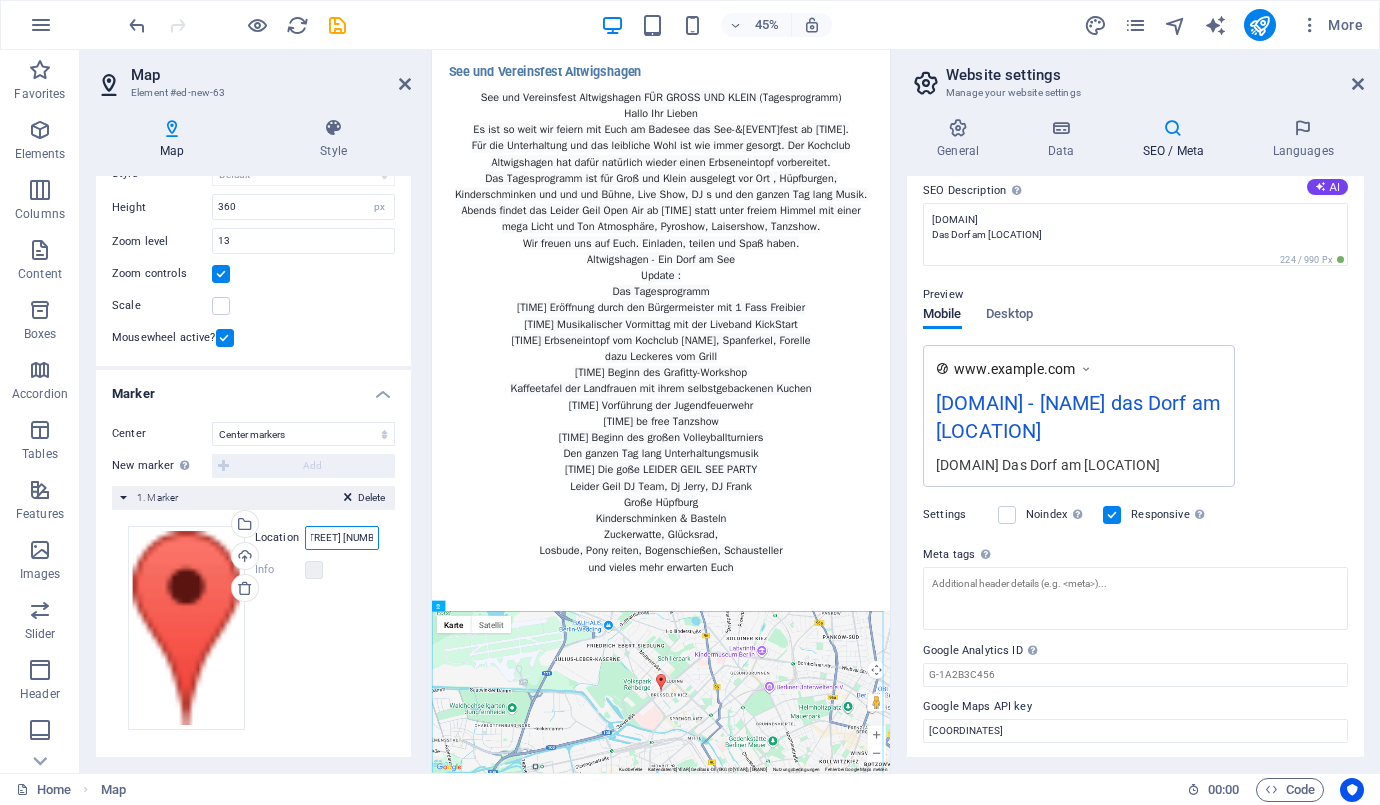 scroll, scrollTop: 0, scrollLeft: 18, axis: horizontal 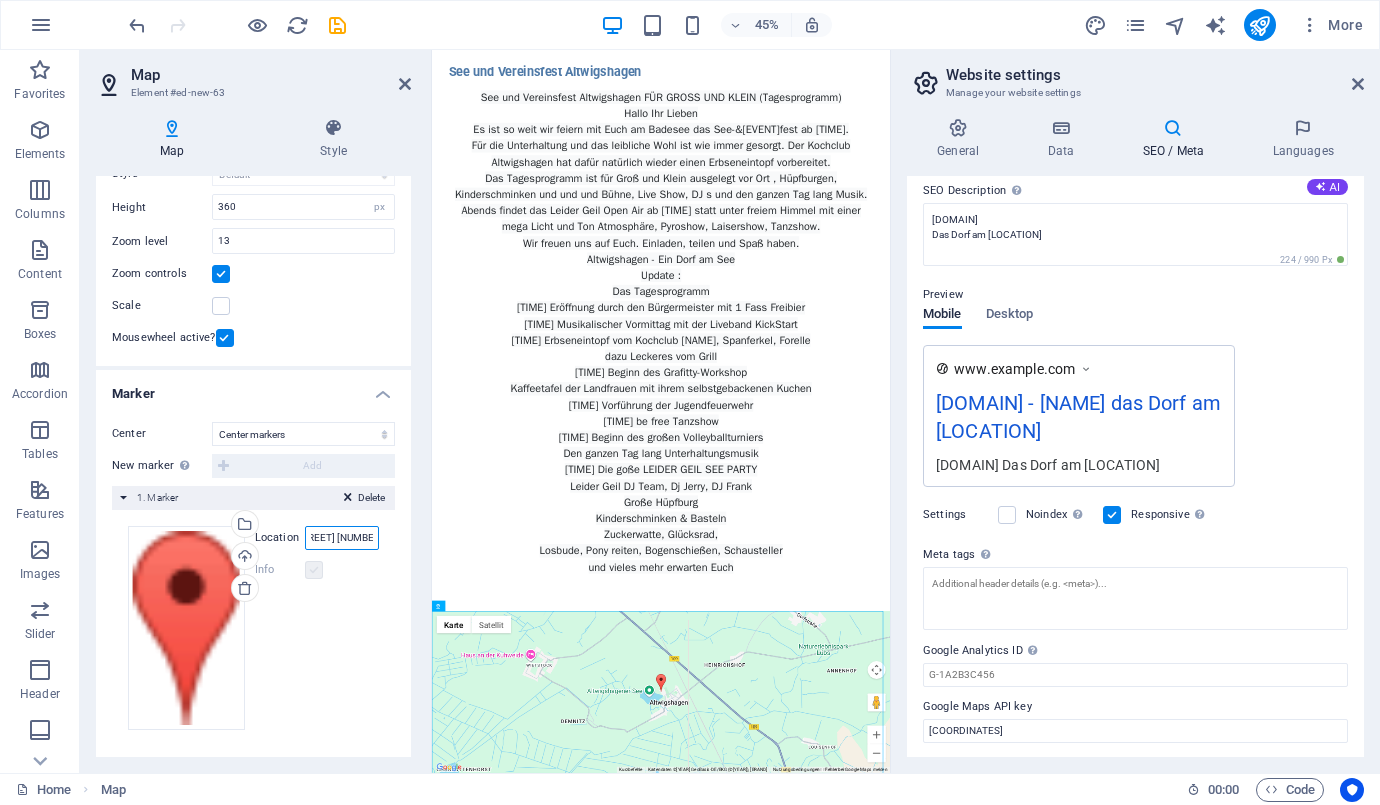 type on "seestrasse 17379" 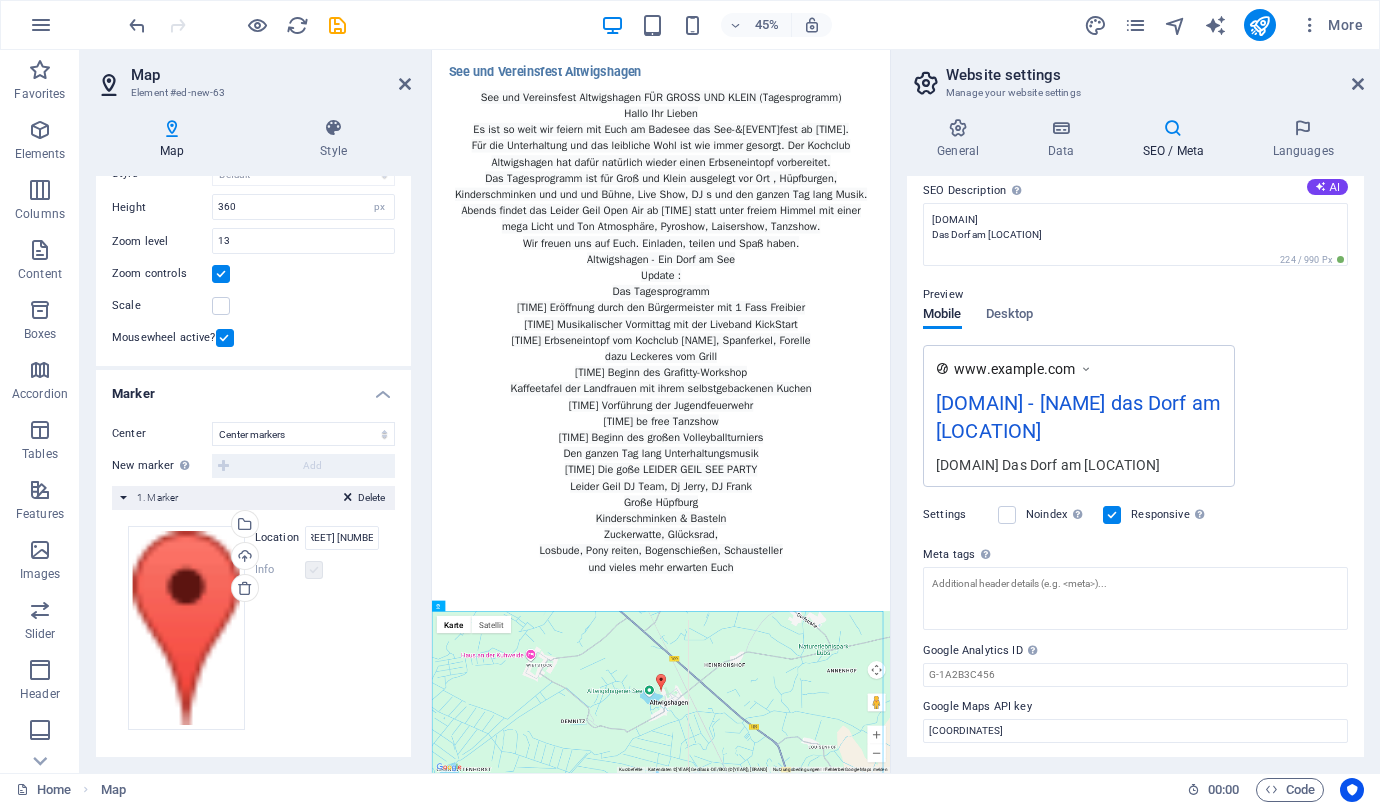 scroll, scrollTop: 0, scrollLeft: 0, axis: both 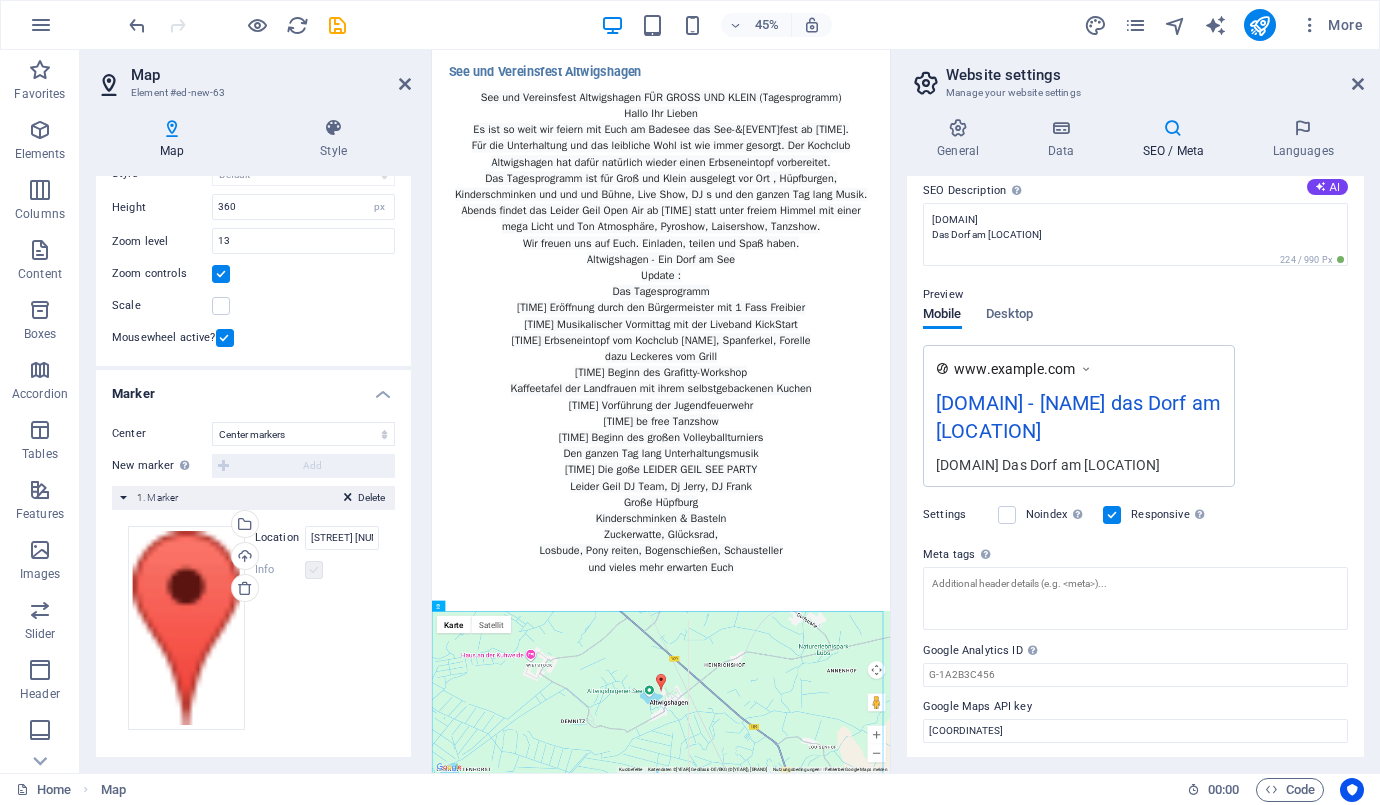 click at bounding box center [314, 570] 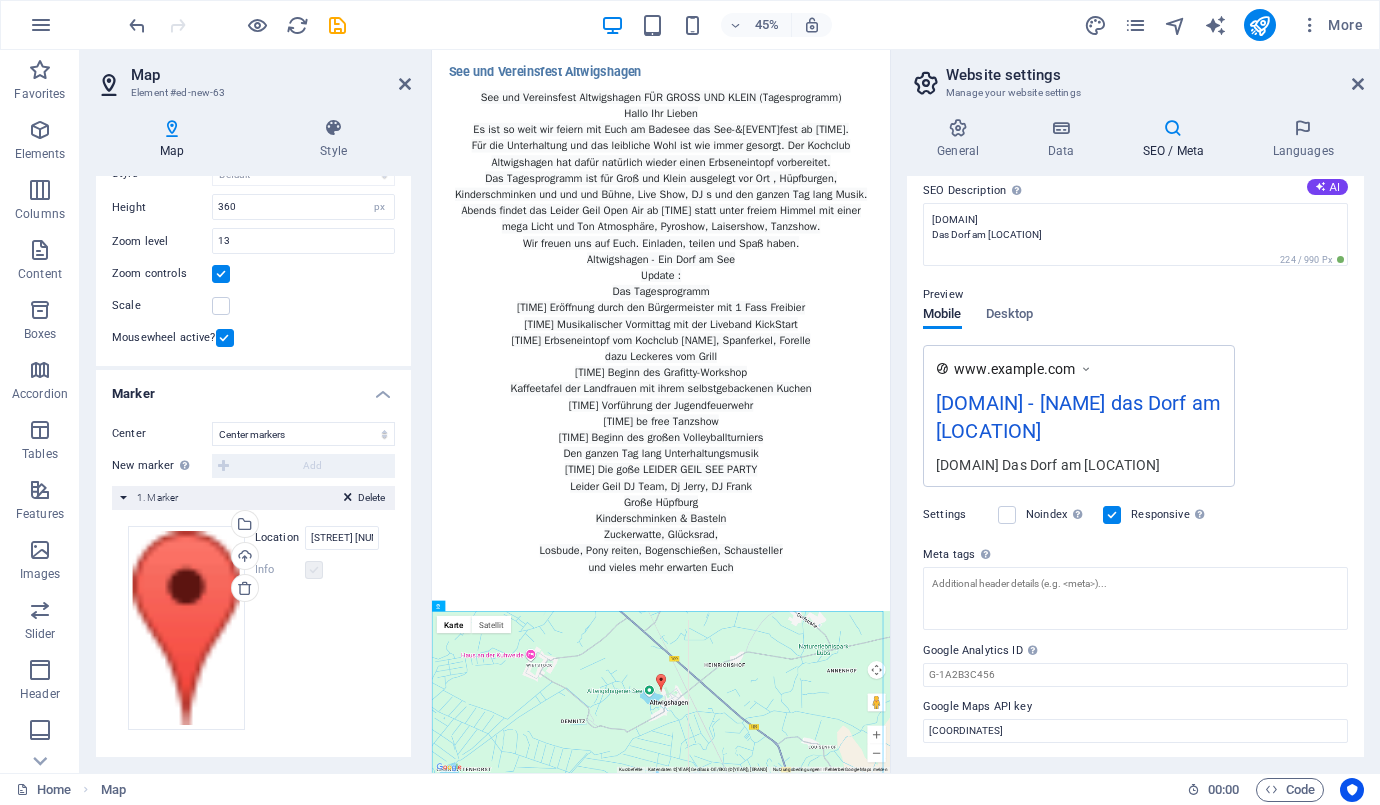 click at bounding box center (314, 570) 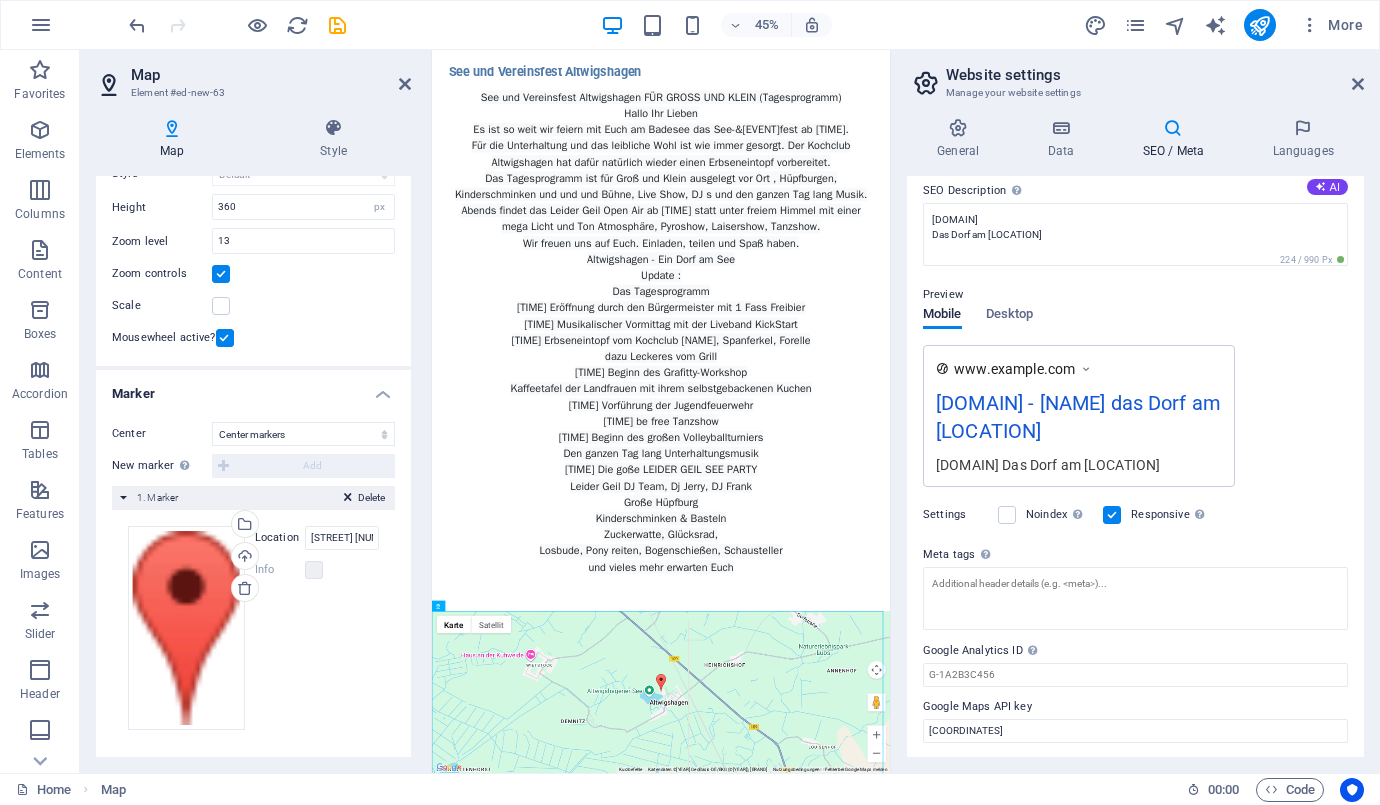 click on "Drag files here, click to choose files or select files from Files or our free stock photos & videos Select files from the file manager, stock photos, or upload file(s) Upload Location seestrasse 17379 Width auto px Info Opened? Headline SEO Description Paragraph Format Normal Heading 1 Heading 2 Heading 3 Heading 4 Heading 5 Heading 6 Code Font Family Arial Georgia Impact Tahoma Times New Roman Verdana Font Size 8 9 10 11 12 14 18 24 30 36 48 60 72 96 Bold Italic Underline Strikethrough Colors Icons Align Left Align Center Align Right Align Justify Unordered List Ordered List Insert Link Clear Formatting HTML" at bounding box center [253, 628] 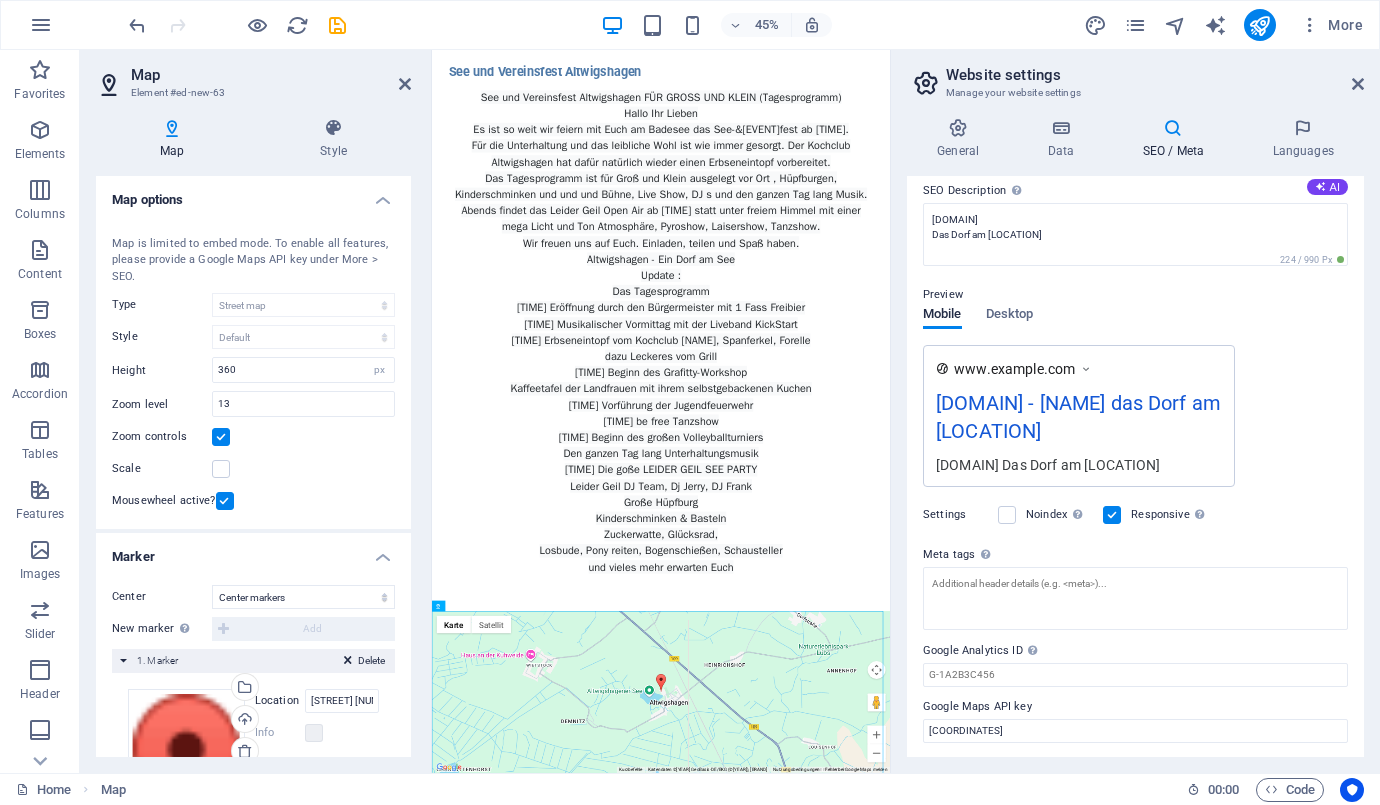 scroll, scrollTop: 163, scrollLeft: 0, axis: vertical 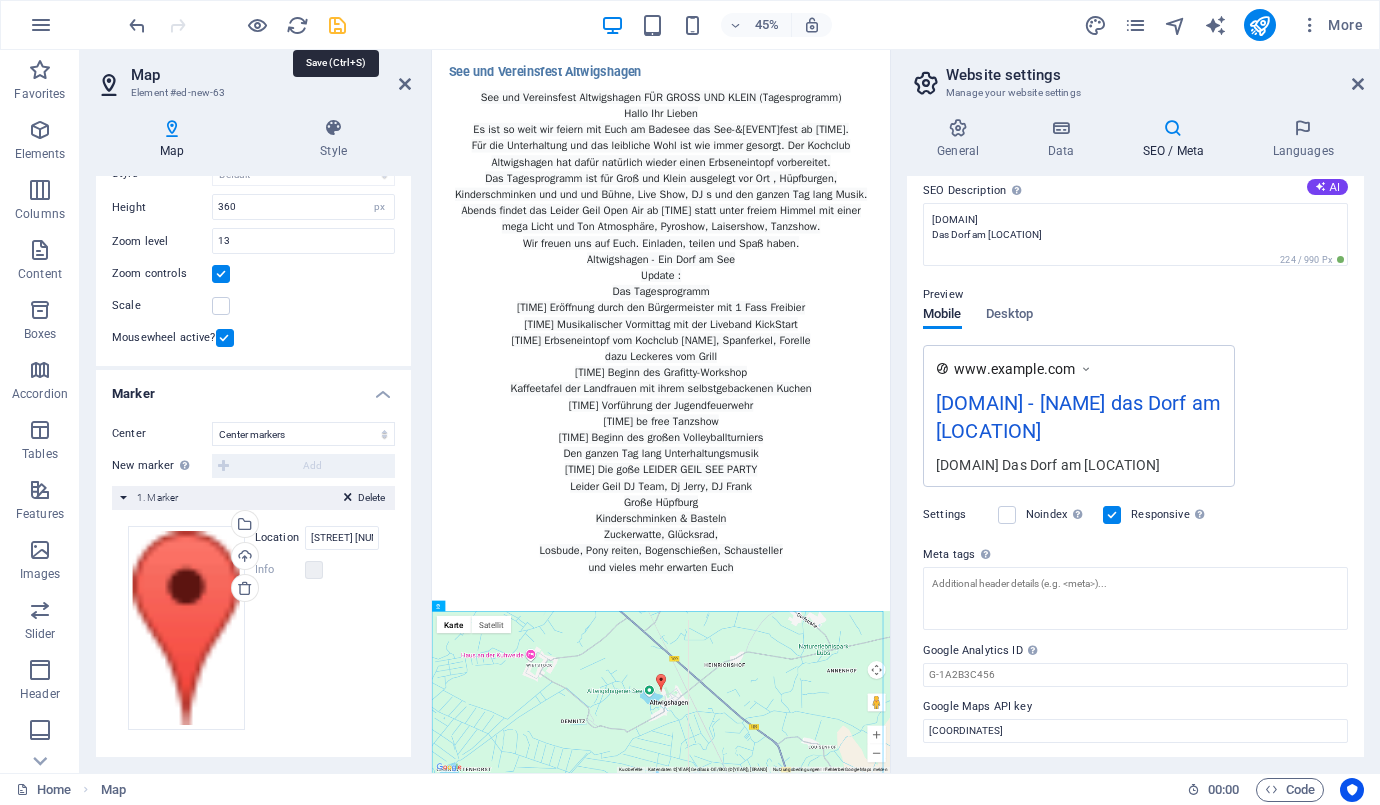click at bounding box center (337, 25) 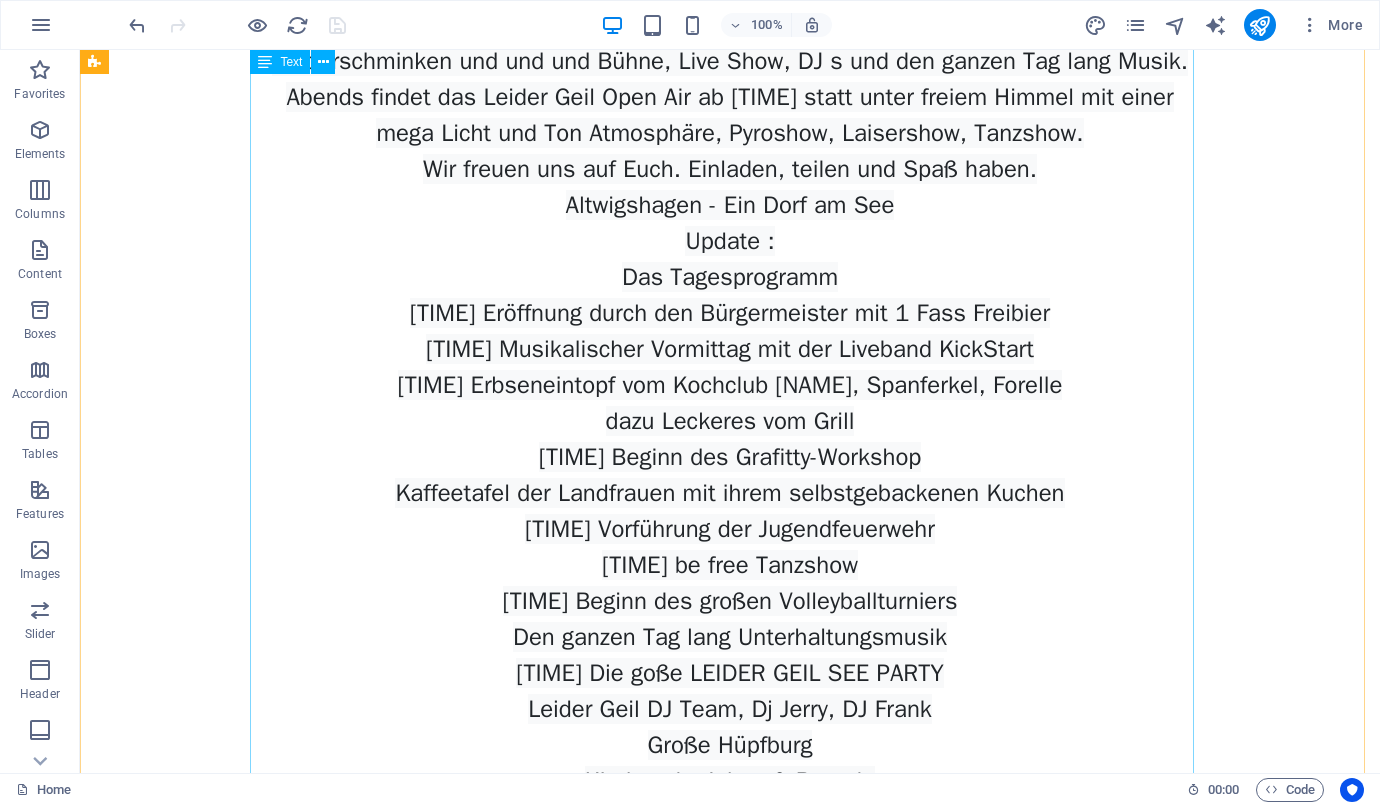 scroll, scrollTop: 1614, scrollLeft: 0, axis: vertical 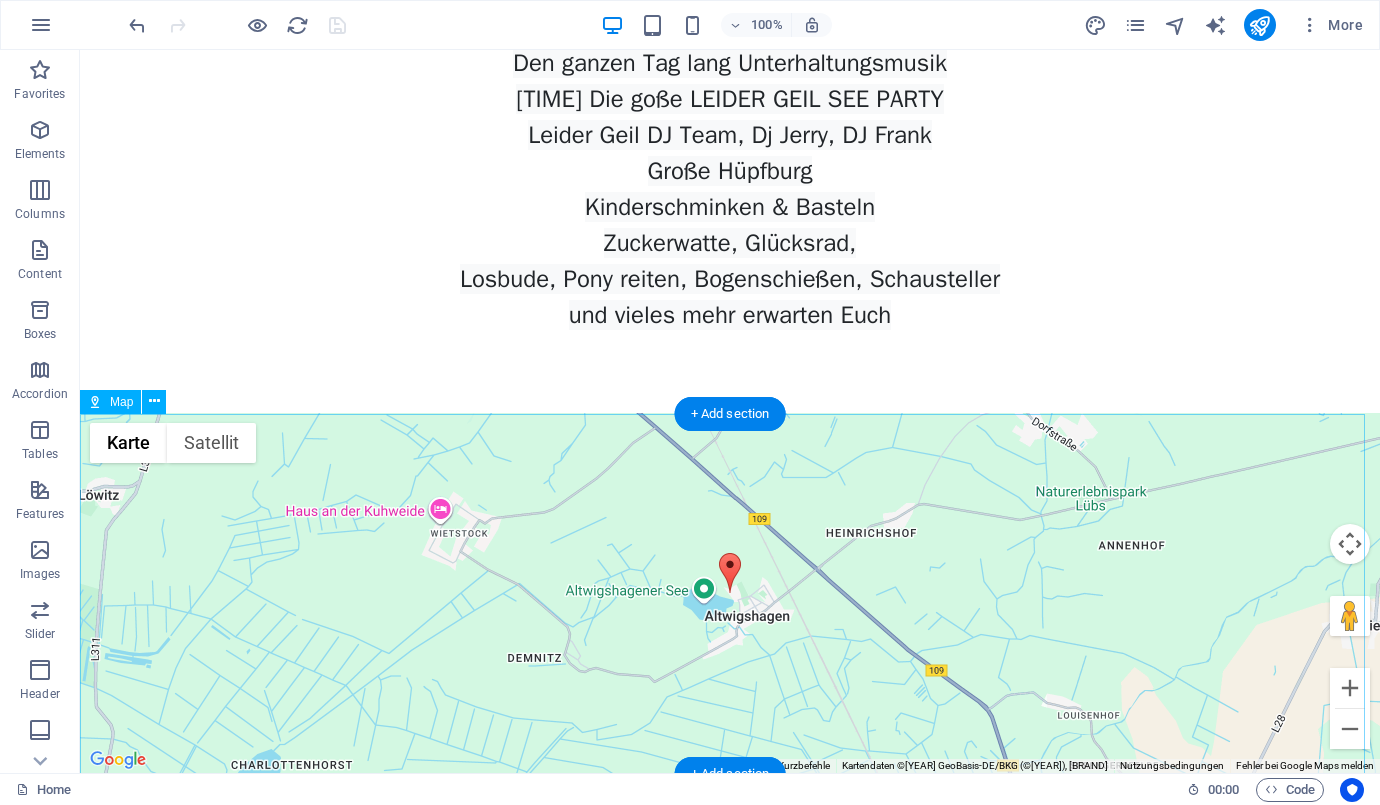 click on "← Nach links → Nach rechts ↑ Nach oben ↓ Nach unten + Heranzoomen - Herauszoomen Pos1 Um 75 % nach links Ende Um 75 % nach rechts Bild auf Um 75 % nach oben Bild ab Um 75 % nach unten Karte Gelände Satellit Beschriftungen Kurzbefehle Kartendaten Kartendaten ©2025 GeoBasis-DE/BKG (©2009) Kartendaten ©2025 GeoBasis-DE/BKG (©2009) 500 m  Klicken, um zwischen metrischen und angloamerikanischen Maßeinheiten zu wechseln Nutzungsbedingungen Fehler bei Google Maps melden" at bounding box center [730, 593] 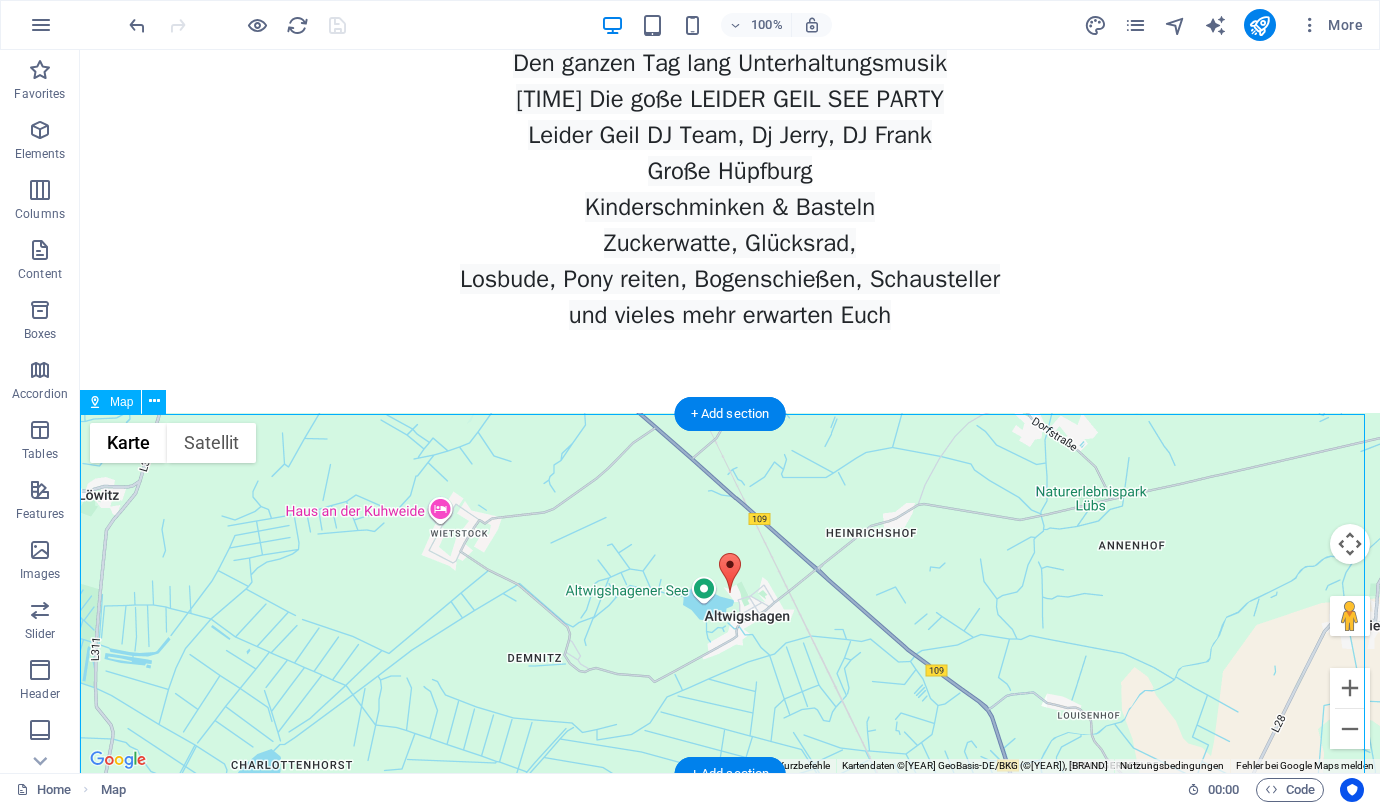 click on "← Nach links → Nach rechts ↑ Nach oben ↓ Nach unten + Heranzoomen - Herauszoomen Pos1 Um 75 % nach links Ende Um 75 % nach rechts Bild auf Um 75 % nach oben Bild ab Um 75 % nach unten Karte Gelände Satellit Beschriftungen Kurzbefehle Kartendaten Kartendaten ©2025 GeoBasis-DE/BKG (©2009) Kartendaten ©2025 GeoBasis-DE/BKG (©2009) 500 m  Klicken, um zwischen metrischen und angloamerikanischen Maßeinheiten zu wechseln Nutzungsbedingungen Fehler bei Google Maps melden" at bounding box center [730, 593] 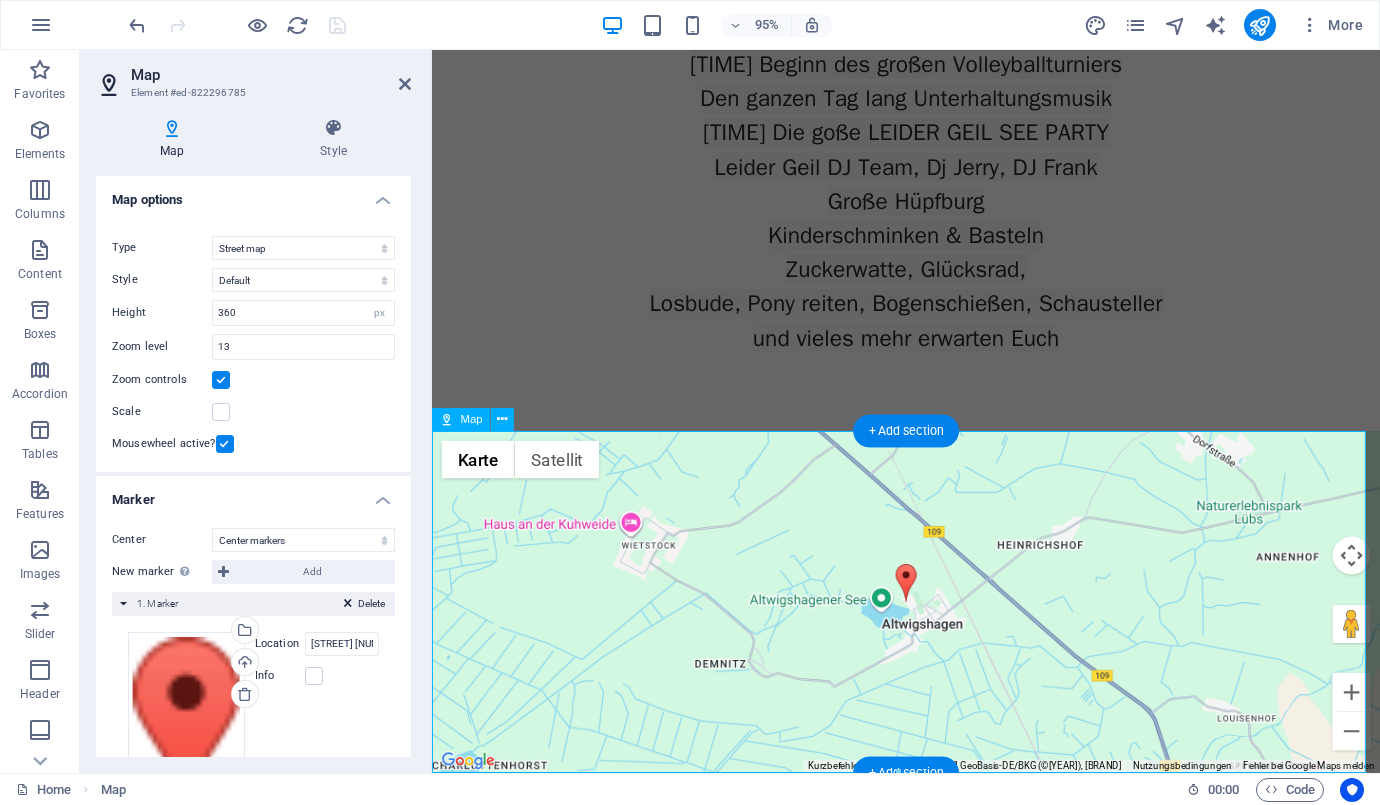scroll, scrollTop: 1424, scrollLeft: 0, axis: vertical 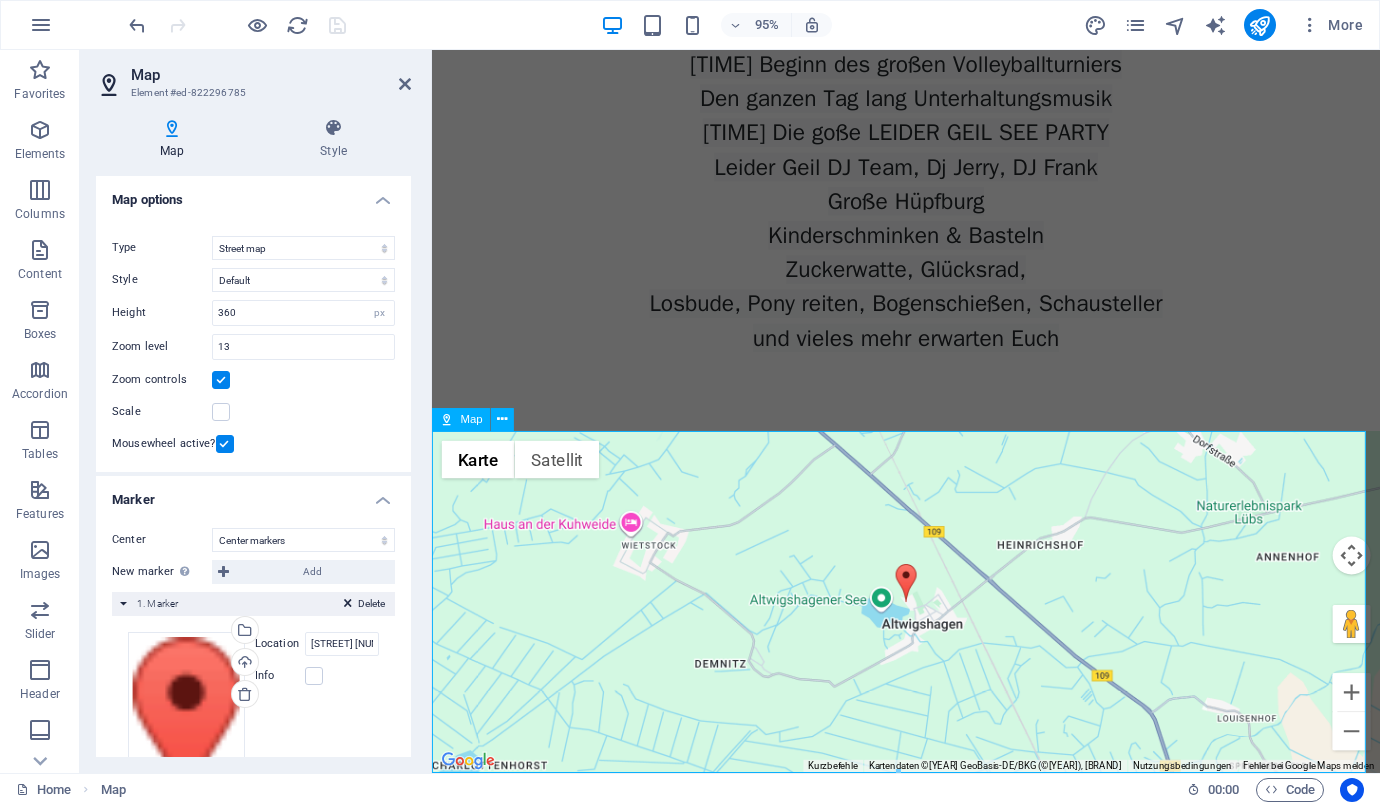 click on "← Nach links → Nach rechts ↑ Nach oben ↓ Nach unten + Heranzoomen - Herauszoomen Pos1 Um 75 % nach links Ende Um 75 % nach rechts Bild auf Um 75 % nach oben Bild ab Um 75 % nach unten Karte Gelände Satellit Beschriftungen Kurzbefehle Kartendaten Kartendaten ©2025 GeoBasis-DE/BKG (©2009) Kartendaten ©2025 GeoBasis-DE/BKG (©2009) 500 m  Klicken, um zwischen metrischen und angloamerikanischen Maßeinheiten zu wechseln Nutzungsbedingungen Fehler bei Google Maps melden" at bounding box center (931, 631) 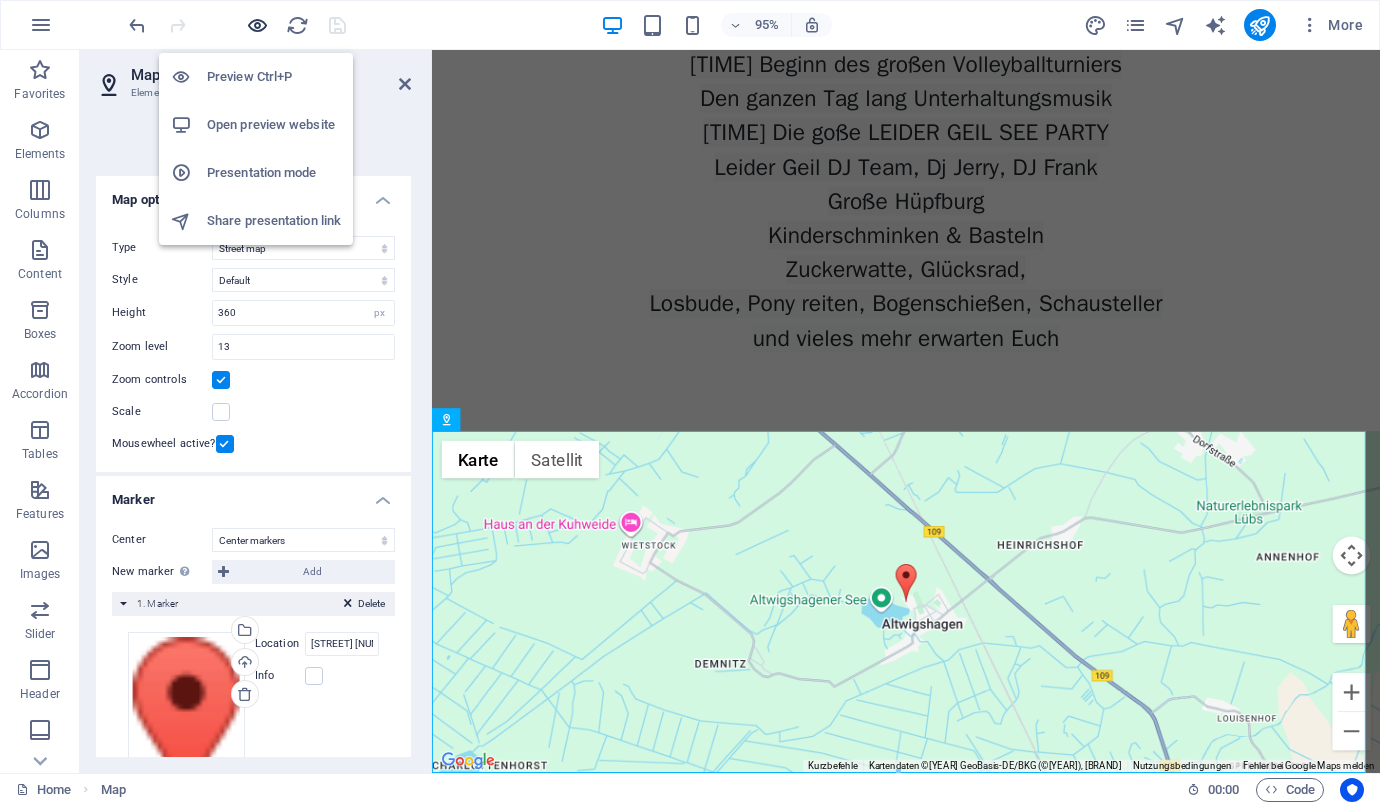 click at bounding box center (257, 25) 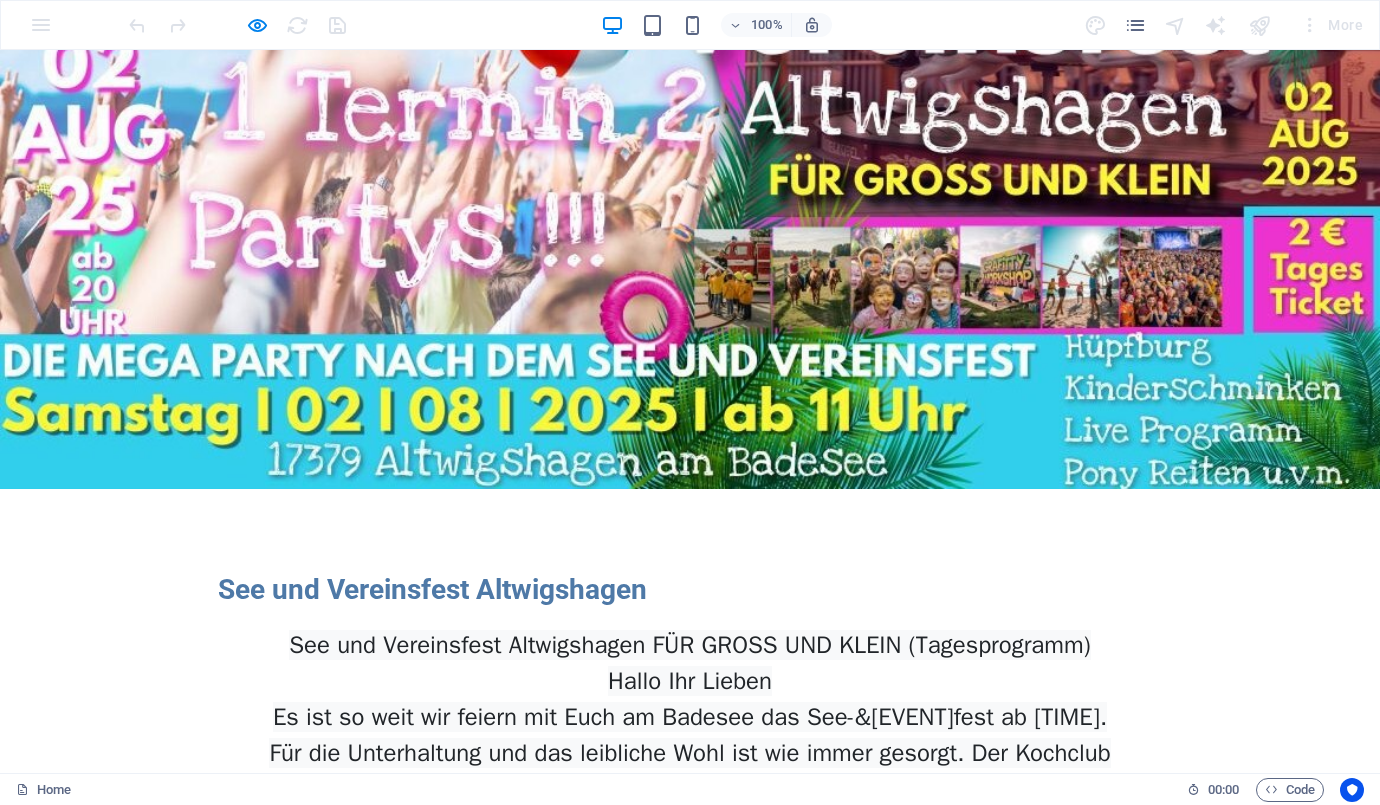 scroll, scrollTop: 0, scrollLeft: 0, axis: both 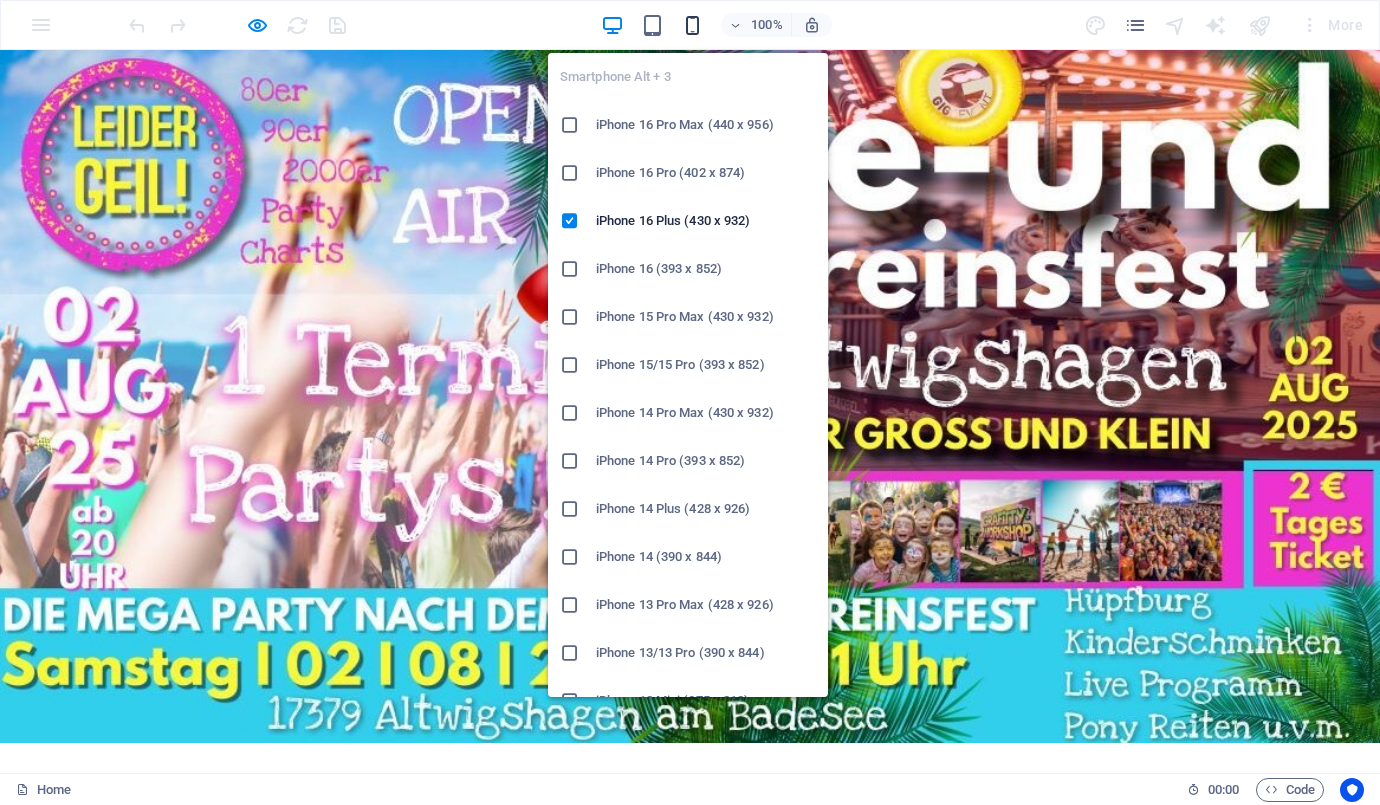 click at bounding box center (692, 25) 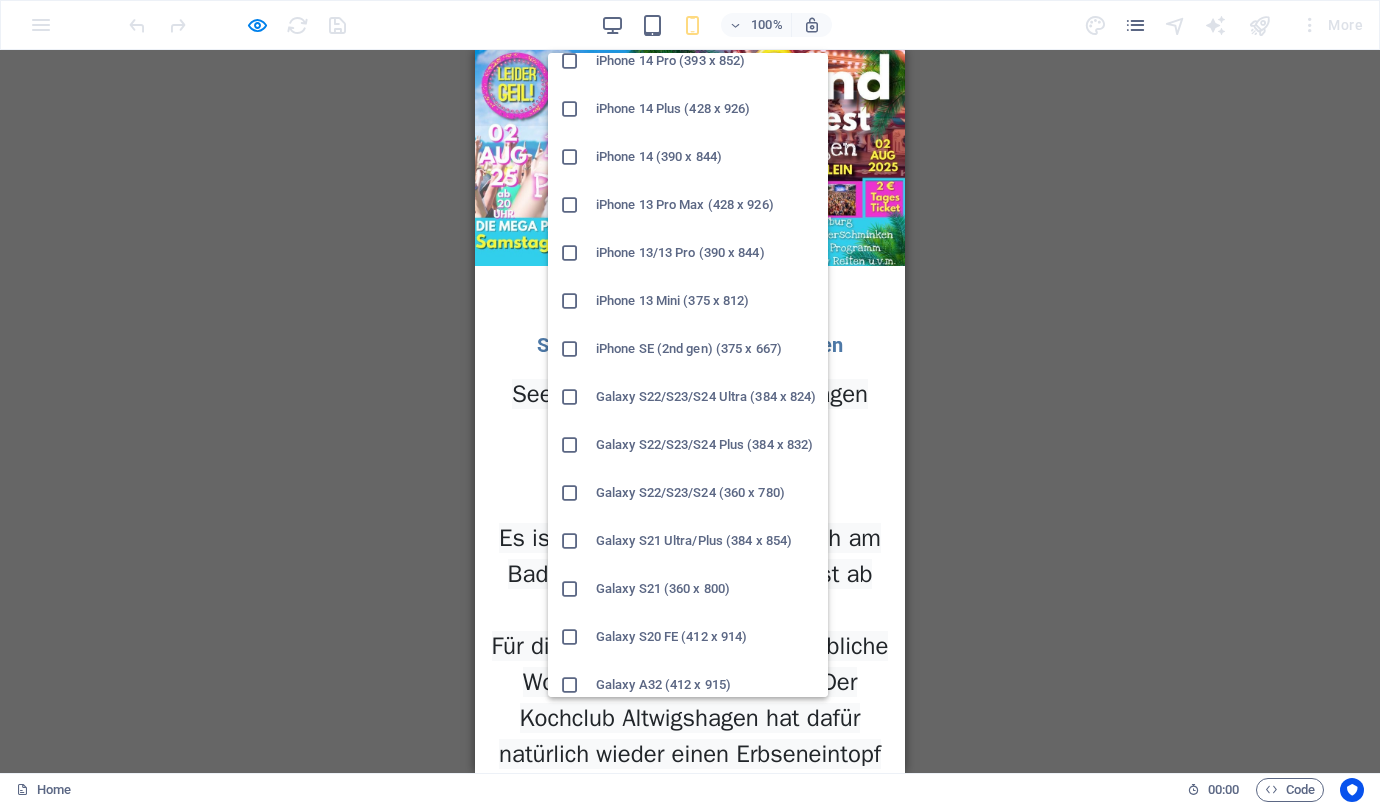 scroll, scrollTop: 600, scrollLeft: 0, axis: vertical 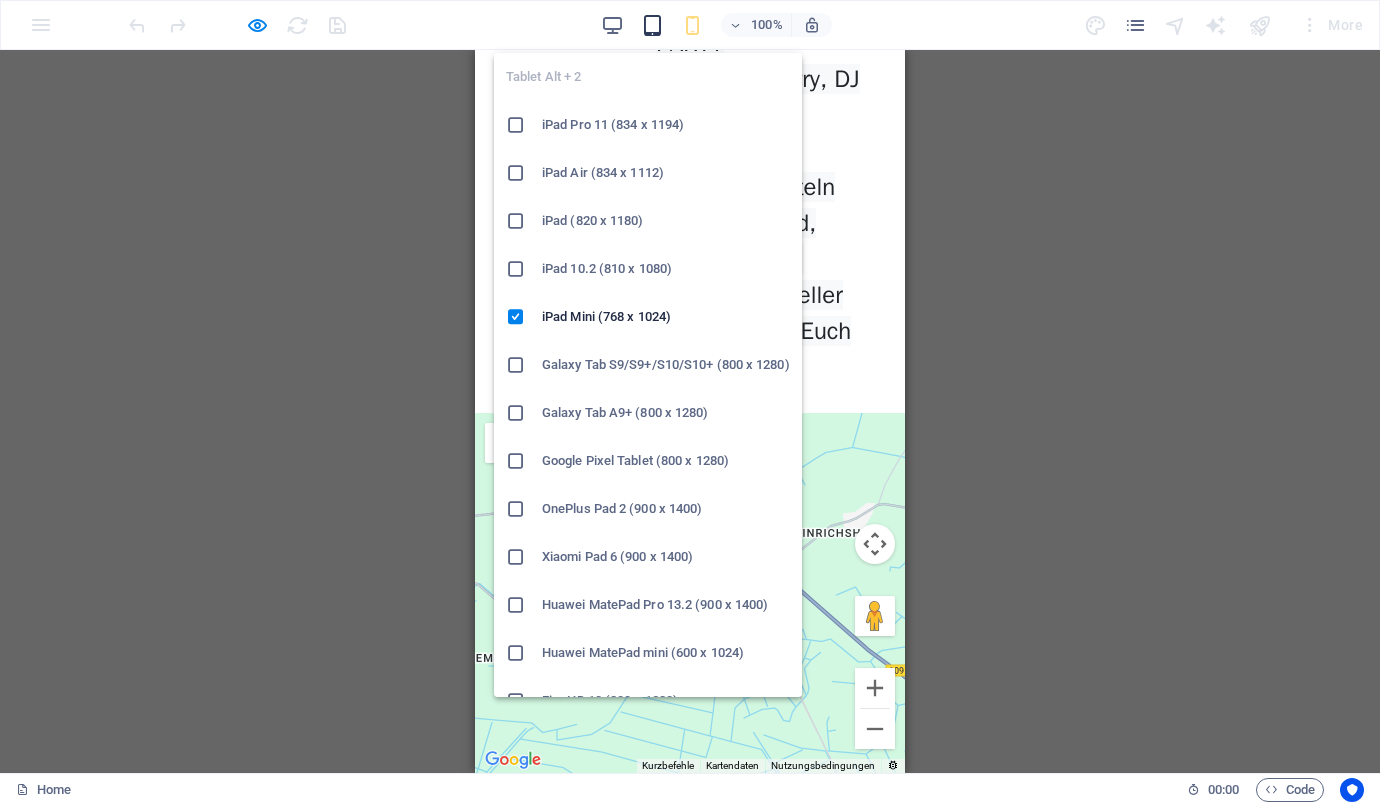 click at bounding box center [652, 25] 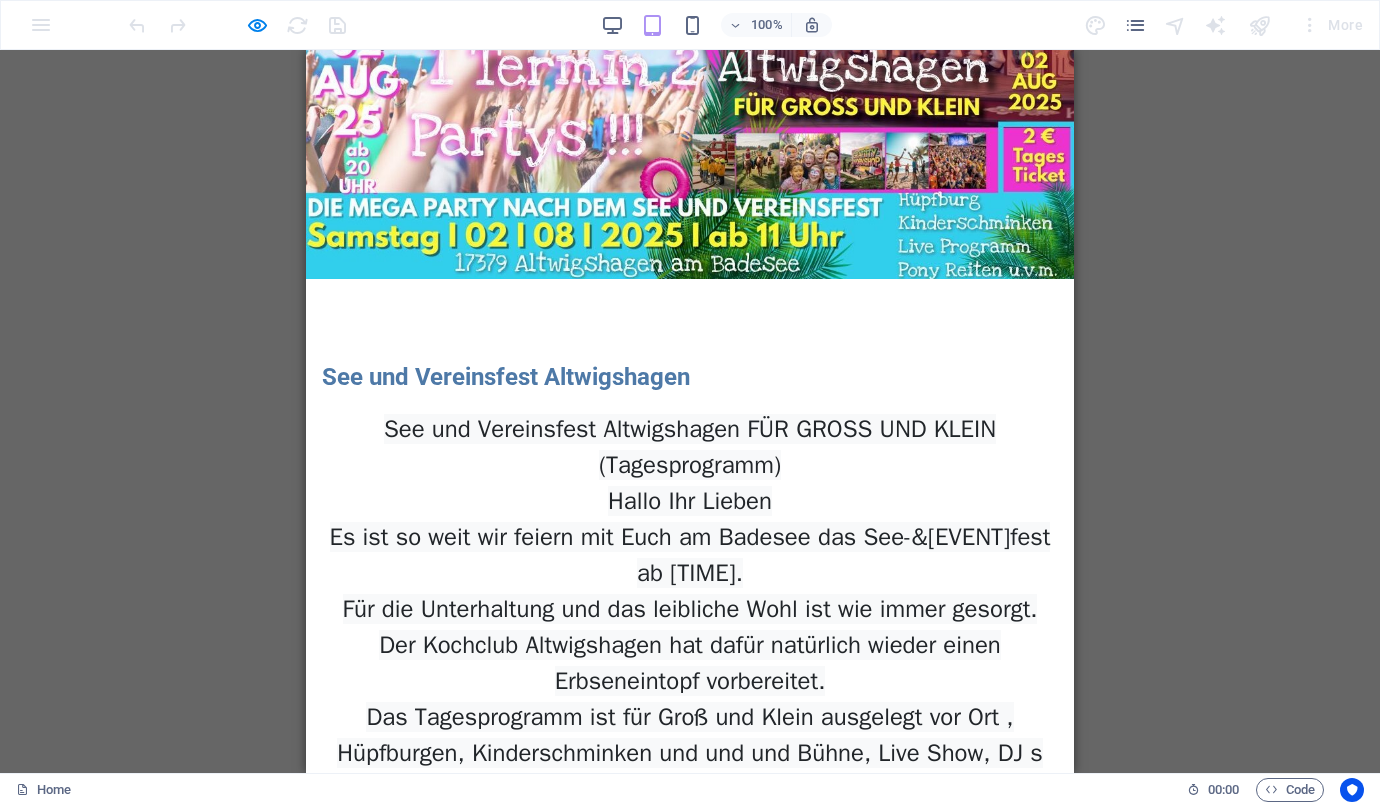 scroll, scrollTop: 0, scrollLeft: 0, axis: both 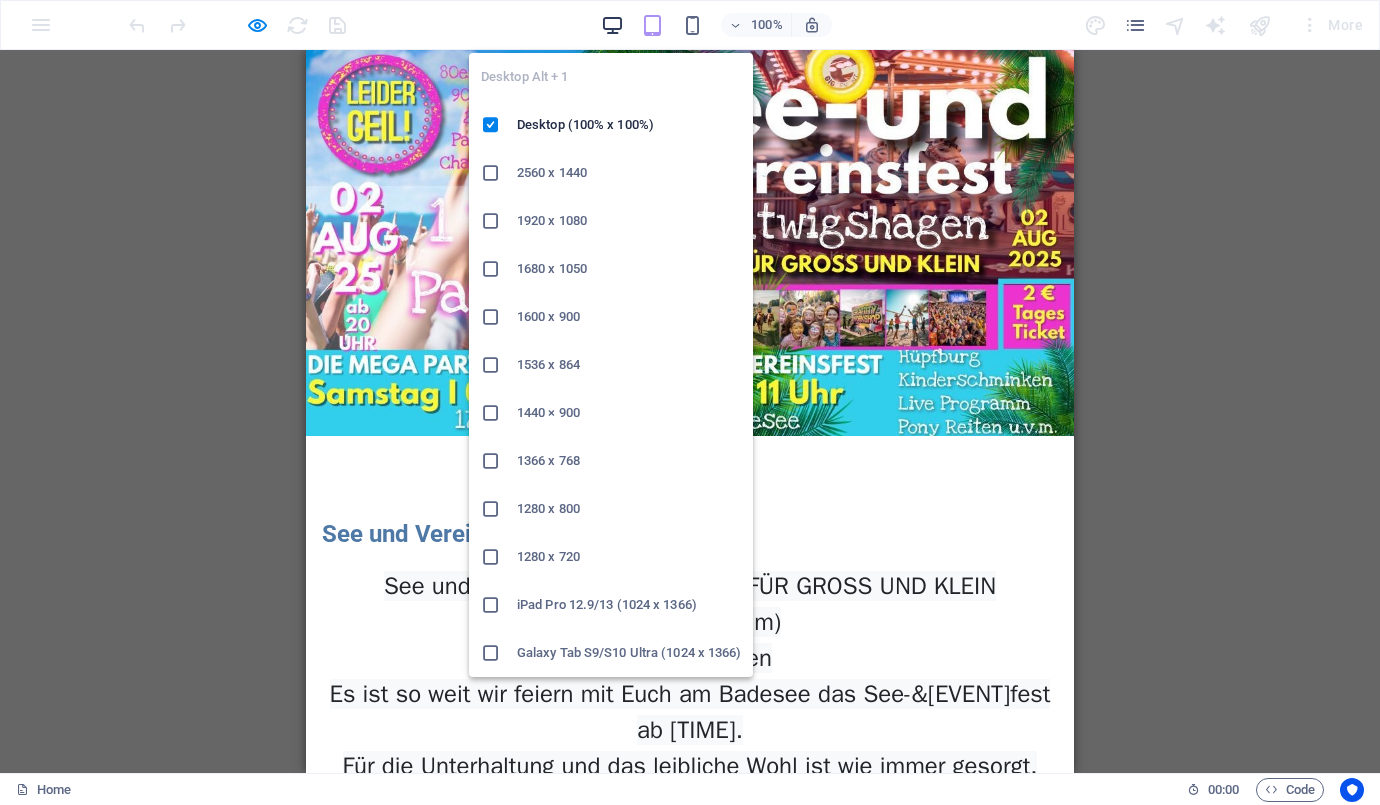 click at bounding box center [612, 25] 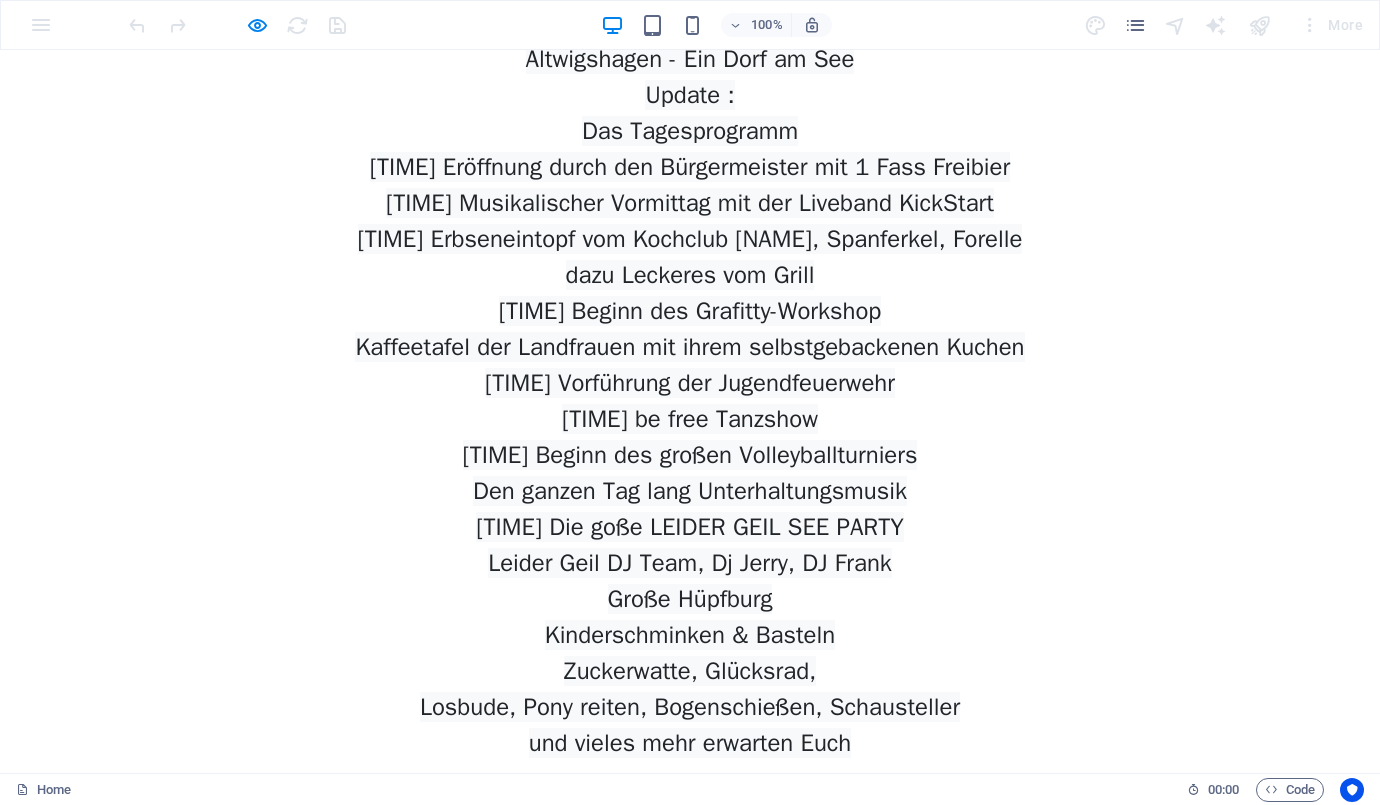 scroll, scrollTop: 1654, scrollLeft: 0, axis: vertical 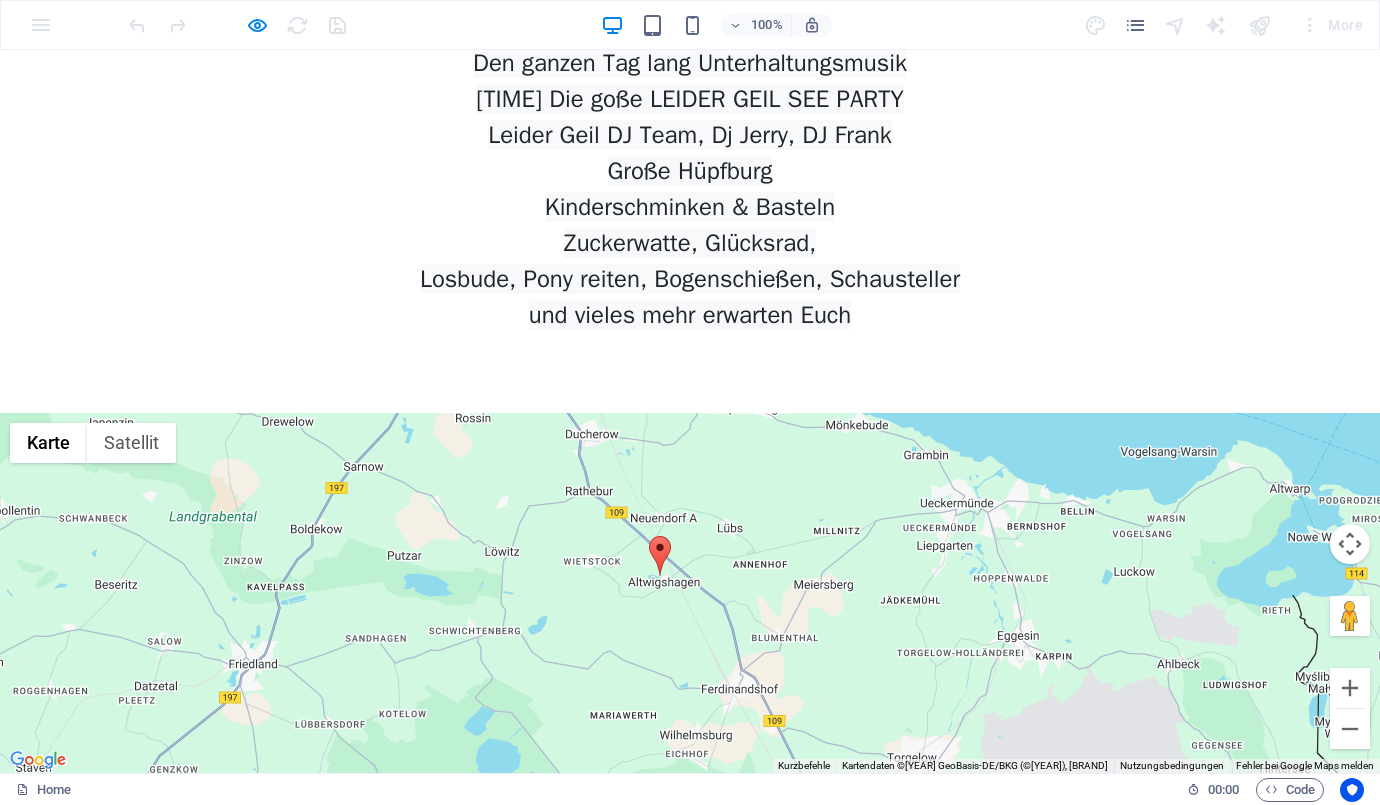 drag, startPoint x: 988, startPoint y: 547, endPoint x: 509, endPoint y: 524, distance: 479.55188 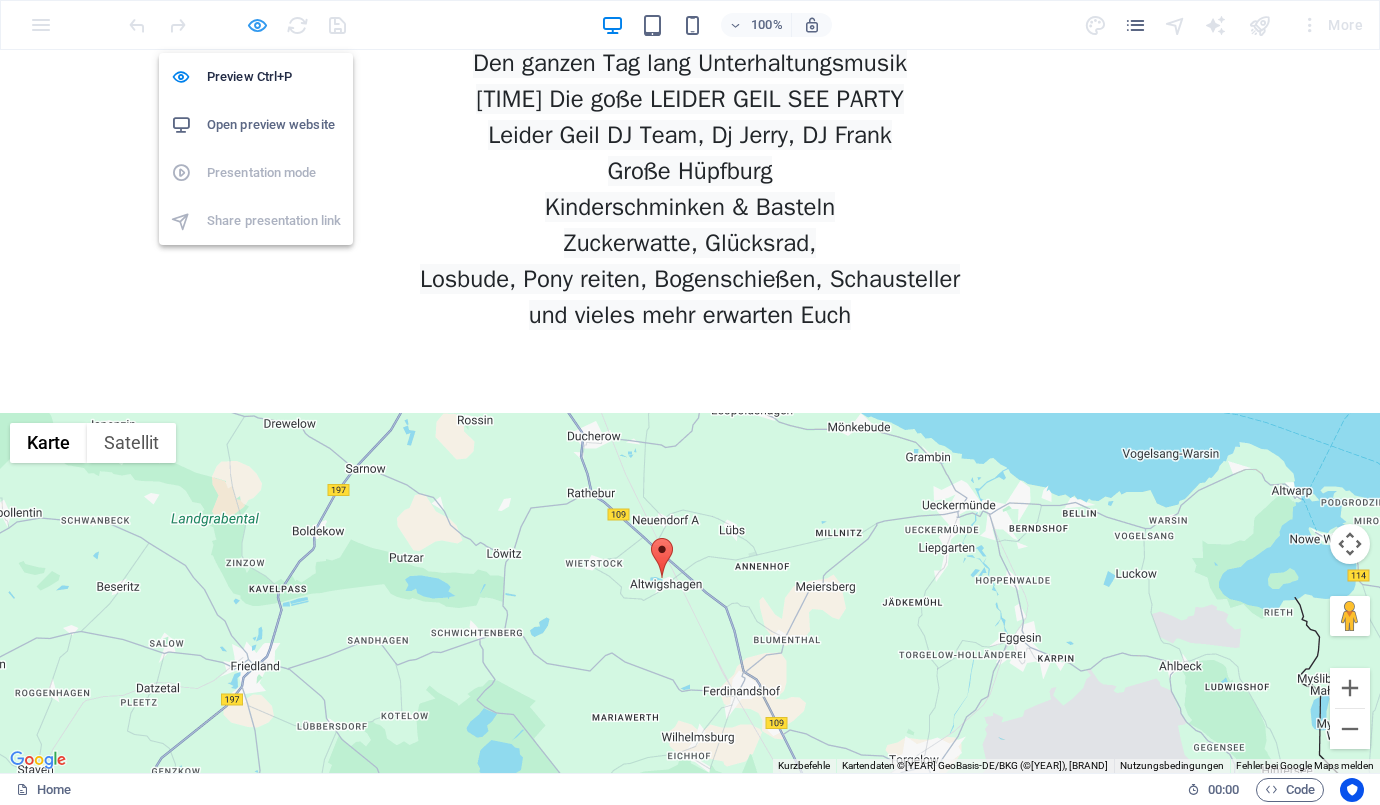 click at bounding box center [257, 25] 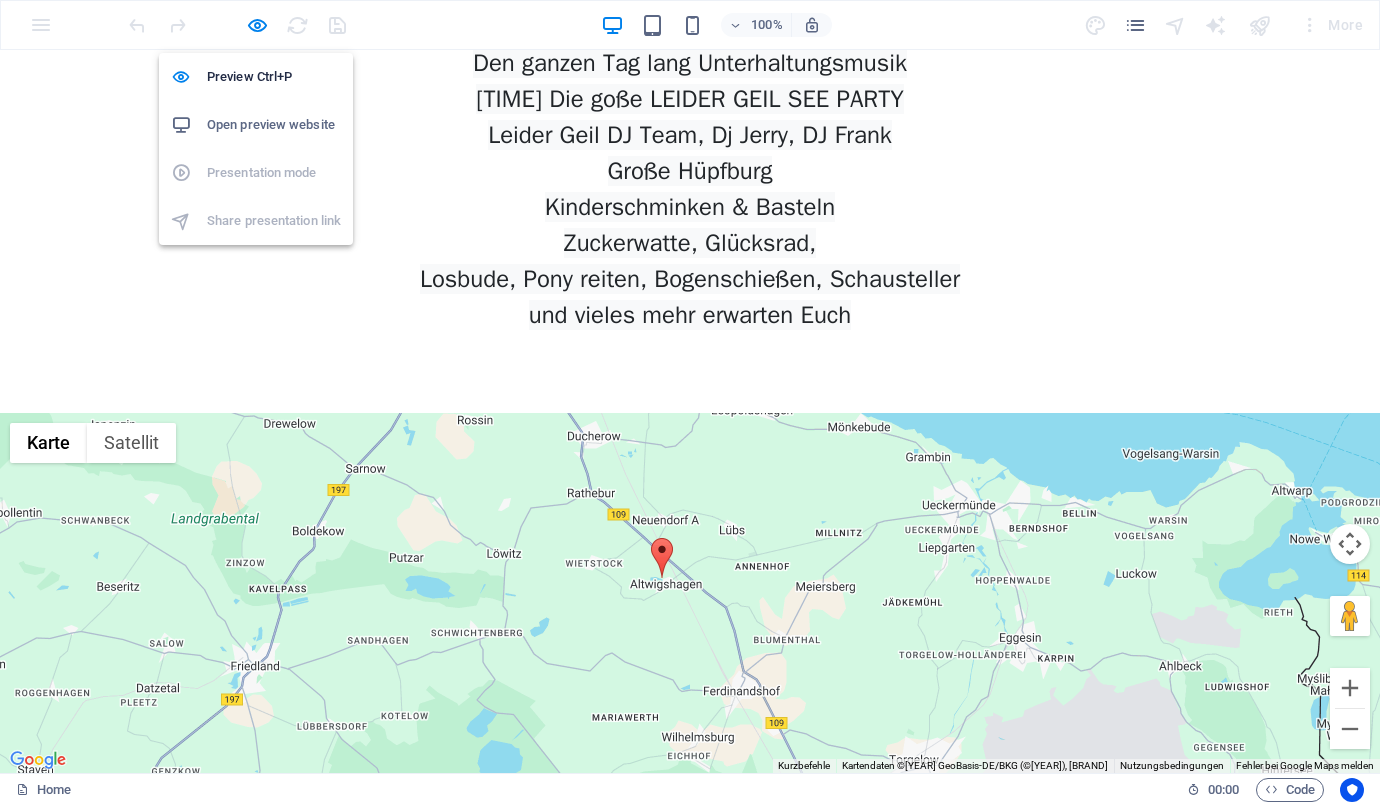 scroll, scrollTop: 1424, scrollLeft: 0, axis: vertical 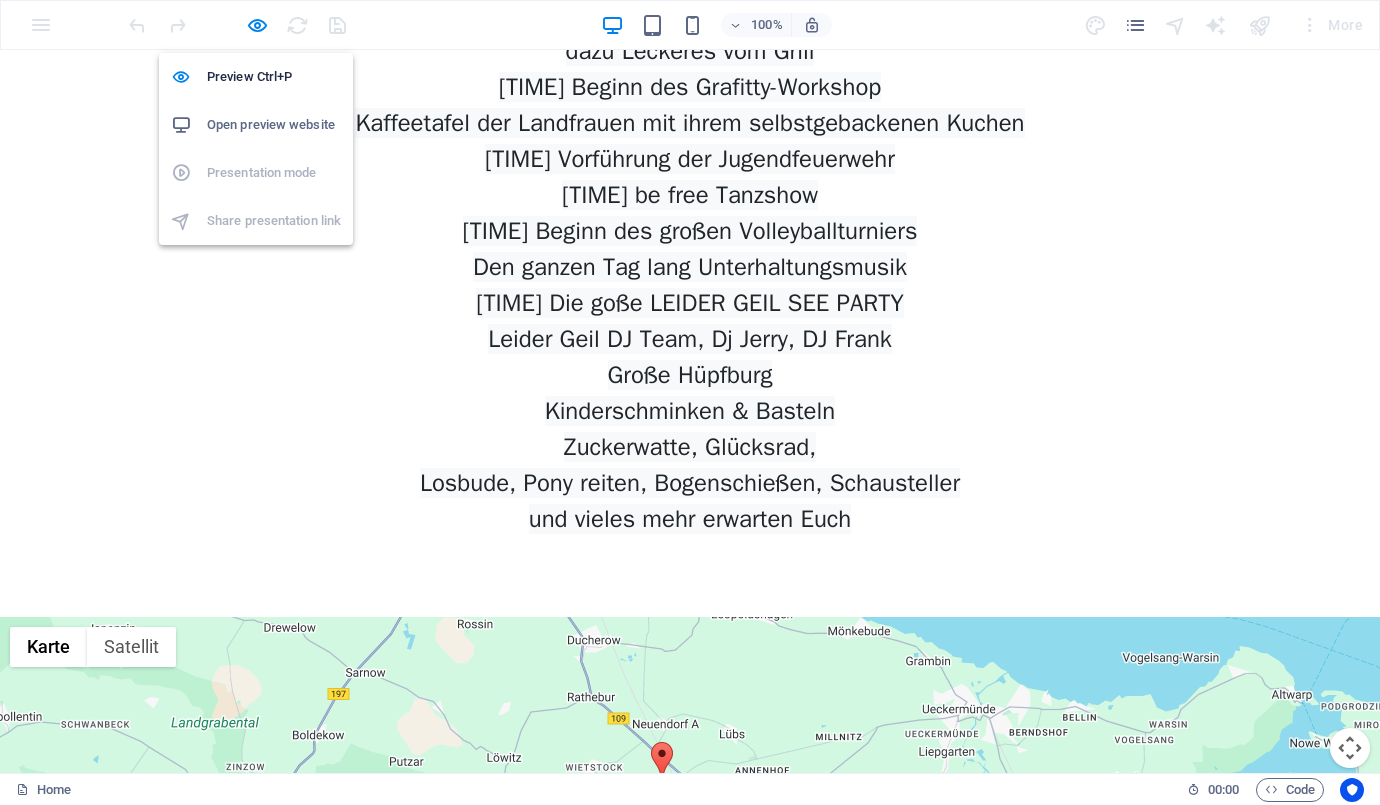 select on "1" 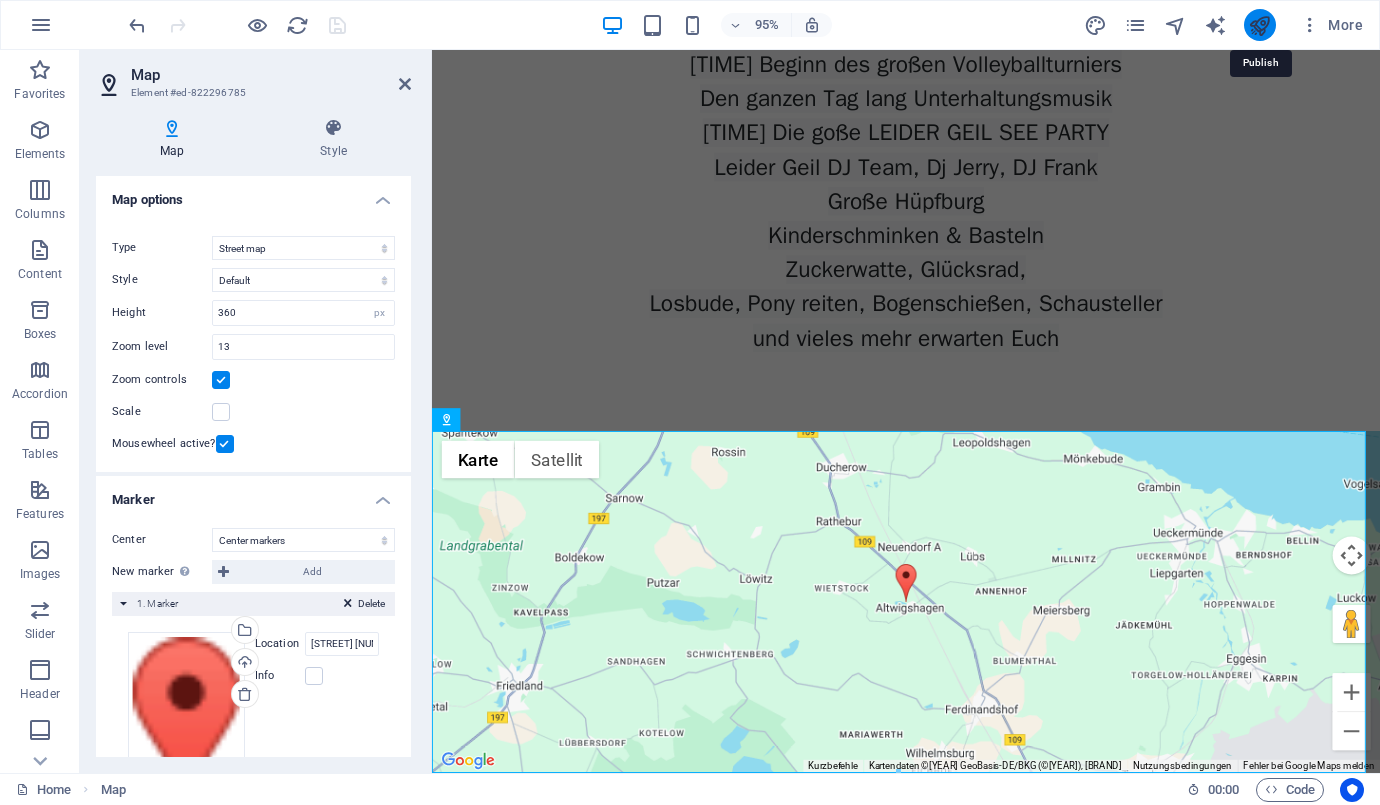 click at bounding box center (1259, 25) 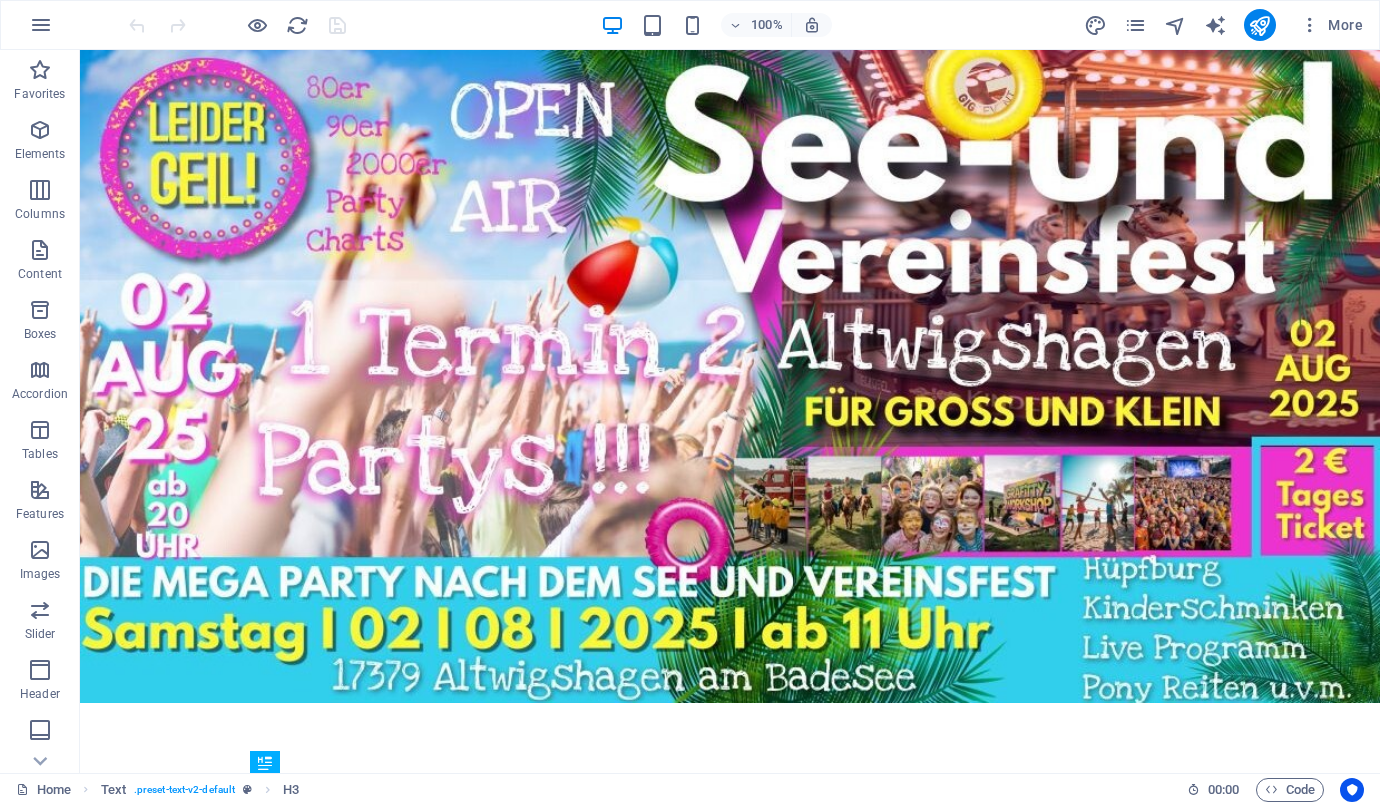 scroll, scrollTop: 384, scrollLeft: 0, axis: vertical 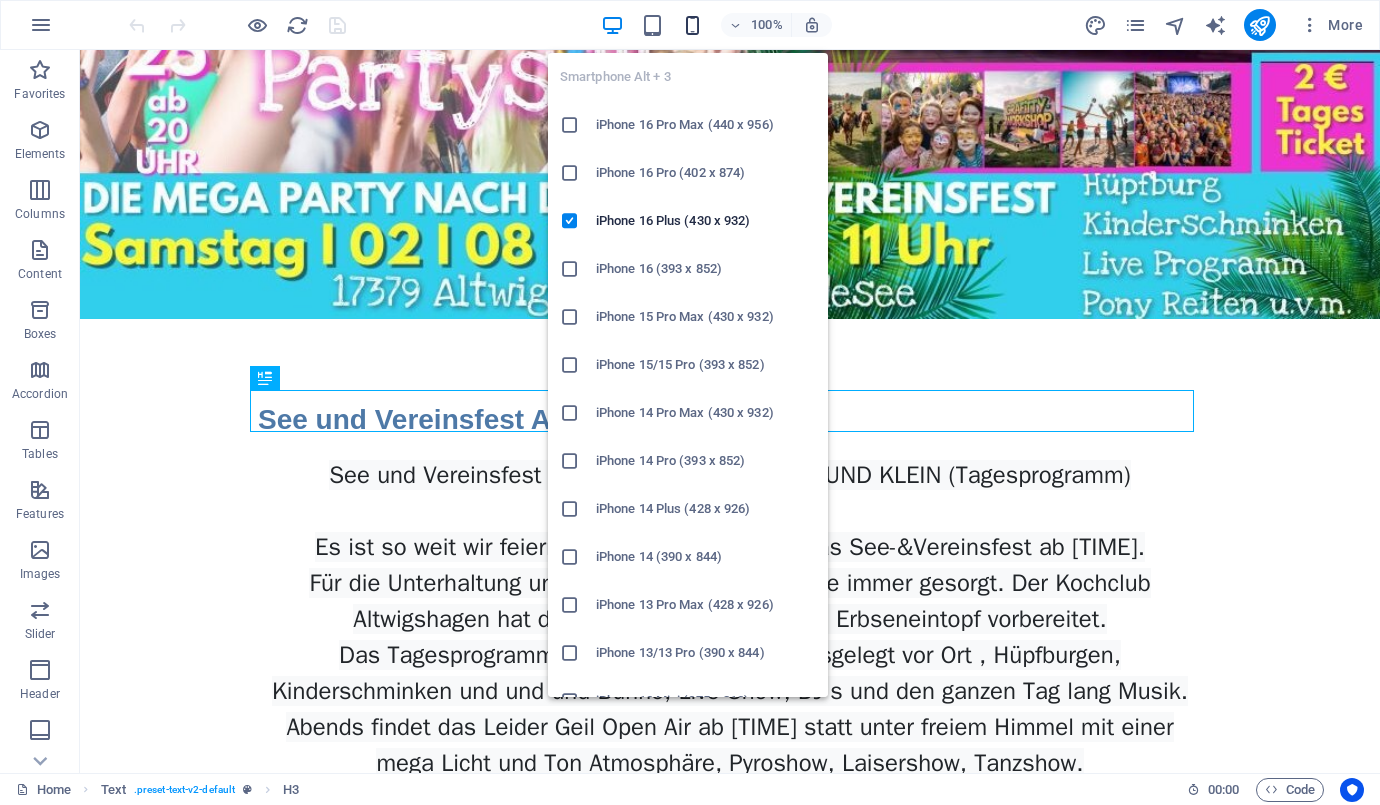 click at bounding box center (692, 25) 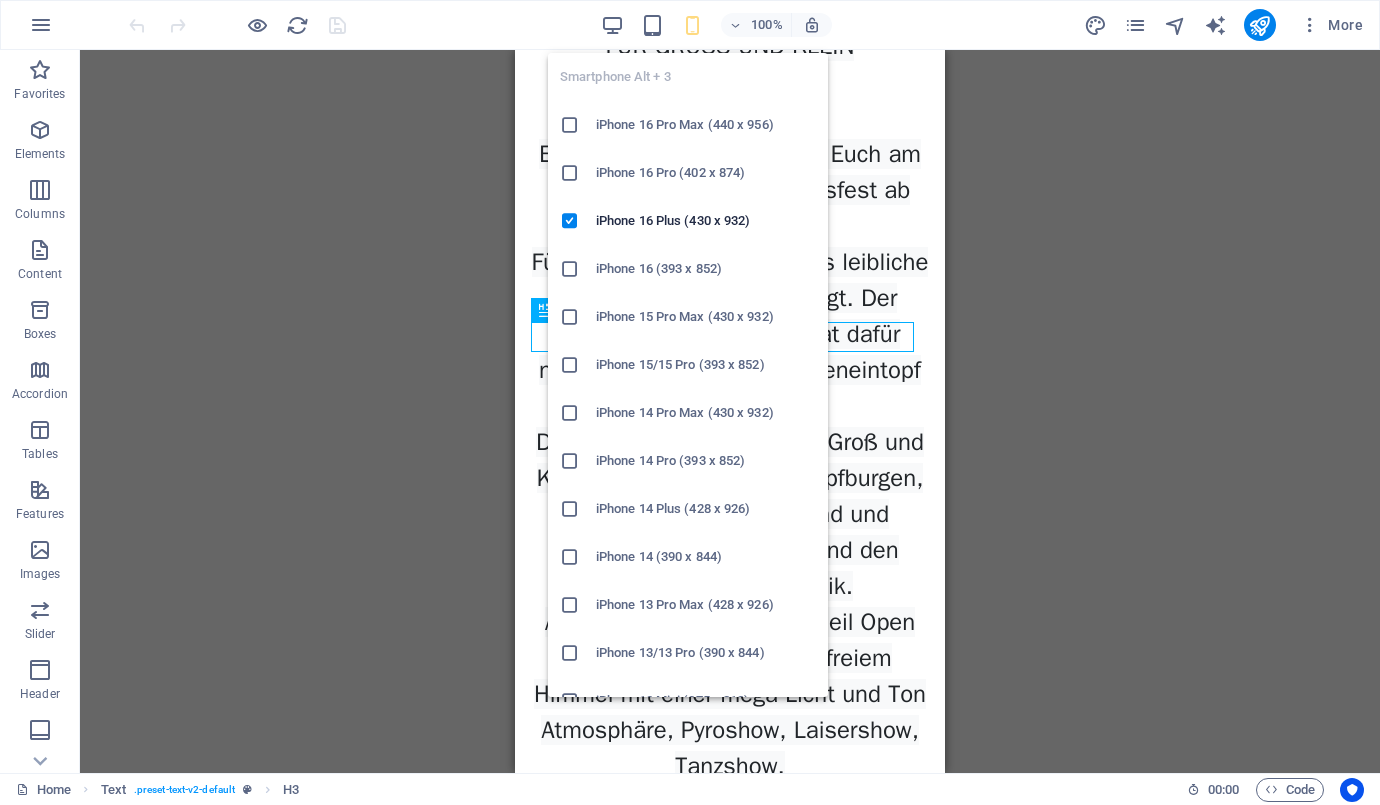 scroll, scrollTop: 0, scrollLeft: 0, axis: both 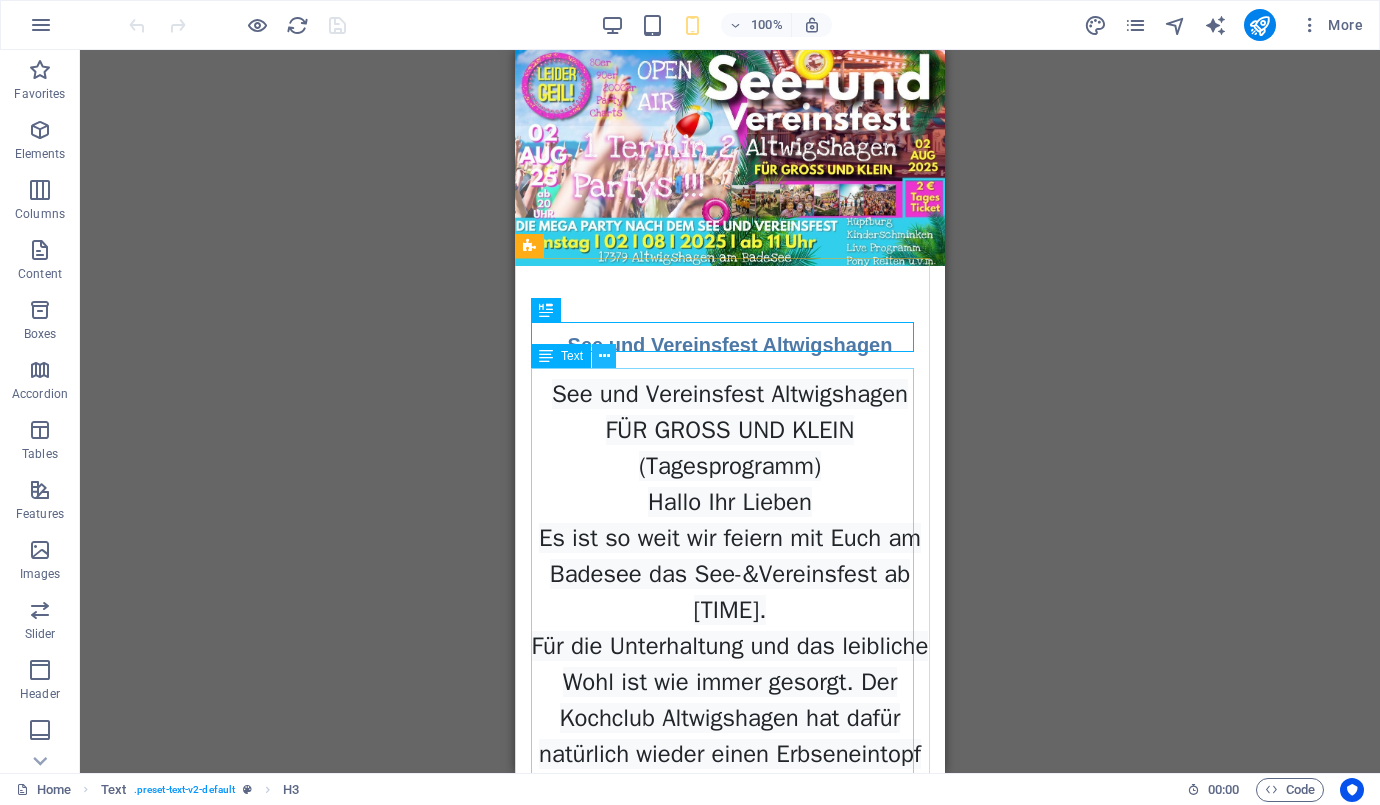 click at bounding box center [604, 356] 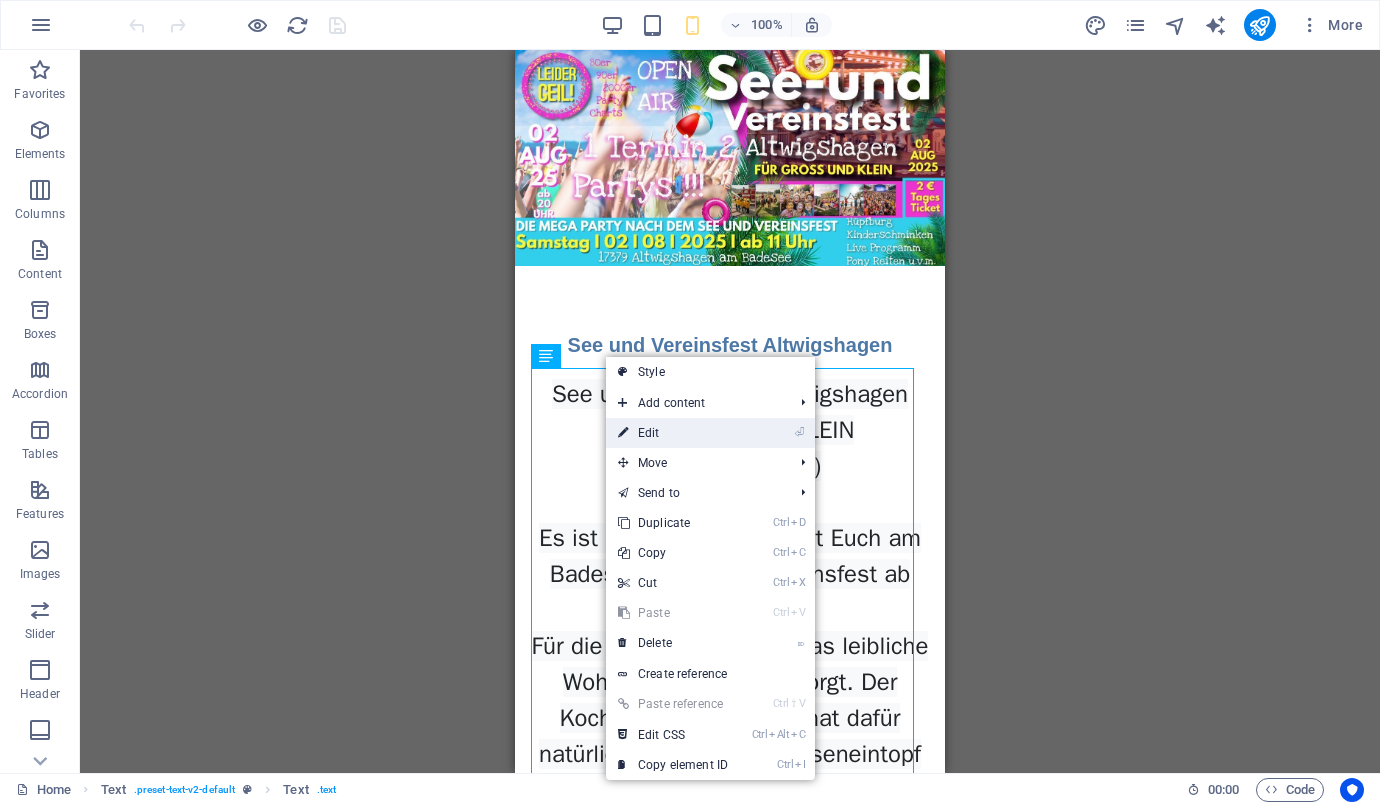 click on "⏎  Edit" at bounding box center (673, 433) 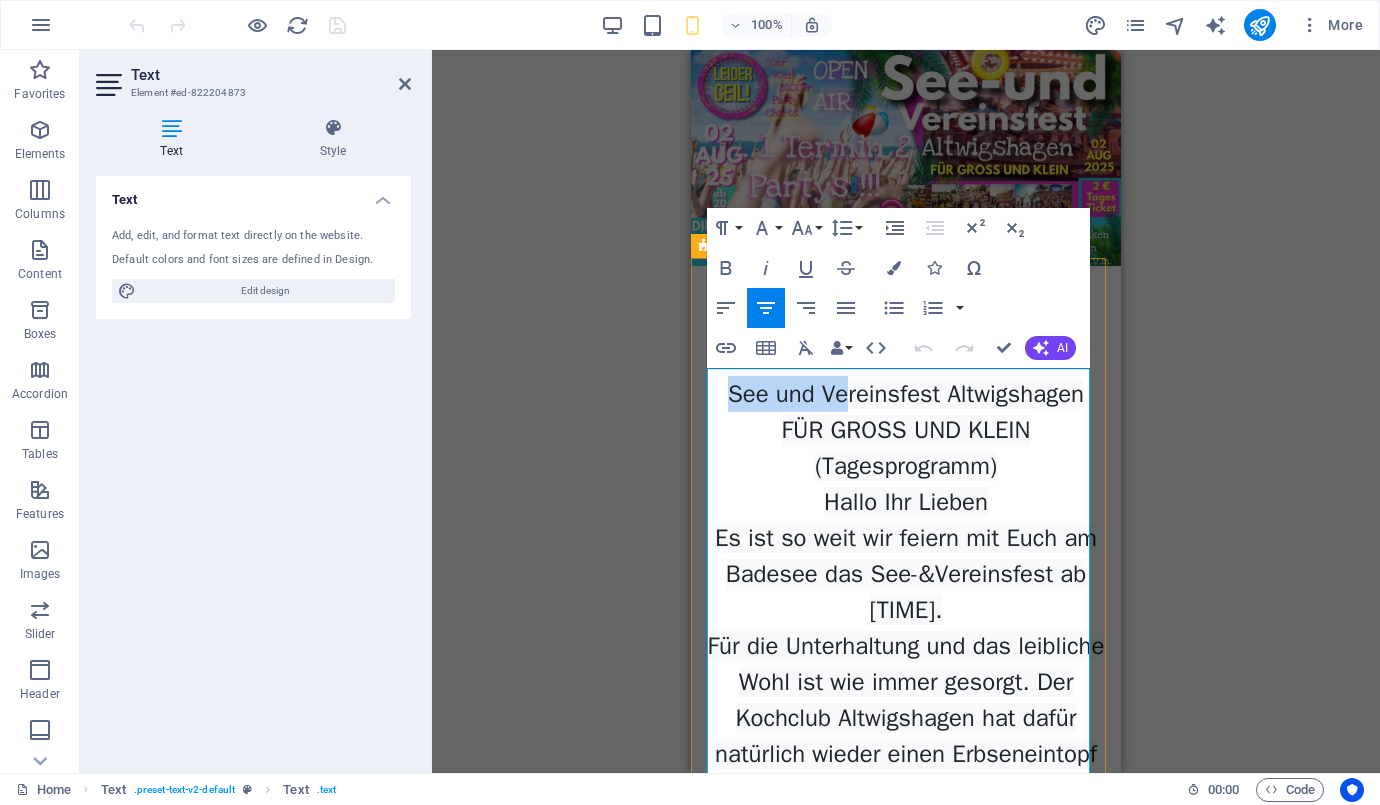 drag, startPoint x: 723, startPoint y: 388, endPoint x: 833, endPoint y: 393, distance: 110.11358 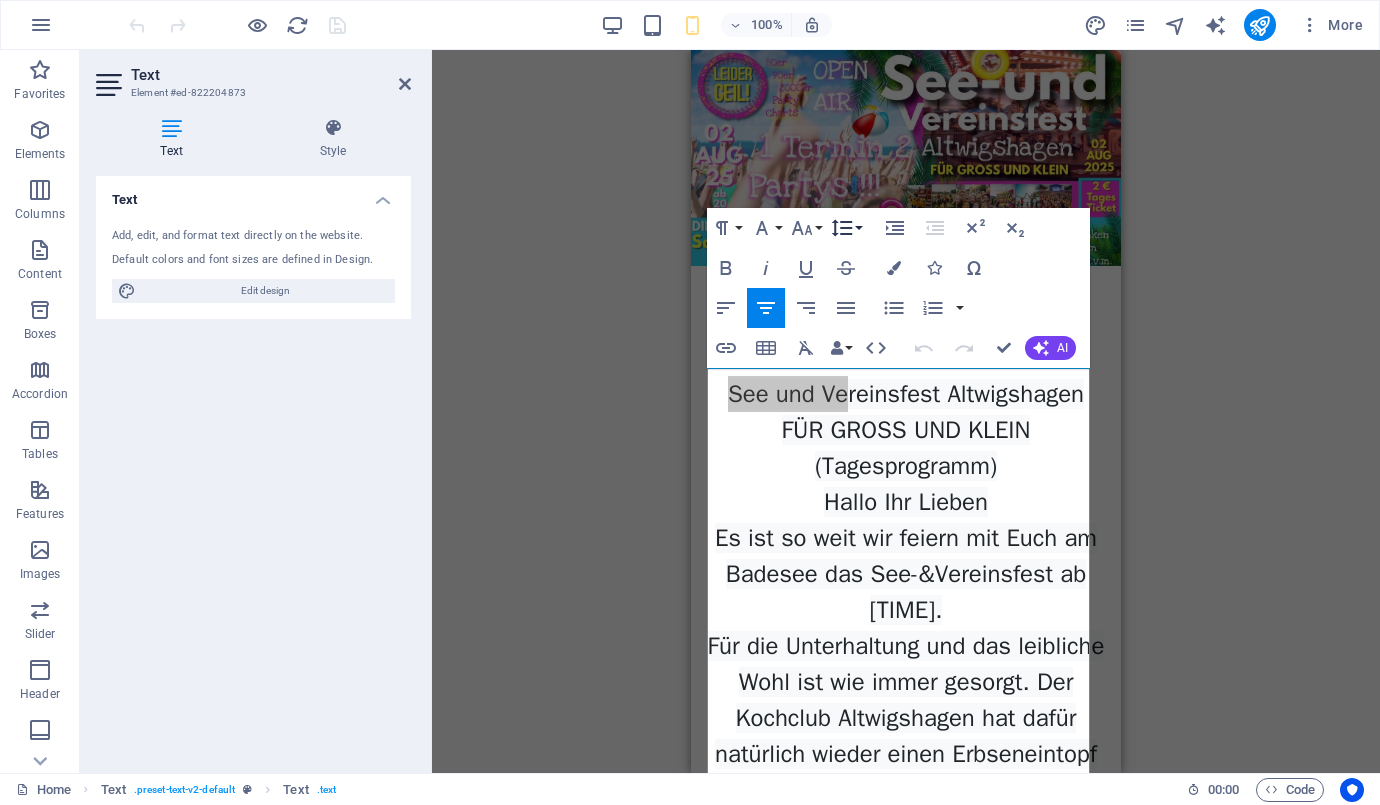 click on "Line Height" at bounding box center (846, 228) 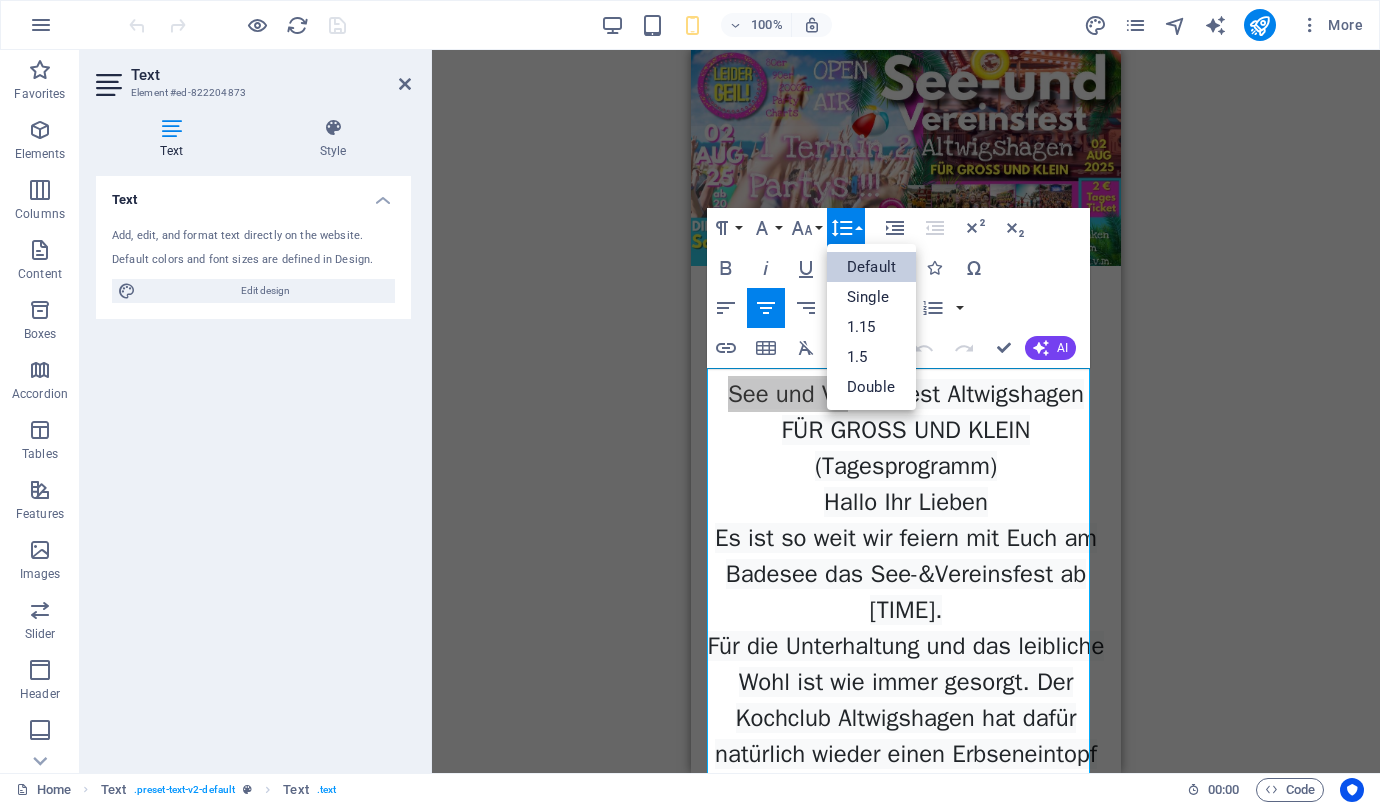 scroll, scrollTop: 0, scrollLeft: 0, axis: both 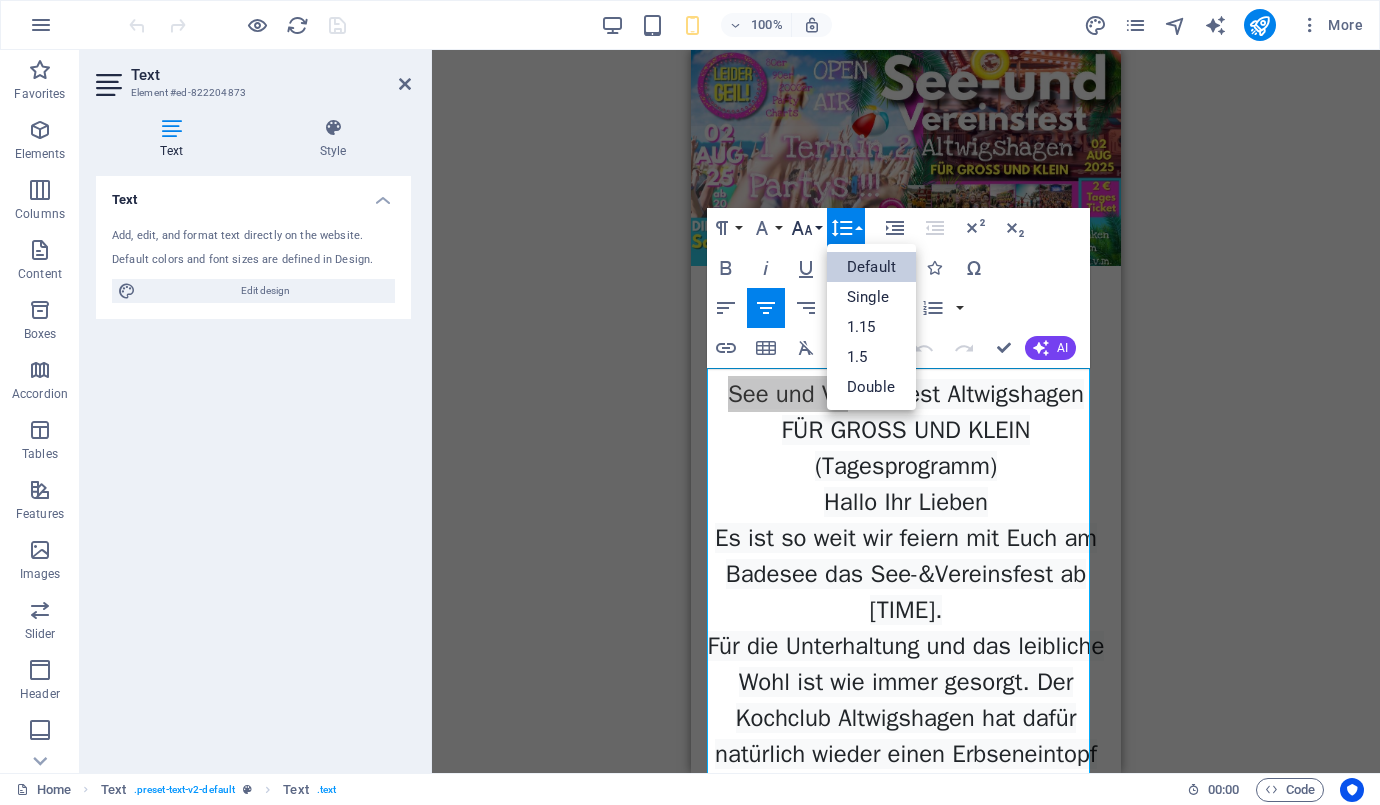 click on "Font Size" at bounding box center (806, 228) 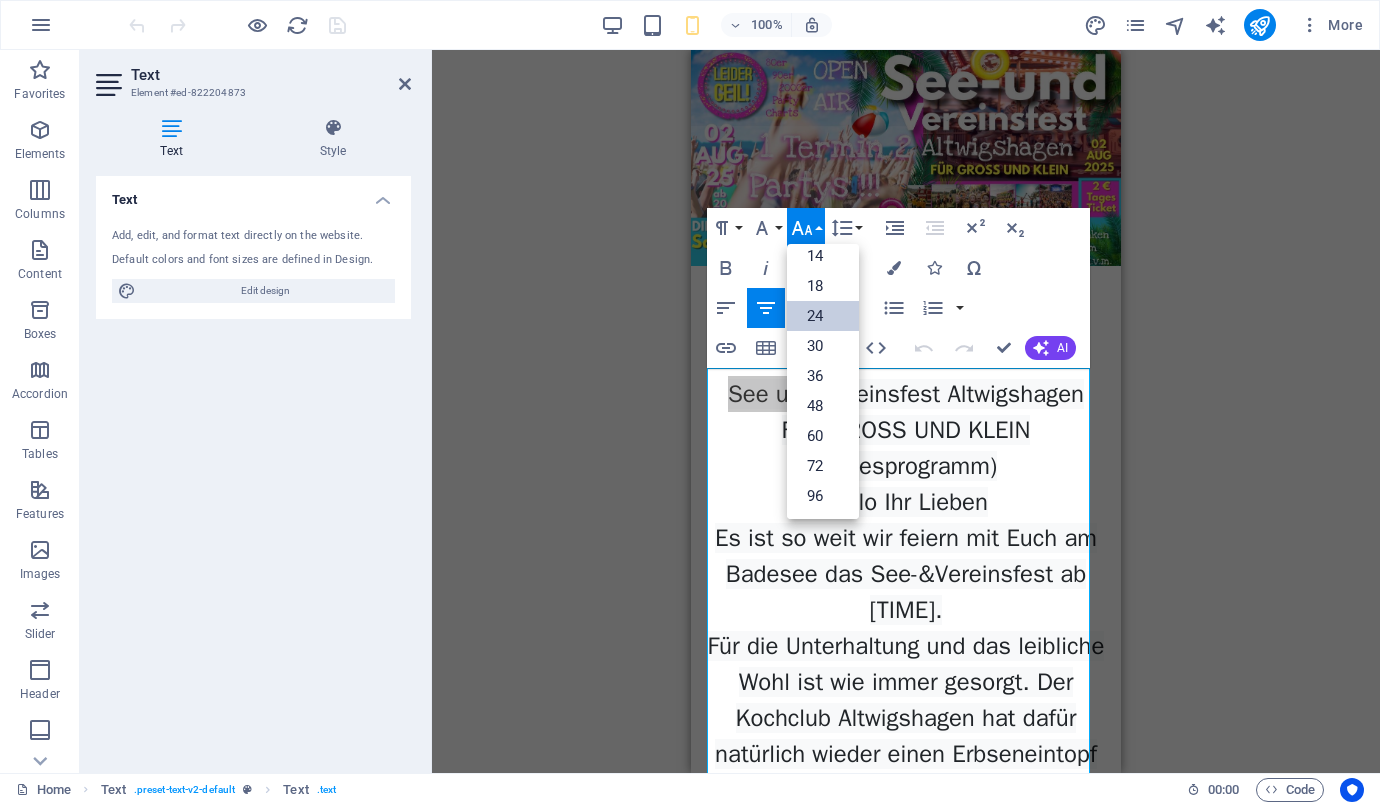 scroll, scrollTop: 160, scrollLeft: 0, axis: vertical 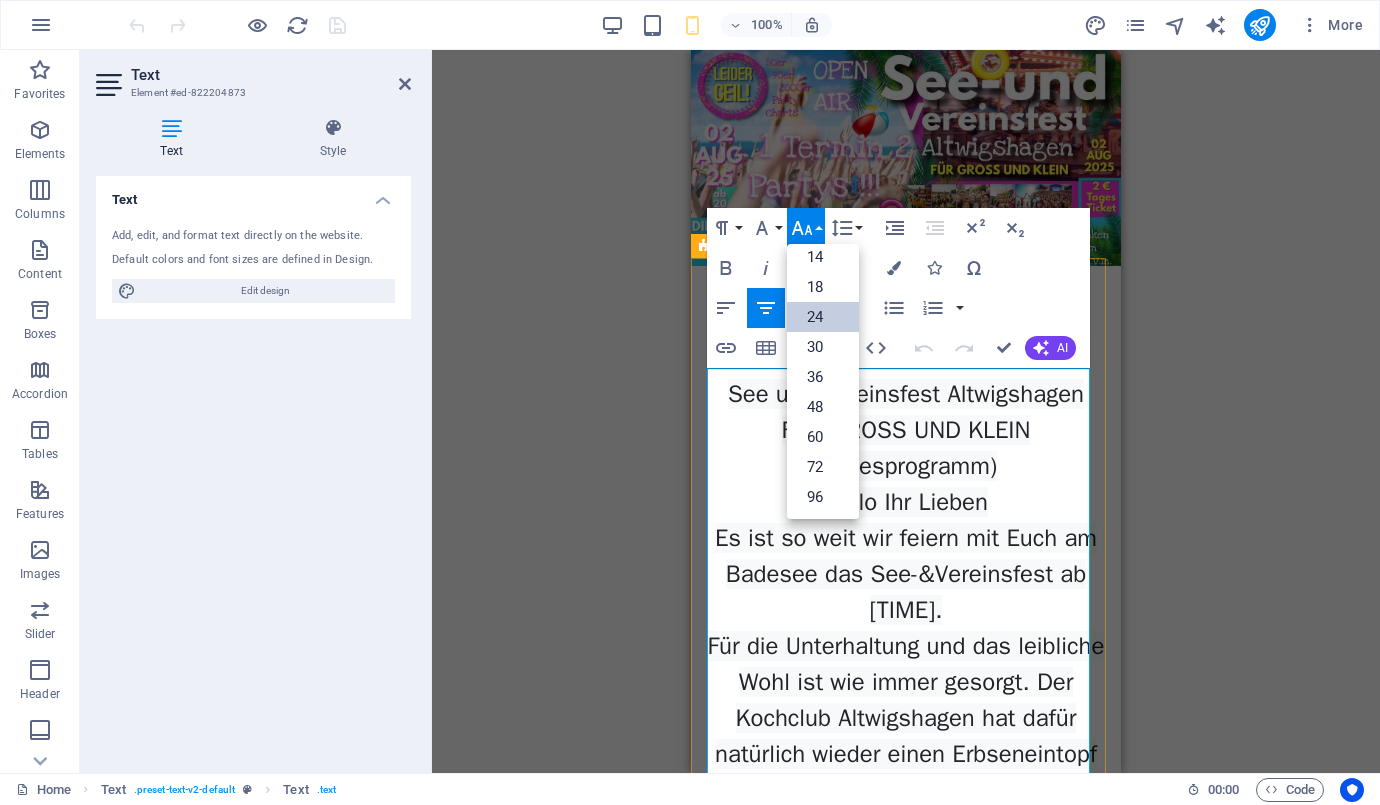 click on "[TIME] See und Vereinsfest Altwigshagen FÜR GROSS UND KLEIN (Tagesprogramm) Hallo Ihr Lieben Es ist so weit wir feiern mit Euch am Badesee das See-&Vereinsfest ab [TIME]. Für die Unterhaltung und das leibliche Wohl ist wie immer gesorgt. Der Kochclub Altwigshagen hat dafür natürlich wieder einen Erbseneintopf vorbereitet. Das Tagesprogramm ist für Groß und Klein ausgelegt vor Ort , Hüpfburgen, Kinderschminken und und und Bühne, Live Show, DJ s und den ganzen Tag lang Musik. Abends findet das Leider Geil Open Air ab [TIME] statt unter freiem Himmel mit einer mega Licht und Ton Atmosphäre, Pyroshow, Laisershow, Tanzshow. Wir freuen uns auf Euch. Einladen, teilen und Spaß haben. Altwigshagen - Ein Dorf am See Update : Das Tagesprogramm [TIME] Eröffnung durch den Bürgermeister mit [NUMBER] Fass Freibier [TIME]-[TIME] Musikalischer Vormittag mit der Liveband KickStart [TIME] Erbseneintopf vom Kochclub Altwigshagen, Spanferkel, Forelle dazu Leckeres vom Grill [TIME] Beginn des Grafitty-Workshop Große Hüpfburg" at bounding box center [906, 1366] 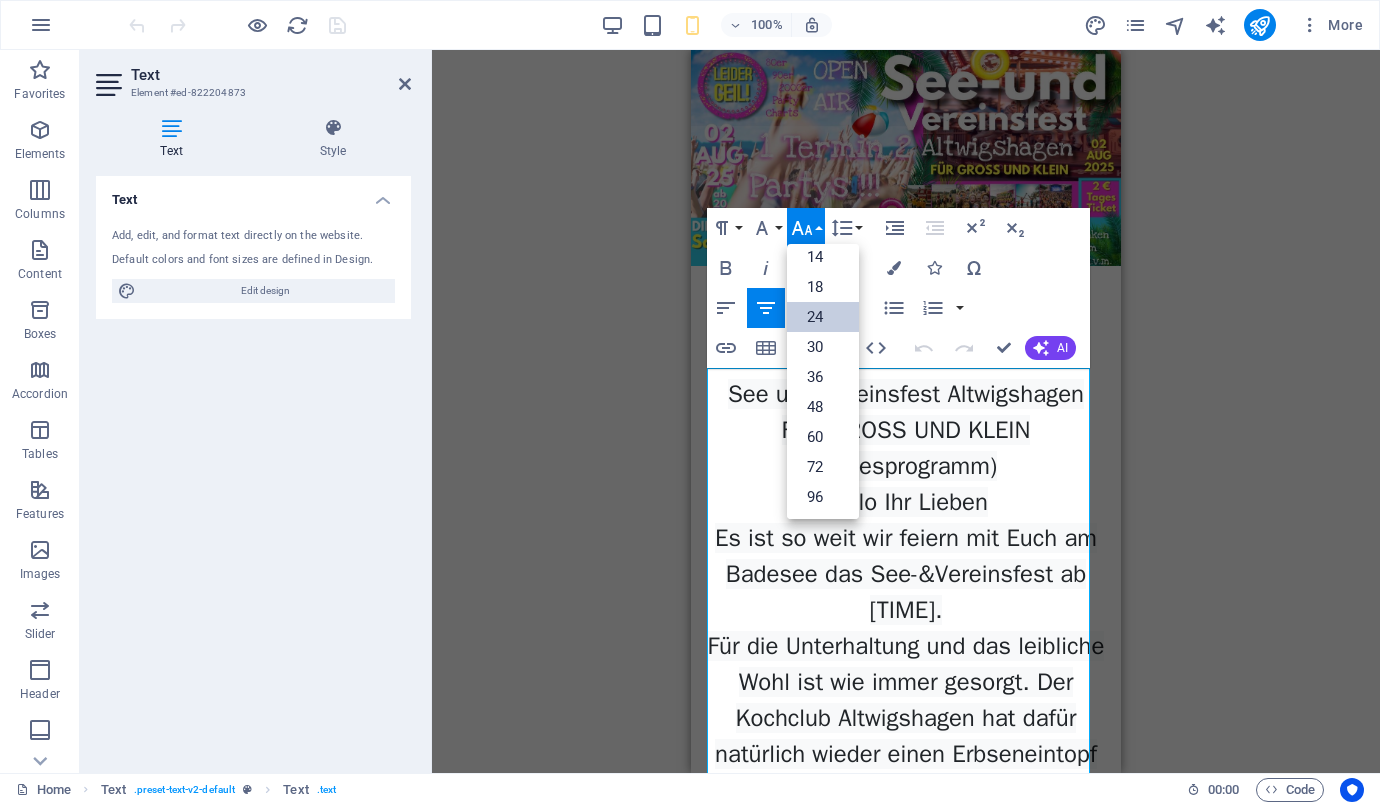 click on "24" at bounding box center (823, 317) 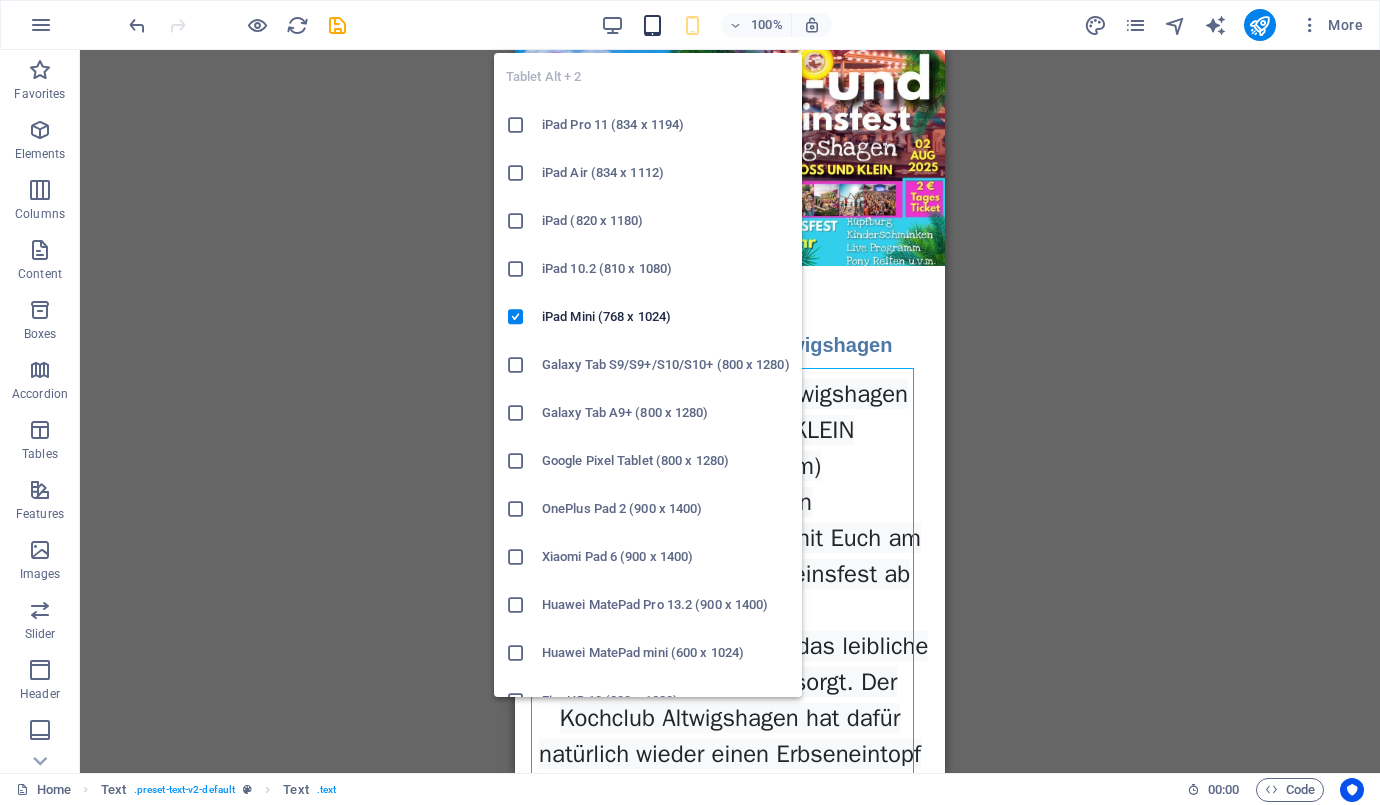 click at bounding box center [652, 25] 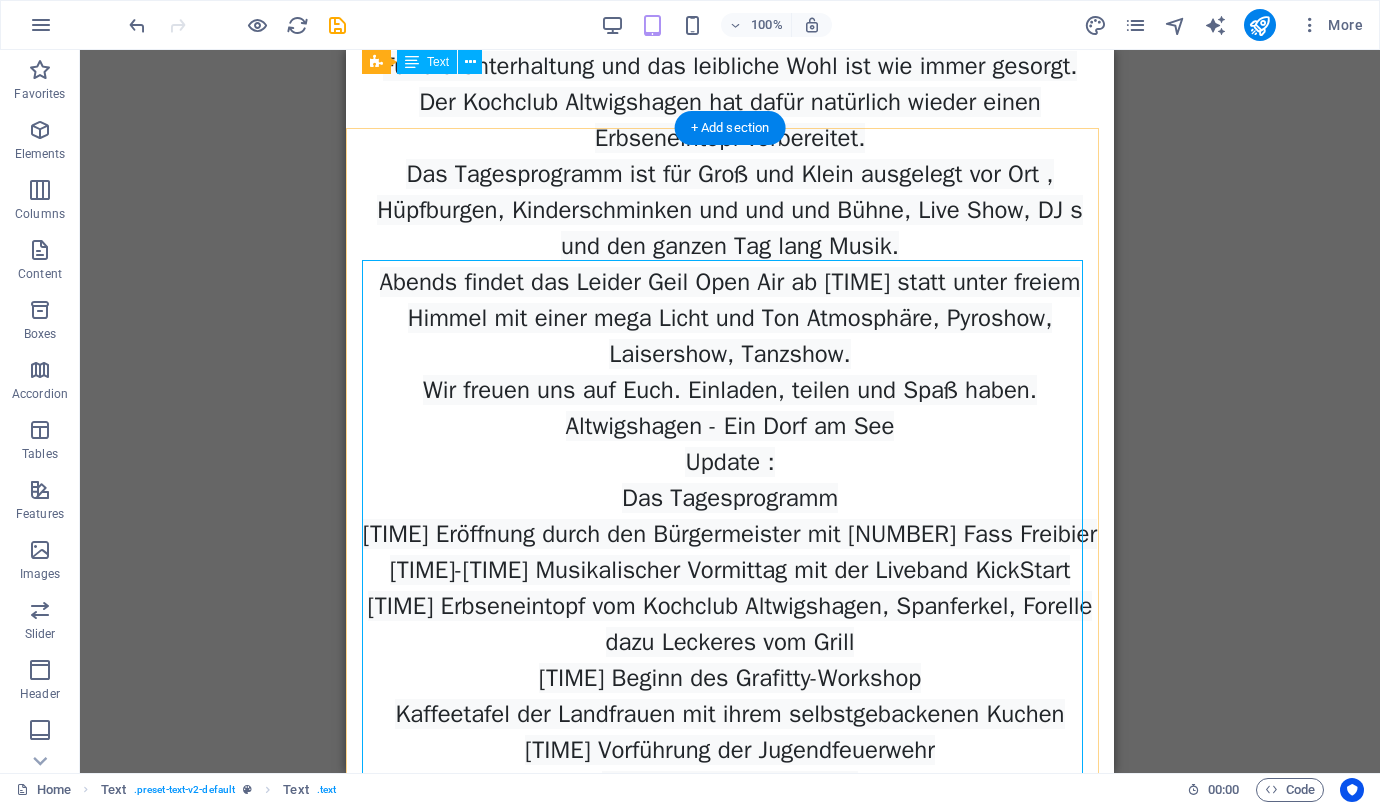 scroll, scrollTop: 0, scrollLeft: 0, axis: both 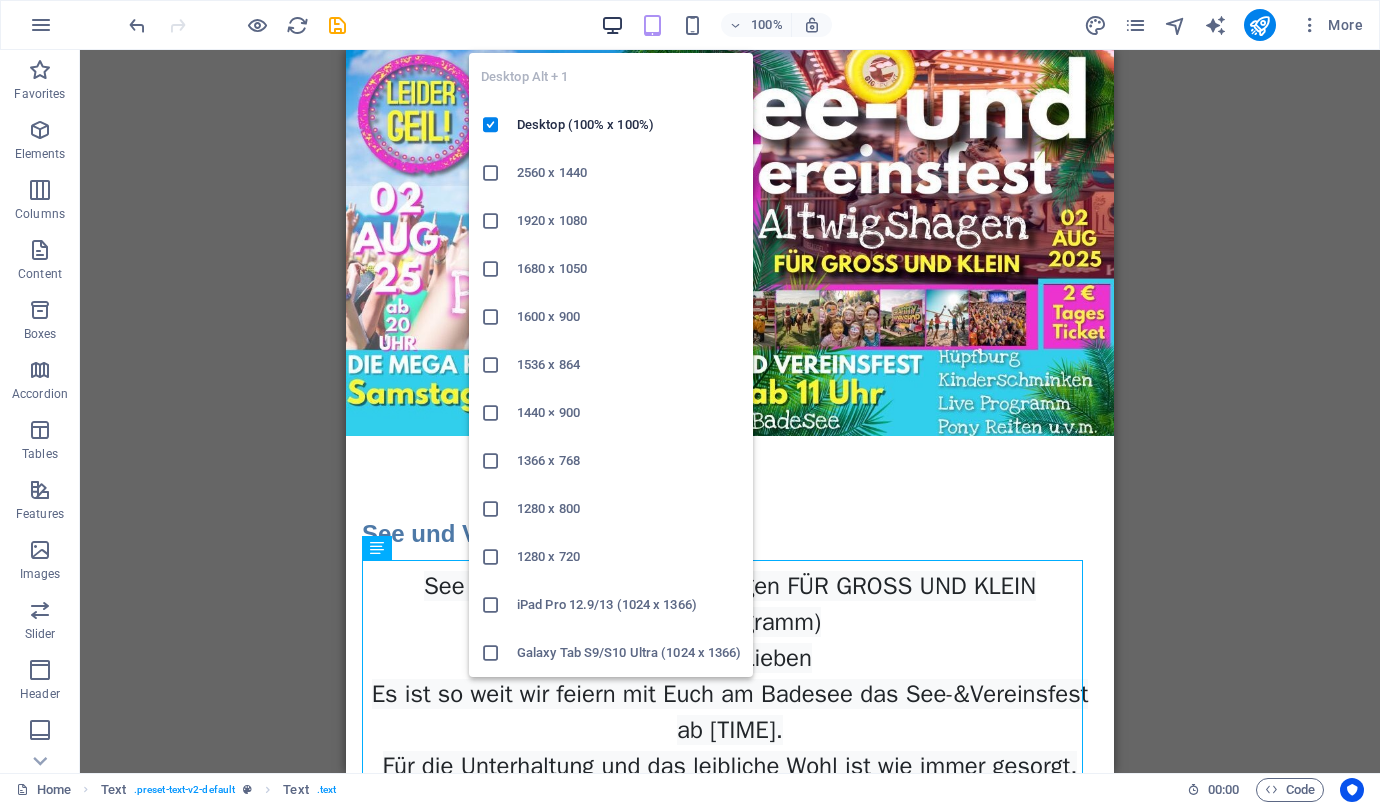 click at bounding box center (612, 25) 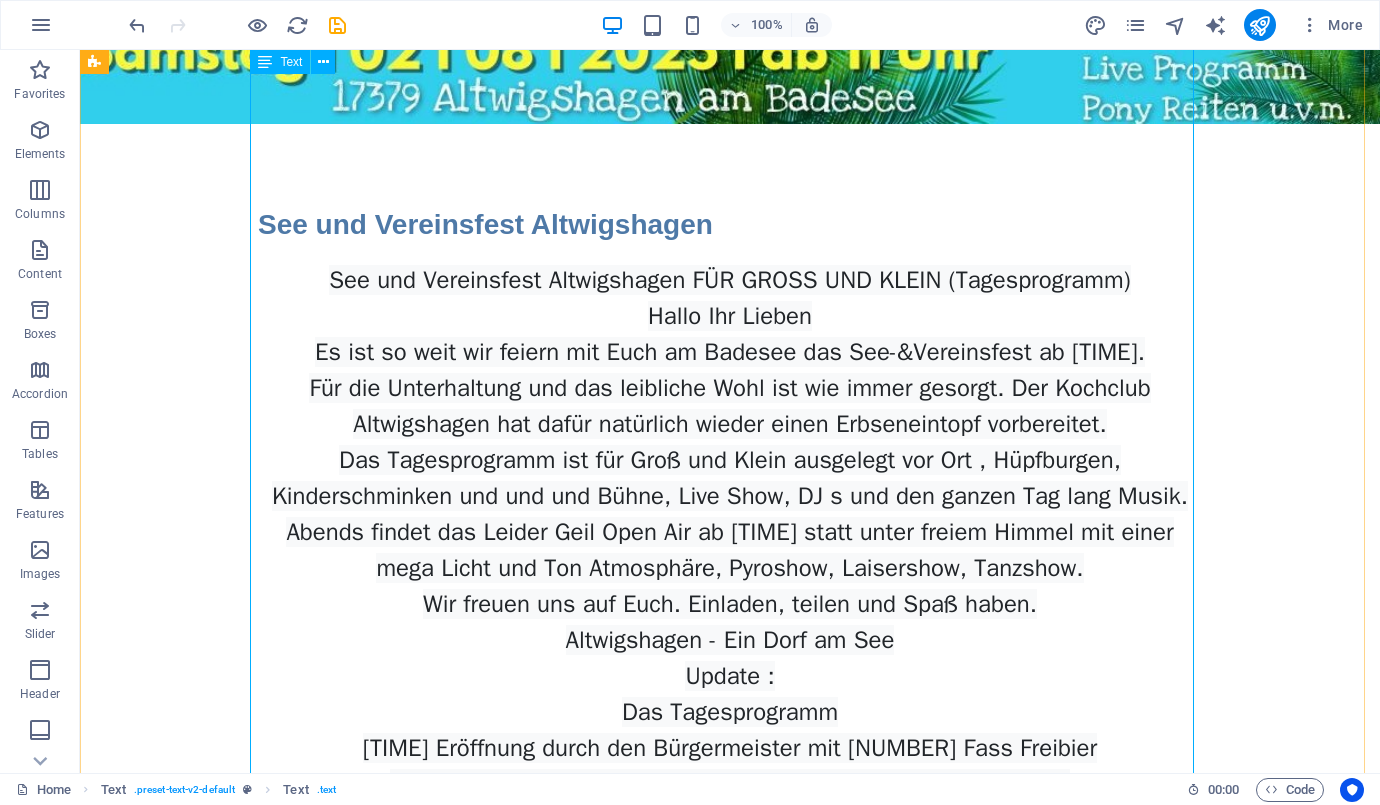 scroll, scrollTop: 479, scrollLeft: 0, axis: vertical 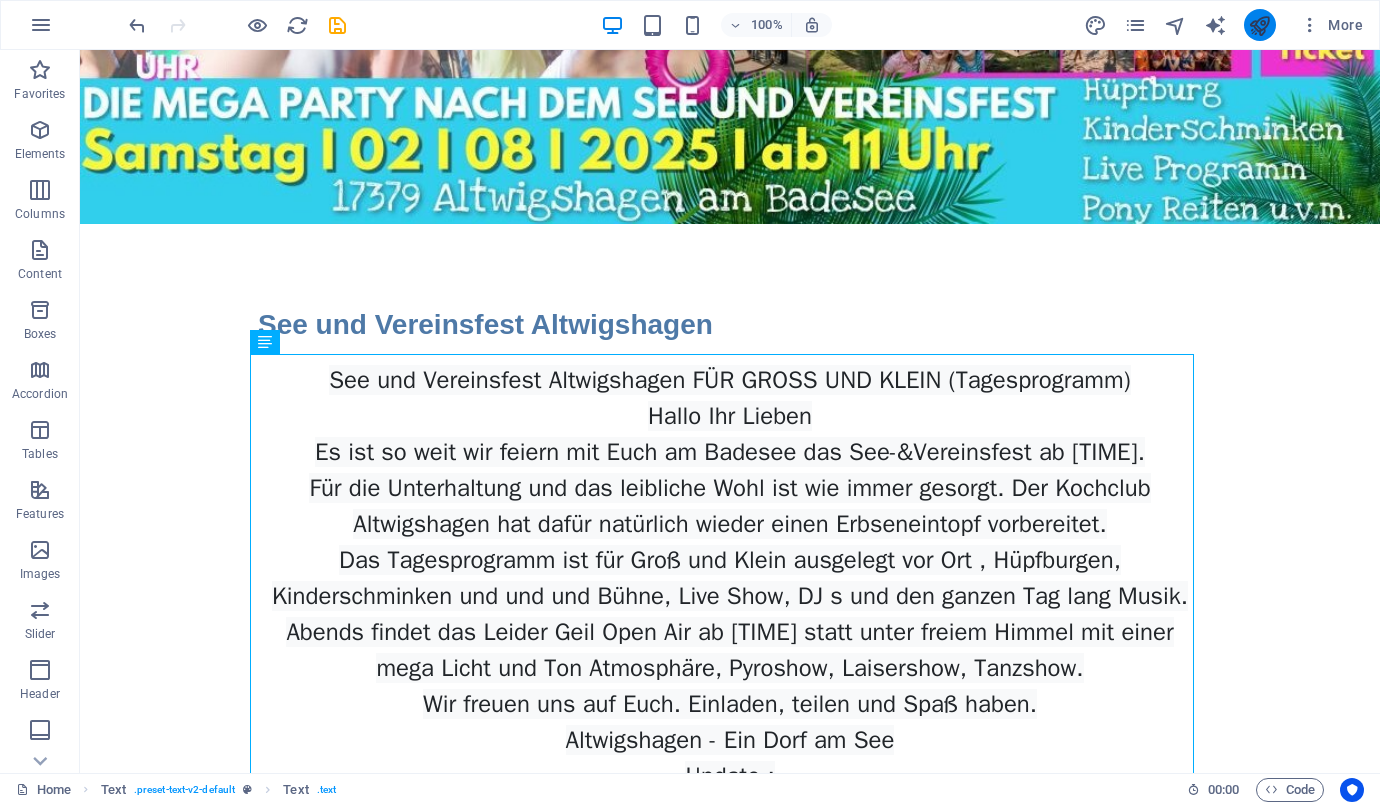 click at bounding box center [1259, 25] 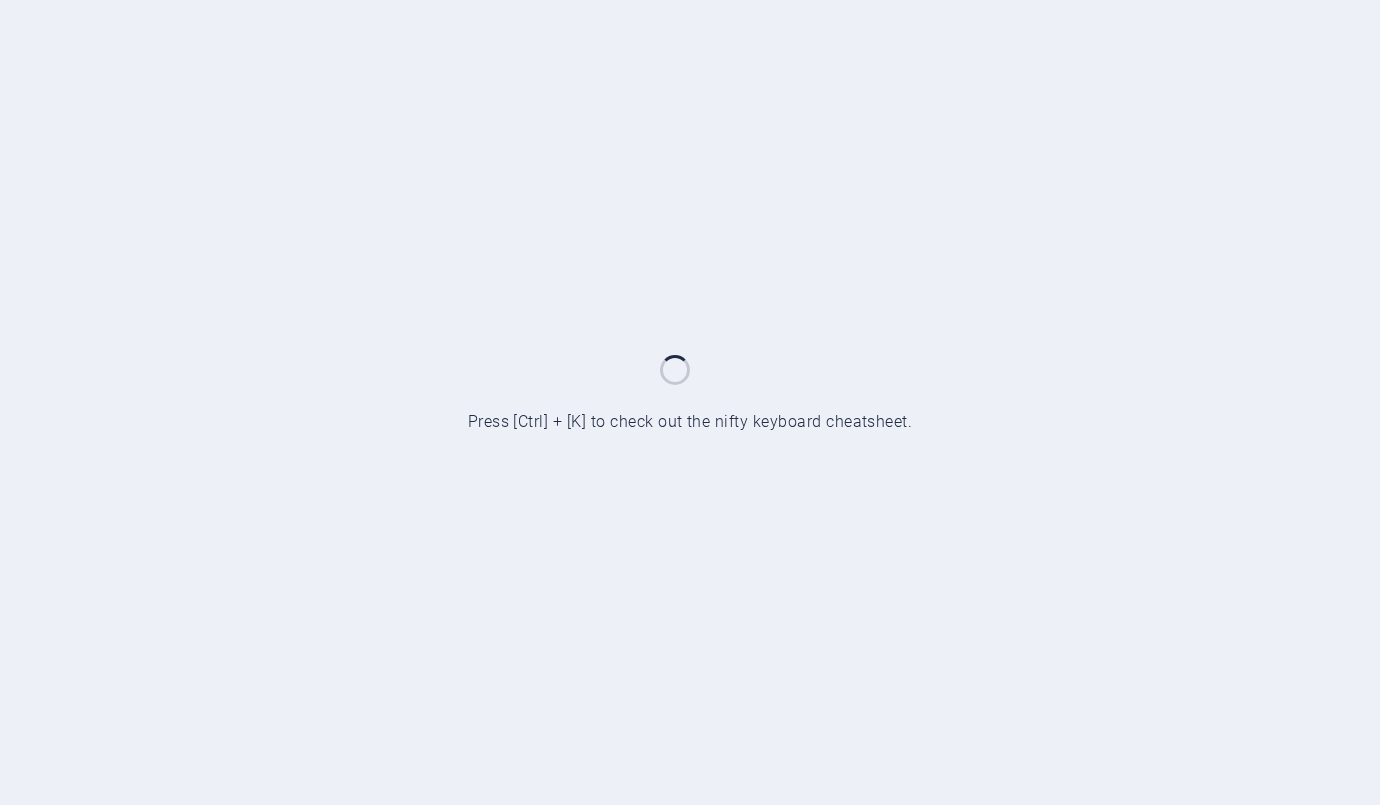 scroll, scrollTop: 0, scrollLeft: 0, axis: both 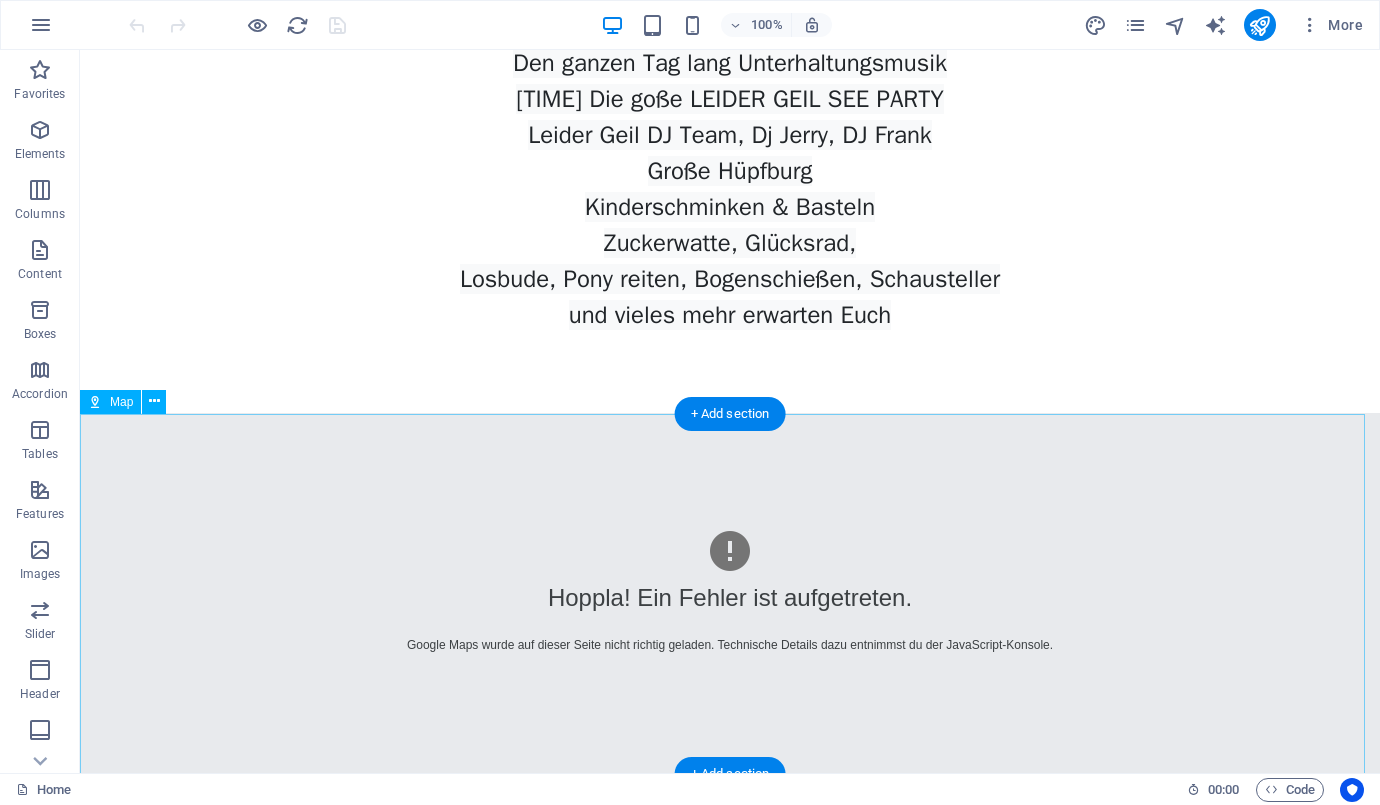 click on "Hoppla! Ein Fehler ist aufgetreten. Google Maps wurde auf dieser Seite nicht richtig geladen. Technische Details dazu entnimmst du der JavaScript-Konsole." at bounding box center (730, 593) 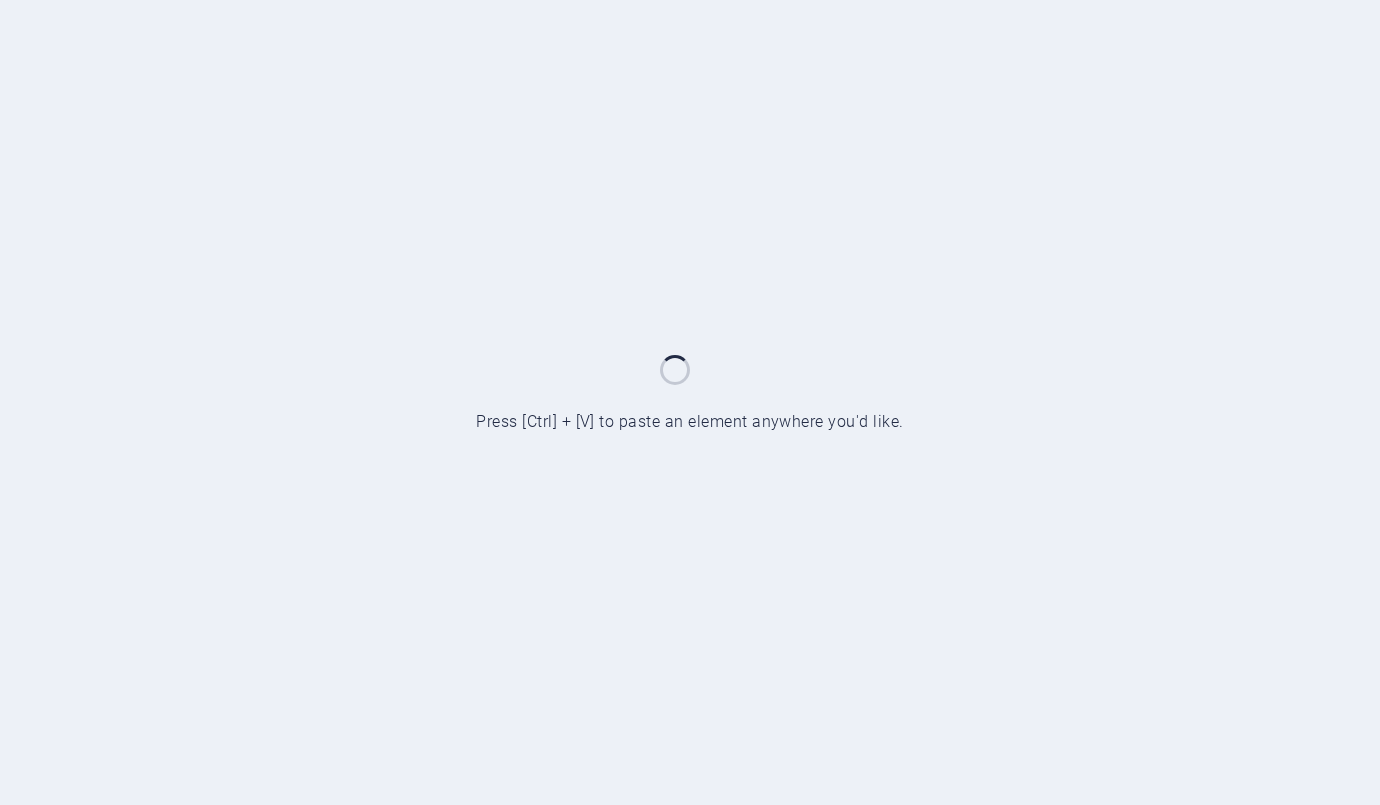scroll, scrollTop: 0, scrollLeft: 0, axis: both 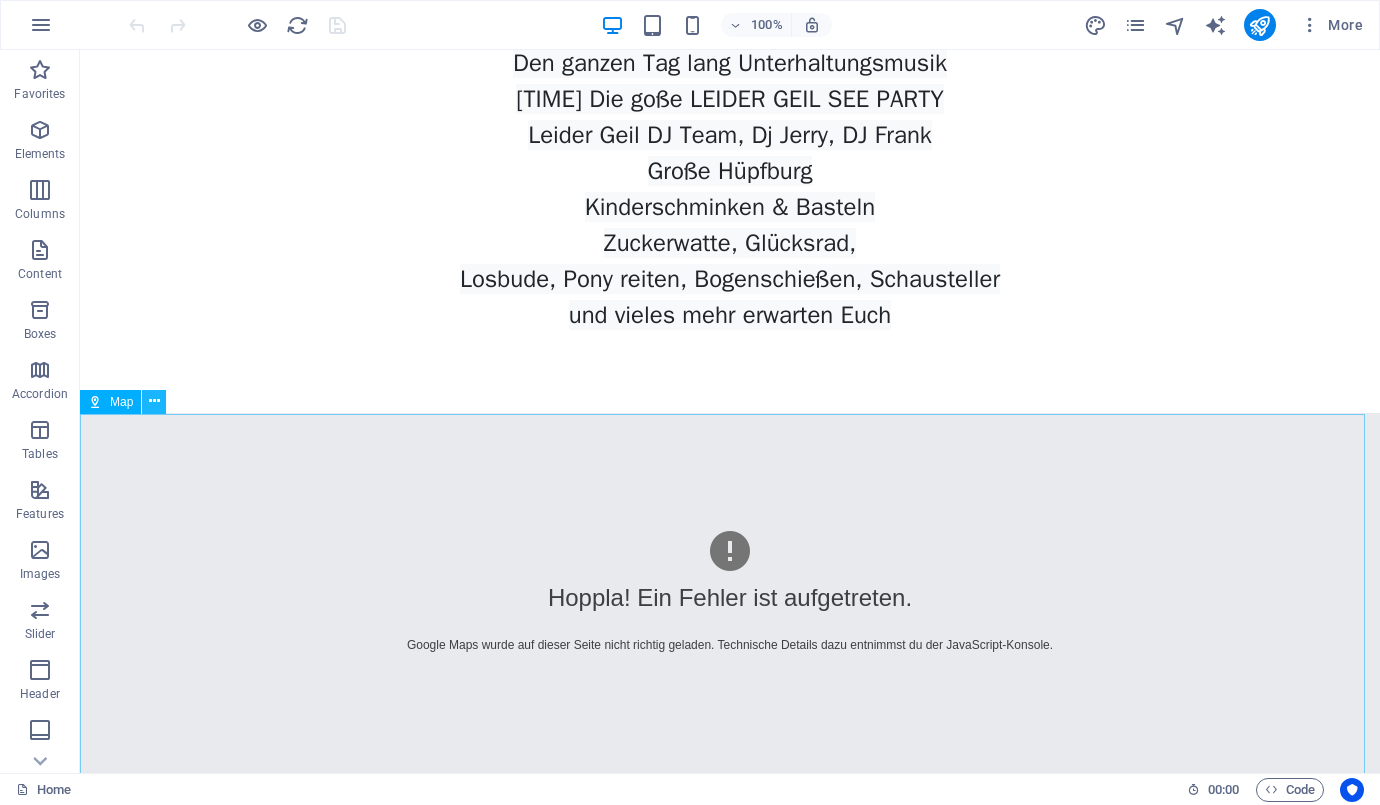 click at bounding box center (154, 401) 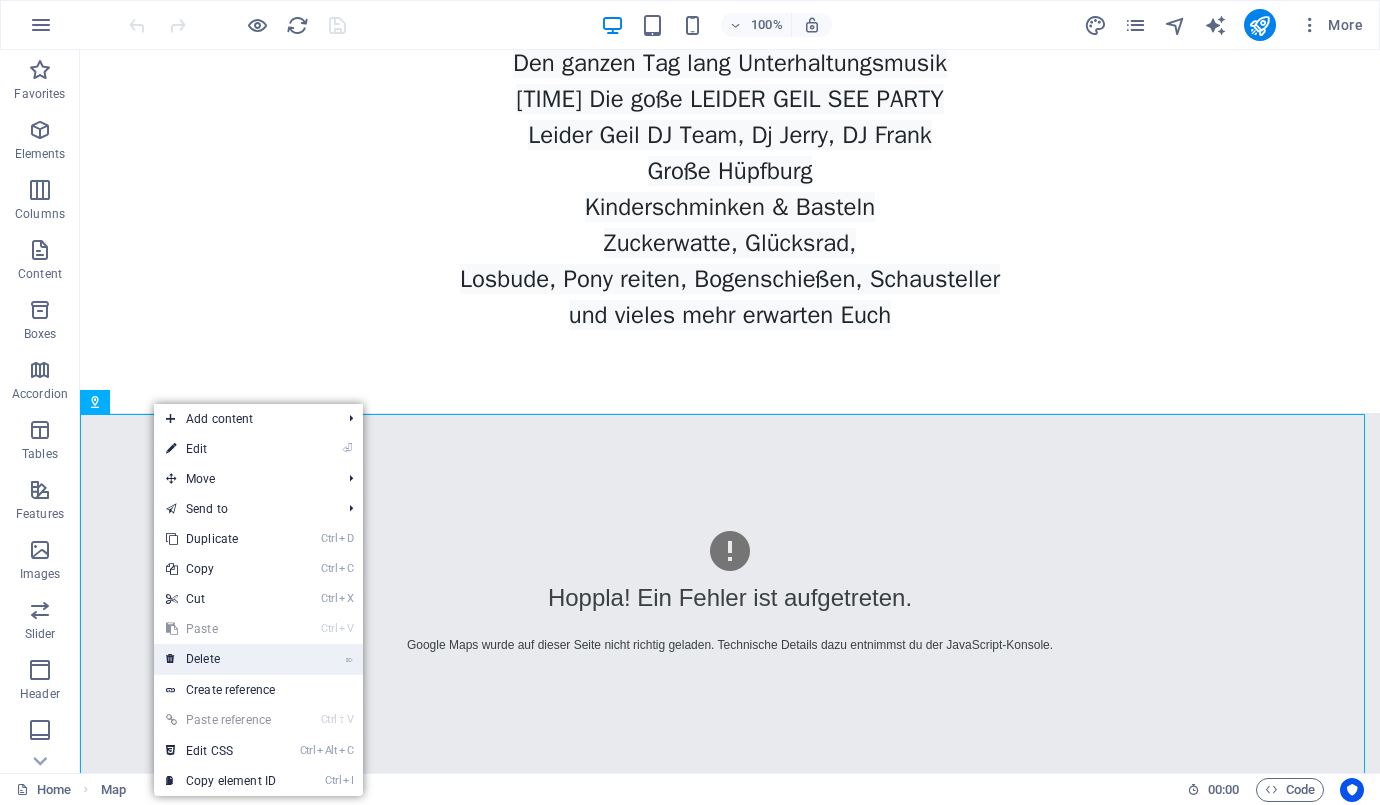 click on "⌦  Delete" at bounding box center (221, 659) 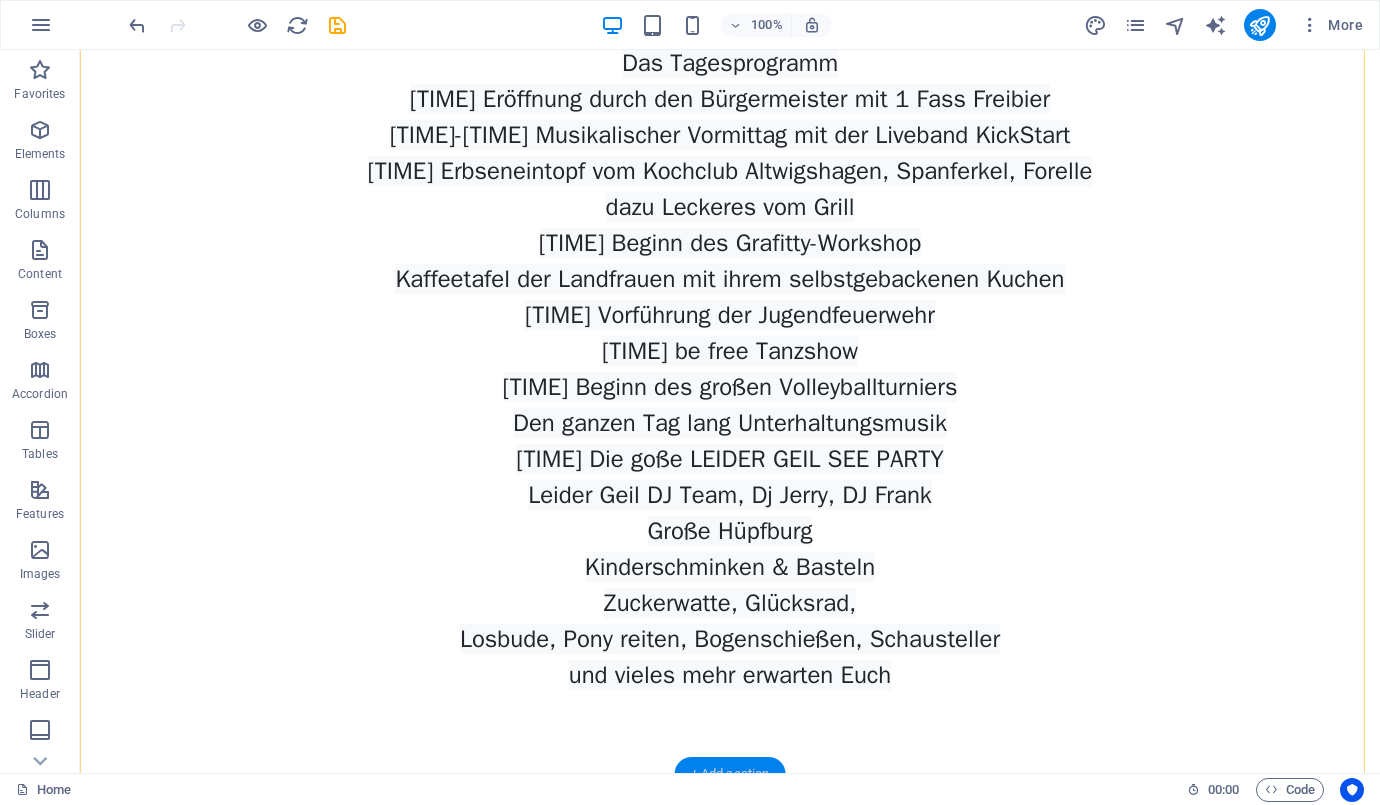 drag, startPoint x: 748, startPoint y: 763, endPoint x: 332, endPoint y: 739, distance: 416.69174 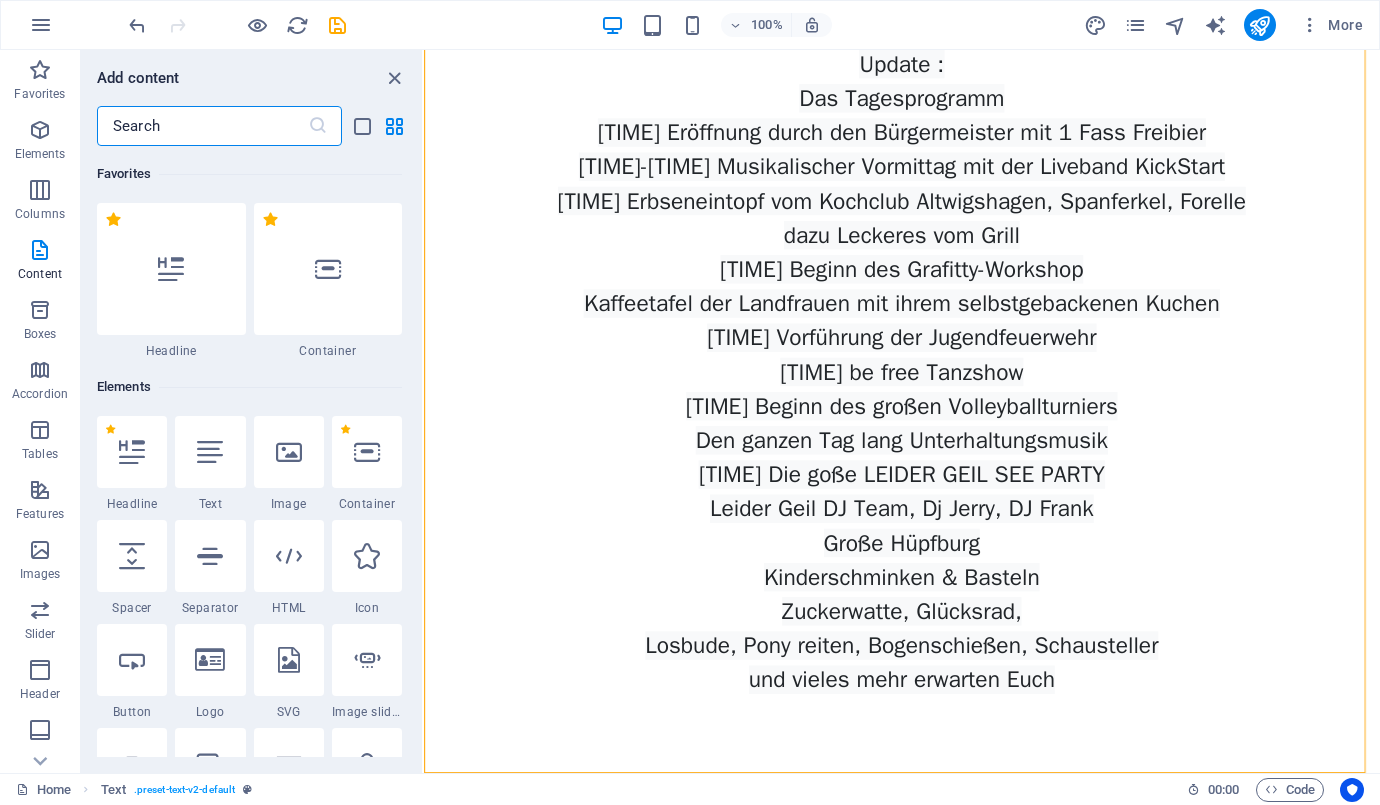 scroll, scrollTop: 1068, scrollLeft: 0, axis: vertical 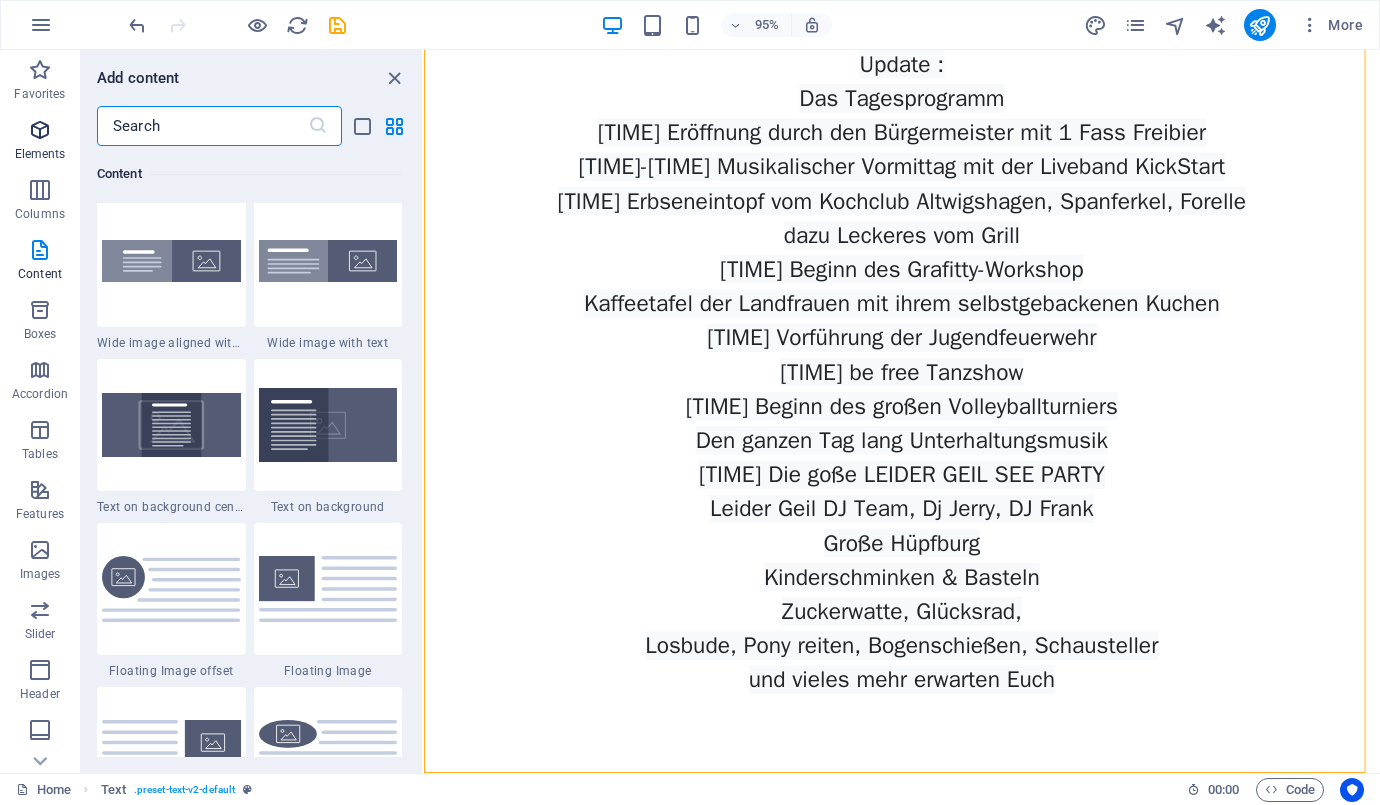 click at bounding box center (40, 130) 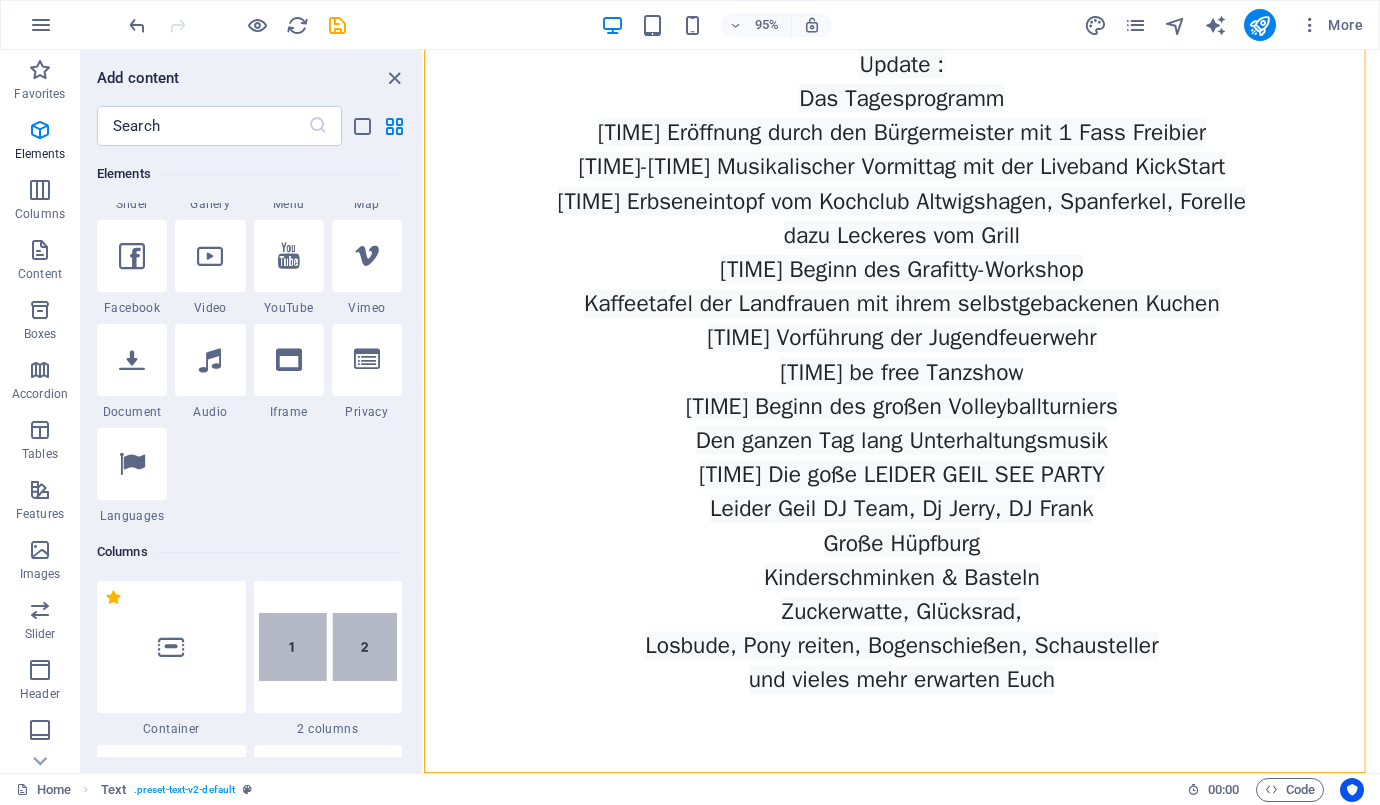 scroll, scrollTop: 412, scrollLeft: 0, axis: vertical 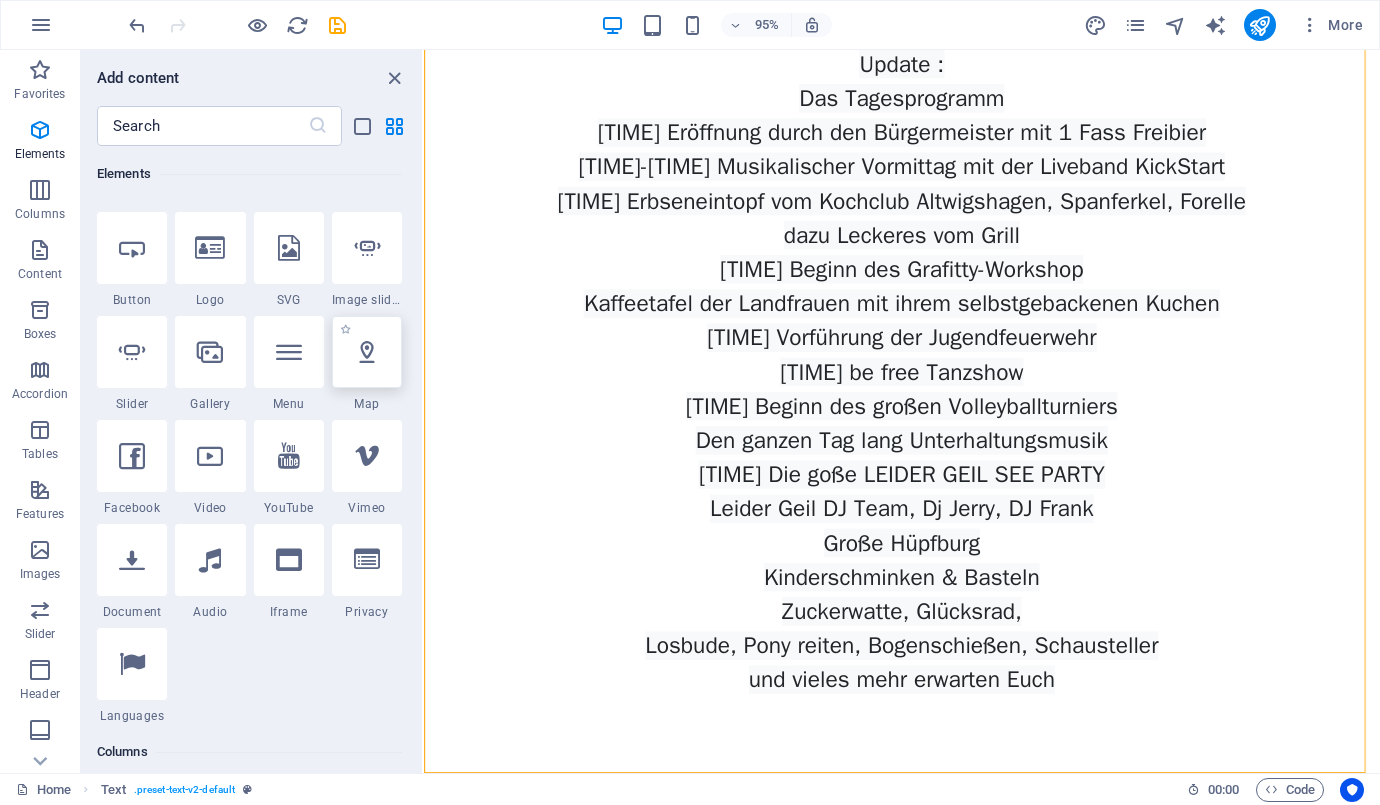 click at bounding box center (367, 352) 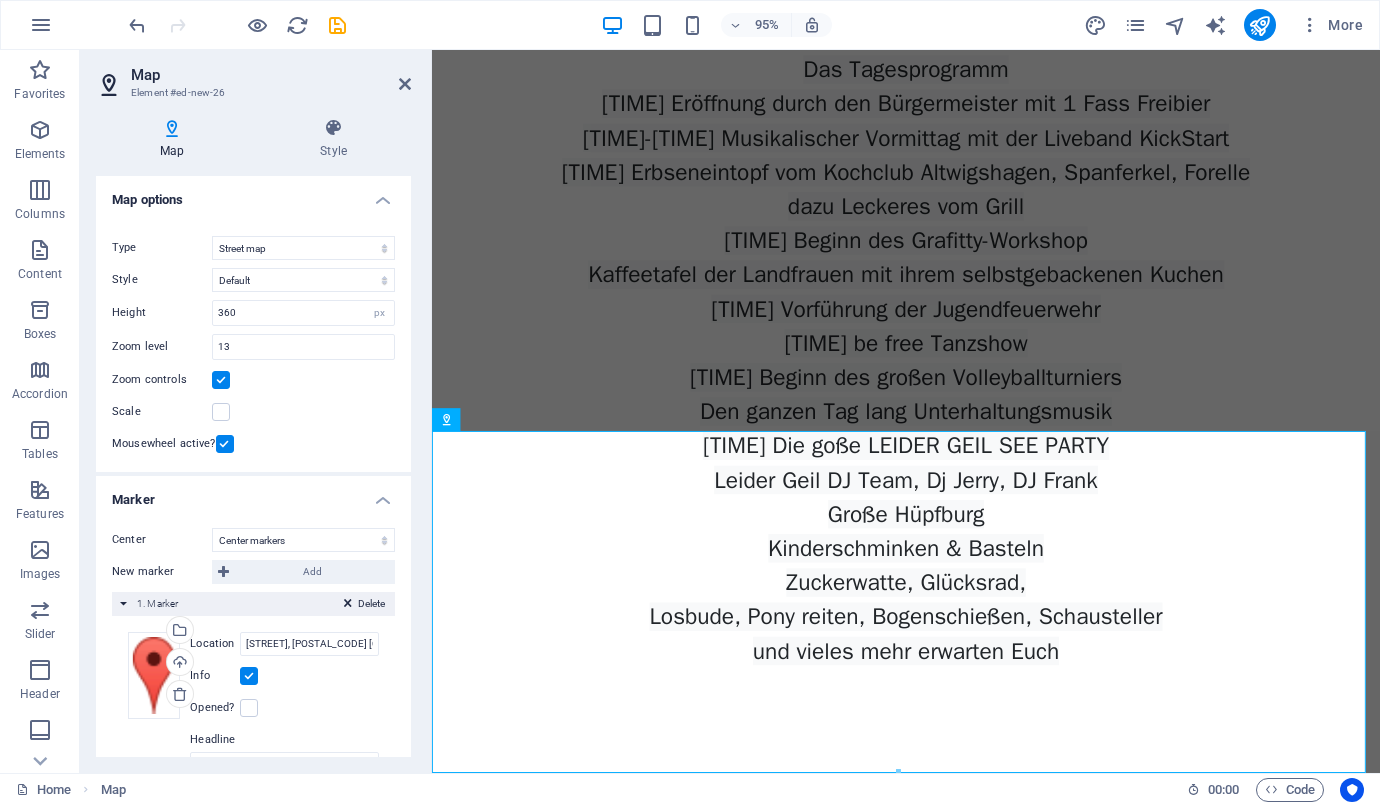 scroll, scrollTop: 1424, scrollLeft: 0, axis: vertical 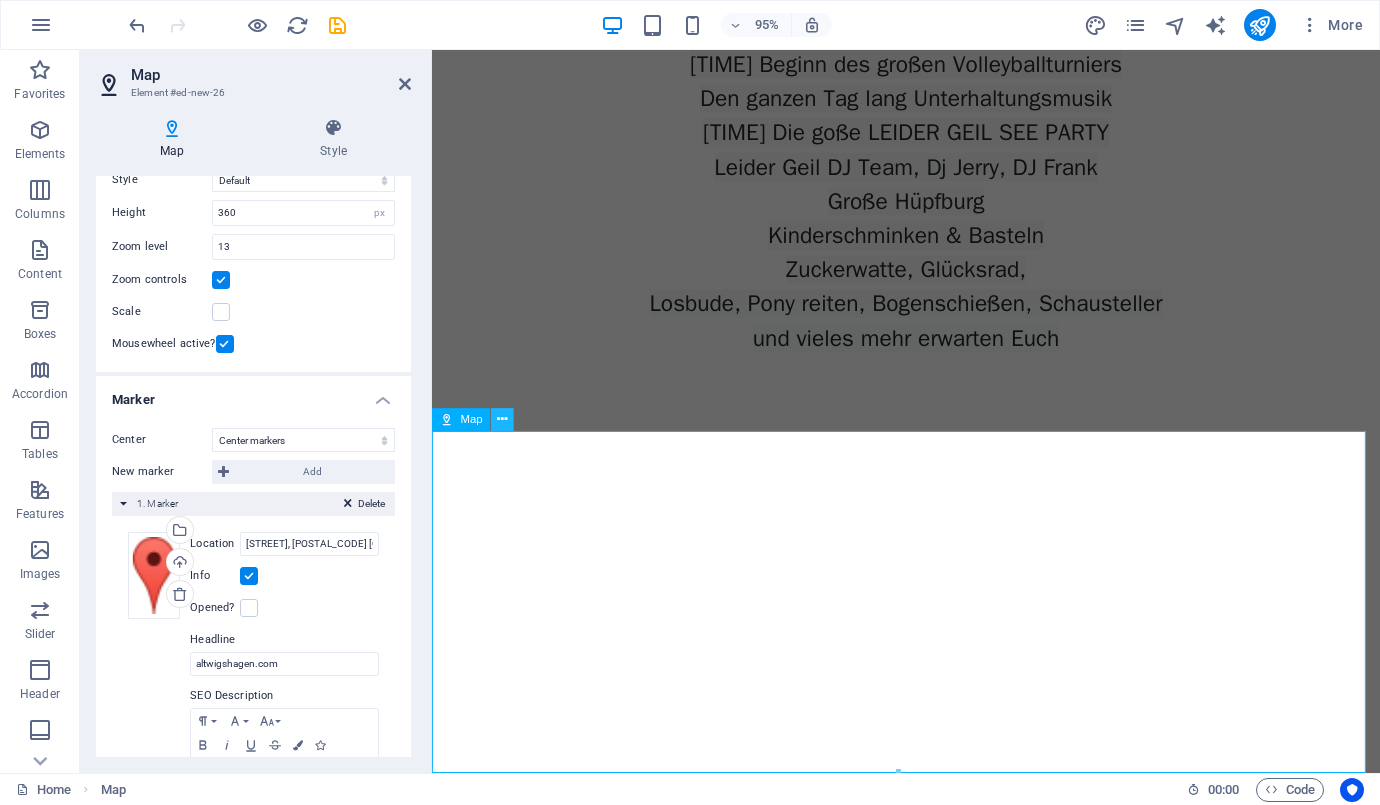 click at bounding box center (502, 420) 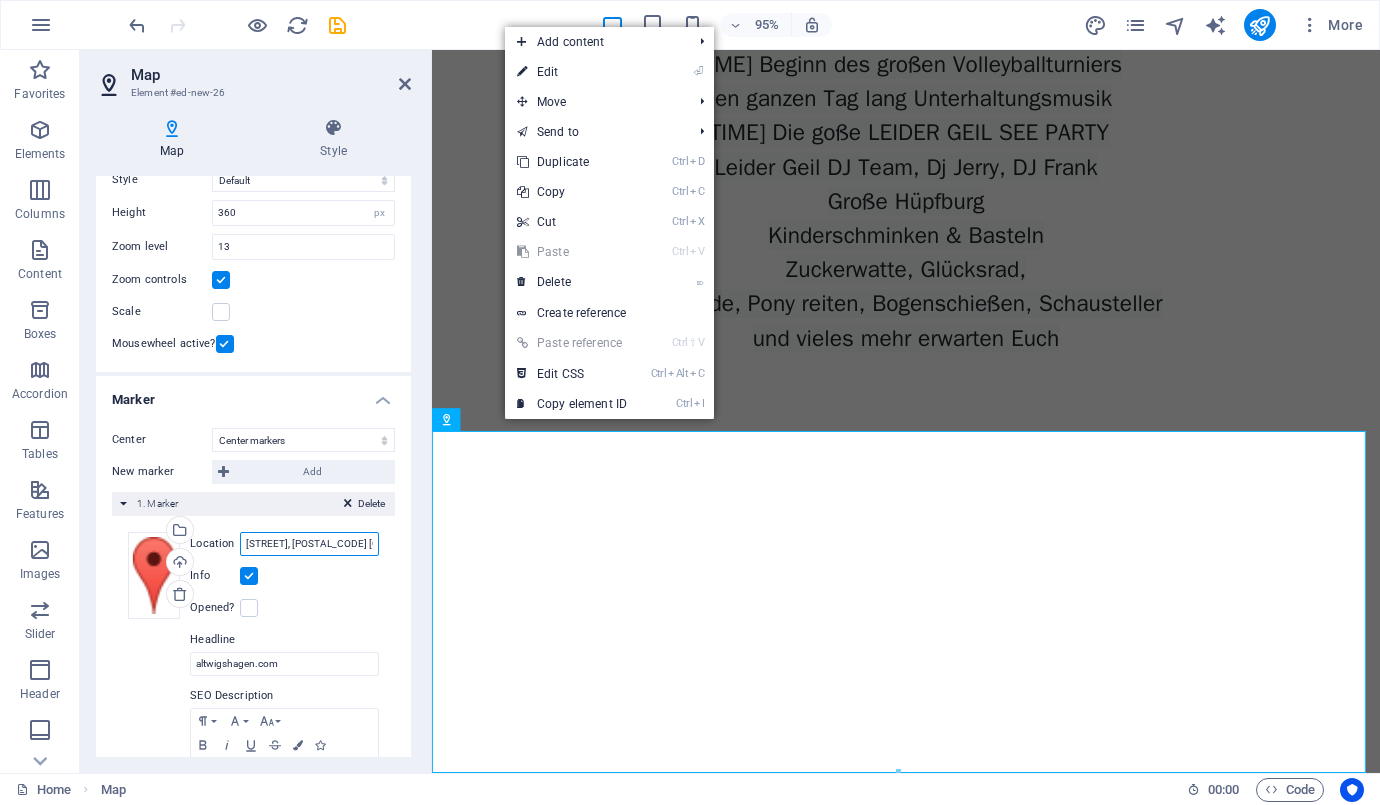 click on "[STREET], [POSTAL_CODE] [CITY]" at bounding box center [309, 544] 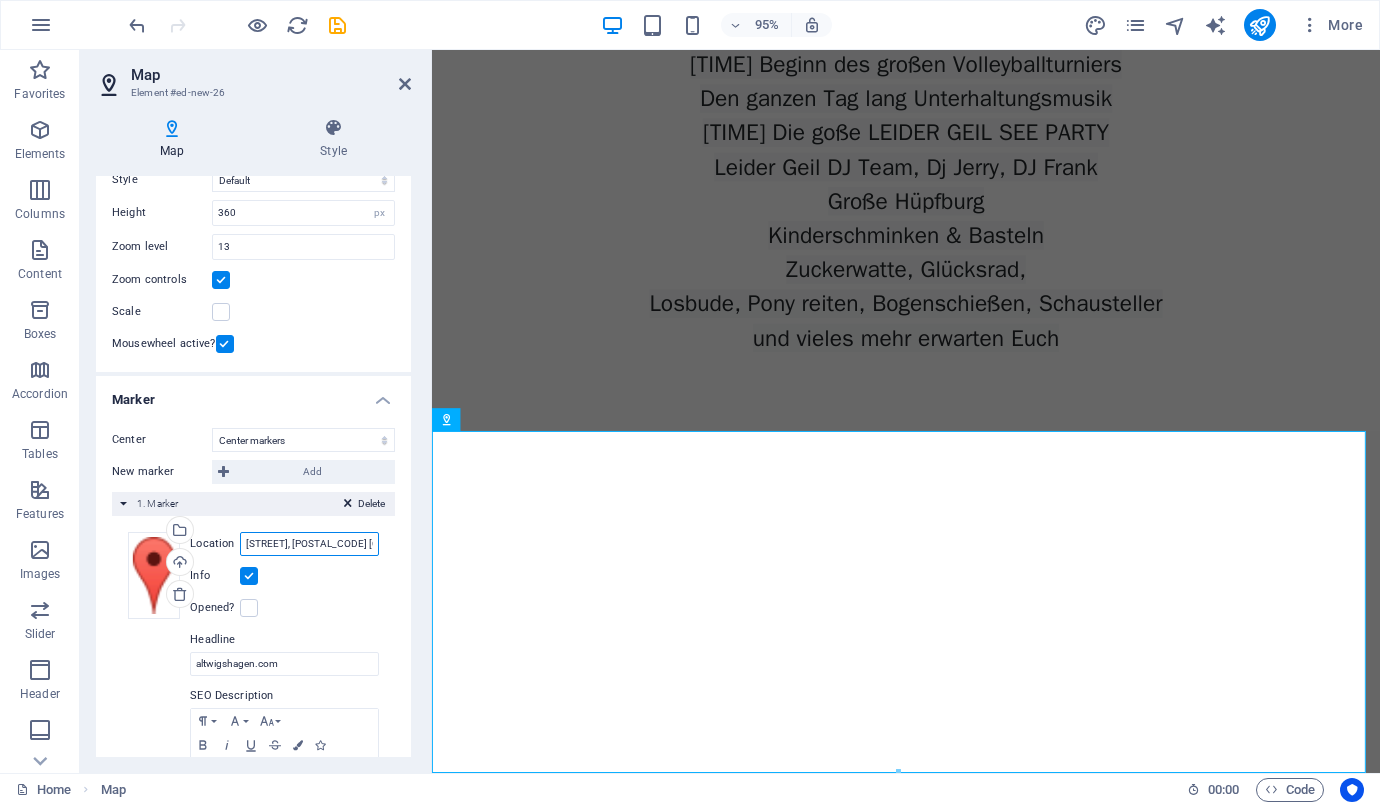 drag, startPoint x: 346, startPoint y: 545, endPoint x: 205, endPoint y: 543, distance: 141.01419 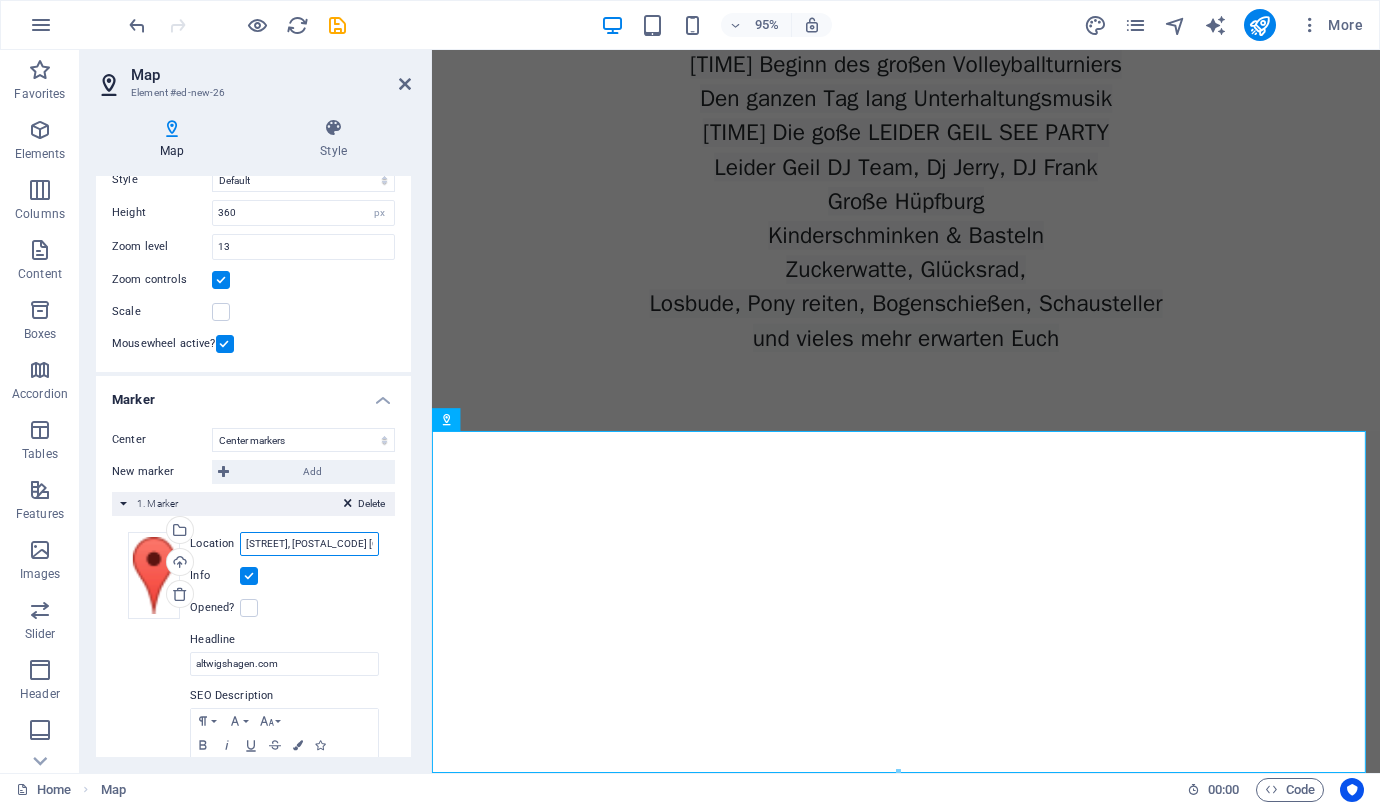 paste on "https://maps.app.goo.gl/jC194DhZ7egVWLQU8" 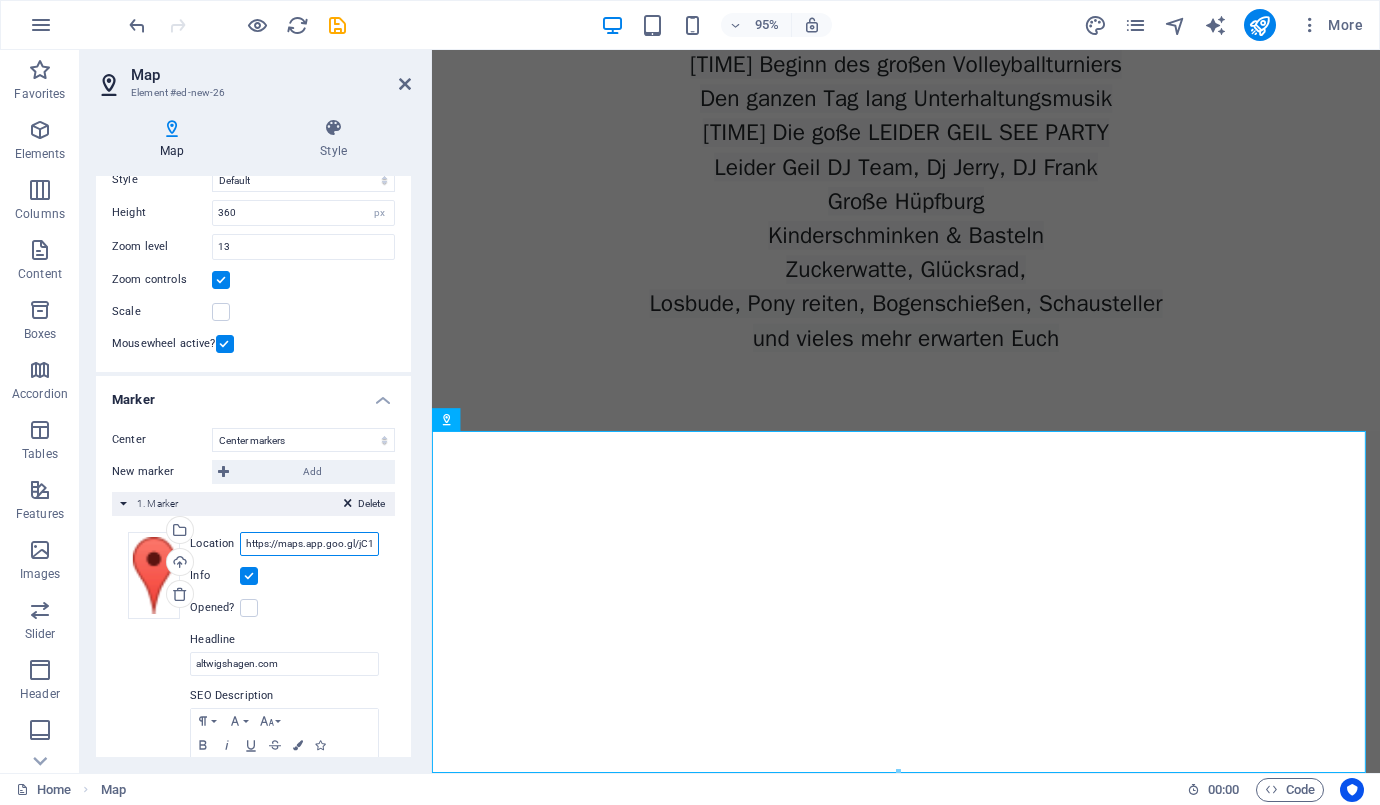 scroll, scrollTop: 0, scrollLeft: 87, axis: horizontal 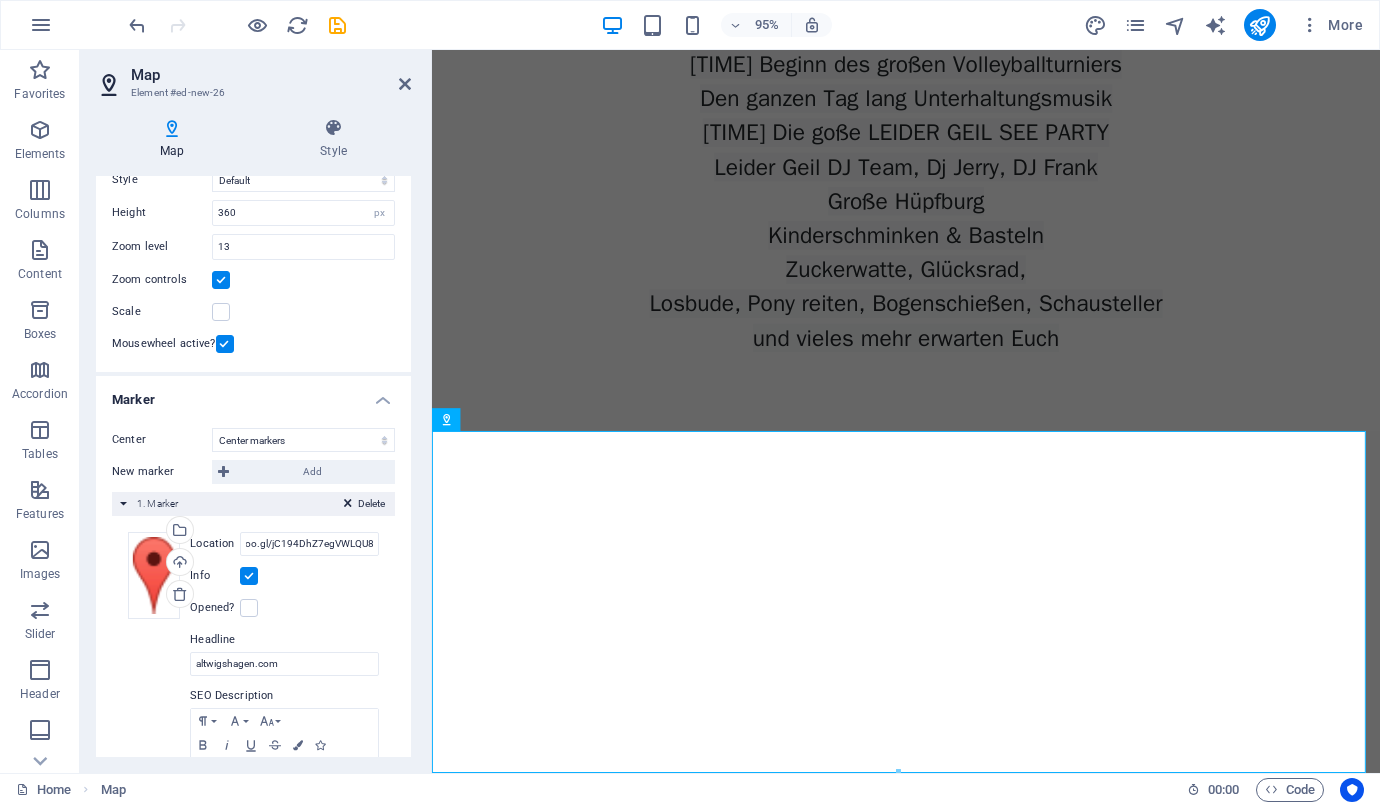 click on "Opened?" at bounding box center (284, 608) 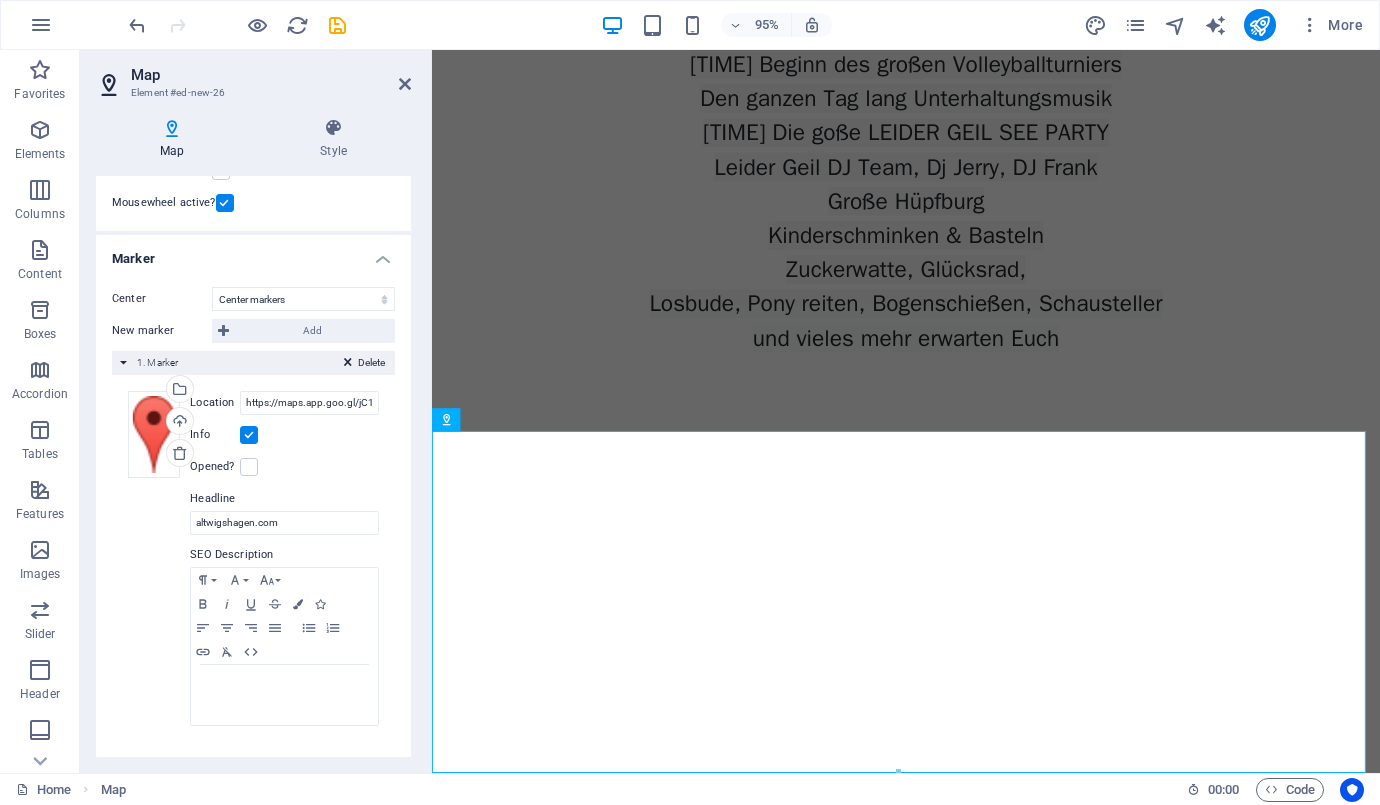 scroll, scrollTop: 41, scrollLeft: 0, axis: vertical 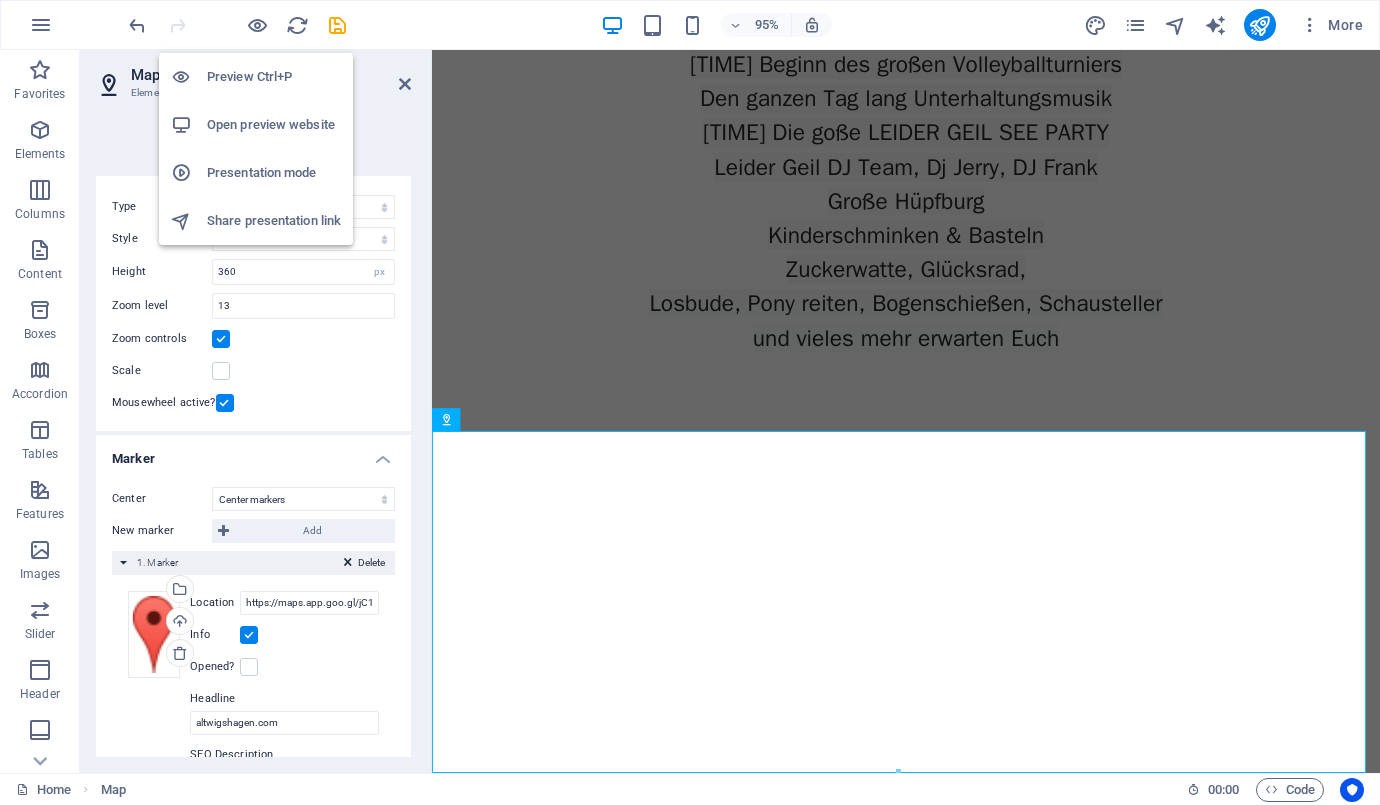 click on "Open preview website" at bounding box center [274, 125] 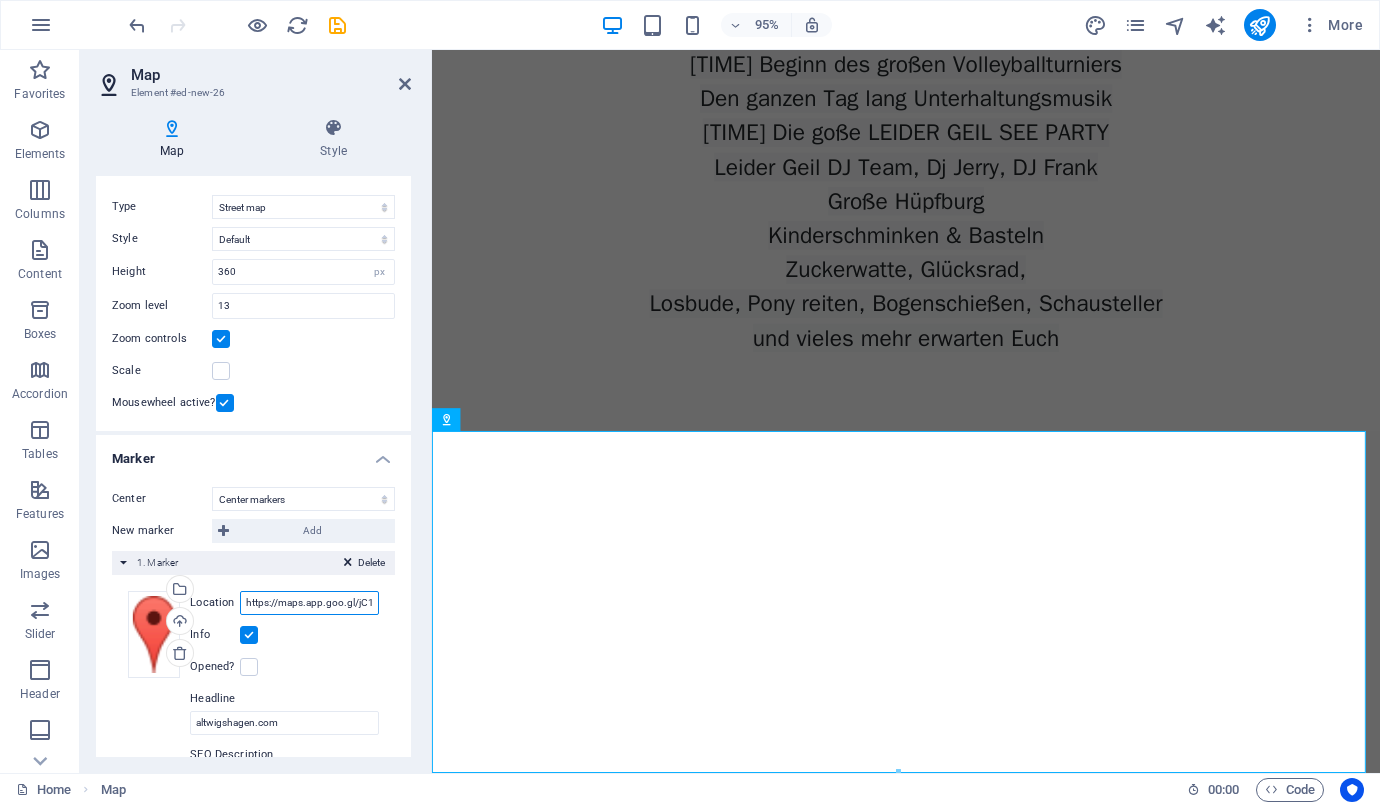 click on "https://maps.app.goo.gl/jC194DhZ7egVWLQU8" at bounding box center [309, 603] 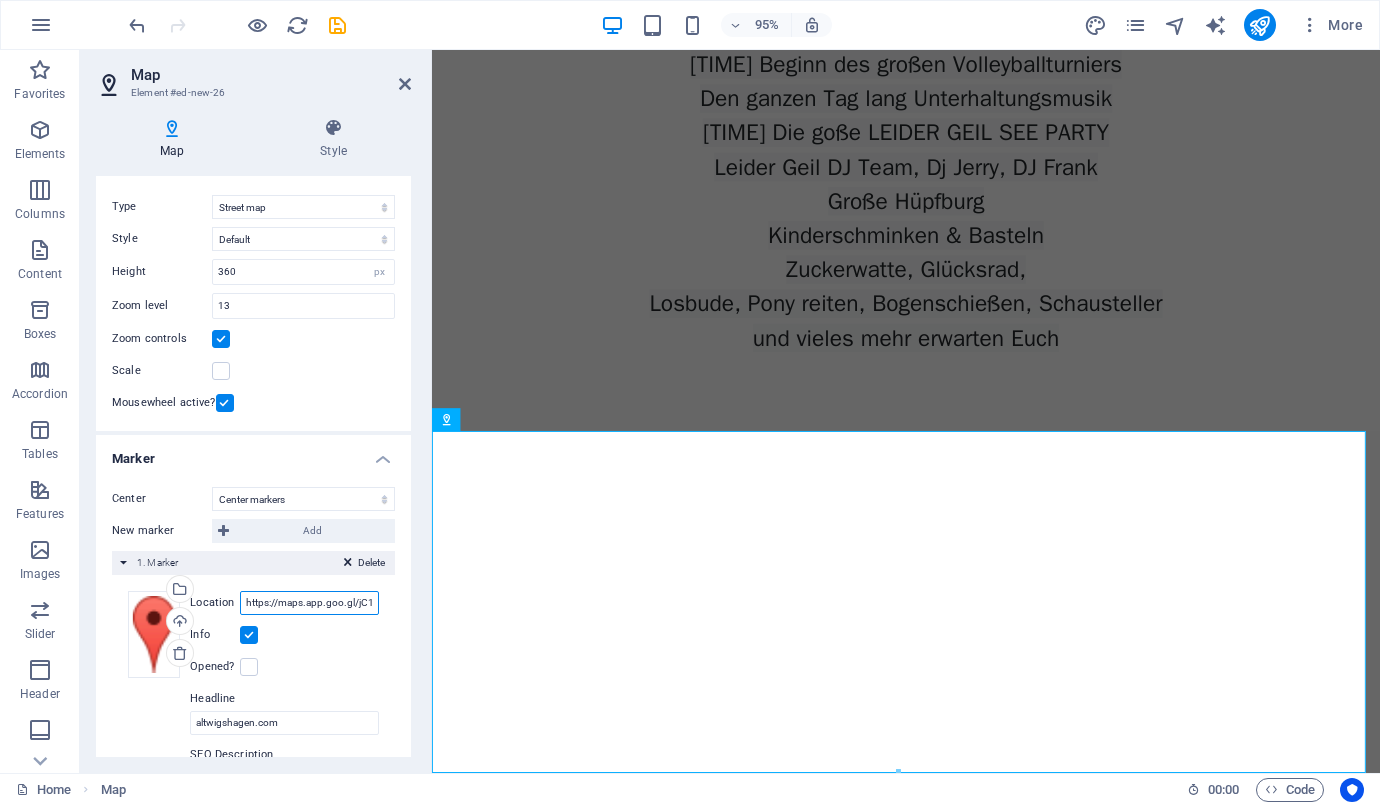 click on "https://maps.app.goo.gl/jC194DhZ7egVWLQU8" at bounding box center (309, 603) 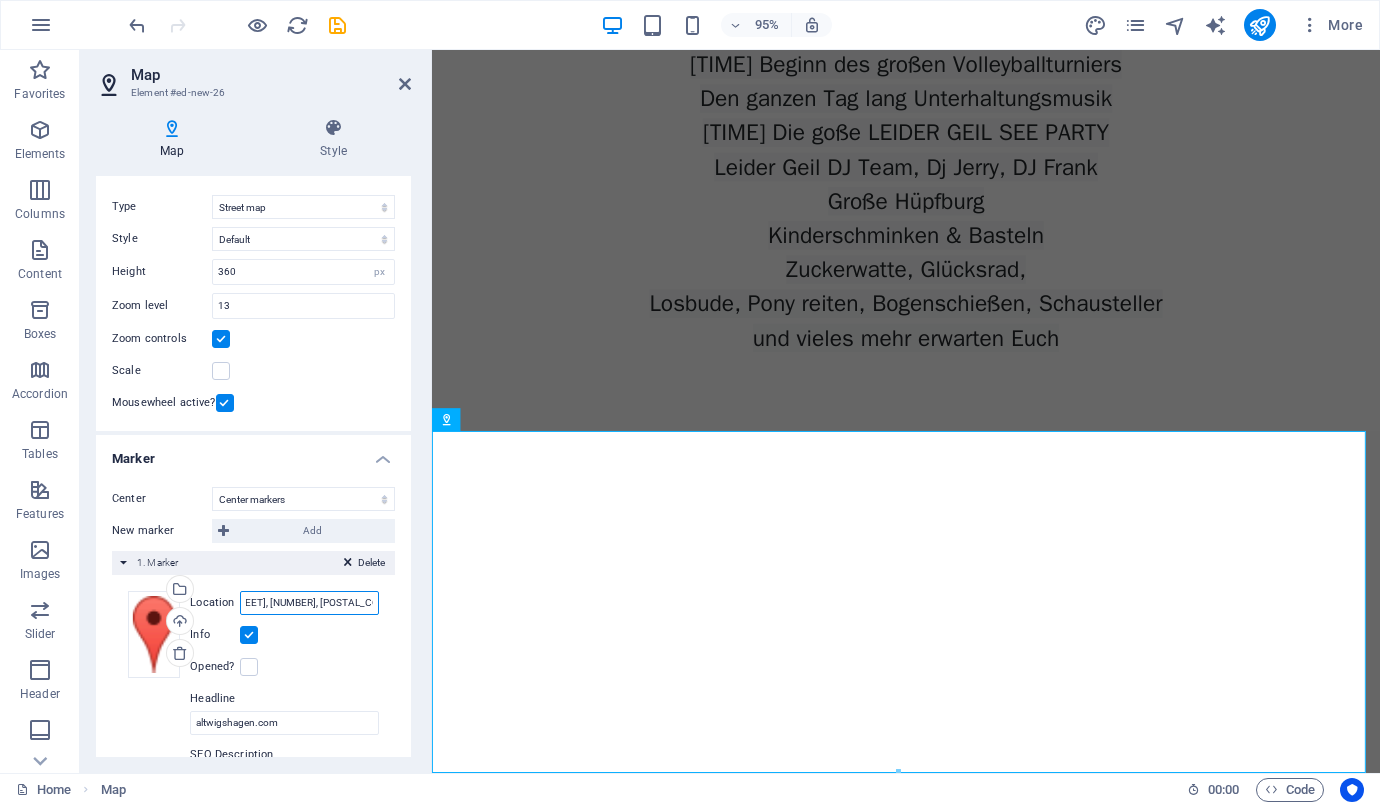 scroll, scrollTop: 0, scrollLeft: 28, axis: horizontal 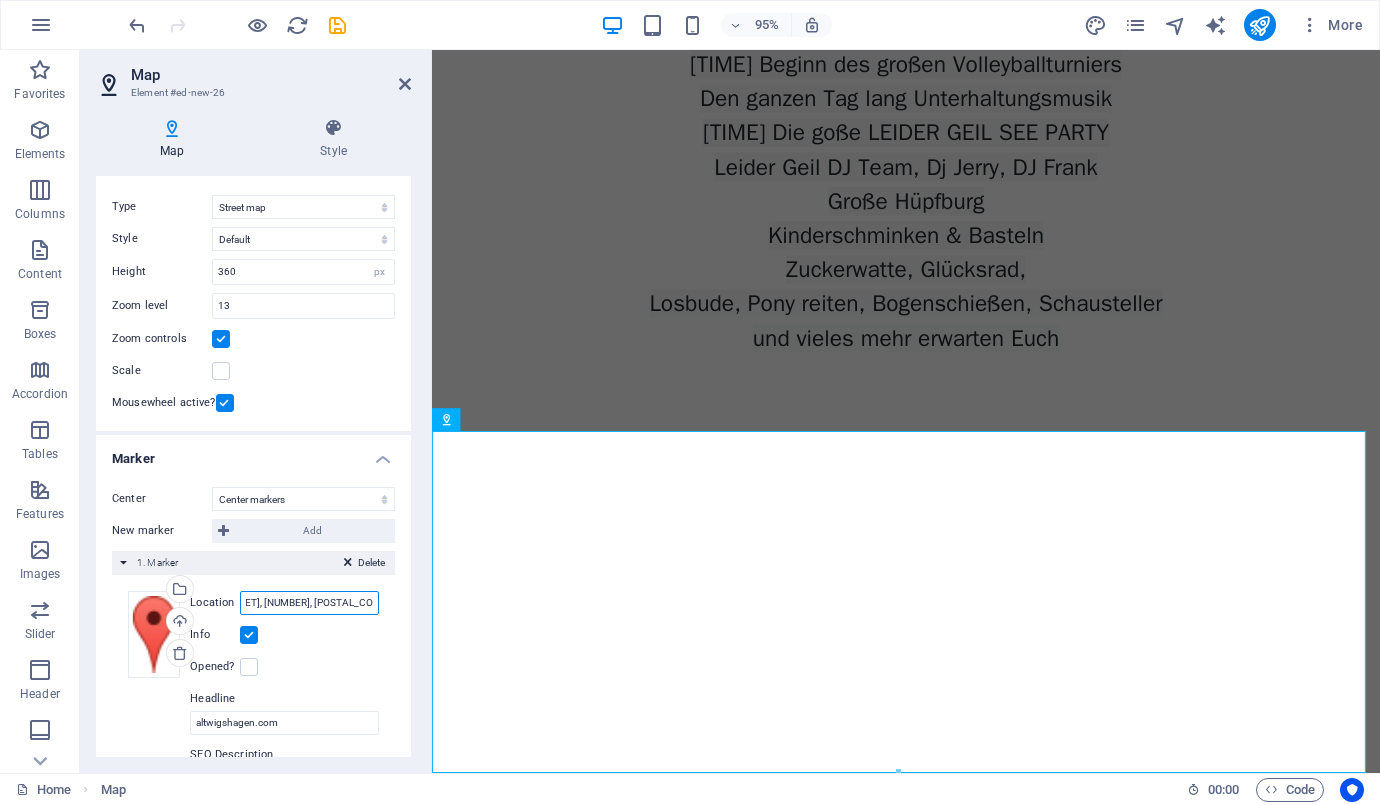 type on "[STREET], [NUMBER], [POSTAL_CODE] [CITY]" 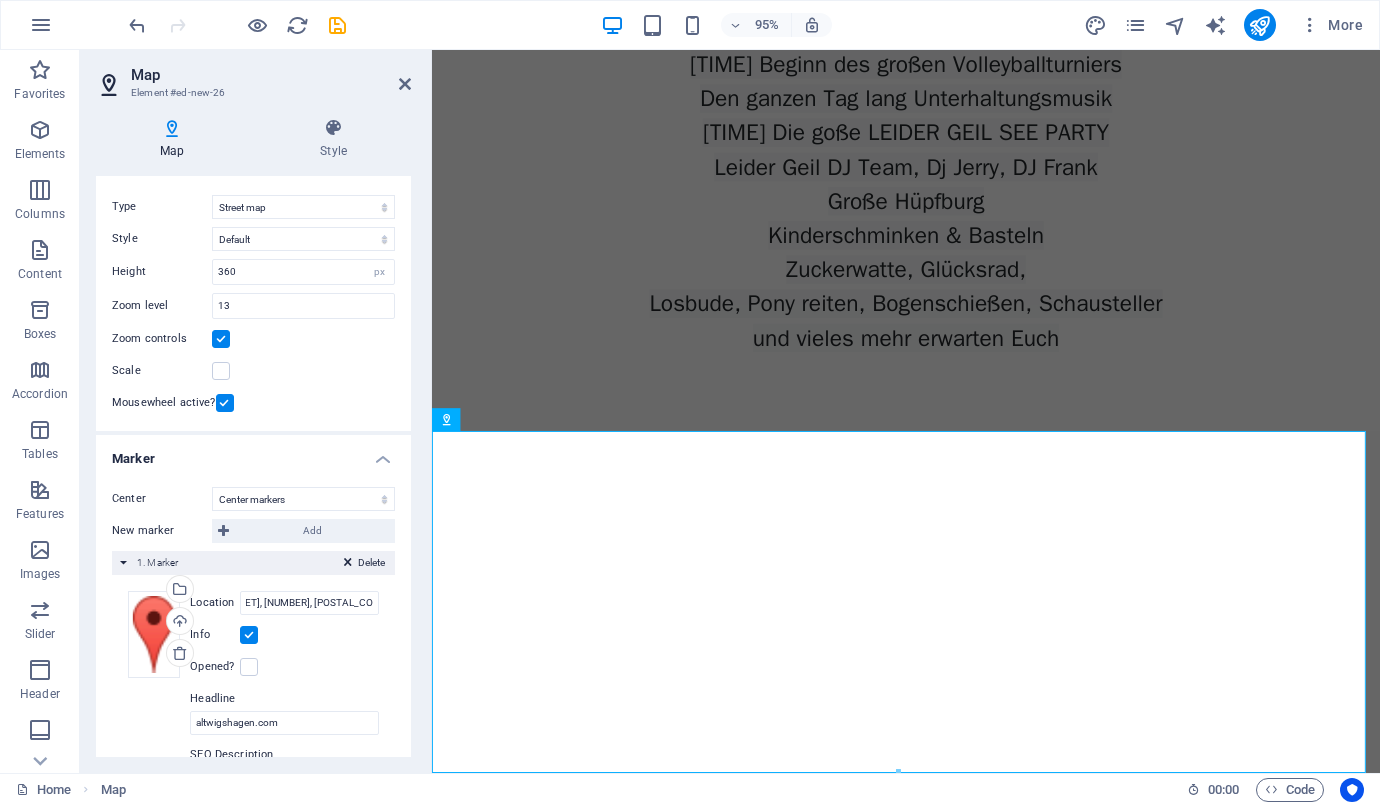 scroll, scrollTop: 0, scrollLeft: 0, axis: both 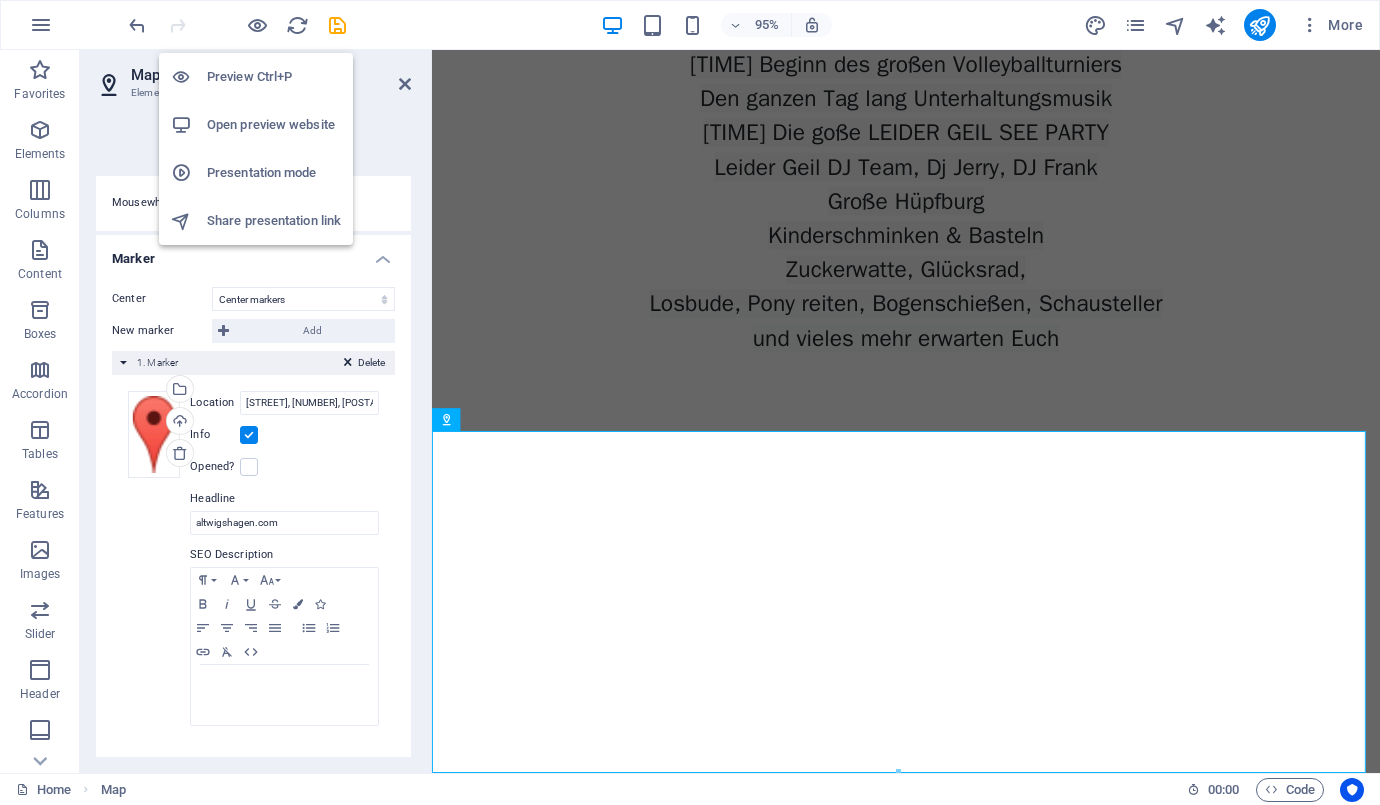click on "Open preview website" at bounding box center [274, 125] 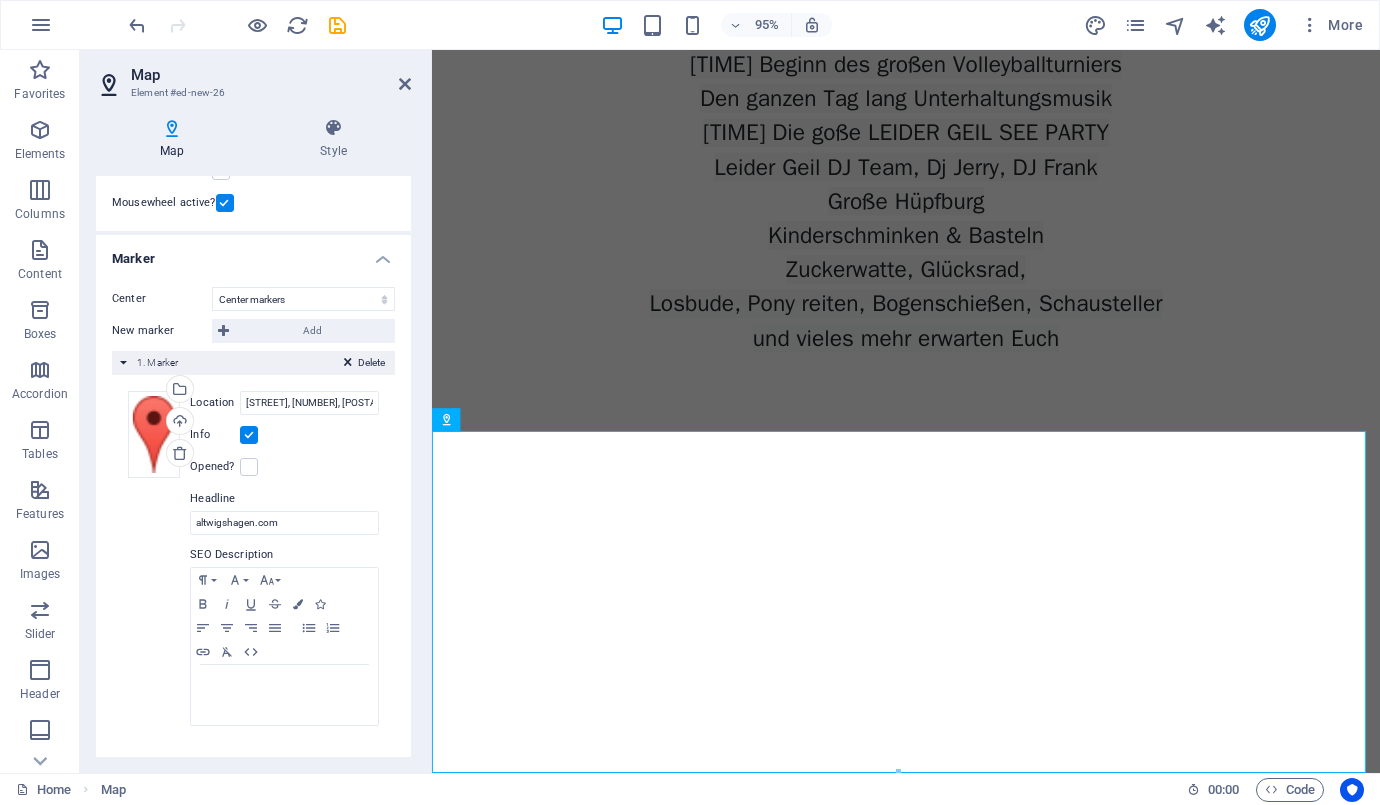 scroll, scrollTop: 0, scrollLeft: 0, axis: both 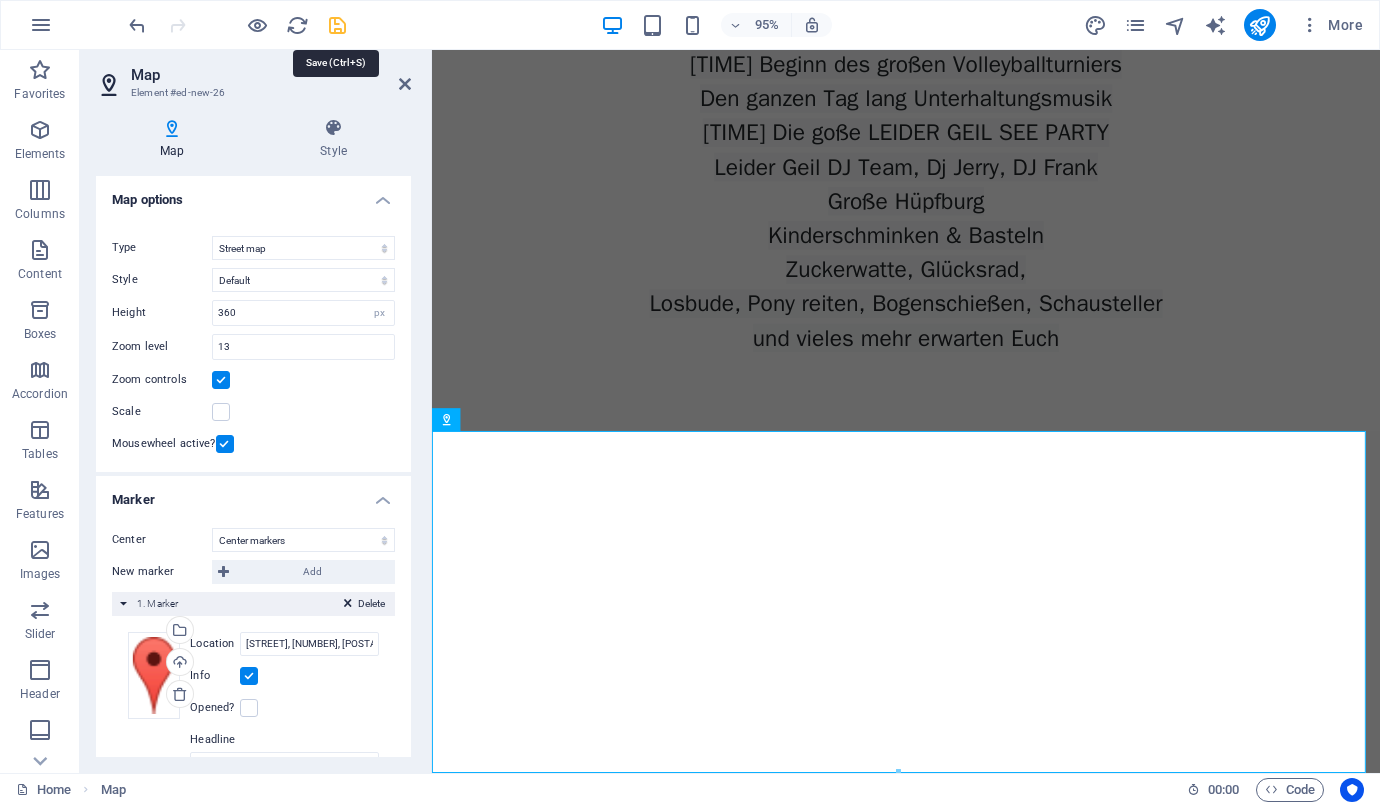 click at bounding box center (337, 25) 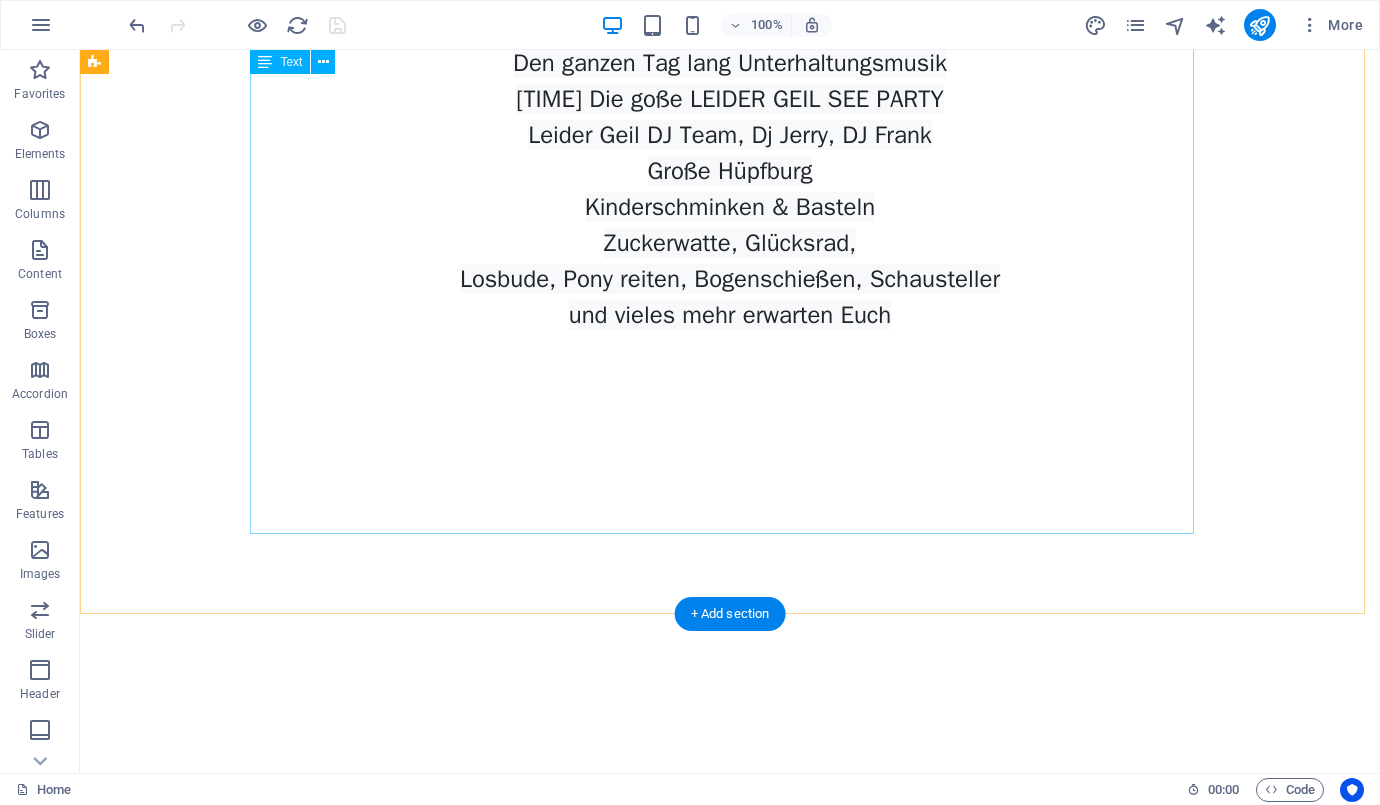 scroll, scrollTop: 1014, scrollLeft: 0, axis: vertical 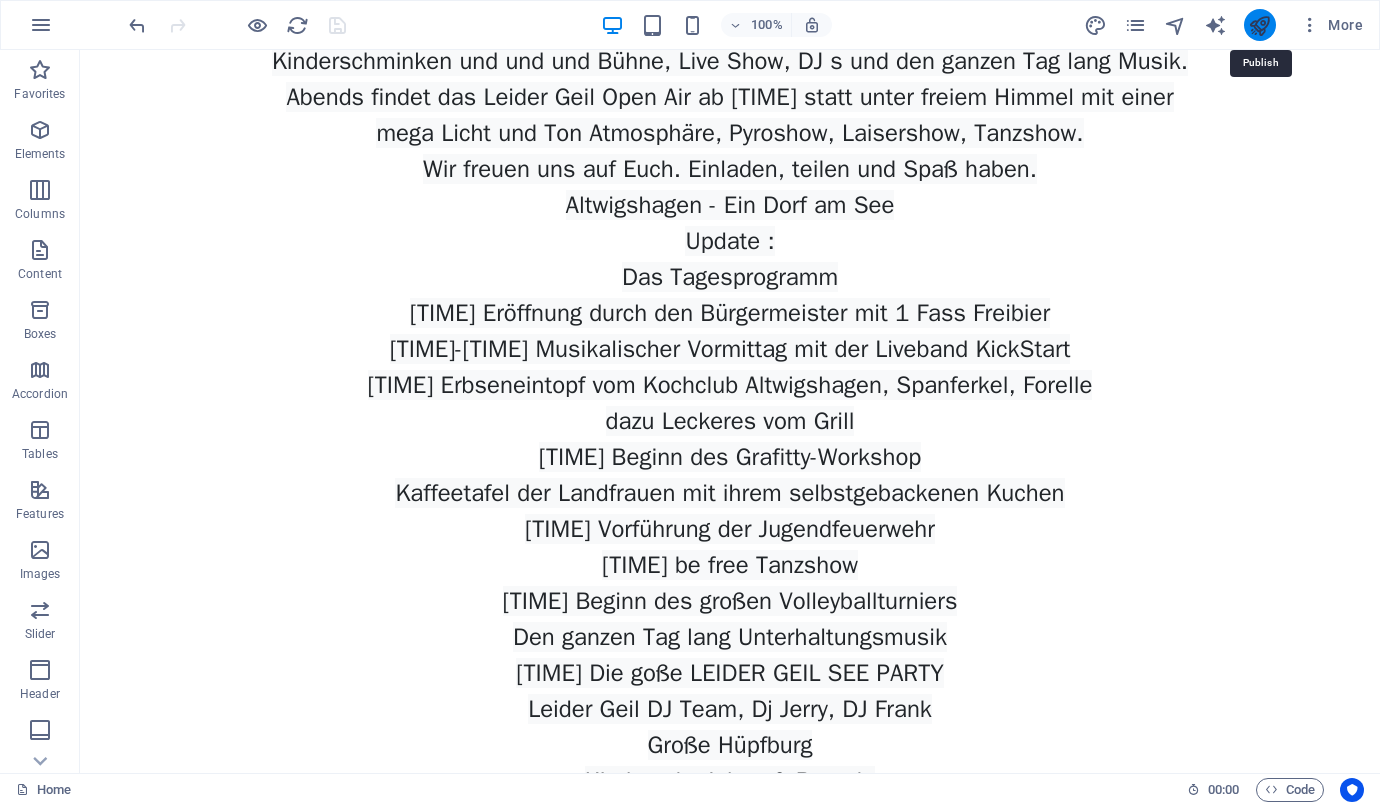 click at bounding box center (1259, 25) 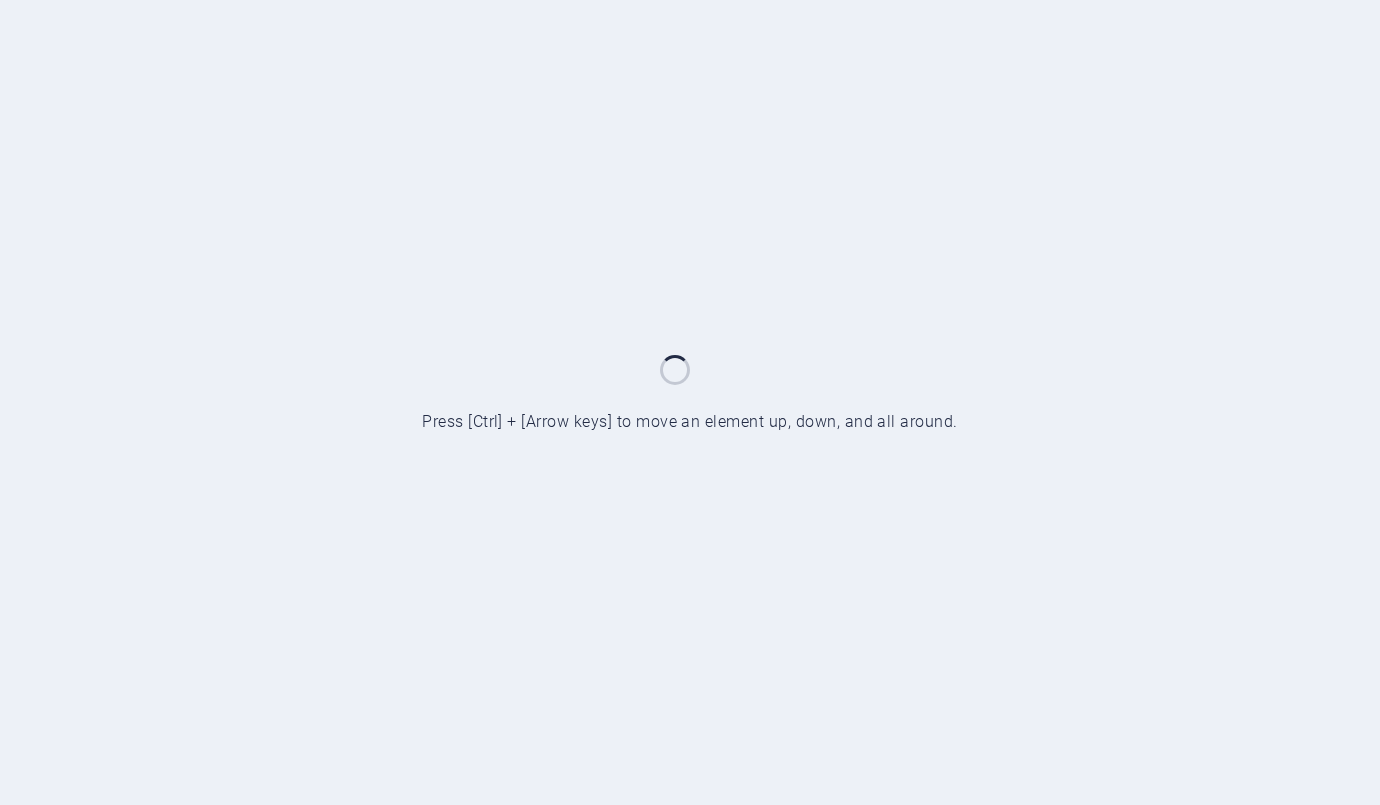 scroll, scrollTop: 0, scrollLeft: 0, axis: both 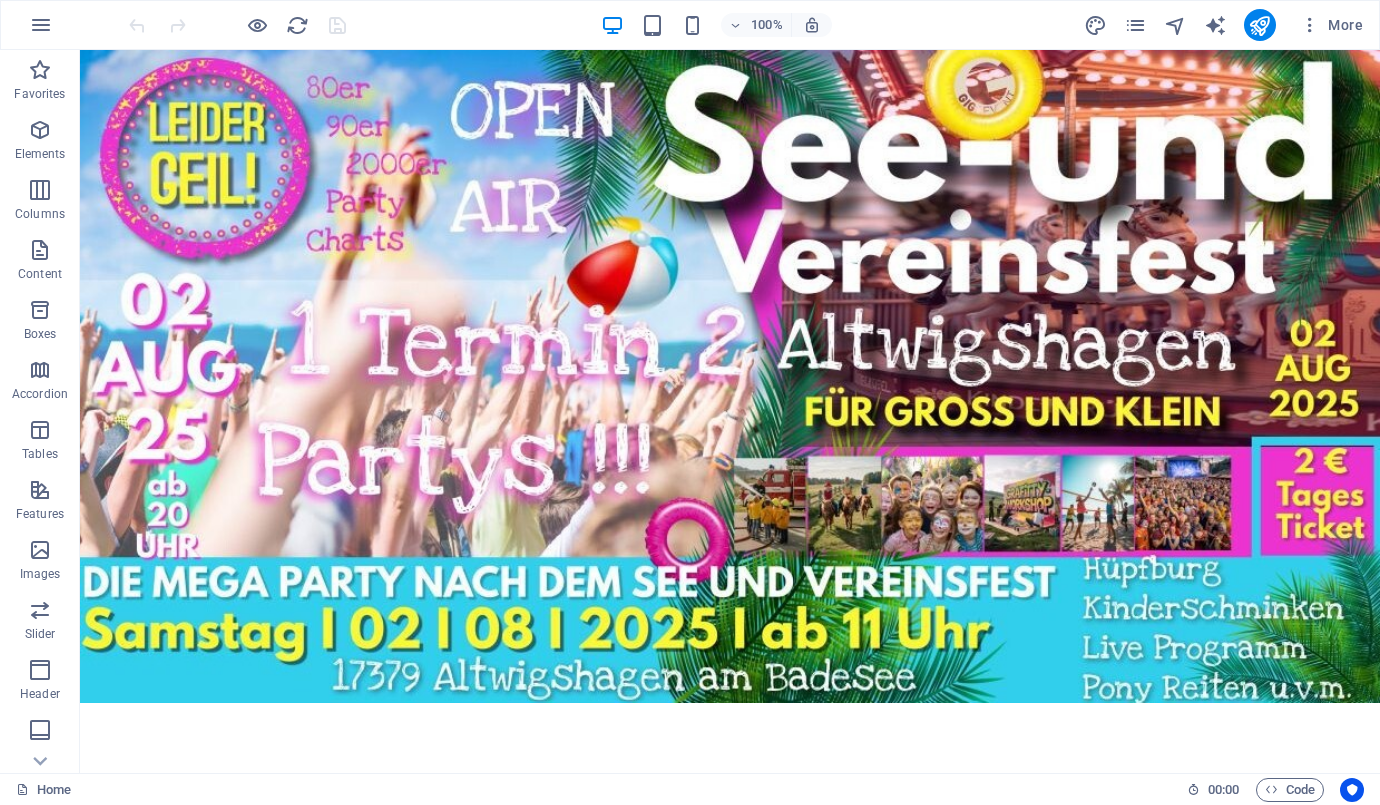 click at bounding box center (237, 25) 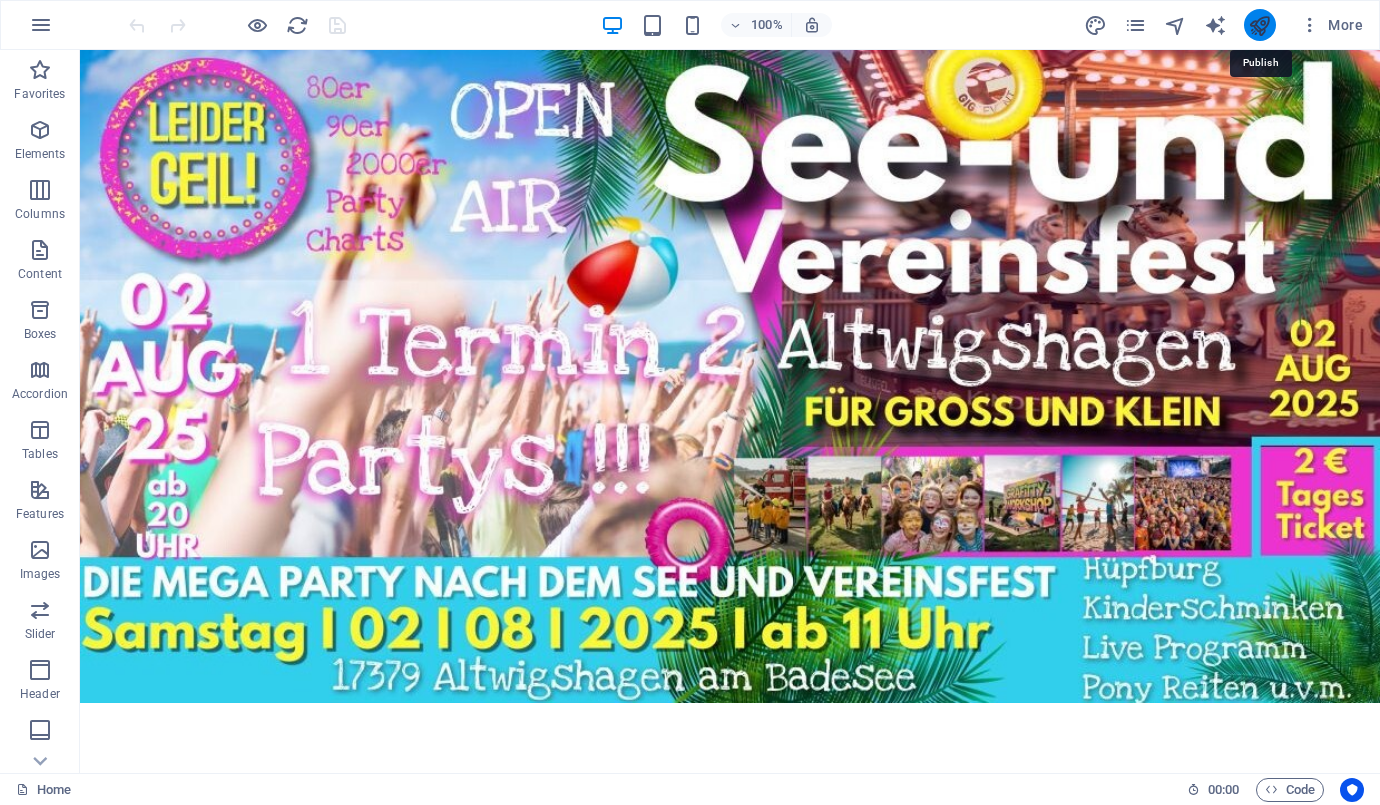 click at bounding box center [1259, 25] 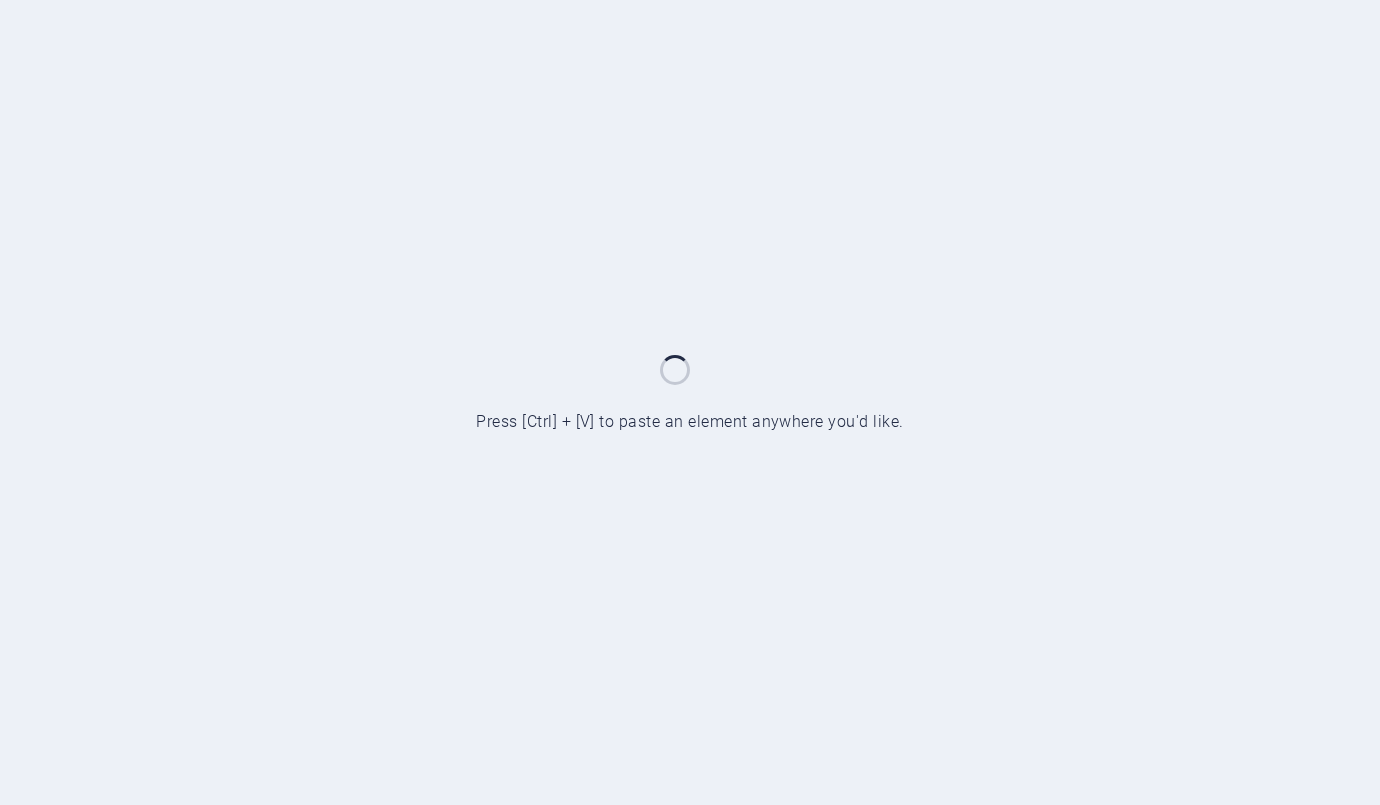 scroll, scrollTop: 0, scrollLeft: 0, axis: both 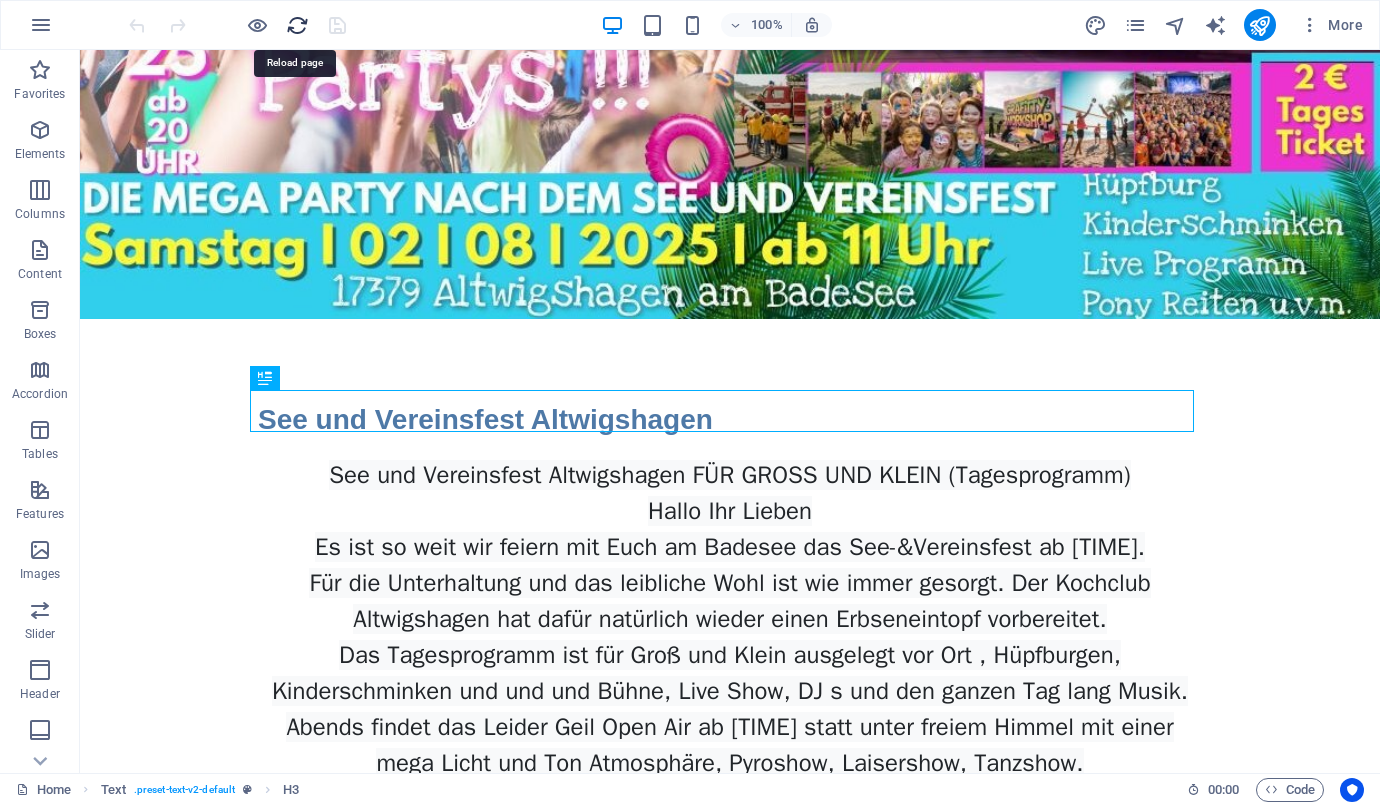 click at bounding box center [297, 25] 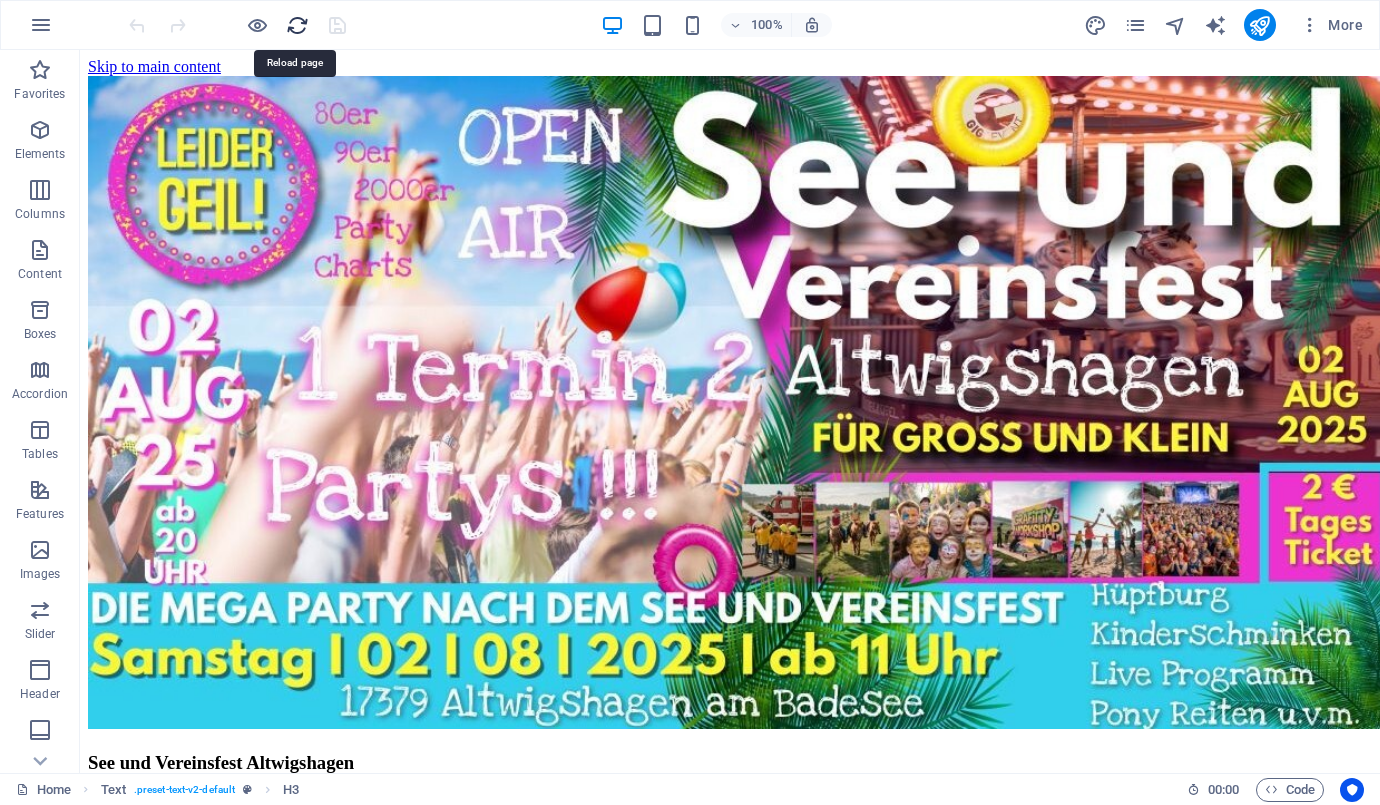 scroll, scrollTop: 0, scrollLeft: 0, axis: both 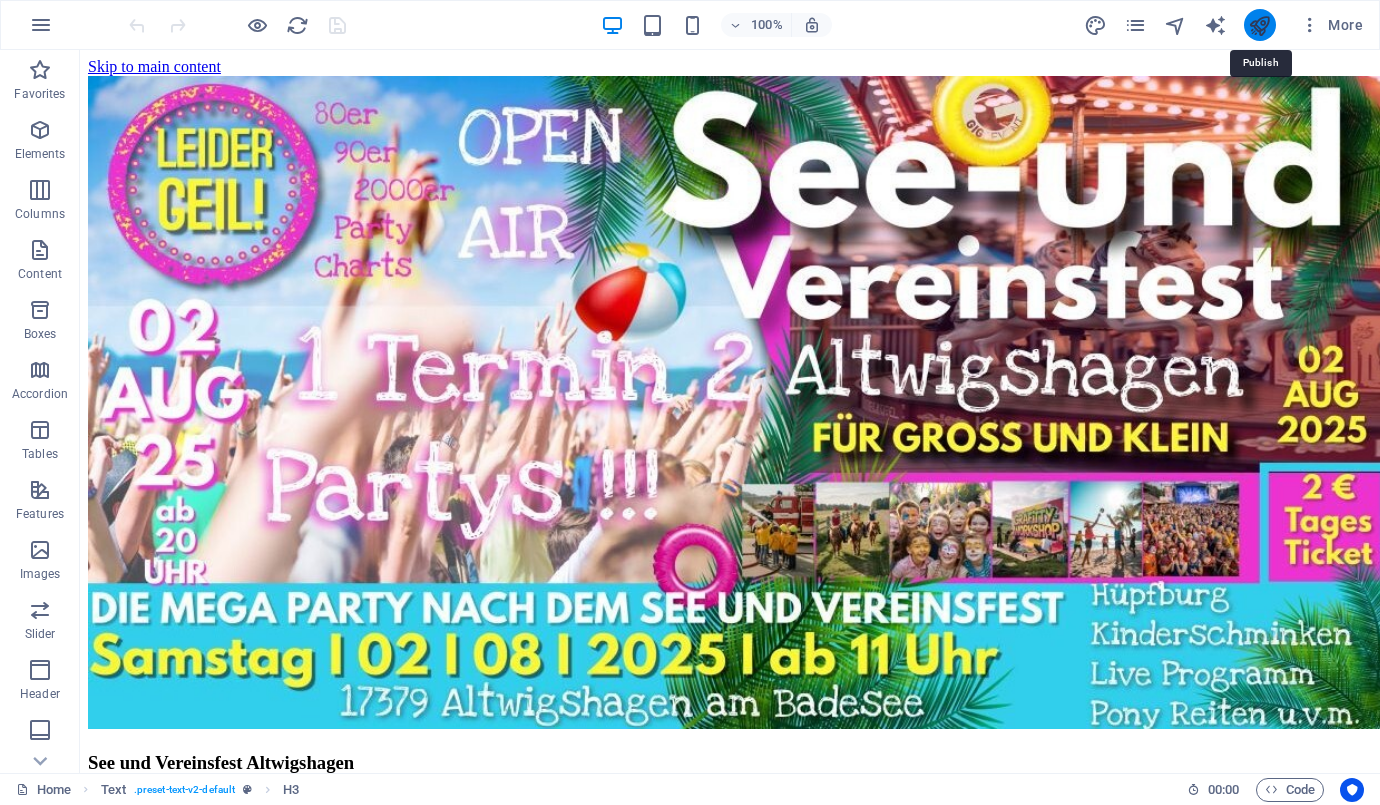 click at bounding box center [1259, 25] 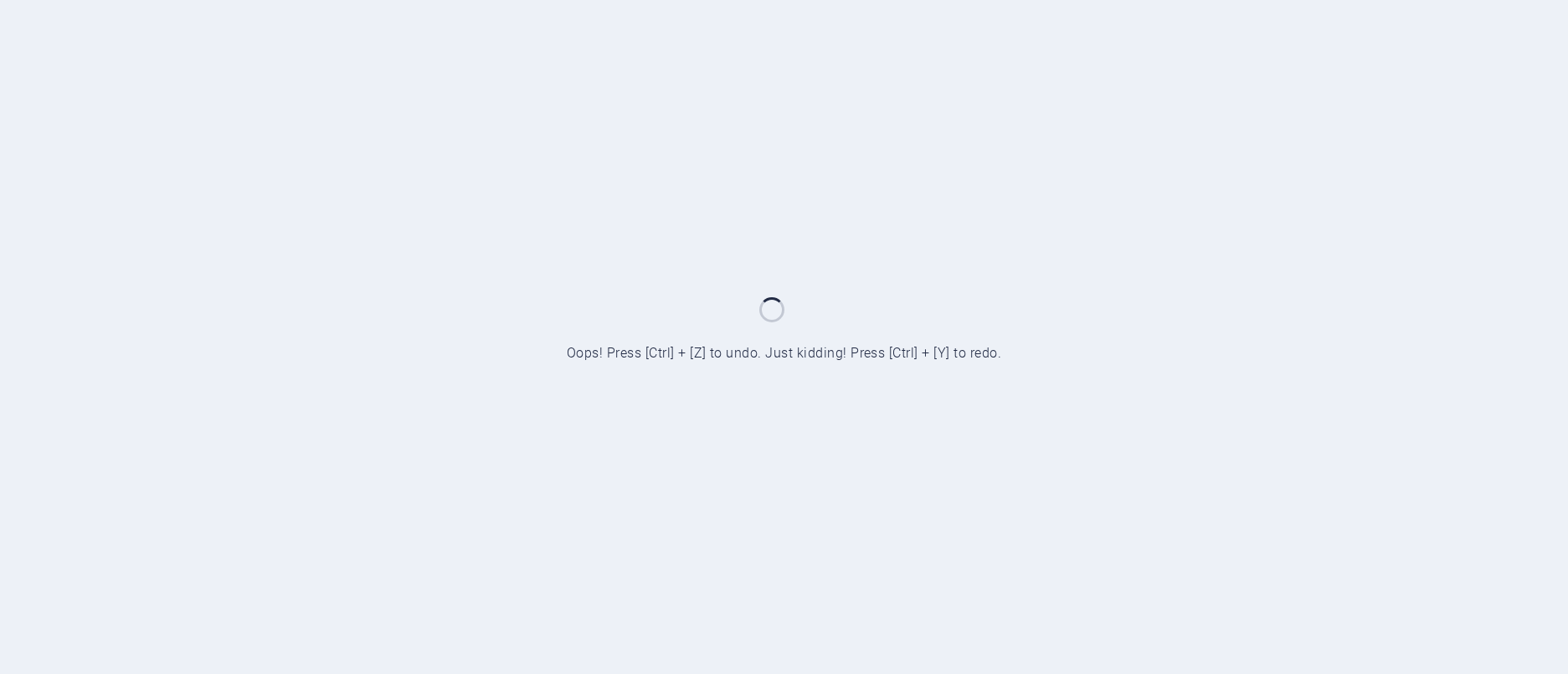 scroll, scrollTop: 0, scrollLeft: 0, axis: both 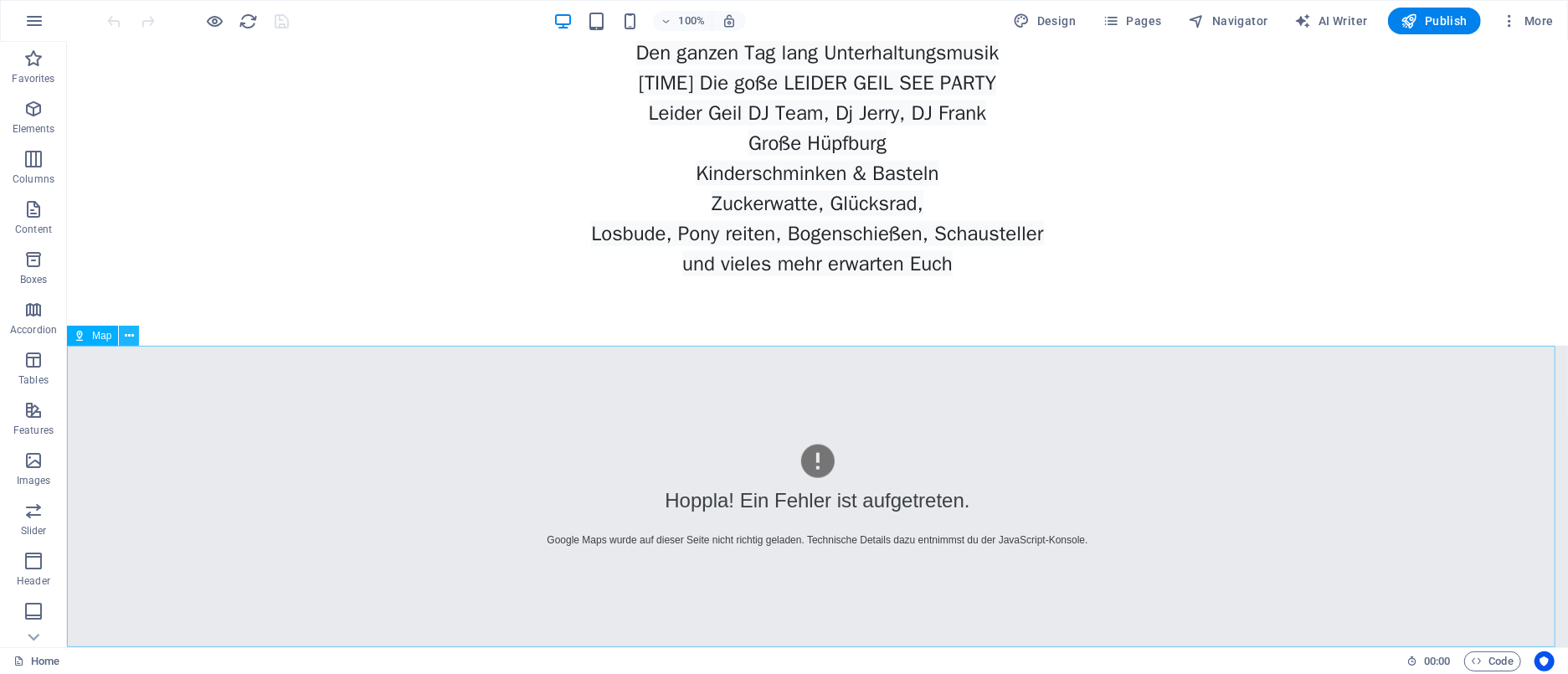click at bounding box center (129, 336) 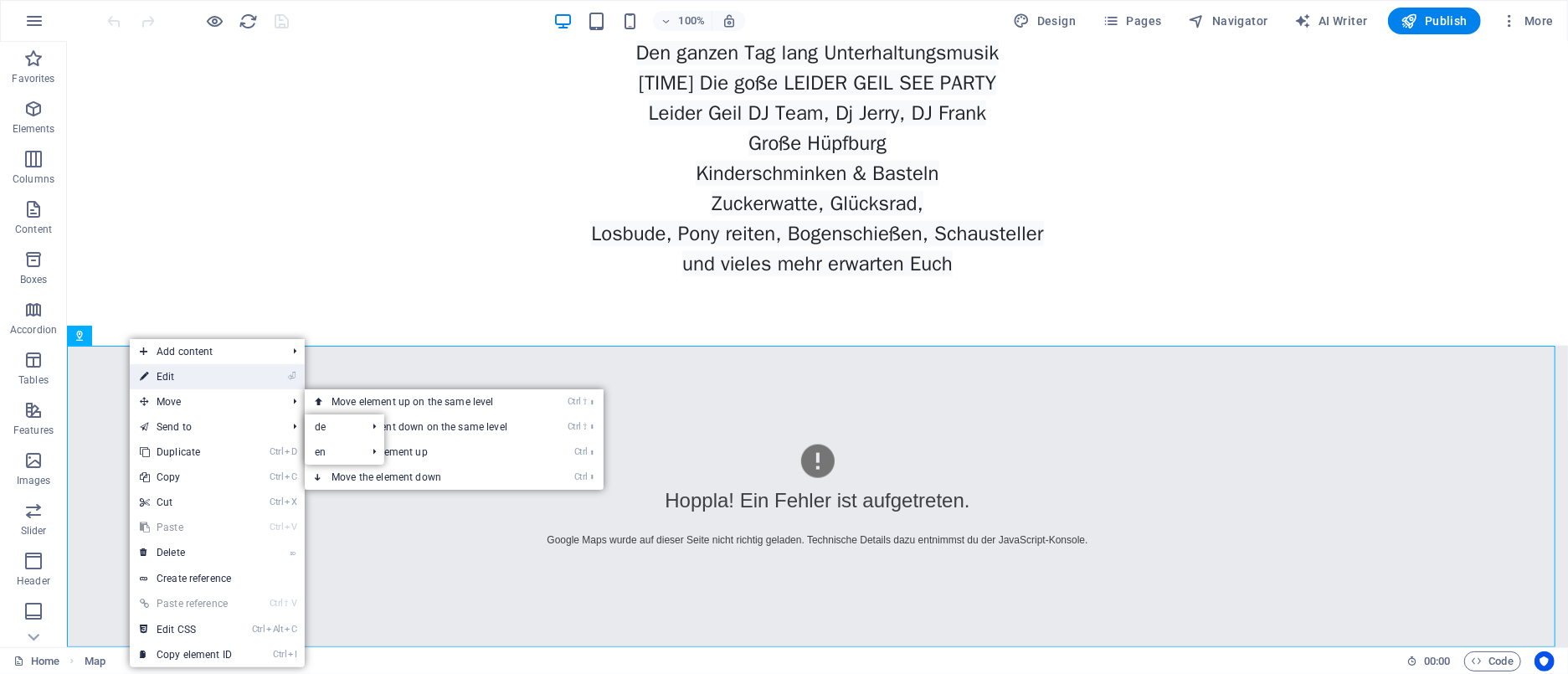 click on "⏎  Edit" at bounding box center [186, 377] 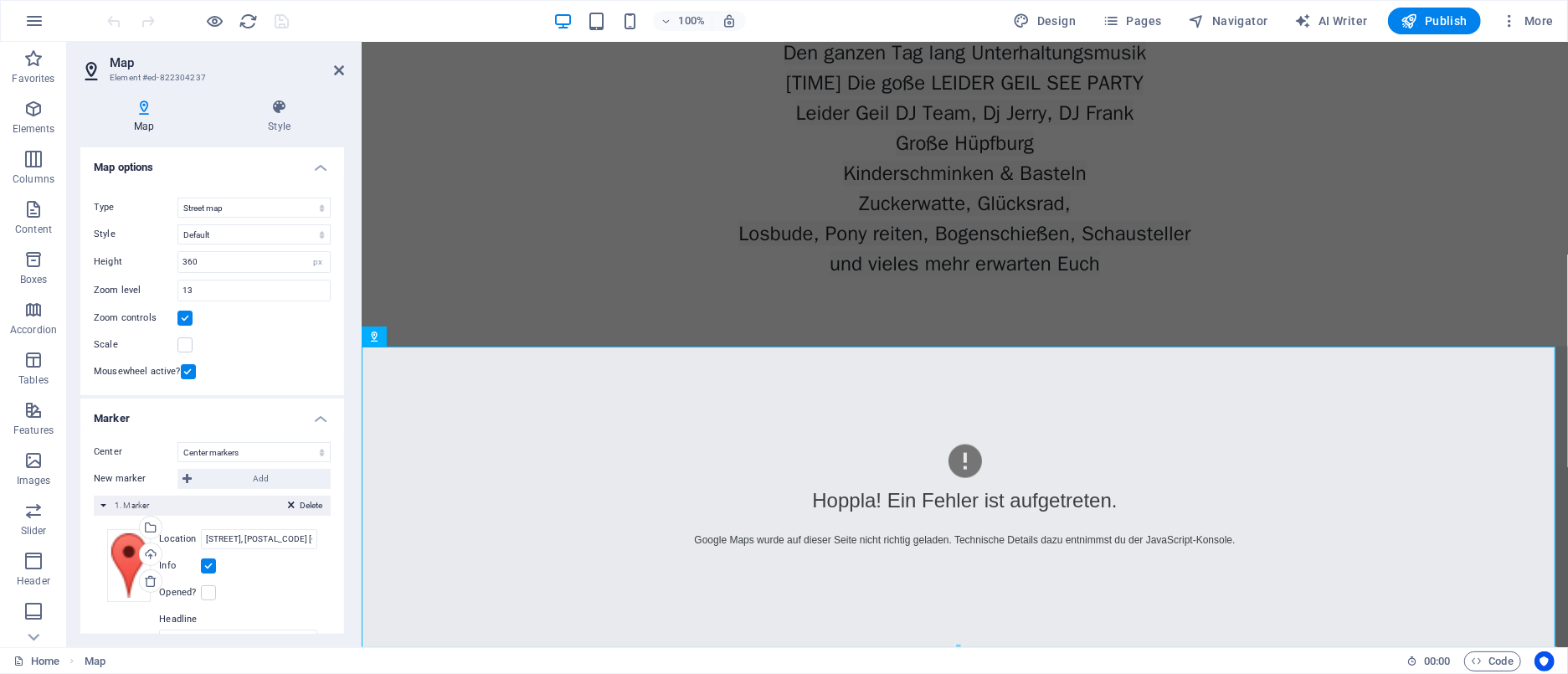 scroll, scrollTop: 1411, scrollLeft: 0, axis: vertical 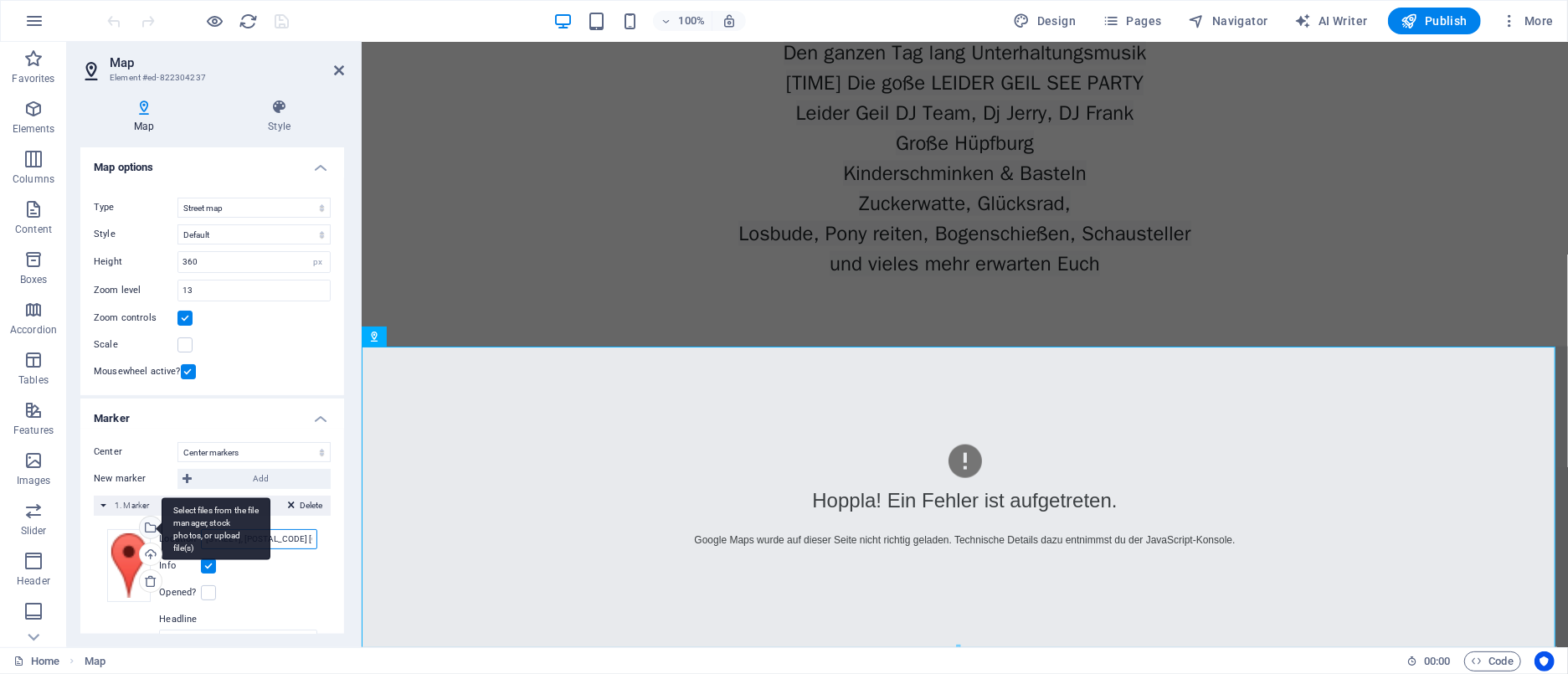 drag, startPoint x: 288, startPoint y: 538, endPoint x: 161, endPoint y: 540, distance: 127.01575 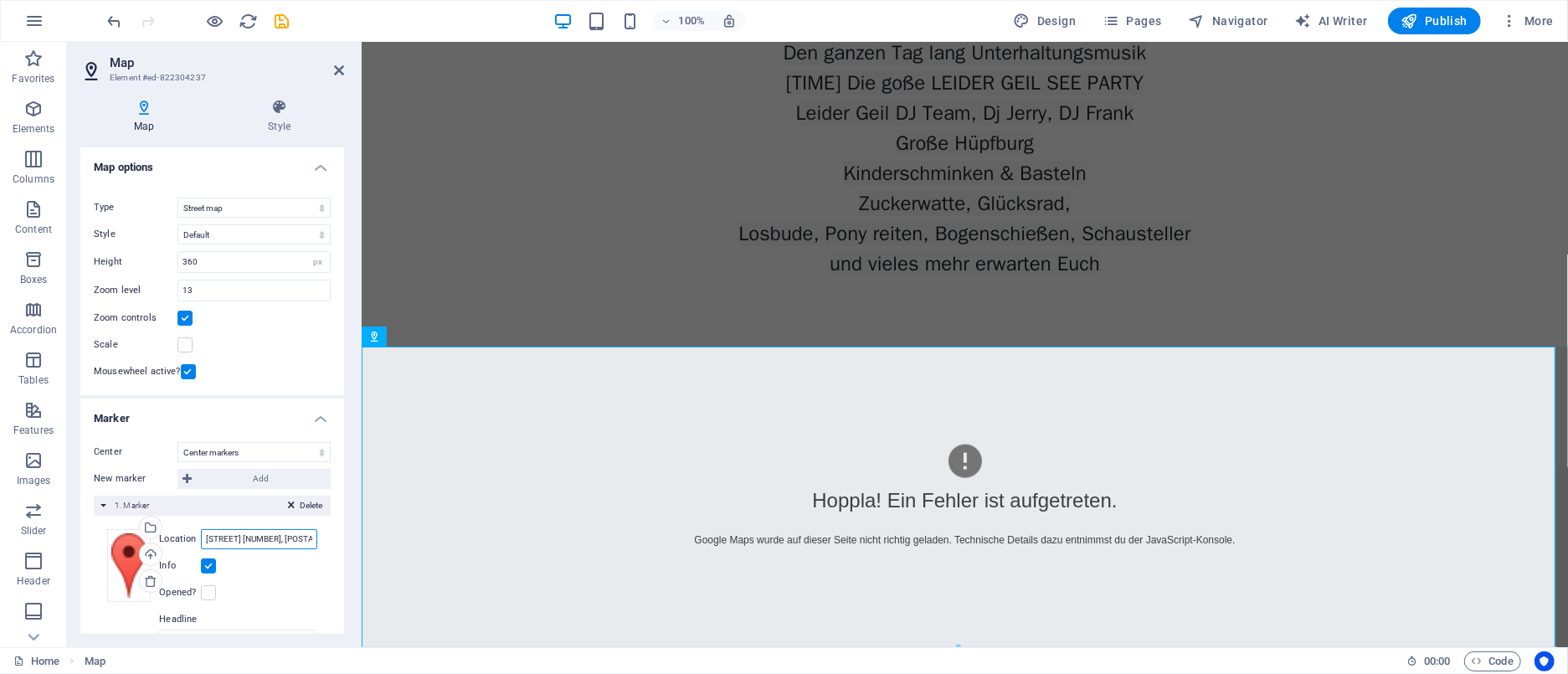 type on "[STREET] [NUMBER], [POSTAL_CODE]" 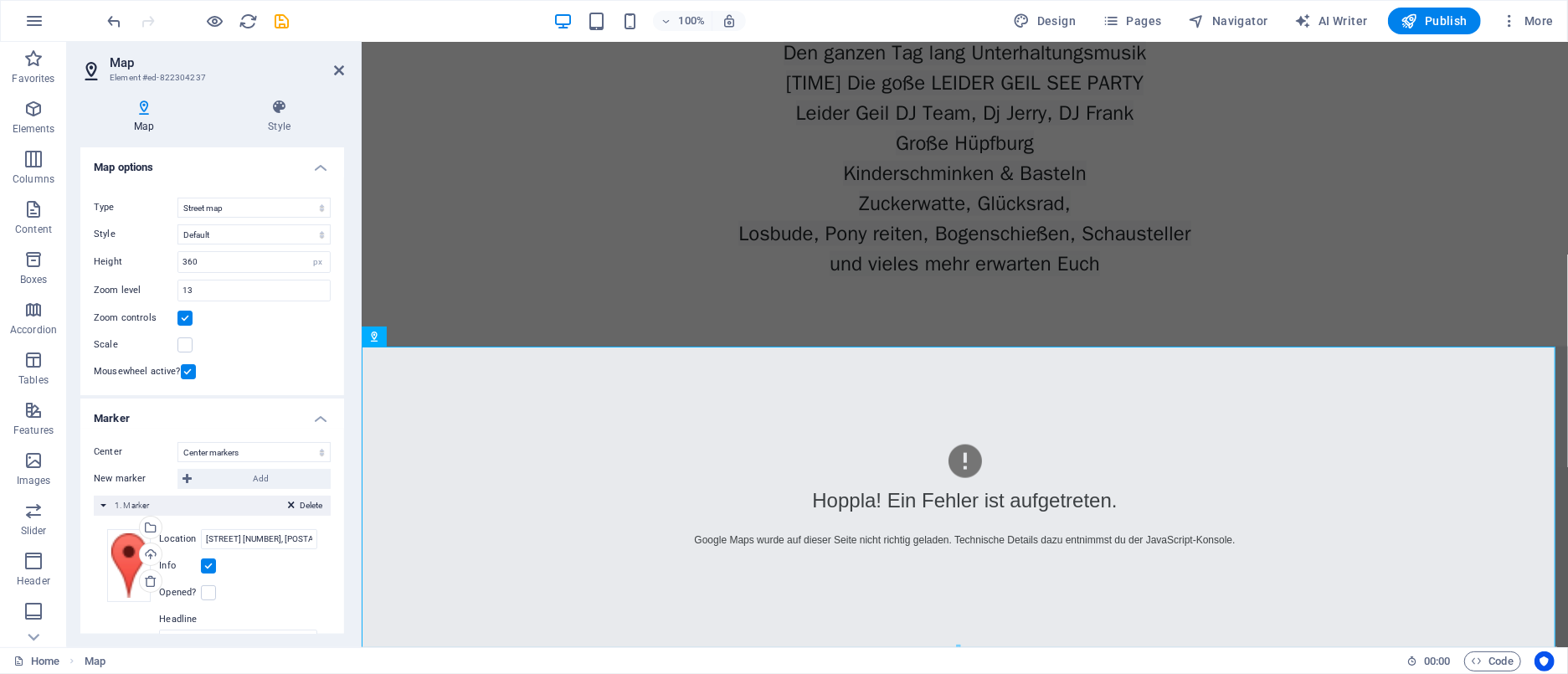 click on "Location [STREET] [NUMBER], [POSTAL_CODE] Width auto px Info Opened? Headline altwigshagen.com SEO Description Paragraph Format Normal Heading 1 Heading 2 Heading 3 Heading 4 Heading 5 Heading 6 Code Font Family Arial Georgia Impact Tahoma Times New Roman Verdana Font Size 8 9 10 11 12 14 18 24 30 36 48 60 72 96 Bold Italic Underline Strikethrough Colors Icons Align Left Align Center Align Right Align Justify Unordered List Ordered List Insert Link Clear Formatting HTML" at bounding box center (236, 670) 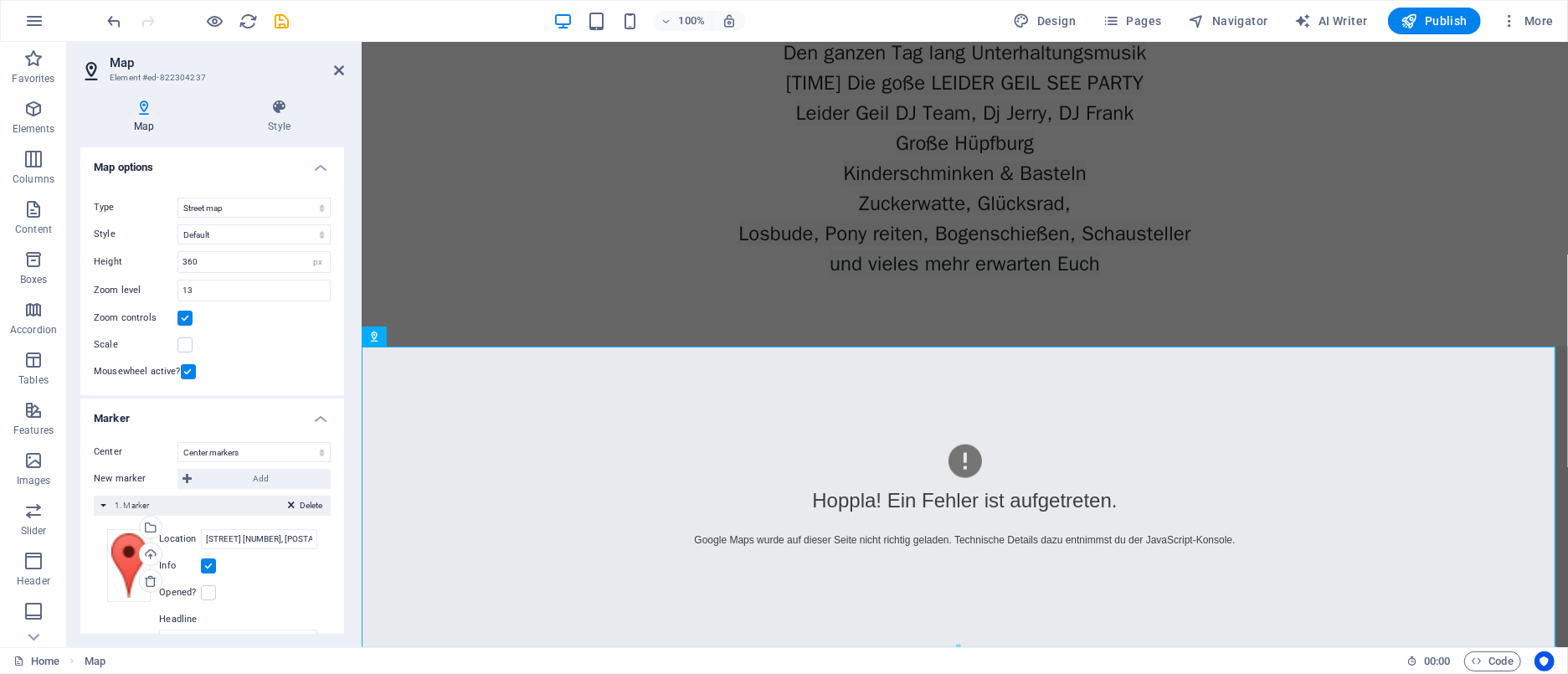 scroll, scrollTop: 202, scrollLeft: 0, axis: vertical 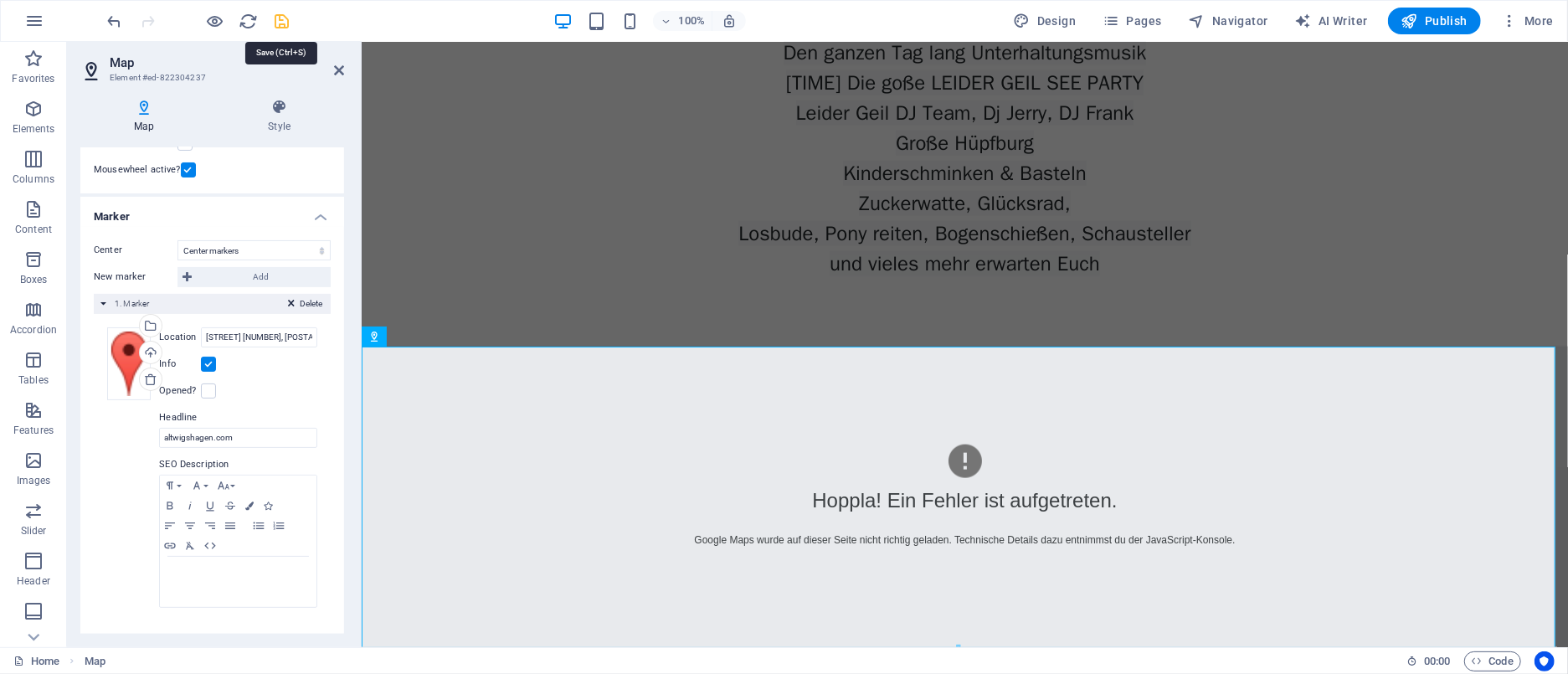 click at bounding box center (282, 21) 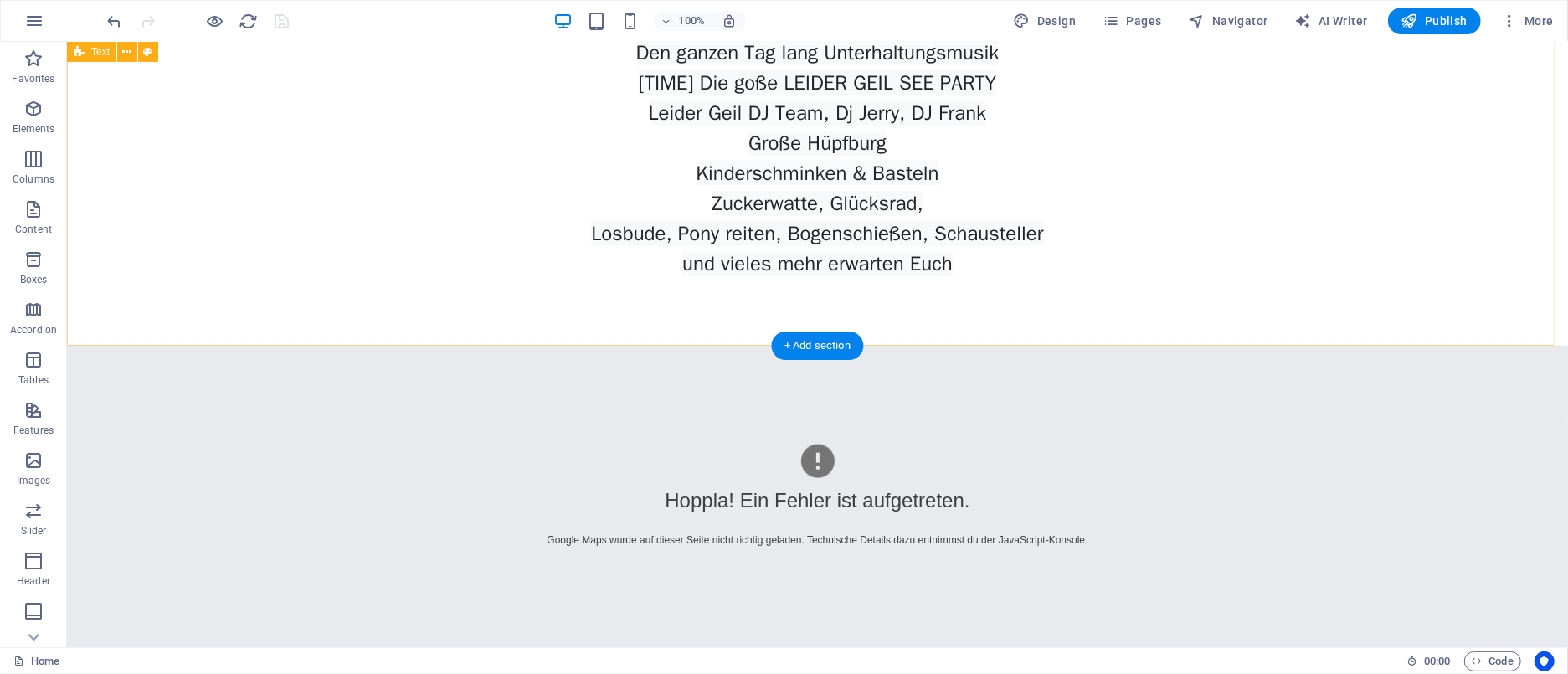 click on "See und Vereinsfest Altwigshagen See und Vereinsfest Altwigshagen FÜR GROSS UND KLEIN (Tagesprogramm) Hallo Ihr Lieben Es ist so weit wir feiern mit Euch am Badesee das See-&Vereinsfest ab [TIME]. Für die Unterhaltung und das leibliche Wohl ist wie immer gesorgt. Der Kochclub Altwigshagen hat dafür natürlich wieder einen Erbseneintopf vorbereitet. Das Tagesprogramm ist für Groß und Klein ausgelegt vor Ort , Hüpfburgen, Kinderschminken und und und Bühne, Live Show, DJ s und den ganzen Tag lang Musik. Abends findet das Leider Geil Open Air ab [TIME] statt unter freiem Himmel mit einer mega Licht und Ton Atmosphäre, Pyroshow, Laisershow, Tanzshow. Wir freuen uns auf Euch. Einladen, teilen und Spaß haben. Altwigshagen - Ein Dorf am See Update : Das Tagesprogramm [TIME] Eröffnung durch den Bürgermeister mit 1 Fass Freibier [TIME]-[TIME] Musikalischer Vormittag mit der Liveband KickStart [TIME] Erbseneintopf vom Kochclub Altwigshagen, Spanferkel, Forelle dazu Leckeres vom Grill [TIME] be free Tanzshow" at bounding box center (816, -198) 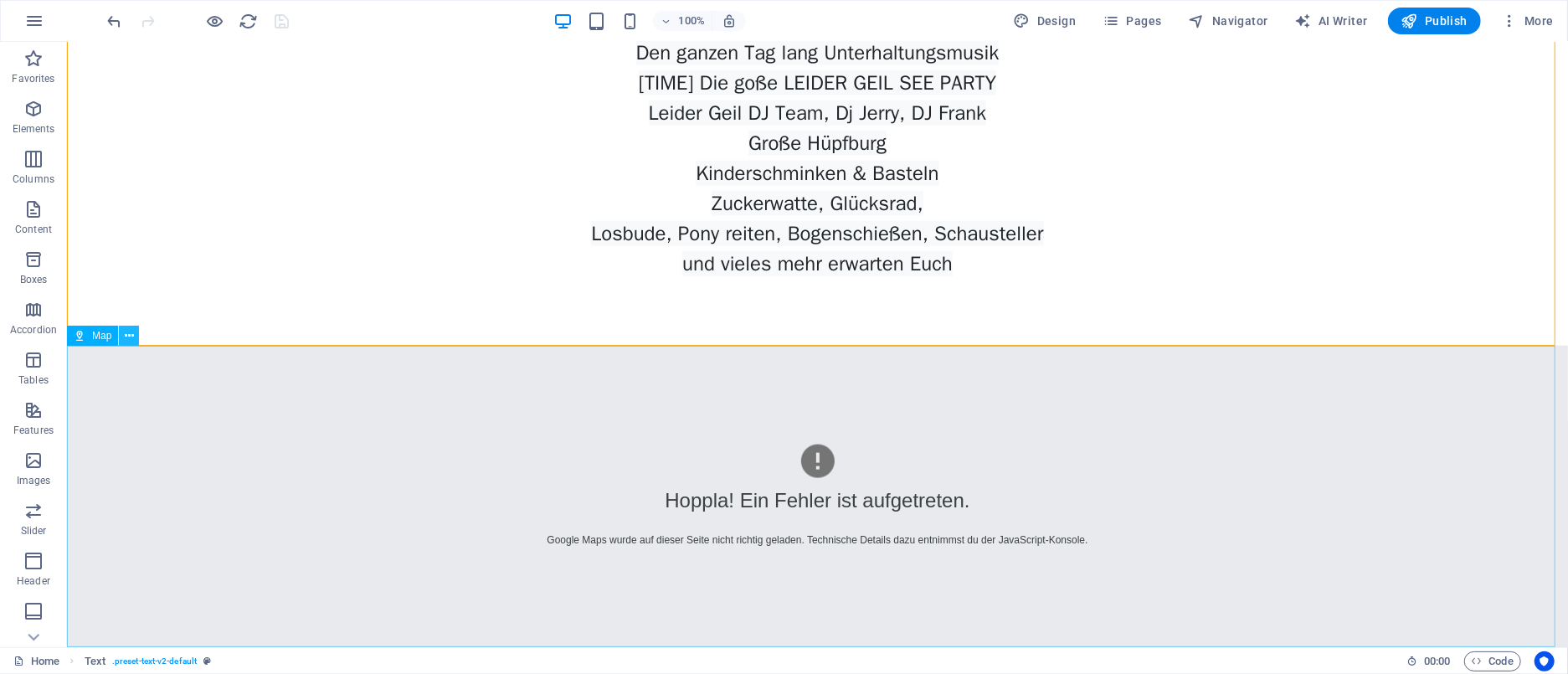 click at bounding box center (129, 336) 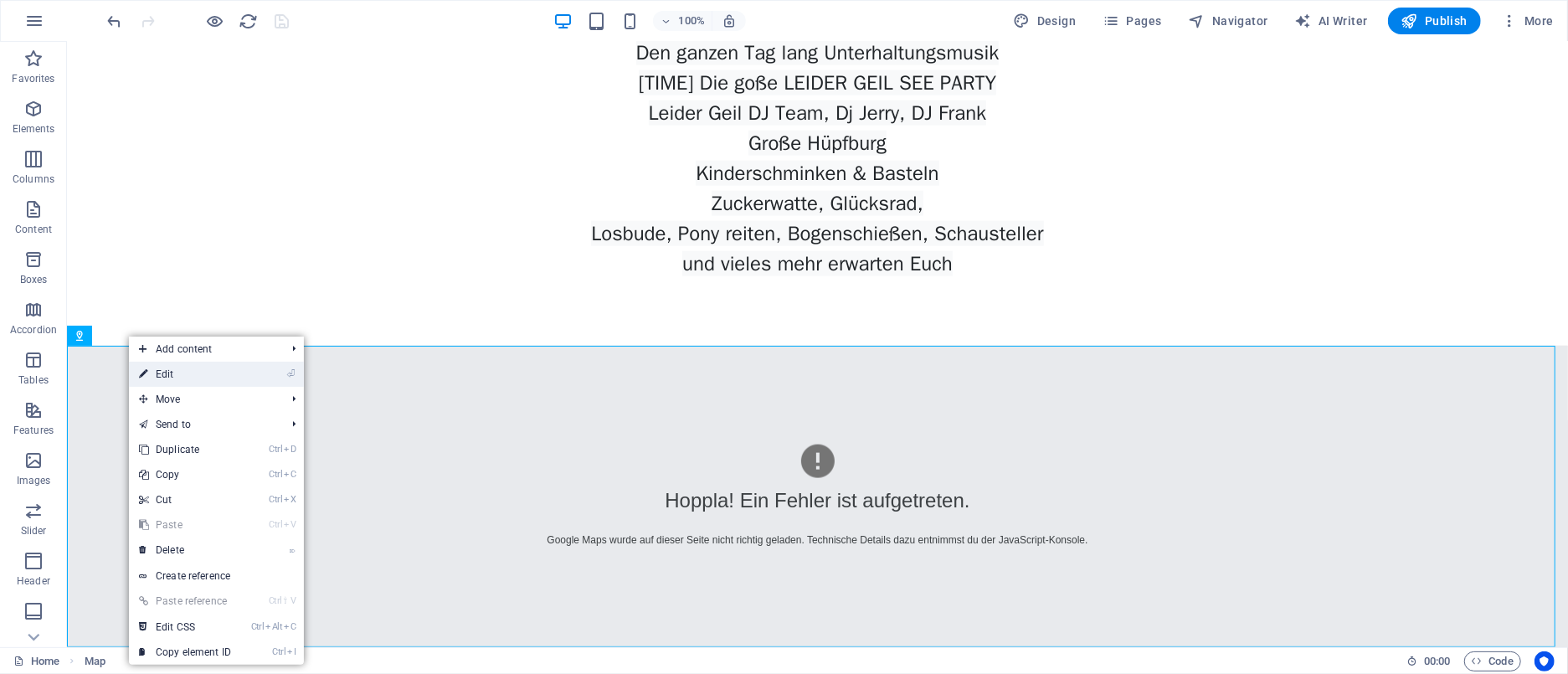 click on "⏎  Edit" at bounding box center [185, 374] 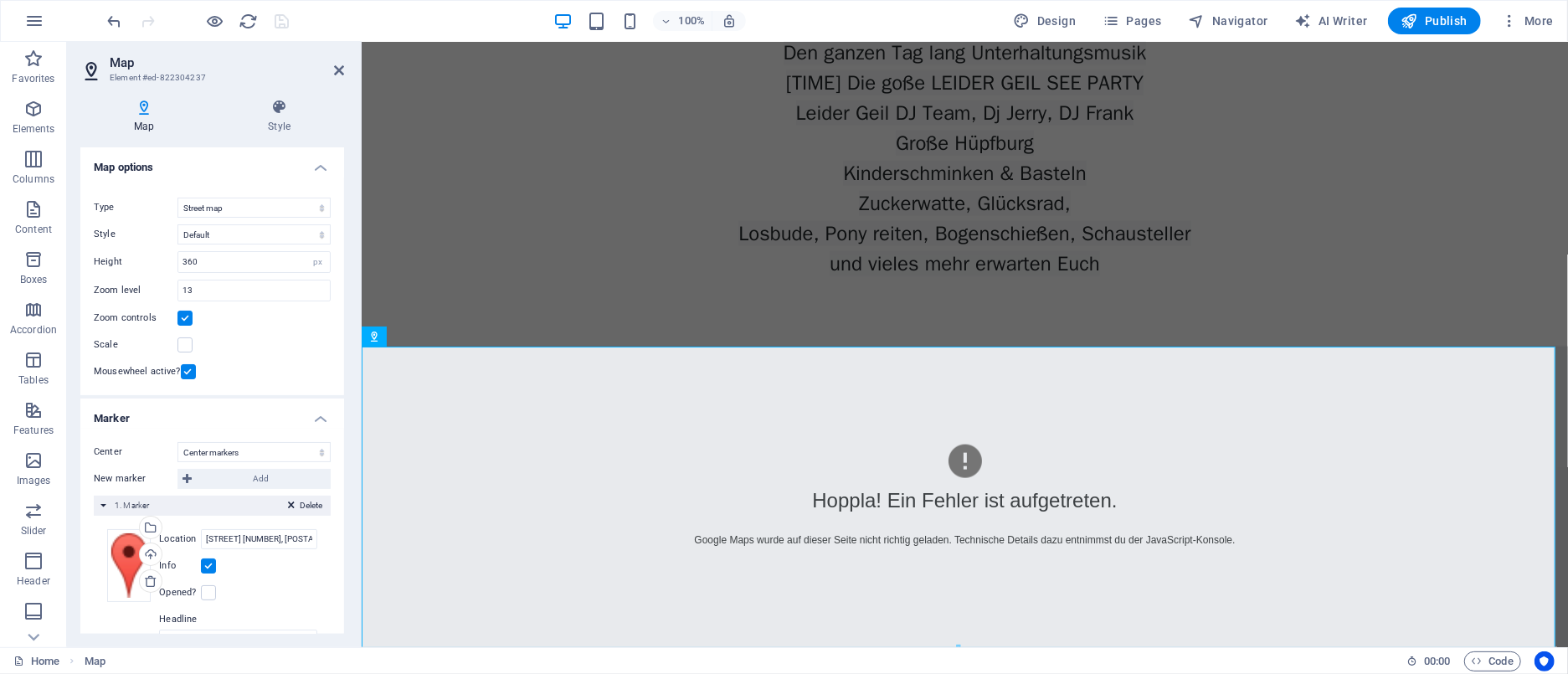 scroll, scrollTop: 1411, scrollLeft: 0, axis: vertical 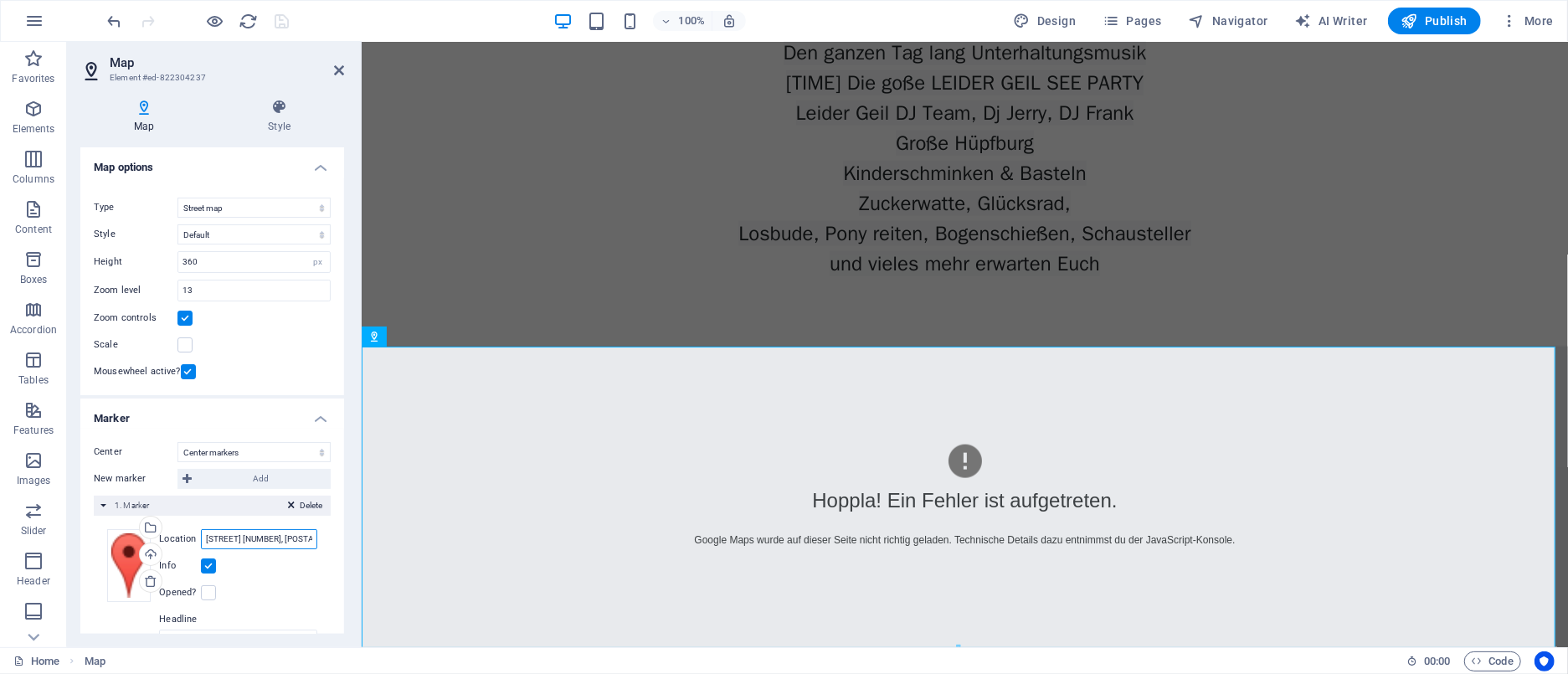 click on "[STREET] [NUMBER], [POSTAL_CODE]" at bounding box center [259, 539] 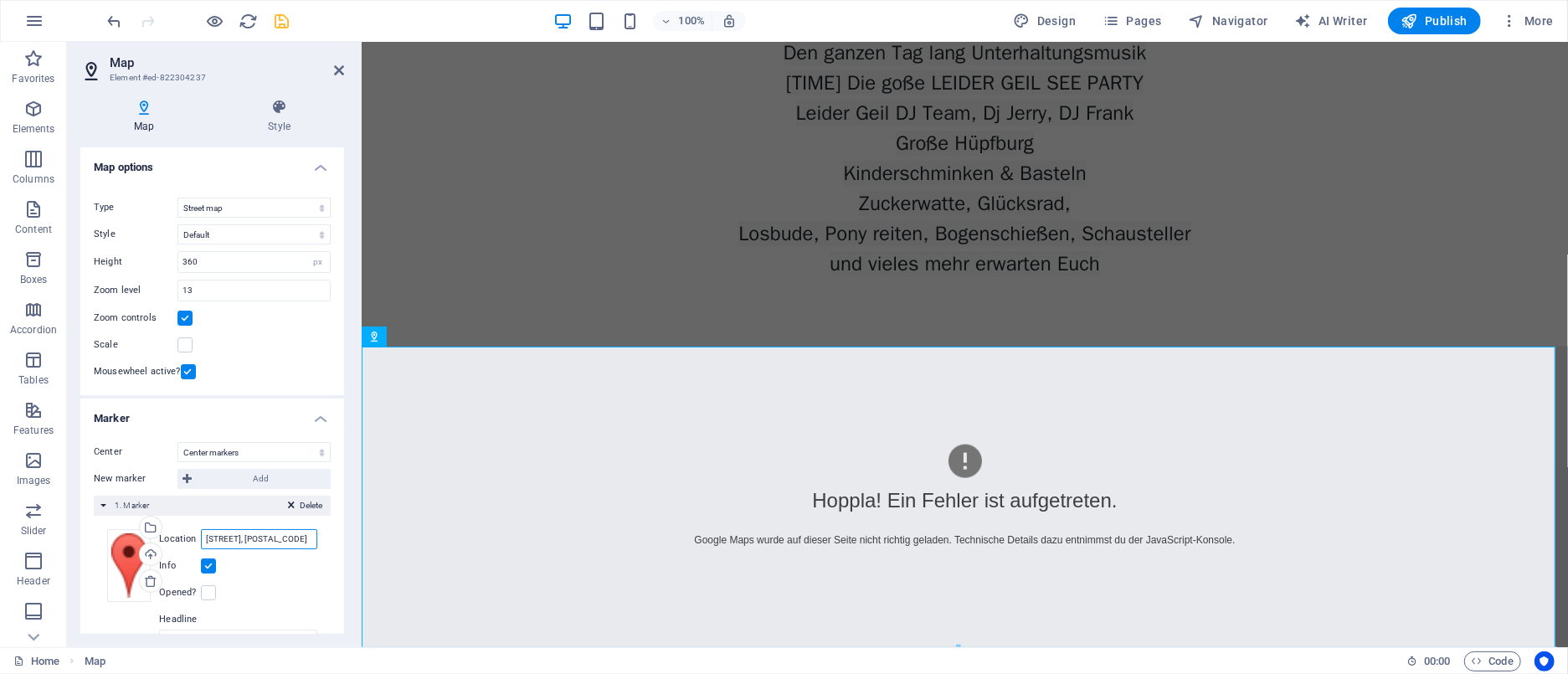 click on "[STREET], [POSTAL_CODE]" at bounding box center [259, 539] 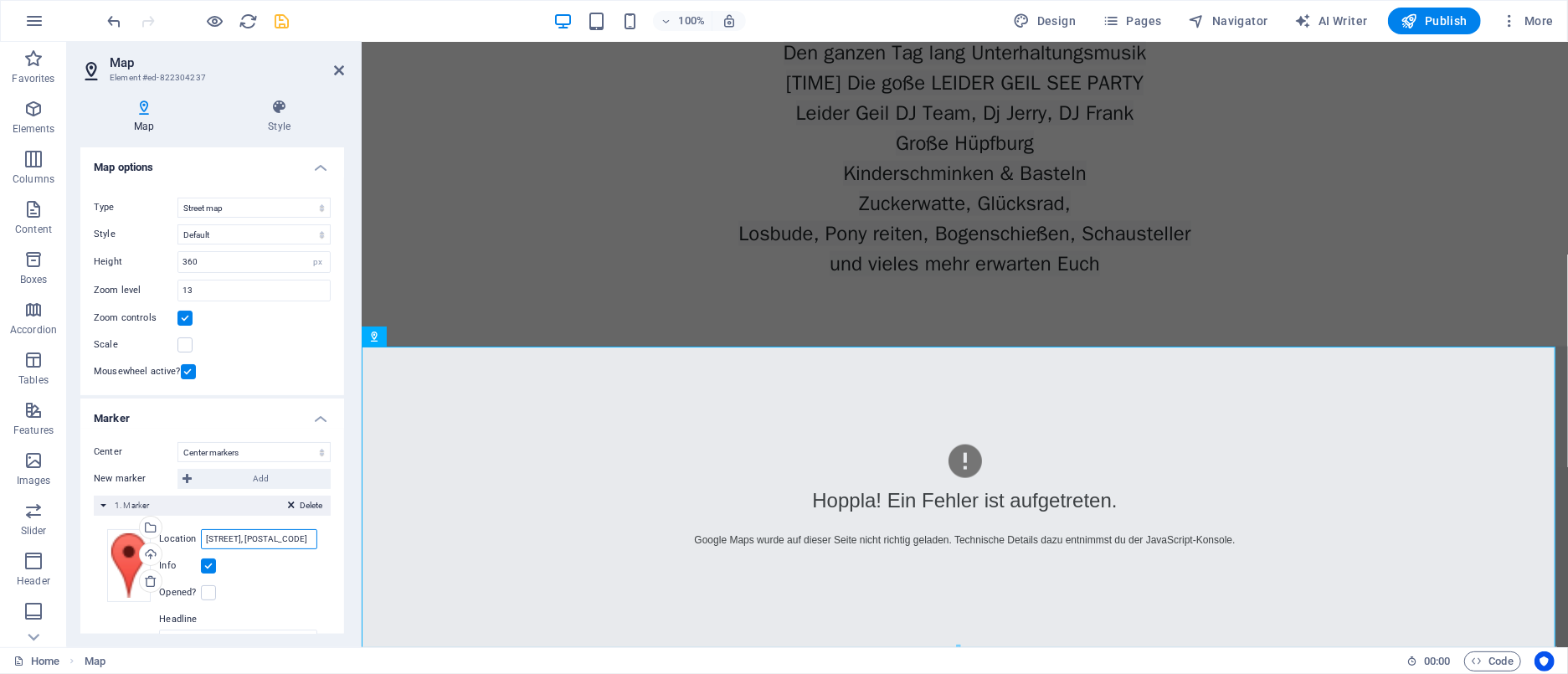 type on "[STREET], [POSTAL_CODE]" 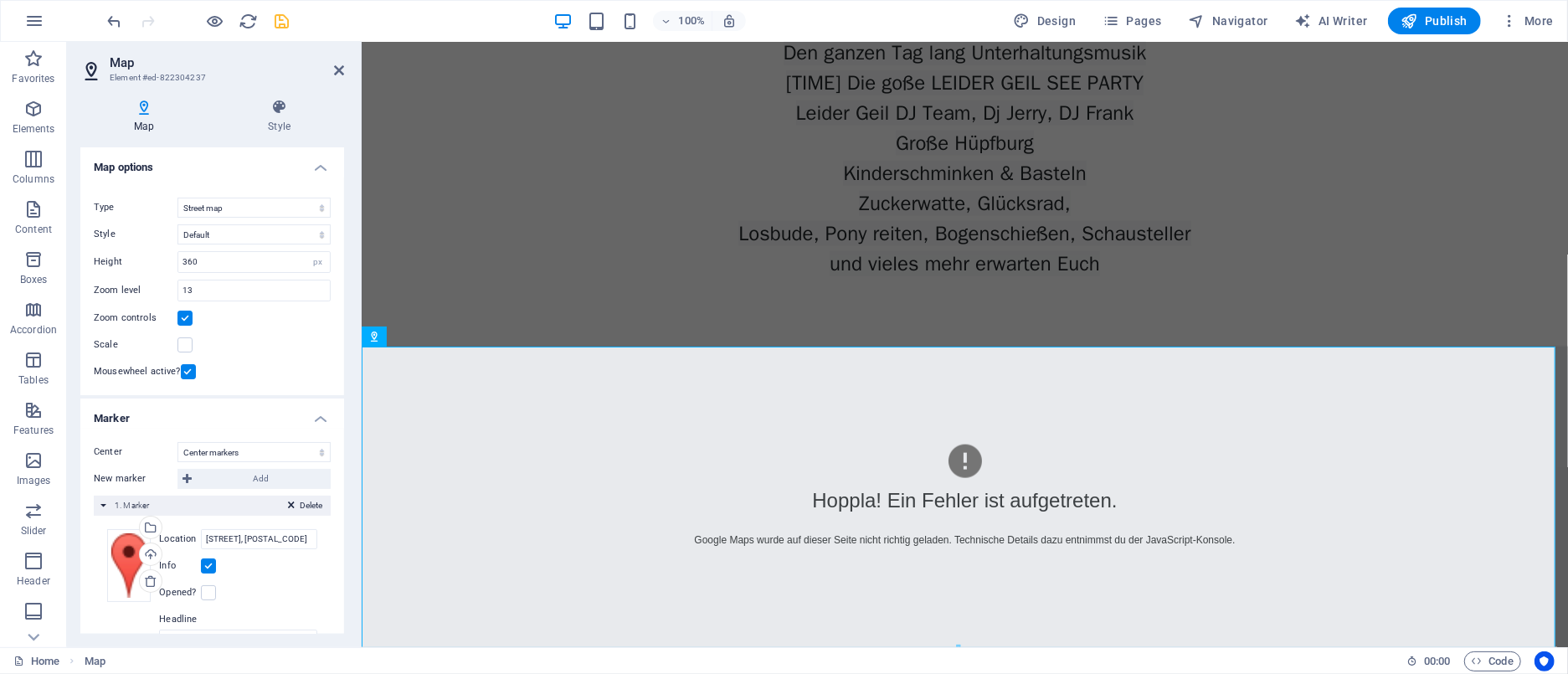 click at bounding box center (208, 566) 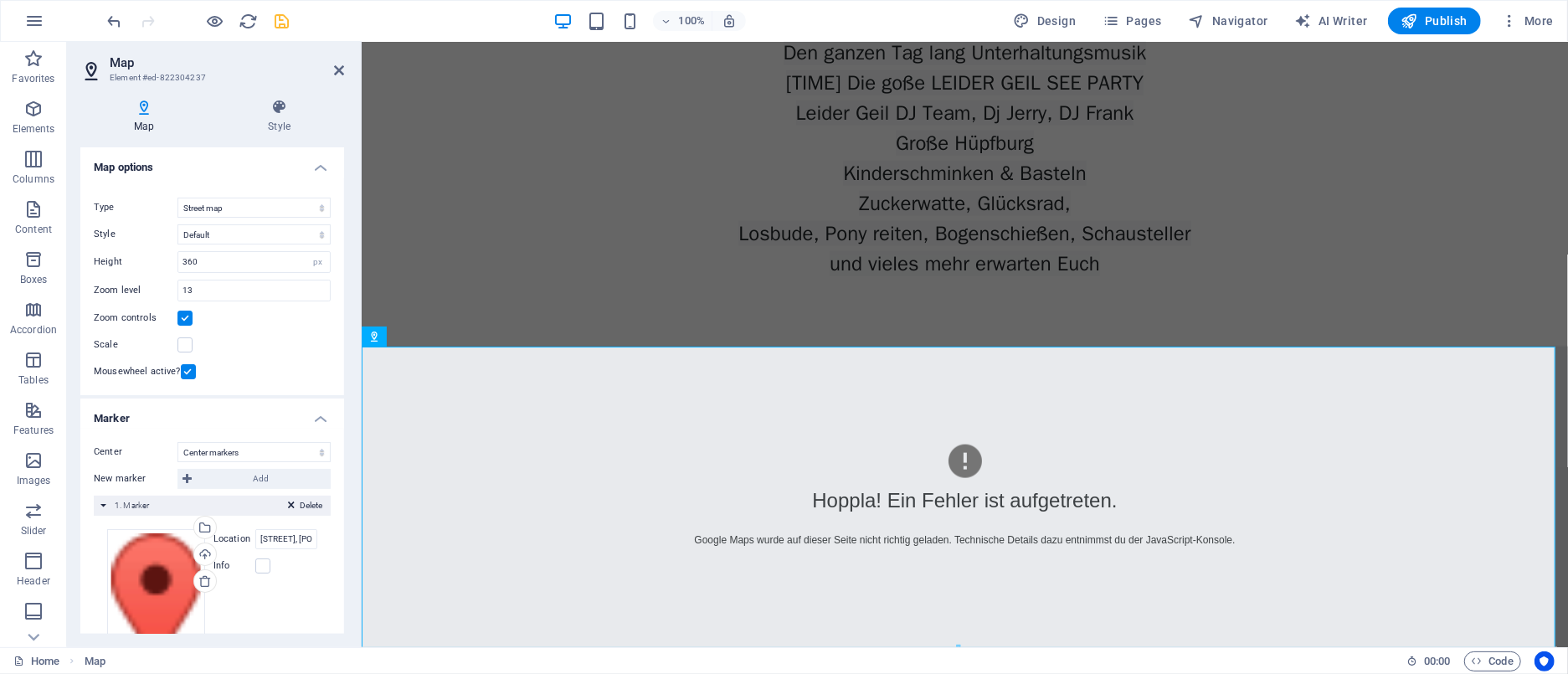 click on "Drag files here, click to choose files or select files from Files or our free stock photos & videos Select files from the file manager, stock photos, or upload file(s) Upload Location [STREET], [POSTAL_CODE] Width auto px Info Opened? Headline SEO Description Paragraph Format Normal Heading 1 Heading 2 Heading 3 Heading 4 Heading 5 Heading 6 Code Font Family Arial Georgia Impact Tahoma Times New Roman Verdana Font Size 8 9 10 11 12 14 18 24 30 36 48 60 72 96 Bold Italic Underline Strikethrough Colors Icons Align Left Align Center Align Right Align Justify Unordered List Ordered List Insert Link Clear Formatting HTML" at bounding box center [212, 615] 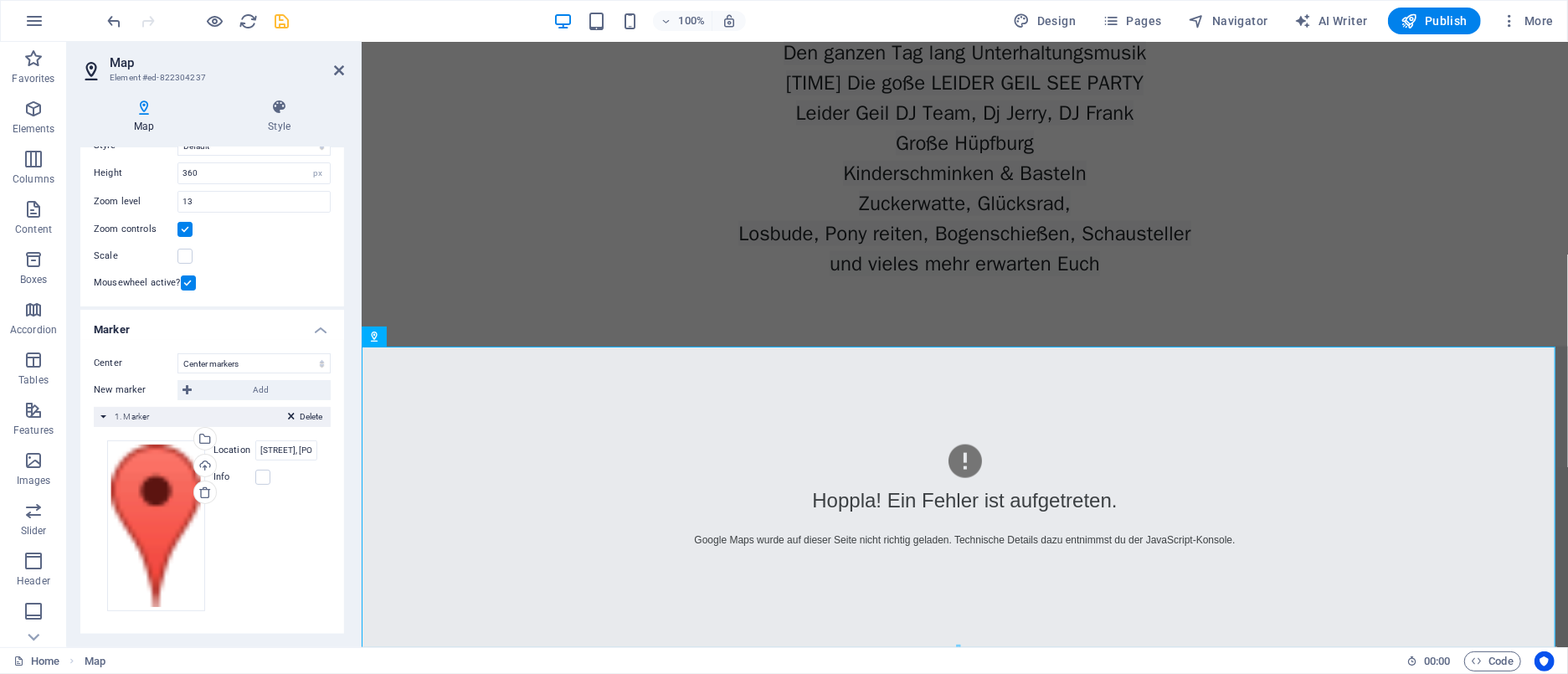scroll, scrollTop: 5, scrollLeft: 0, axis: vertical 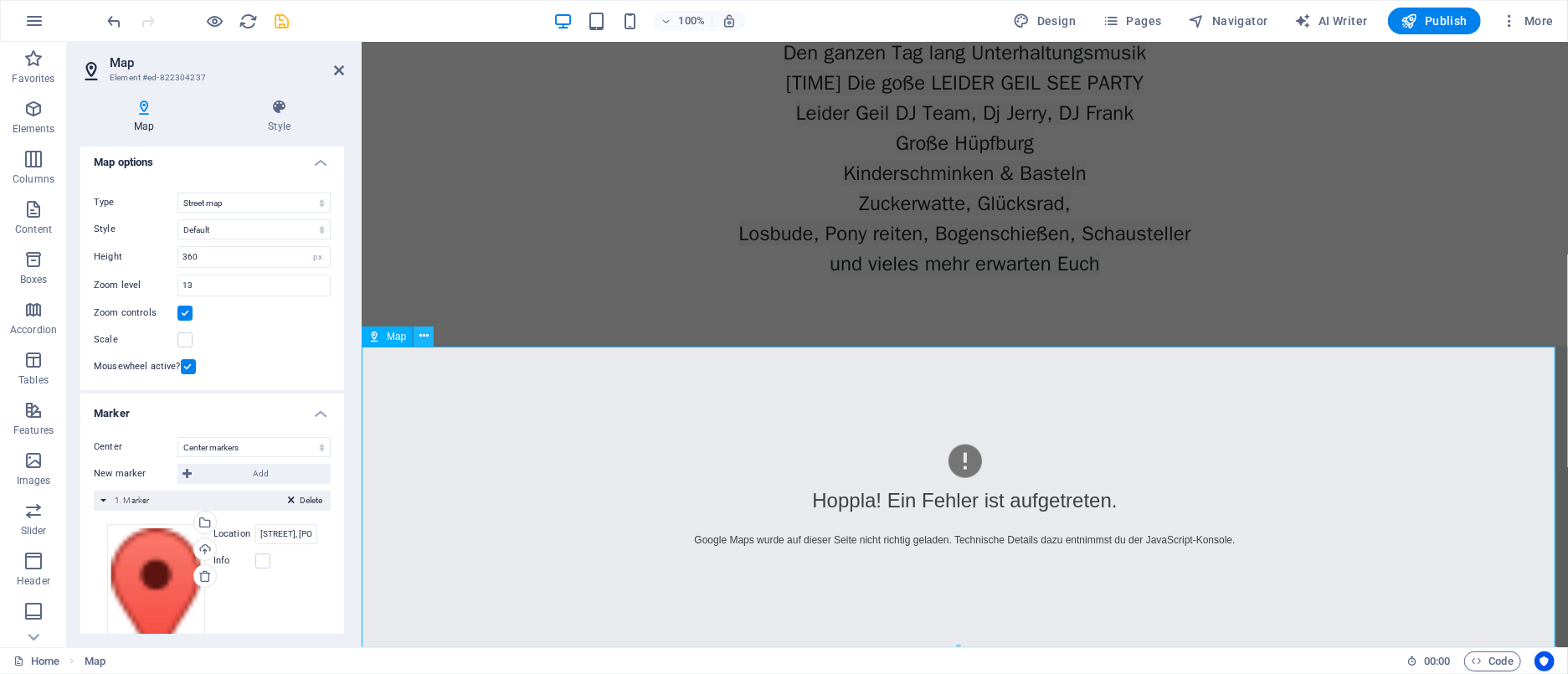 click at bounding box center (424, 336) 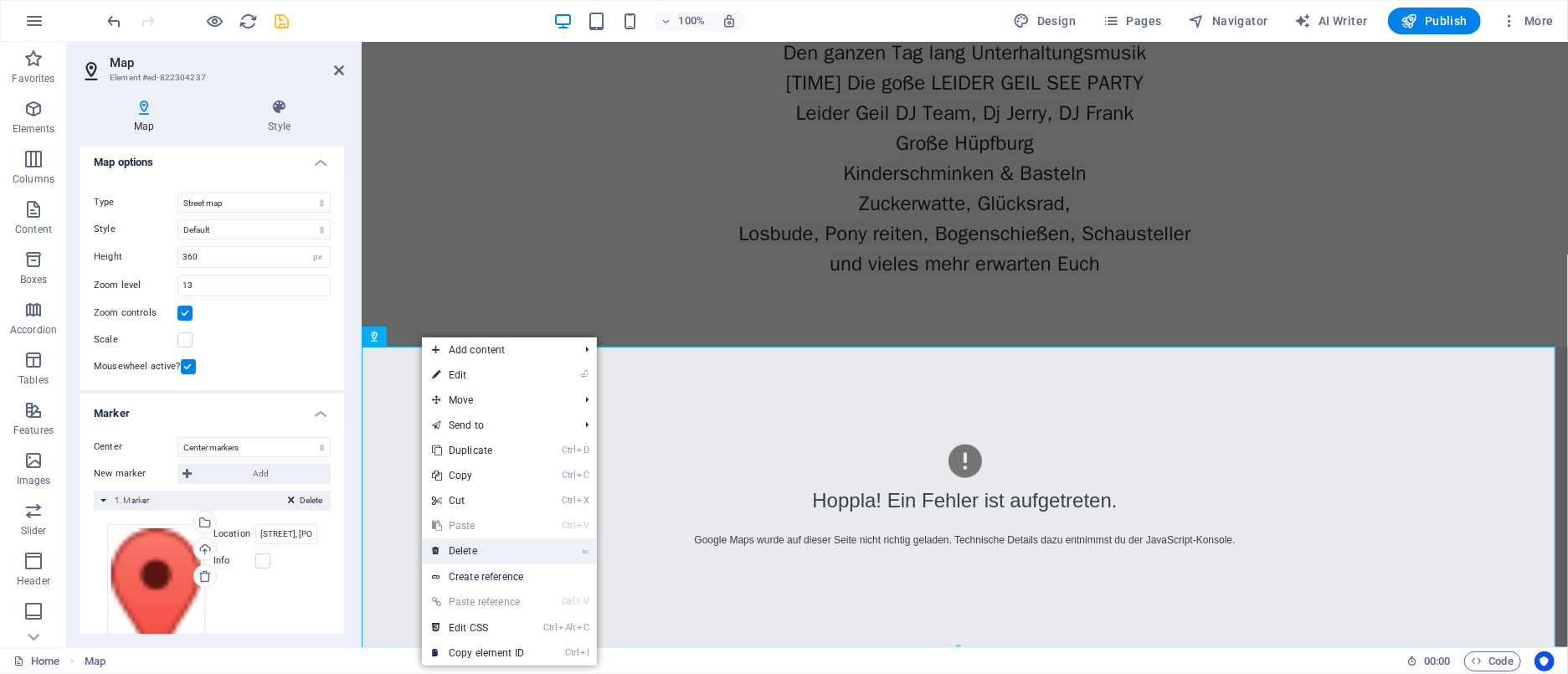 click on "⌦  Delete" at bounding box center (478, 551) 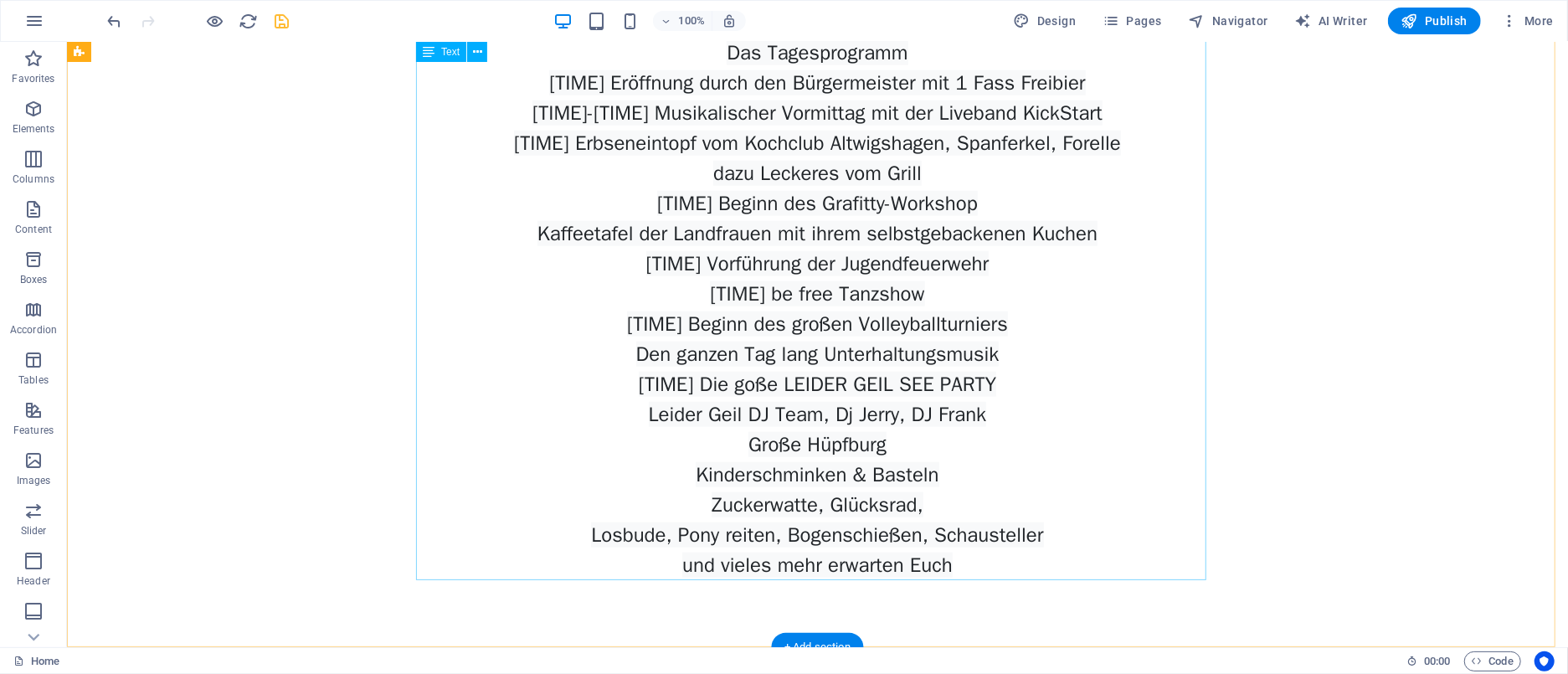 scroll, scrollTop: 923, scrollLeft: 0, axis: vertical 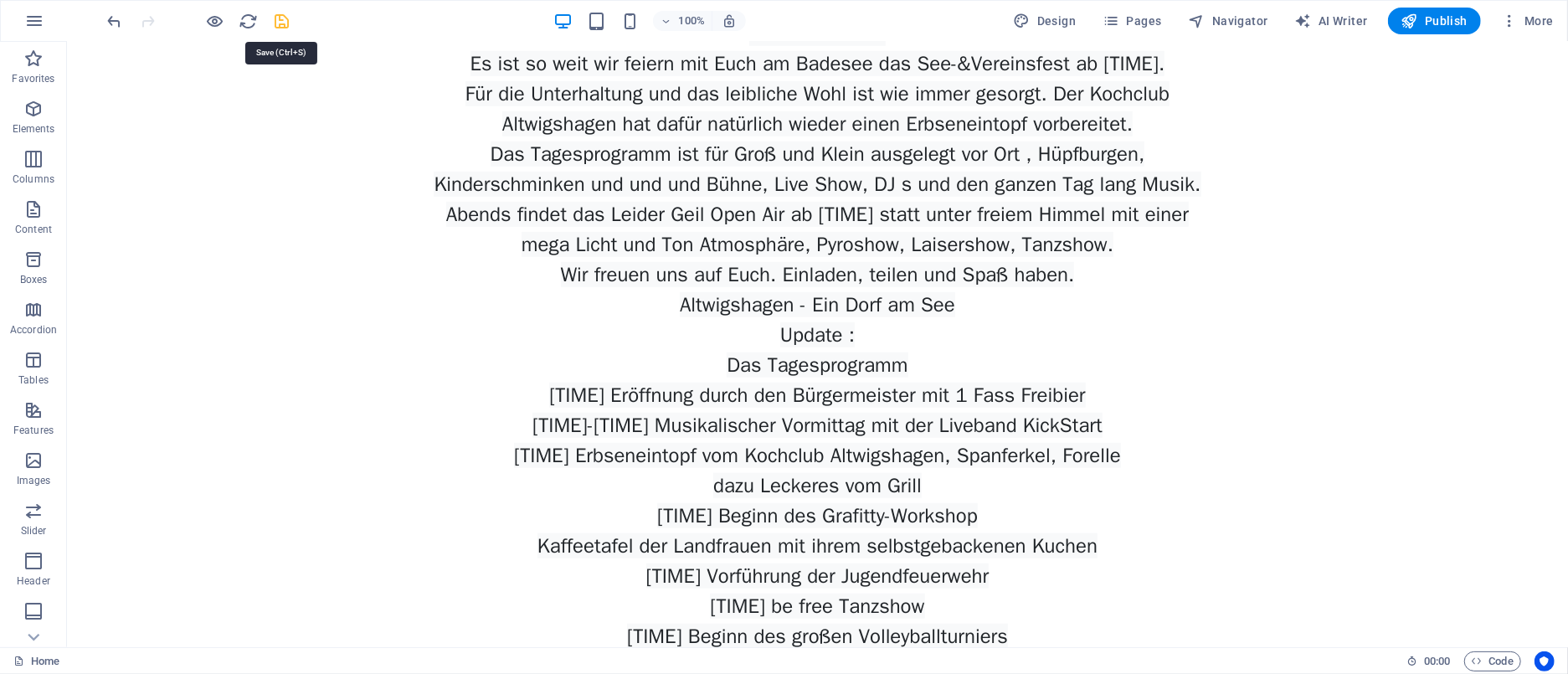 click at bounding box center [282, 21] 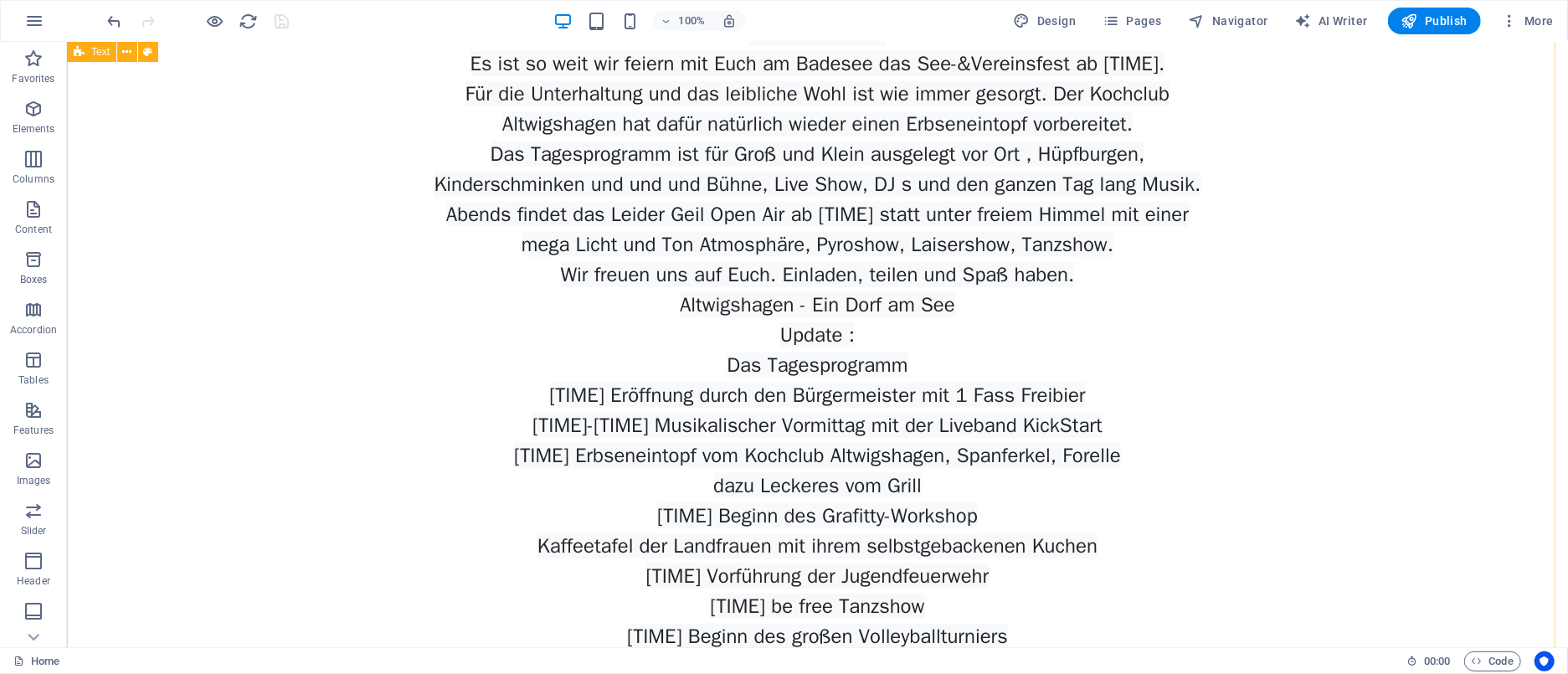 click on "See und Vereinsfest Altwigshagen See und Vereinsfest Altwigshagen FÜR GROSS UND KLEIN (Tagesprogramm) Hallo Ihr Lieben Es ist so weit wir feiern mit Euch am Badesee das See-&Vereinsfest ab 11Uhr. Für die Unterhaltung und das leibliche Wohl ist wie immer gesorgt. Der Kochclub Altwigshagen hat dafür natürlich wieder einen Erbseneintopf vorbereitet. Das Tagesprogramm ist für Groß und Klein ausgelegt vor Ort , Hüpfburgen, Kinderschminken und und und Bühne, Live Show, DJ s und den ganzen Tag lang Musik. Abends findet das Leider Geil Open Air ab 20.00Uhr statt unter freiem Himmel mit einer mega Licht und Ton Atmosphäre, Pyroshow, Laisershow, Tanzshow. Wir freuen uns auf Euch. Einladen, teilen und Spaß haben. Altwigshagen - Ein Dorf am See Update : Das Tagesprogramm 11 Uhr Eröffnung durch den Bürgermeister mit 1 Fass Freibier 11 Uhr-13 Uhr Musikalischer Vormittag mit der Liveband KickStart 12 Uhr Erbseneintopf vom Kochclub Altwigshagen, Spanferkel, Forelle dazu Leckeres vom Grill 15 Uhr be free Tanzshow" at bounding box center (816, 415) 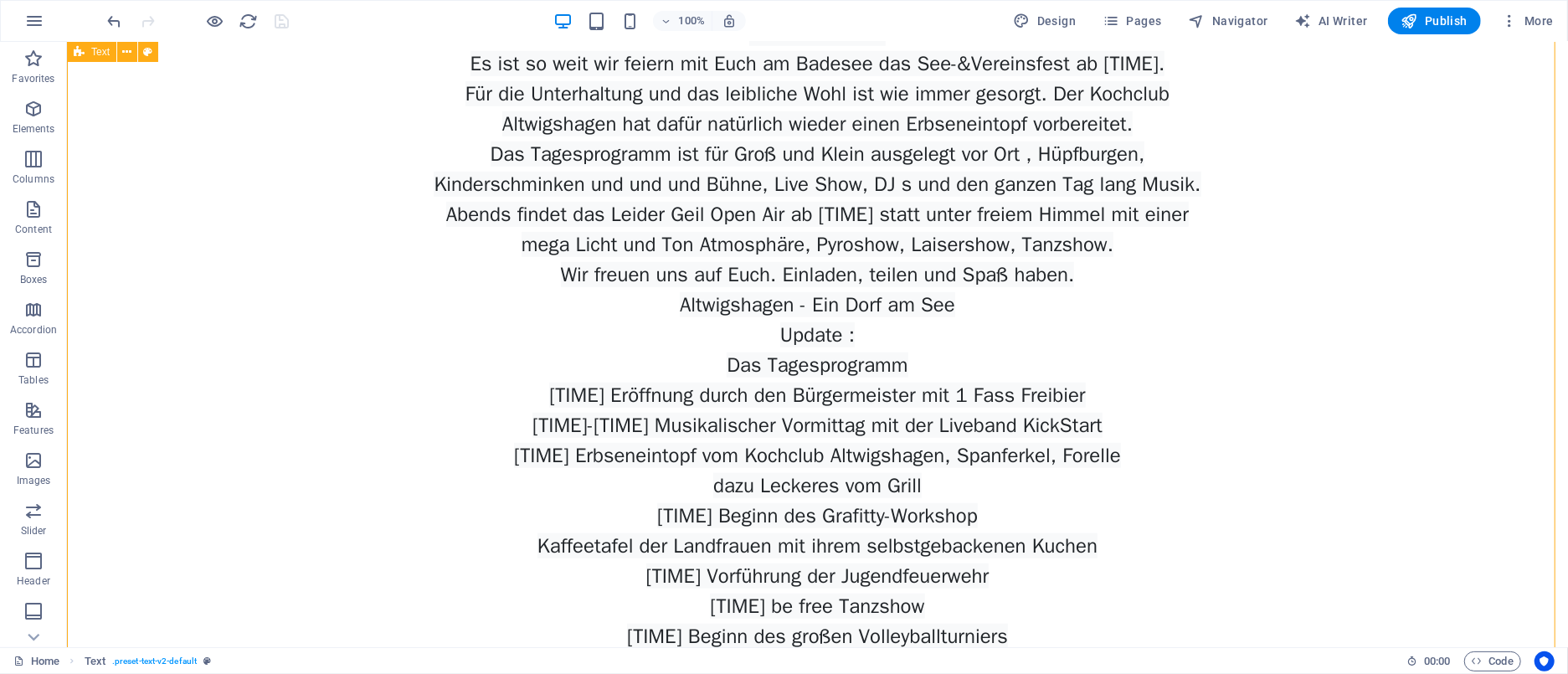 scroll, scrollTop: 0, scrollLeft: 0, axis: both 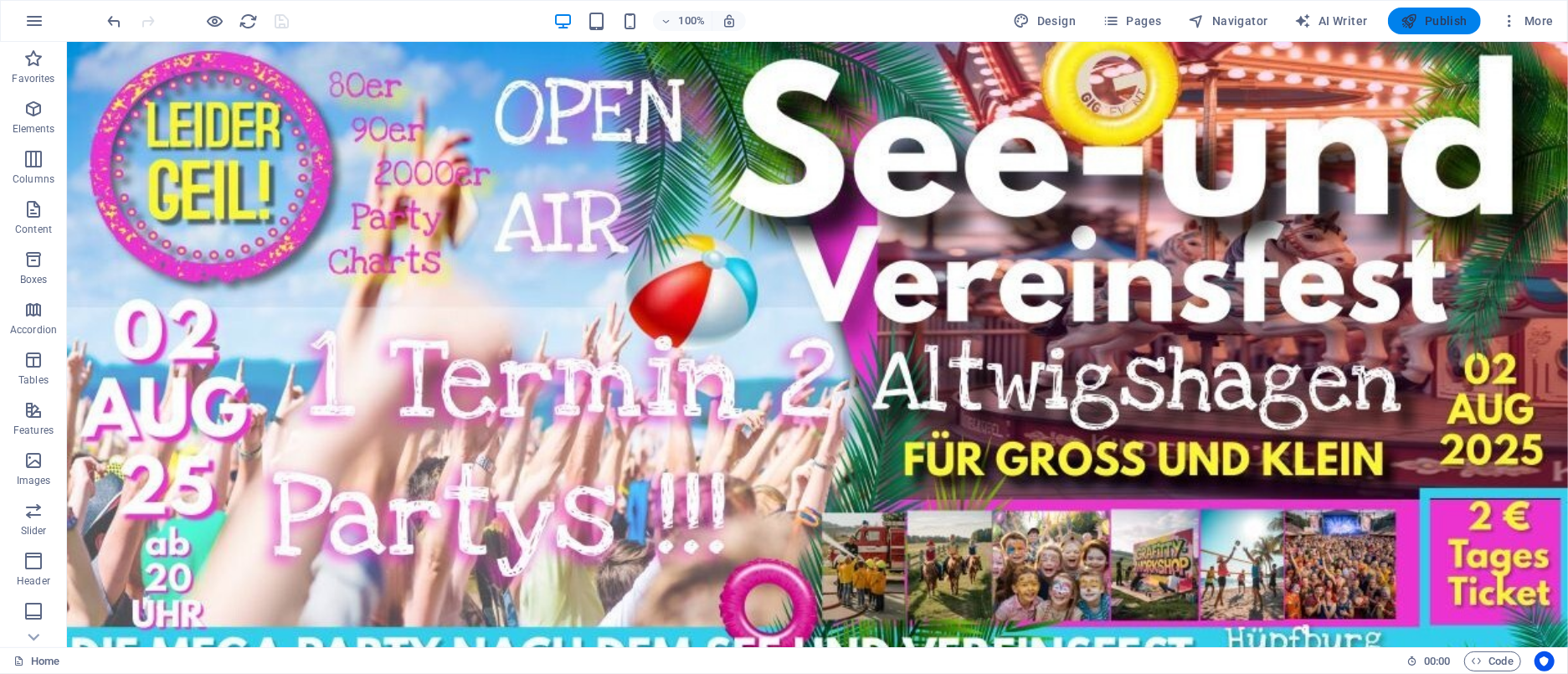 click on "Publish" at bounding box center [1434, 21] 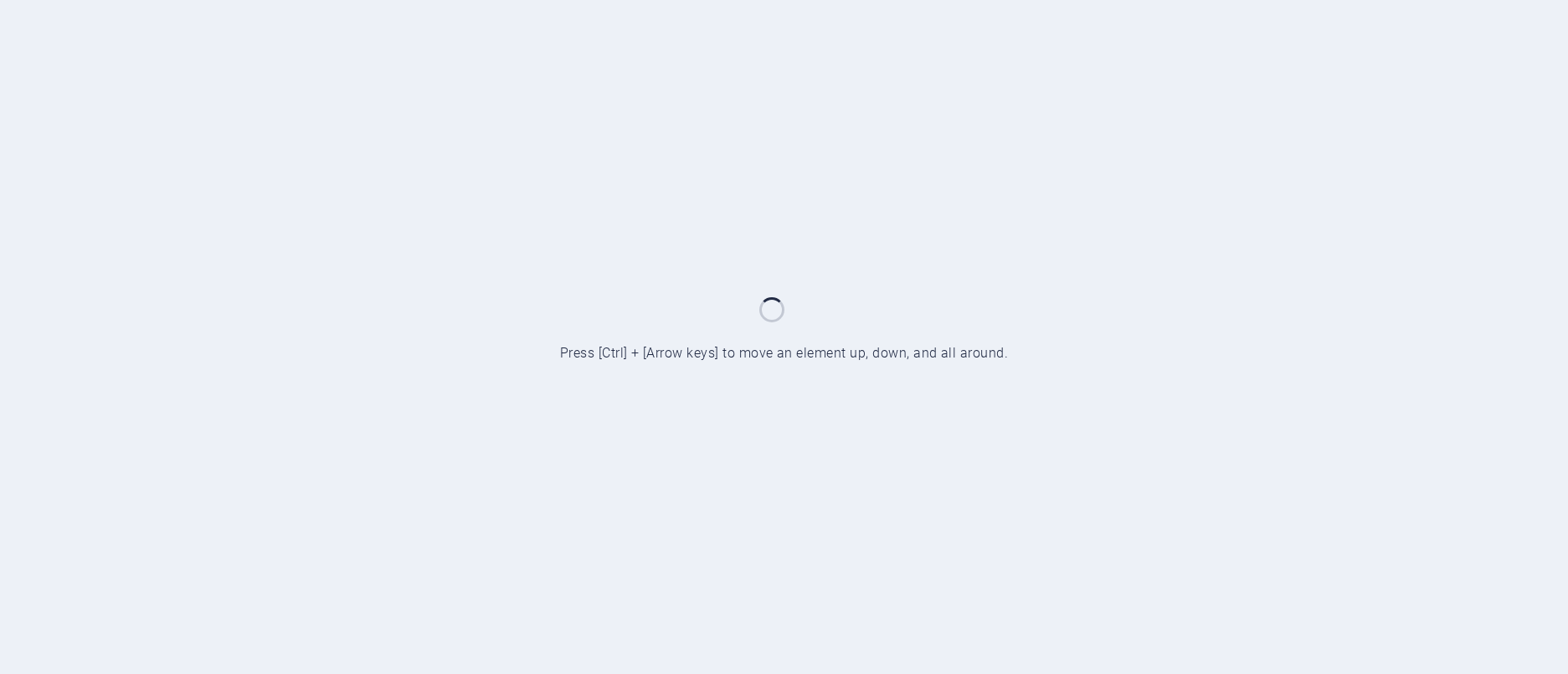 scroll, scrollTop: 0, scrollLeft: 0, axis: both 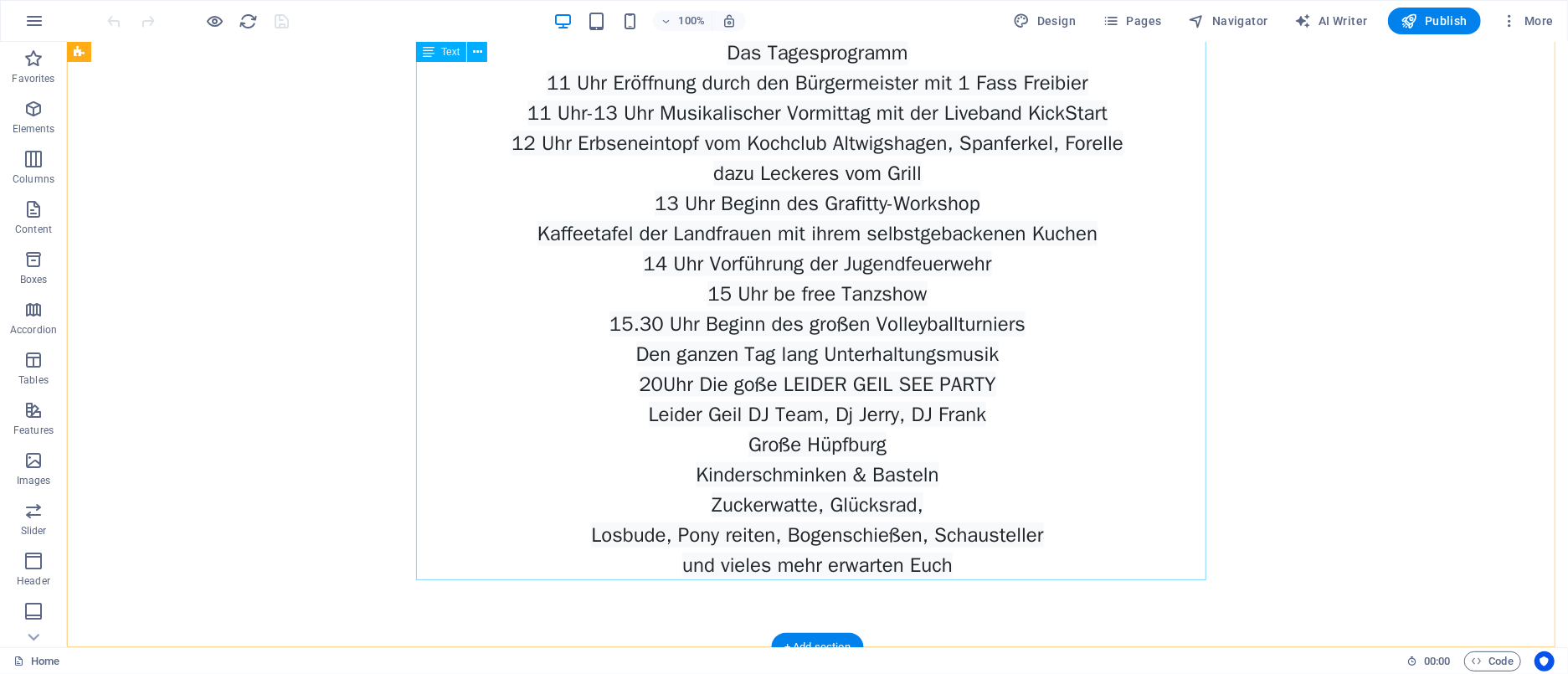 click on "See und Vereinsfest [CITY] FÜR GROSS UND KLEIN (Tagesprogramm) Hallo Ihr Lieben Es ist so weit wir feiern mit Euch am Badesee das See-&Vereinsfest ab 11Uhr. Für die Unterhaltung und das leibliche Wohl ist wie immer gesorgt. Der Kochclub [CITY] hat dafür natürlich wieder einen Erbseneintopf vorbereitet. Das Tagesprogramm ist für Groß und Klein ausgelegt vor Ort , Hüpfburgen, Kinderschminken und und und Bühne, Live Show, DJ s und den ganzen Tag lang Musik. Abends findet das Leider Geil Open Air ab 20.00Uhr statt unter freiem Himmel mit einer mega Licht und Ton Atmosphäre, Pyroshow, Laisershow, Tanzshow. Wir freuen uns auf Euch. Einladen, teilen und Spaß haben. [CITY] - Ein Dorf am See Update : Das Tagesprogramm 11 Uhr Eröffnung durch den Bürgermeister mit 1 Fass Freibier 11 Uhr-13 Uhr Musikalischer Vormittag mit der Liveband KickStart 12 Uhr Erbseneintopf vom Kochclub [CITY], Spanferkel, Forelle dazu Leckeres vom Grill 13 Uhr Beginn des Grafitty-Workshop Große Hüpfburg" at bounding box center [817, 127] 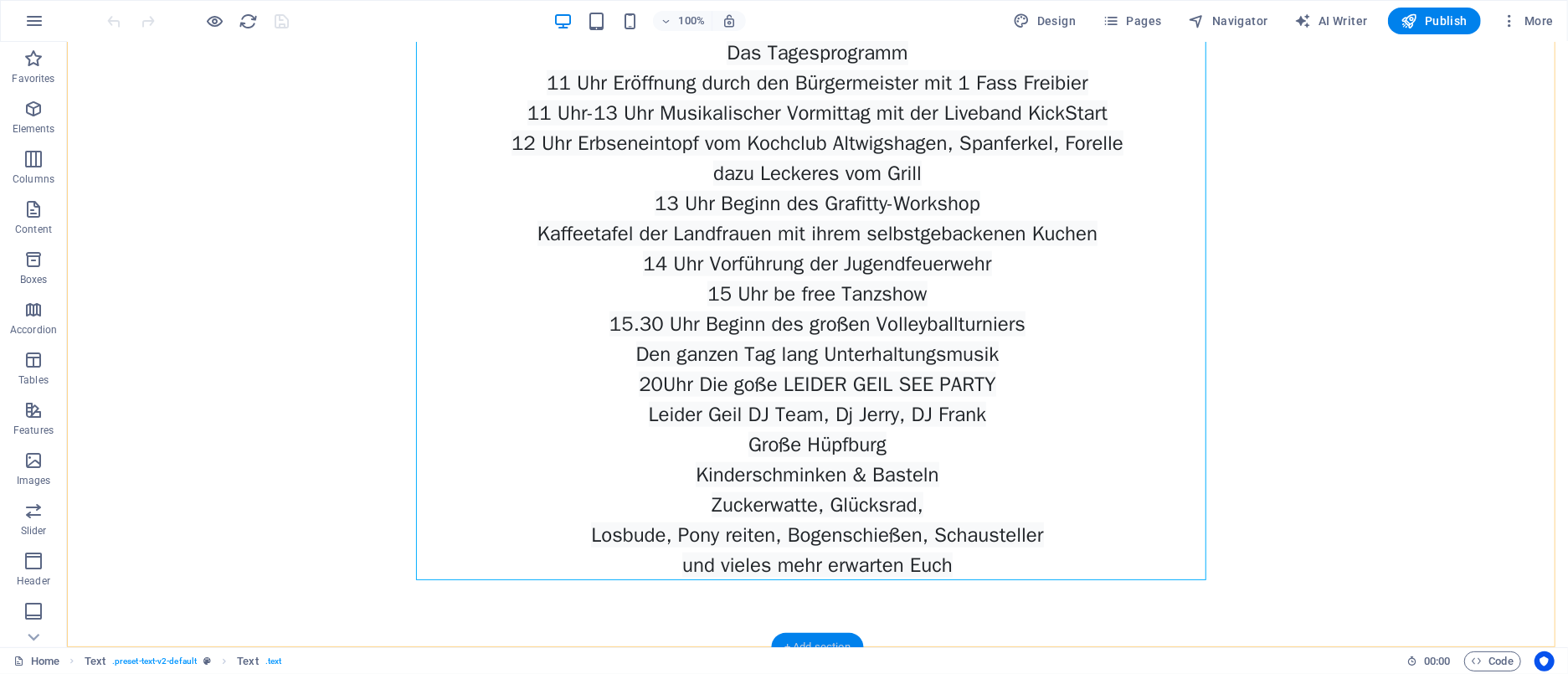 click on "+ Add section" at bounding box center (817, 647) 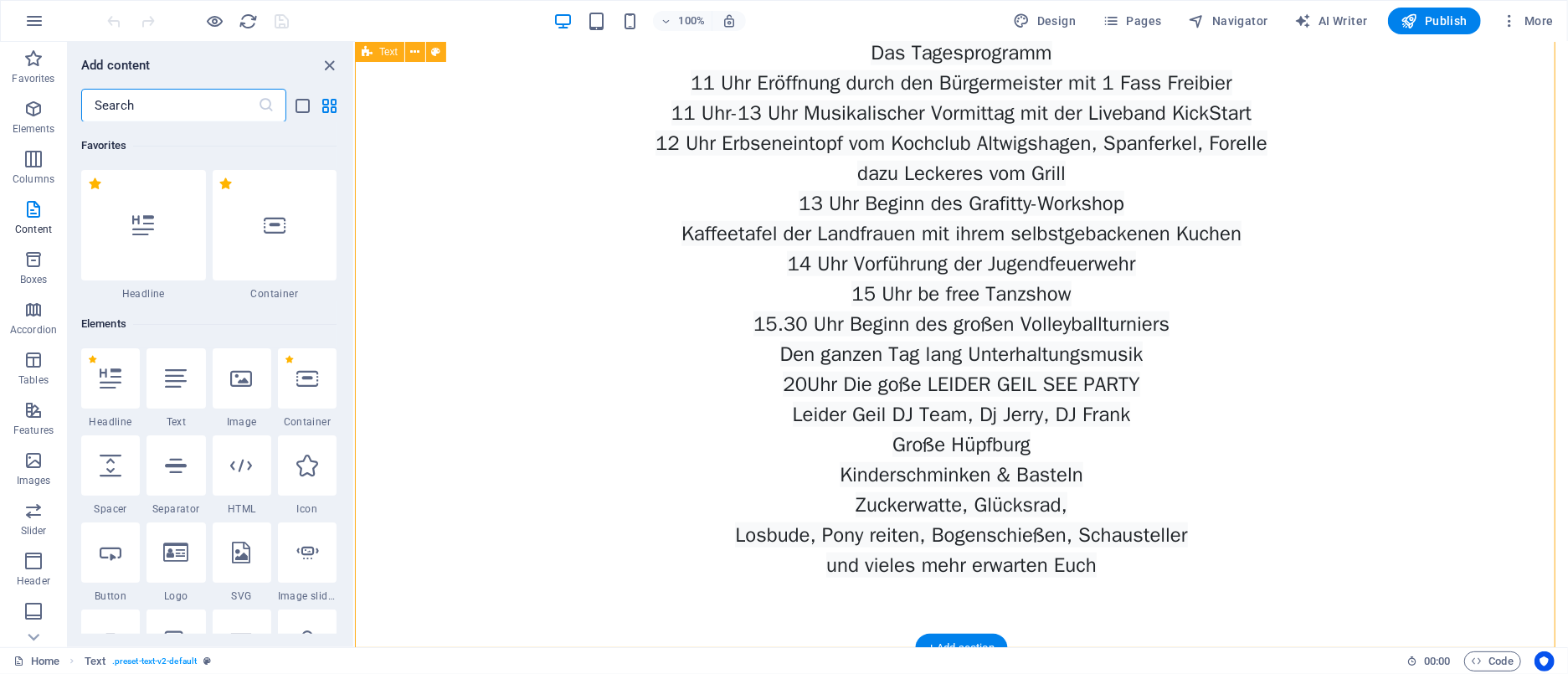 scroll, scrollTop: 1113, scrollLeft: 0, axis: vertical 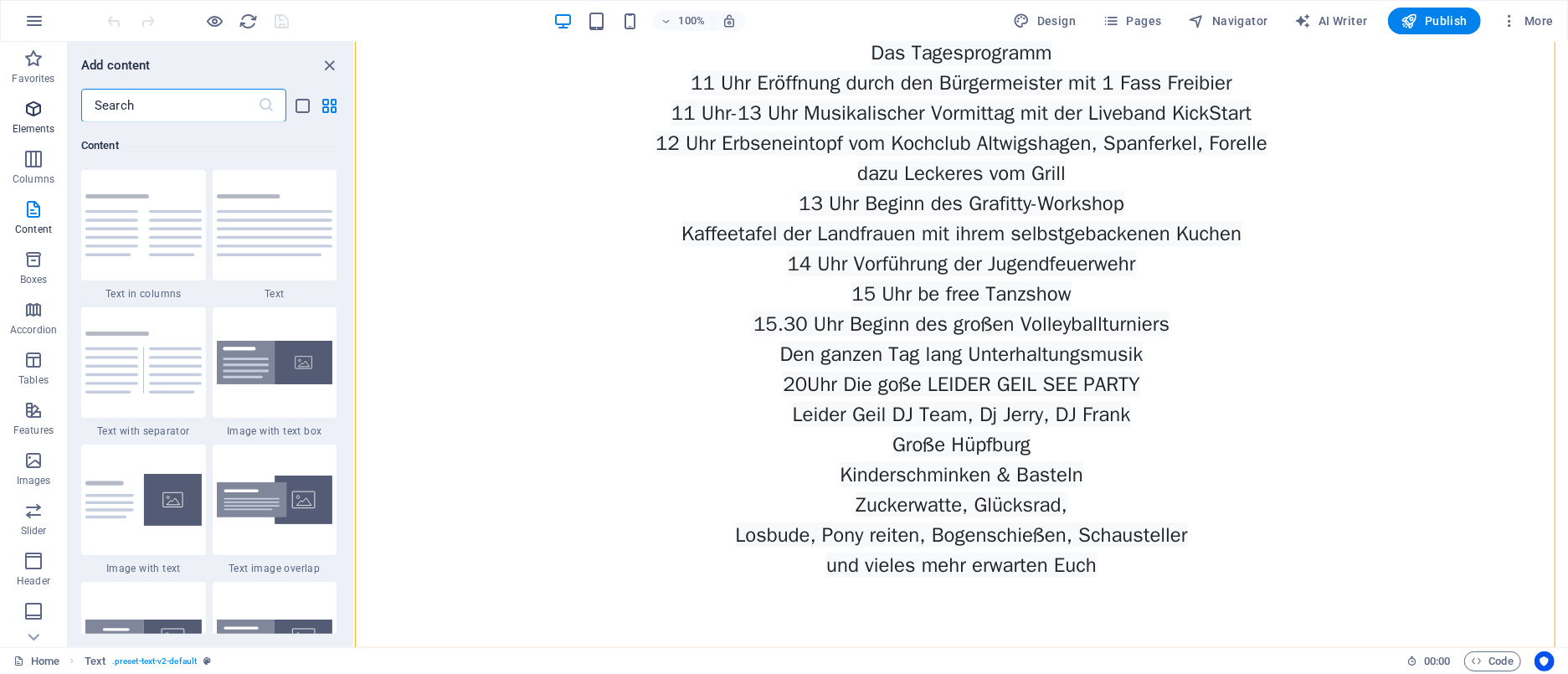 click at bounding box center (33, 109) 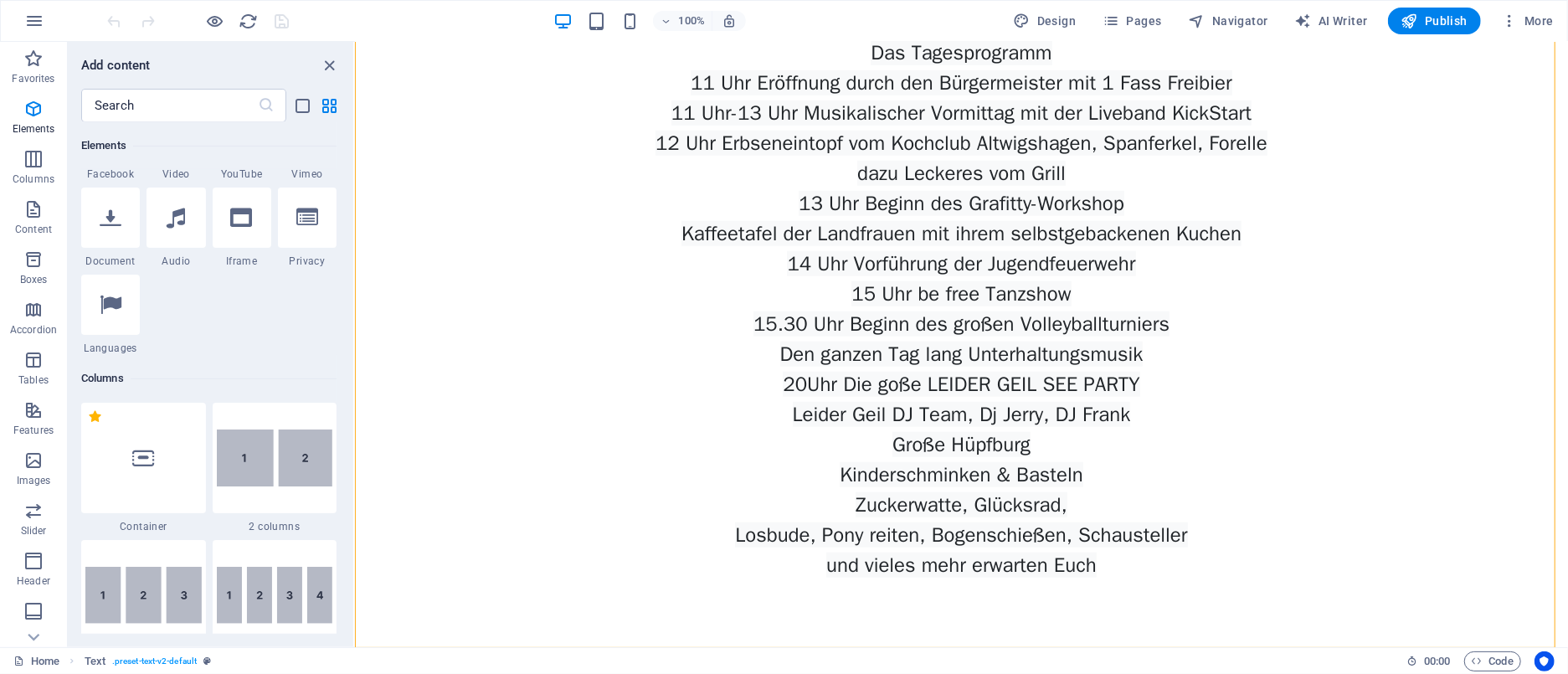 scroll, scrollTop: 429, scrollLeft: 0, axis: vertical 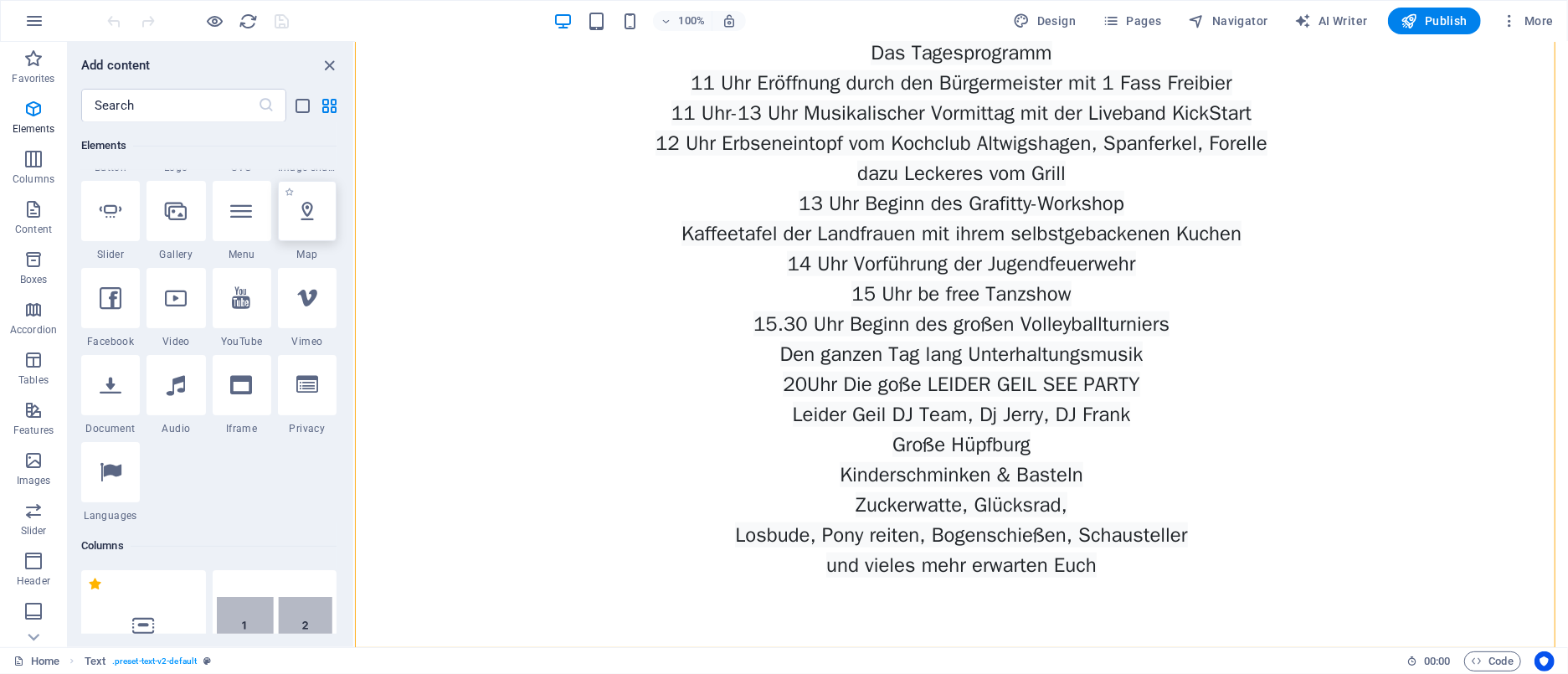 click at bounding box center (307, 211) 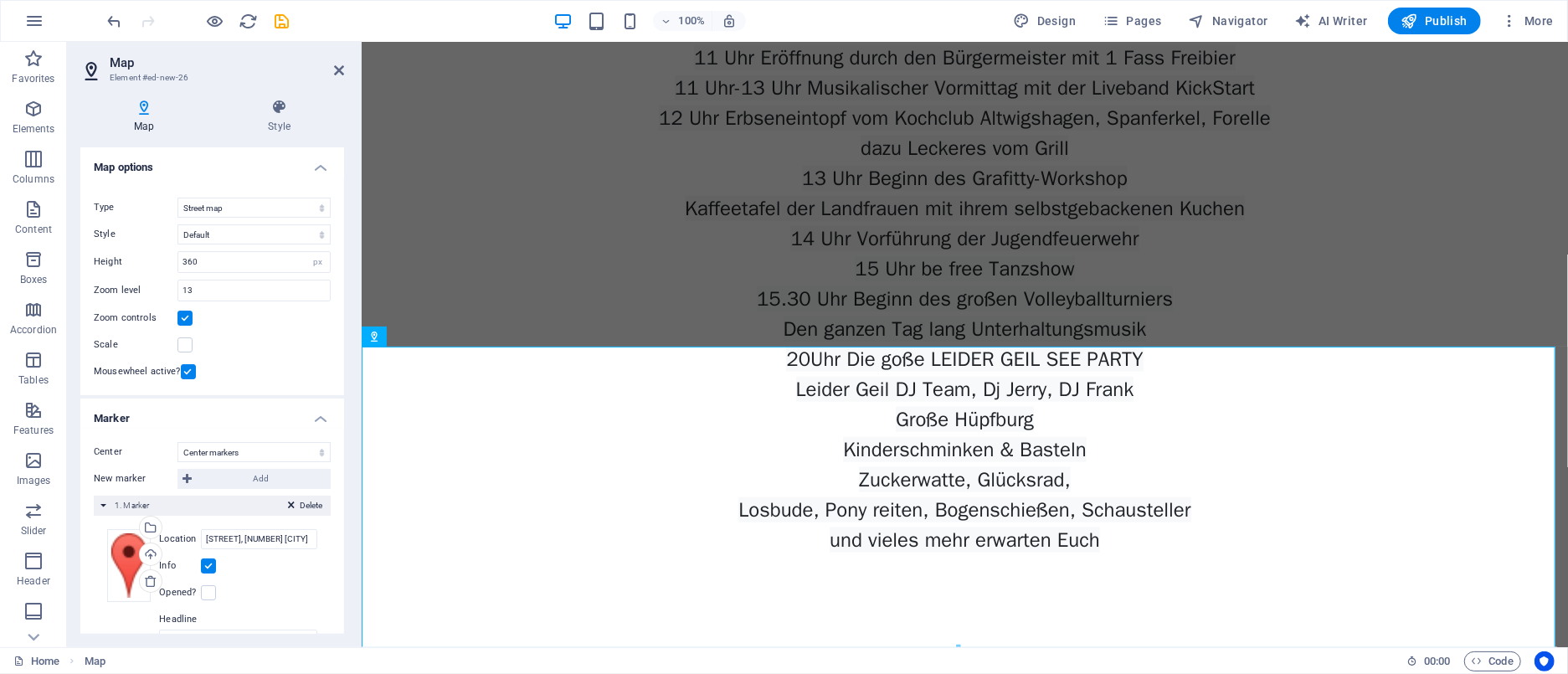 scroll, scrollTop: 1411, scrollLeft: 0, axis: vertical 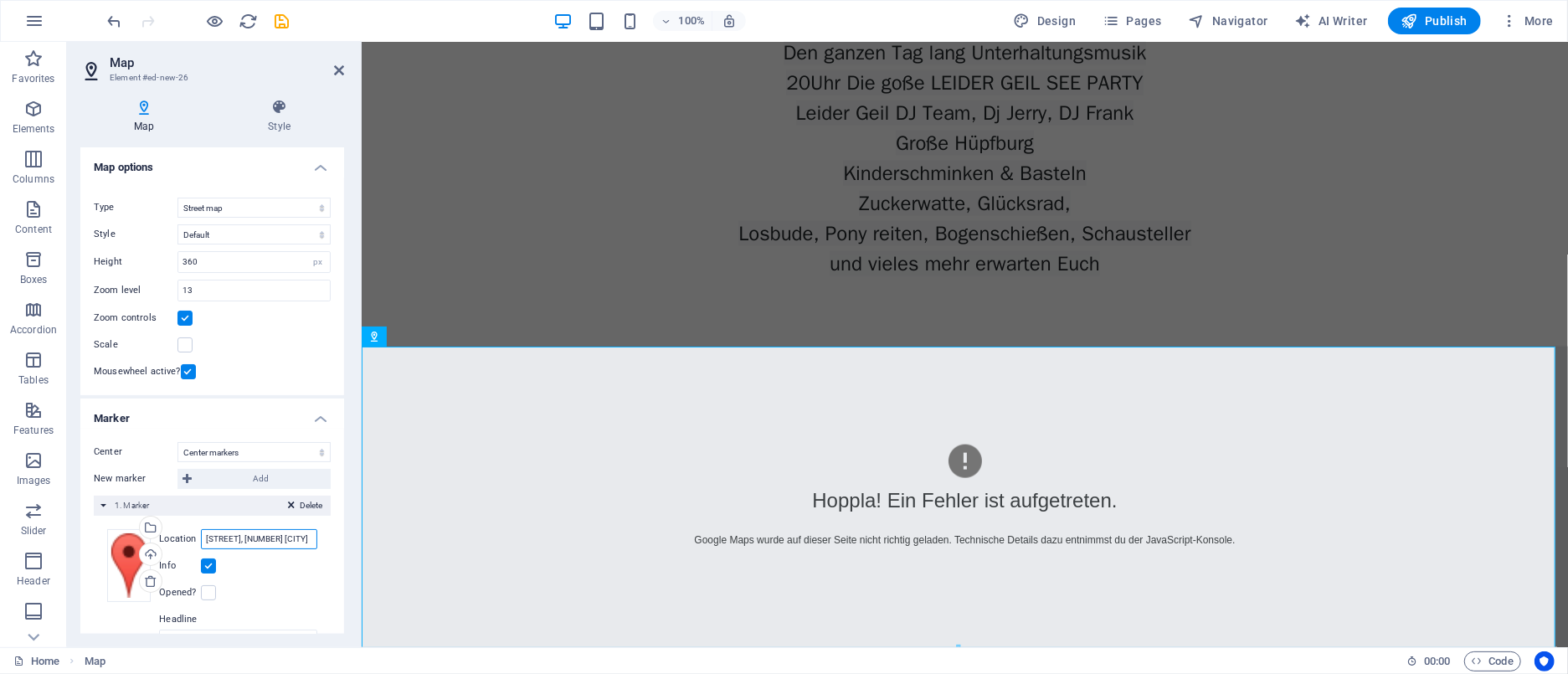 drag, startPoint x: 205, startPoint y: 541, endPoint x: 298, endPoint y: 536, distance: 93.13431 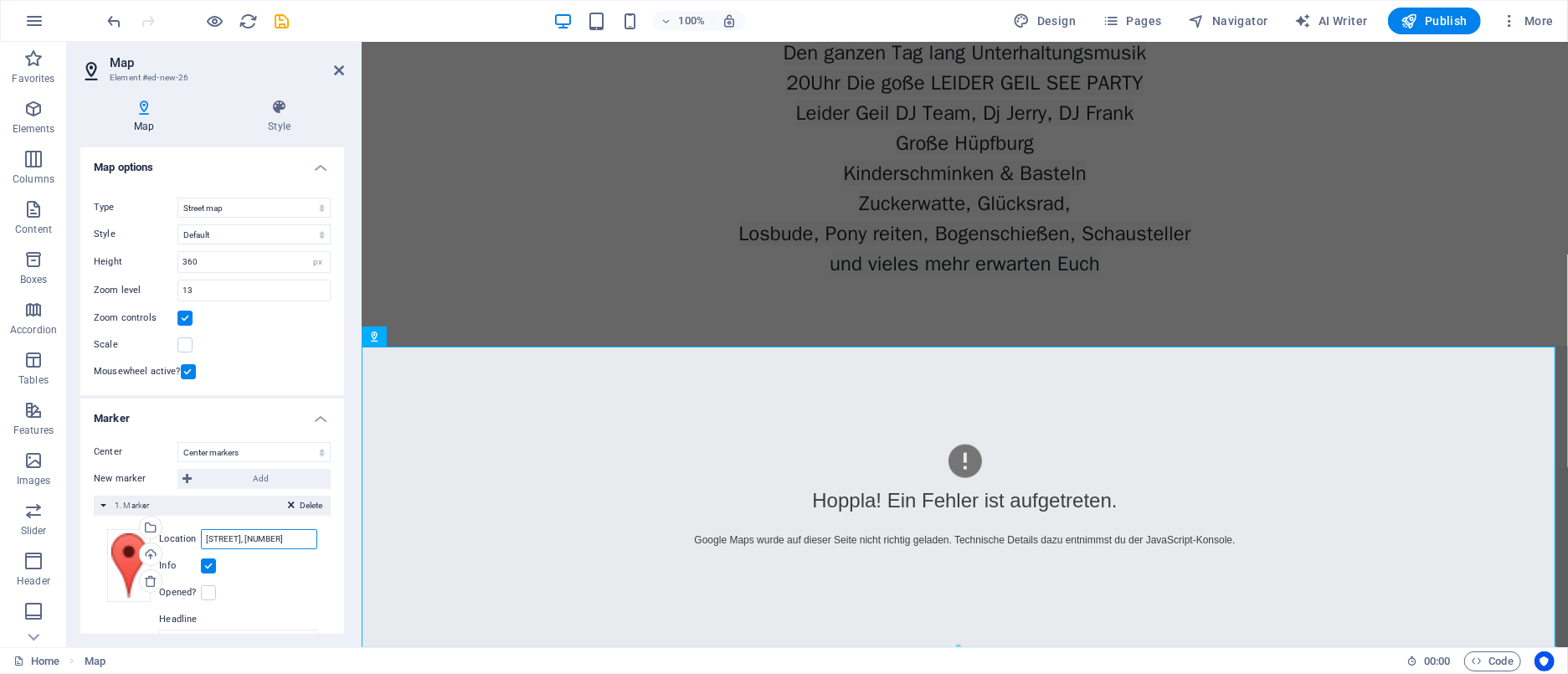 type on "seestrasse, 17379" 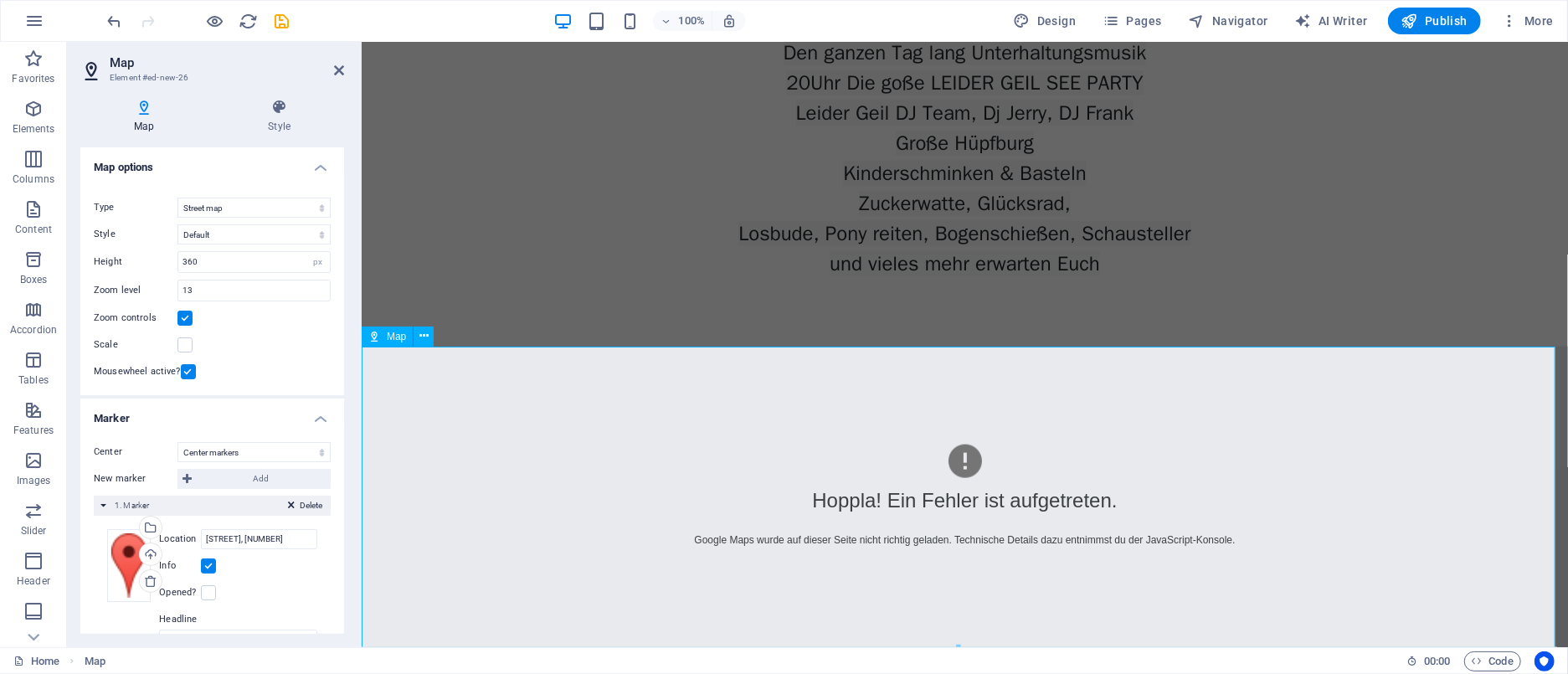 click on "Map" at bounding box center [396, 337] 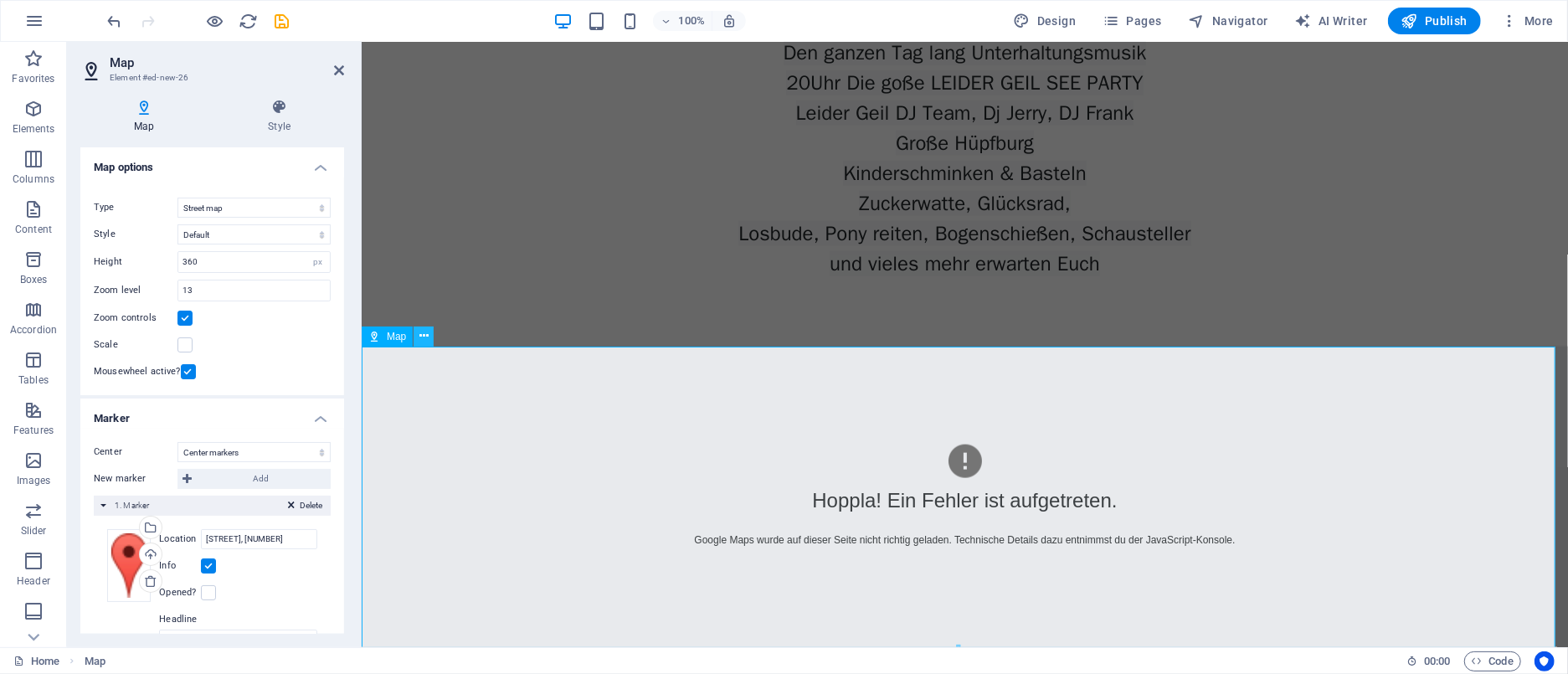 click at bounding box center (424, 336) 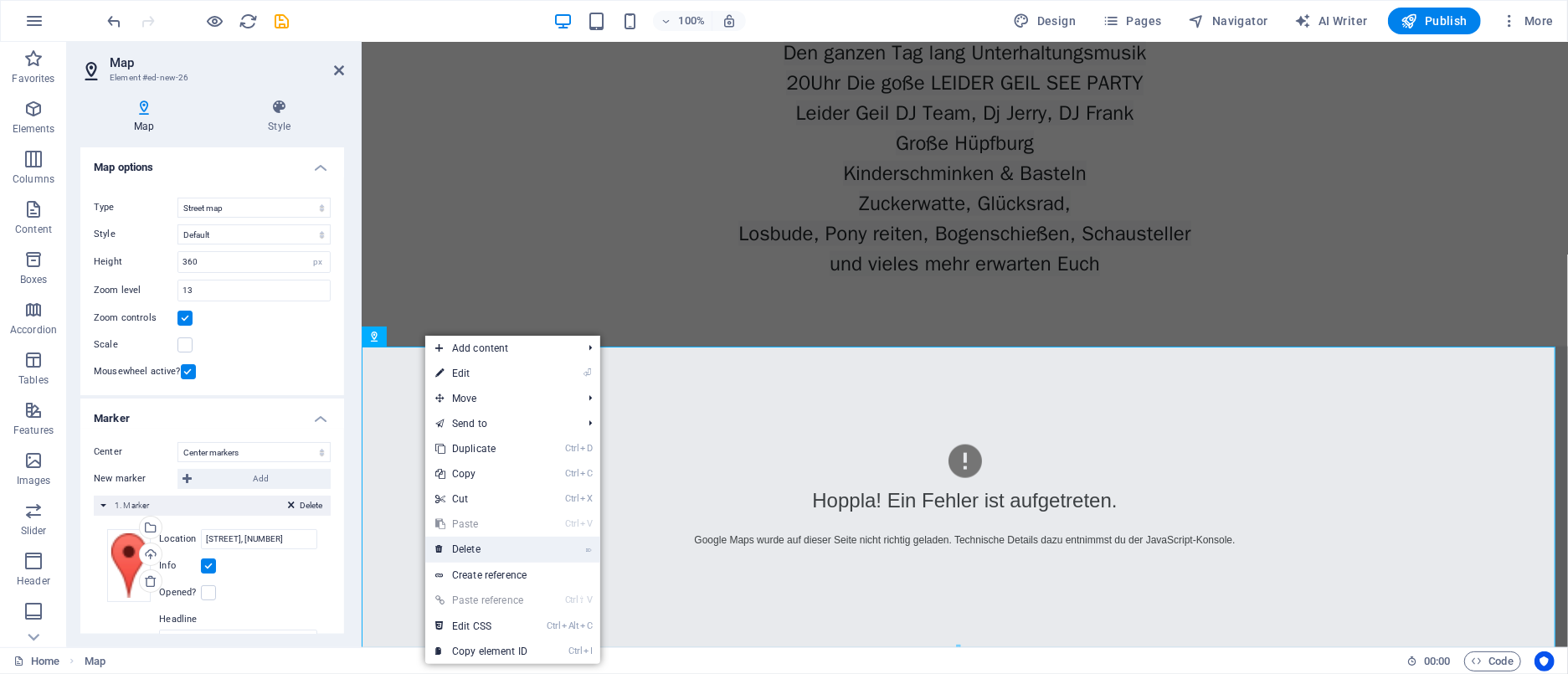click on "⌦  Delete" at bounding box center (481, 549) 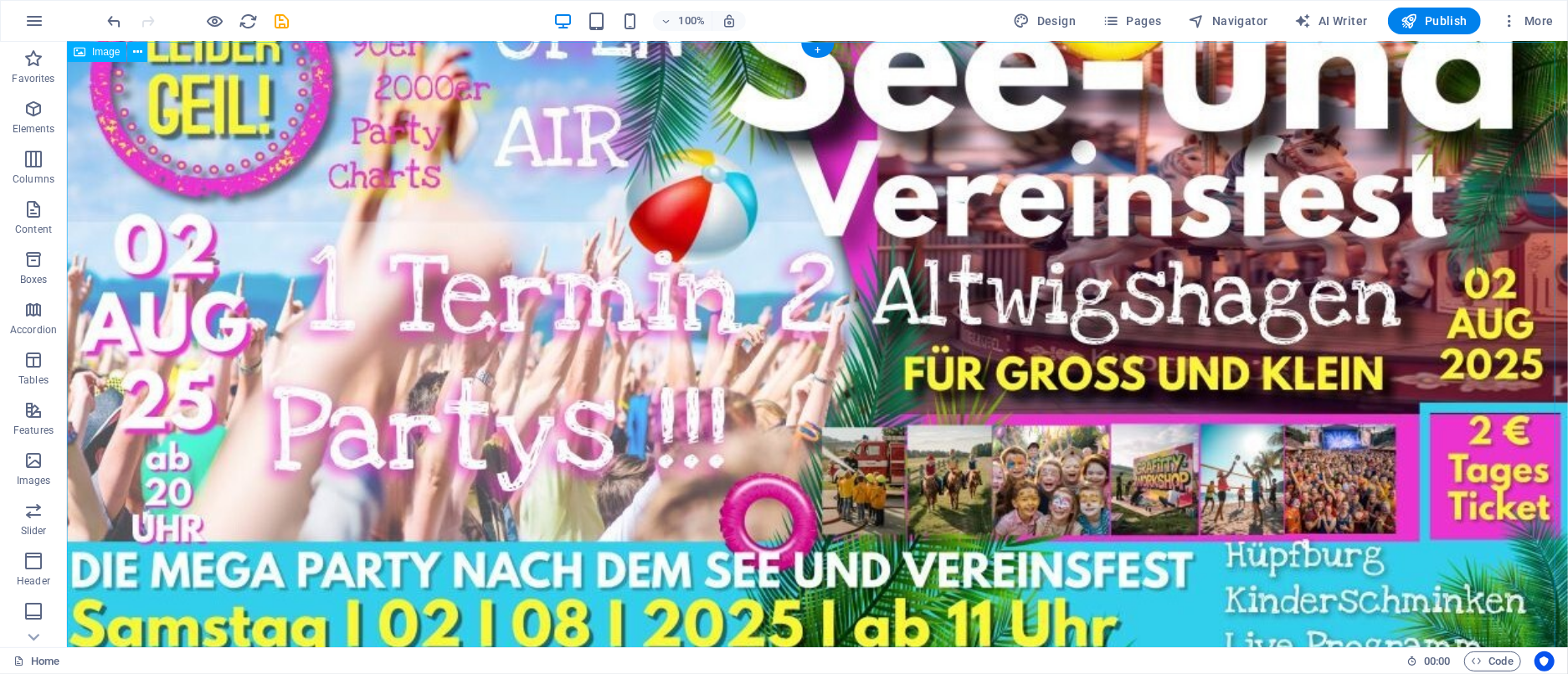 scroll, scrollTop: 0, scrollLeft: 0, axis: both 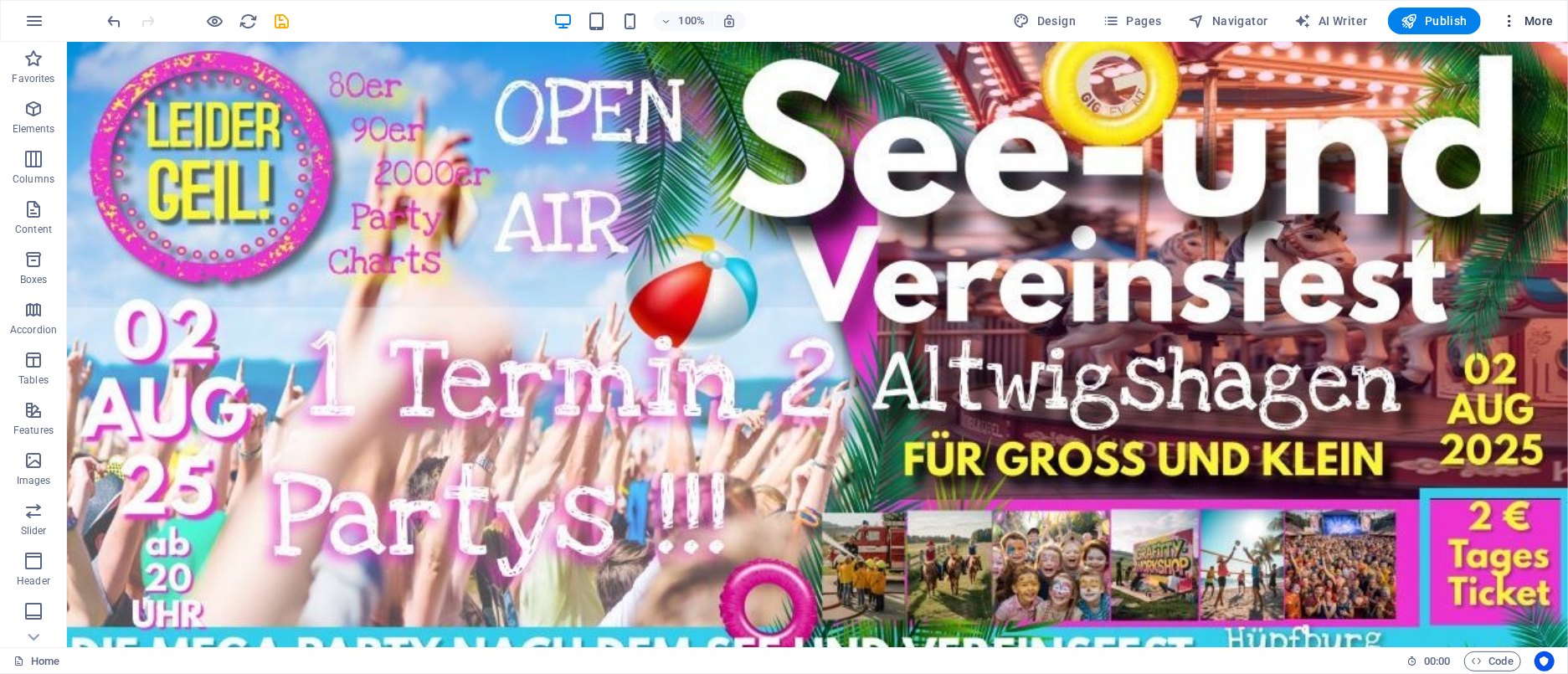 click at bounding box center (1509, 21) 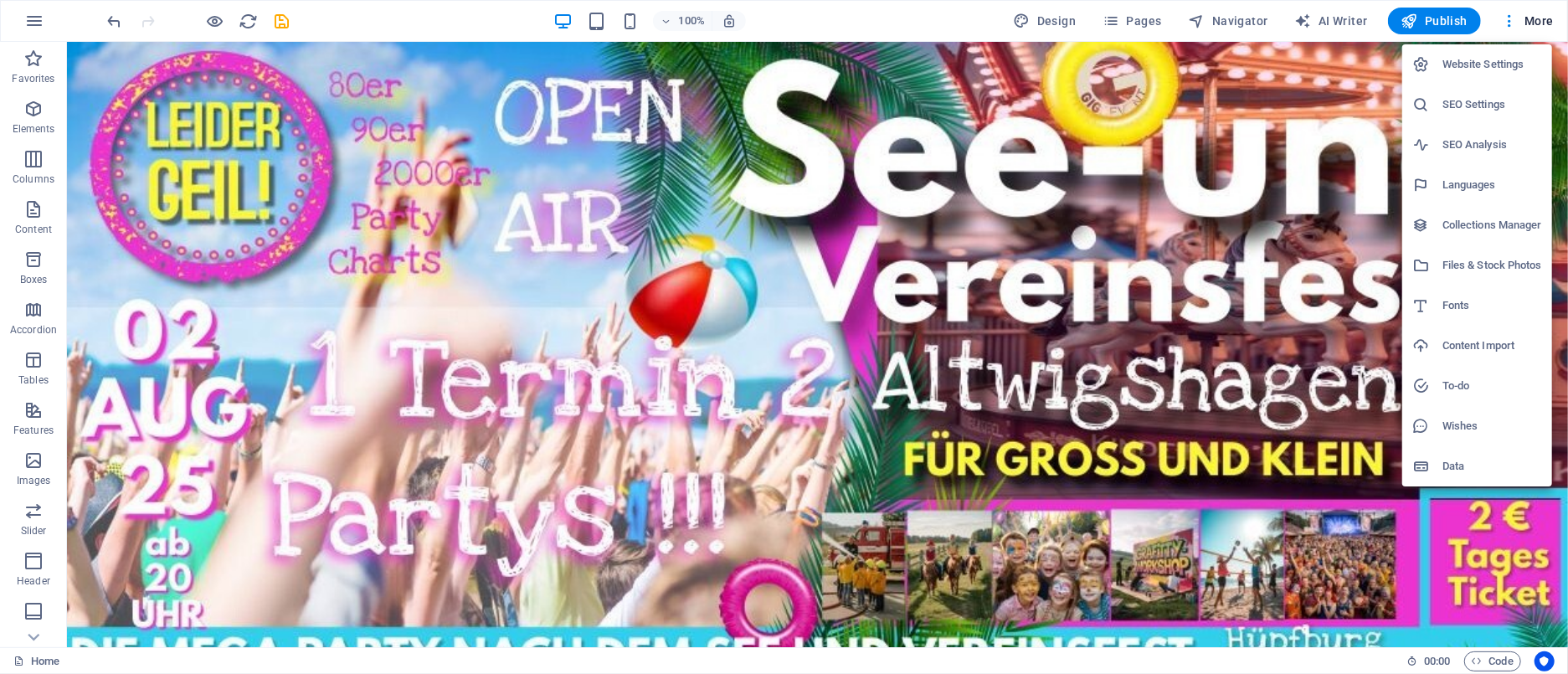 click at bounding box center [784, 337] 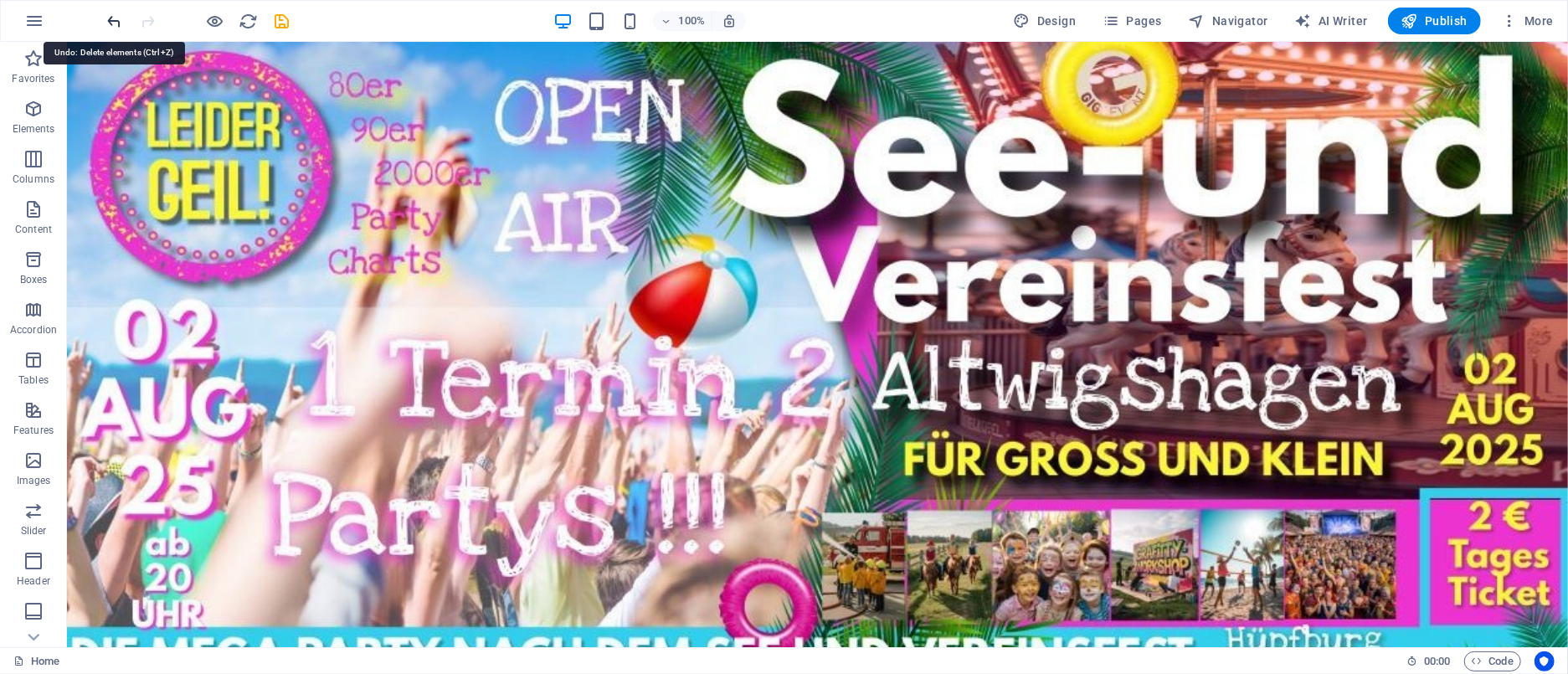 click at bounding box center [115, 21] 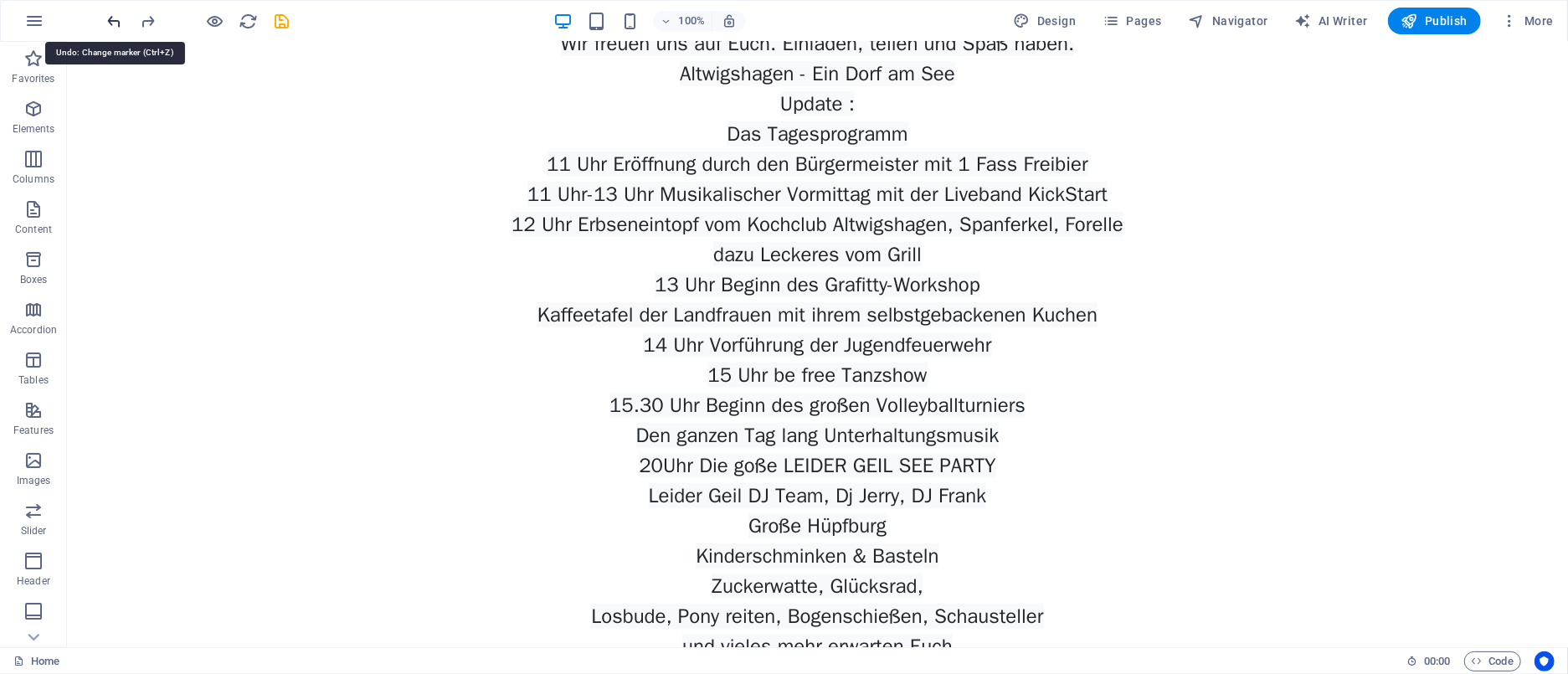 scroll, scrollTop: 1559, scrollLeft: 0, axis: vertical 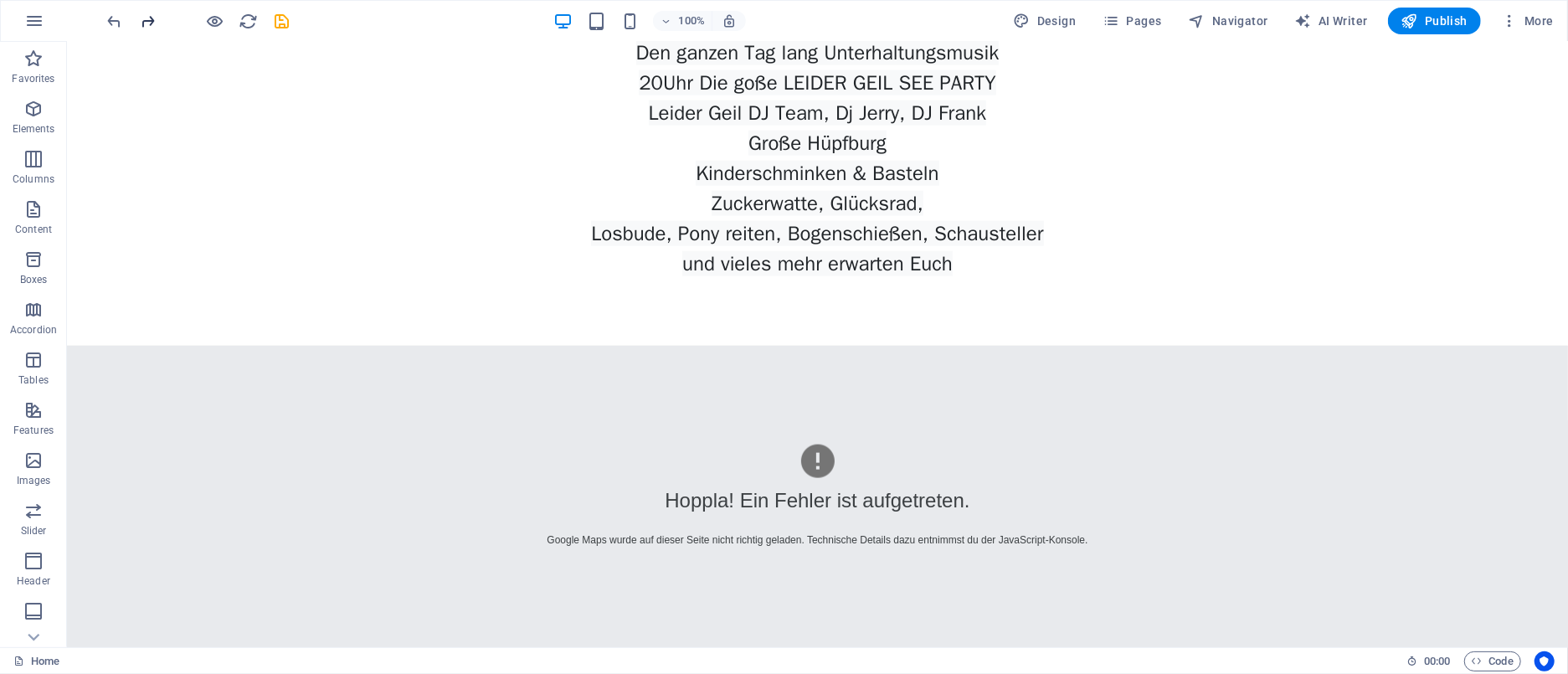 click at bounding box center [148, 21] 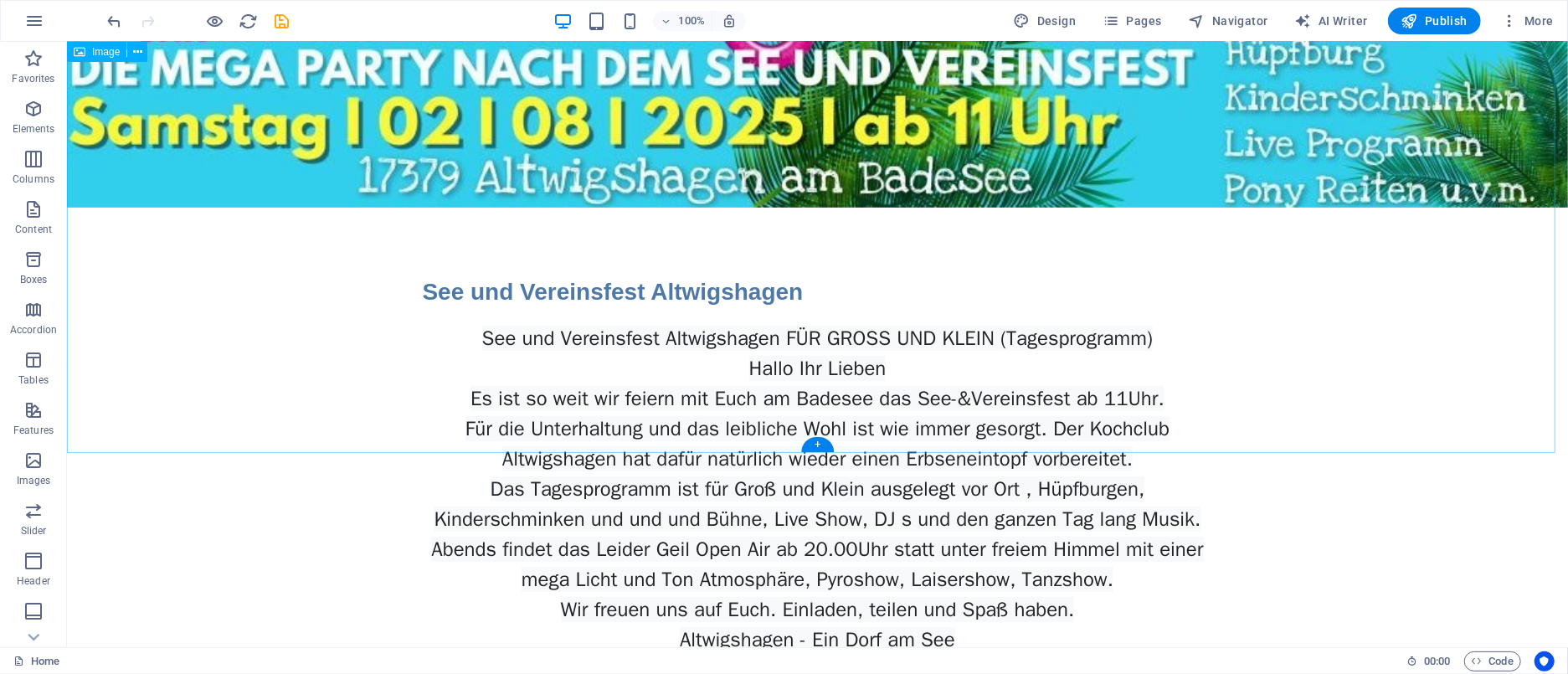 scroll, scrollTop: 253, scrollLeft: 0, axis: vertical 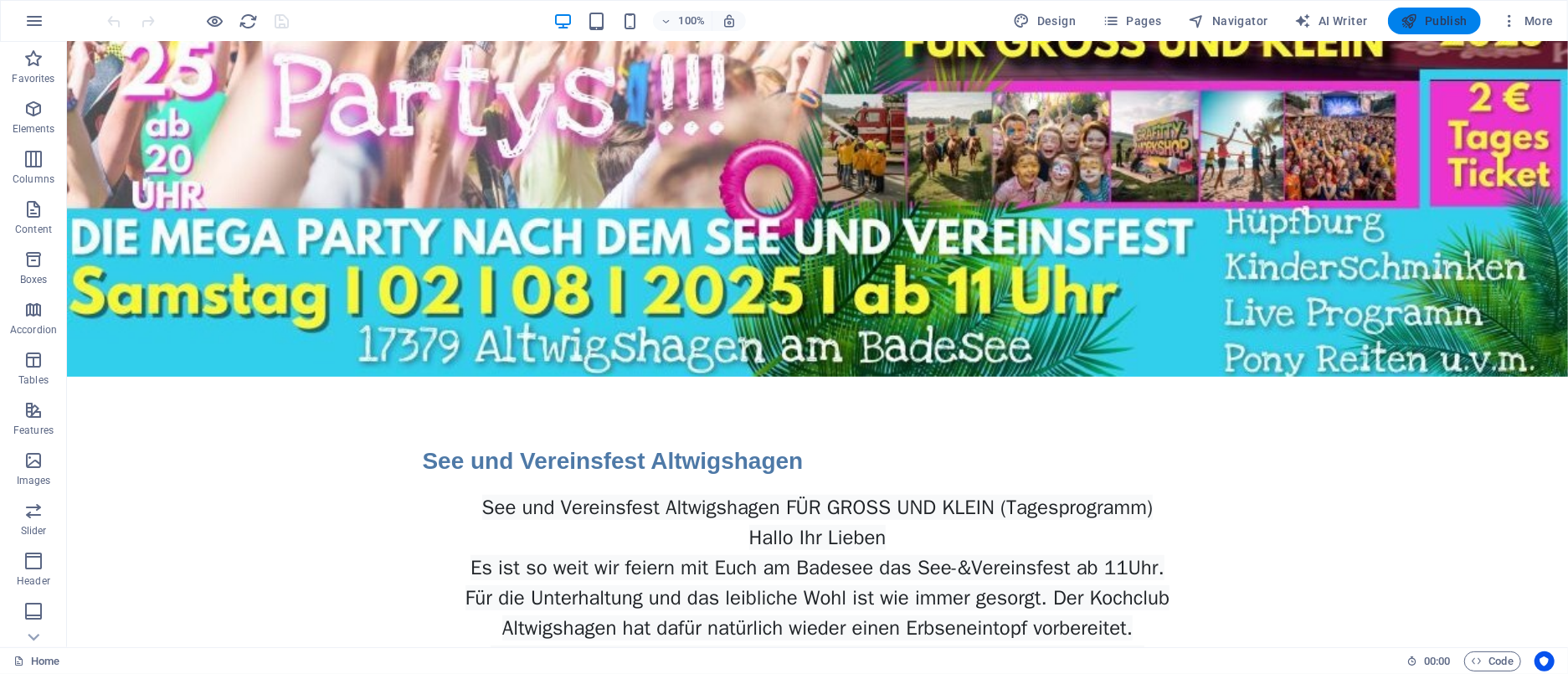 click on "Publish" at bounding box center (1434, 21) 